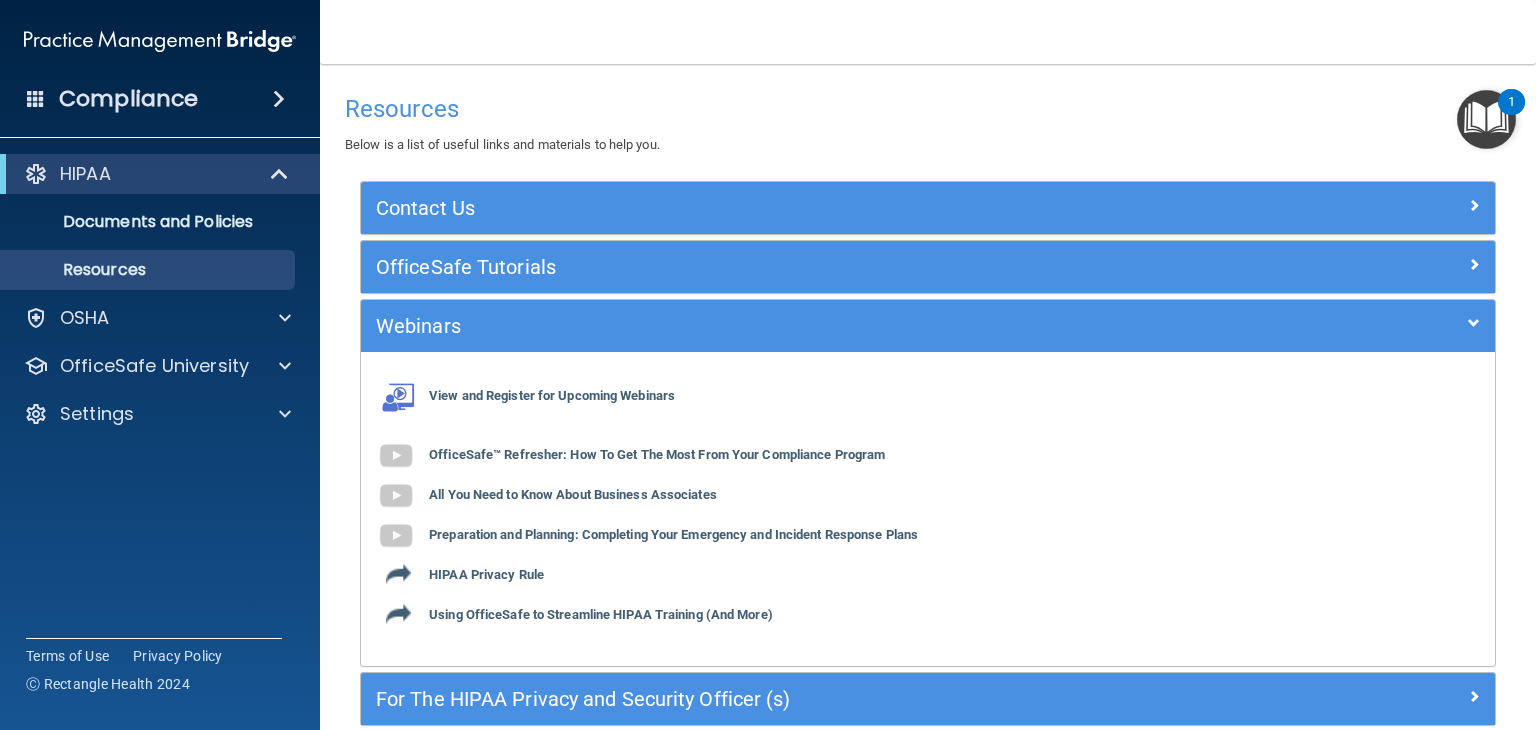 scroll, scrollTop: 0, scrollLeft: 0, axis: both 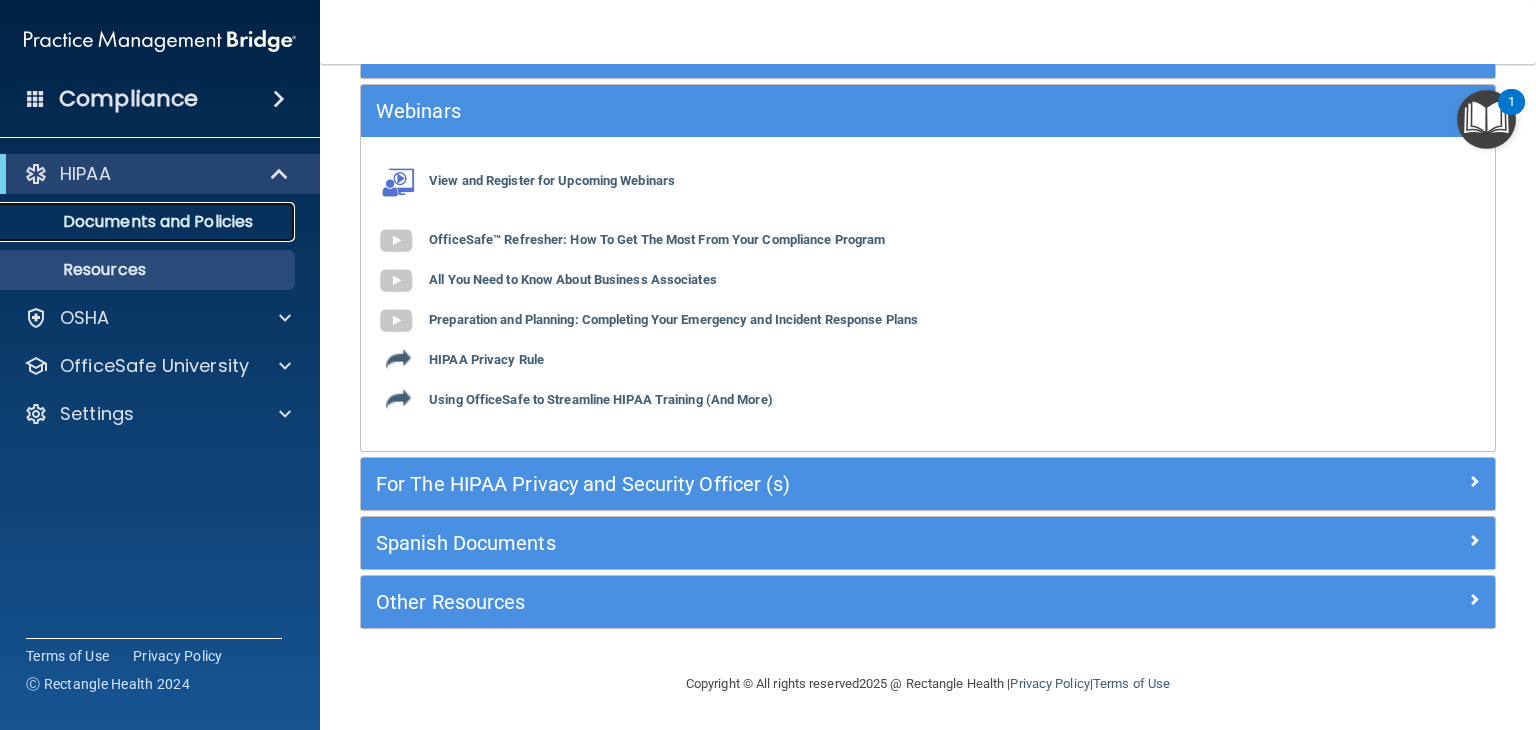 click on "Documents and Policies" at bounding box center [149, 222] 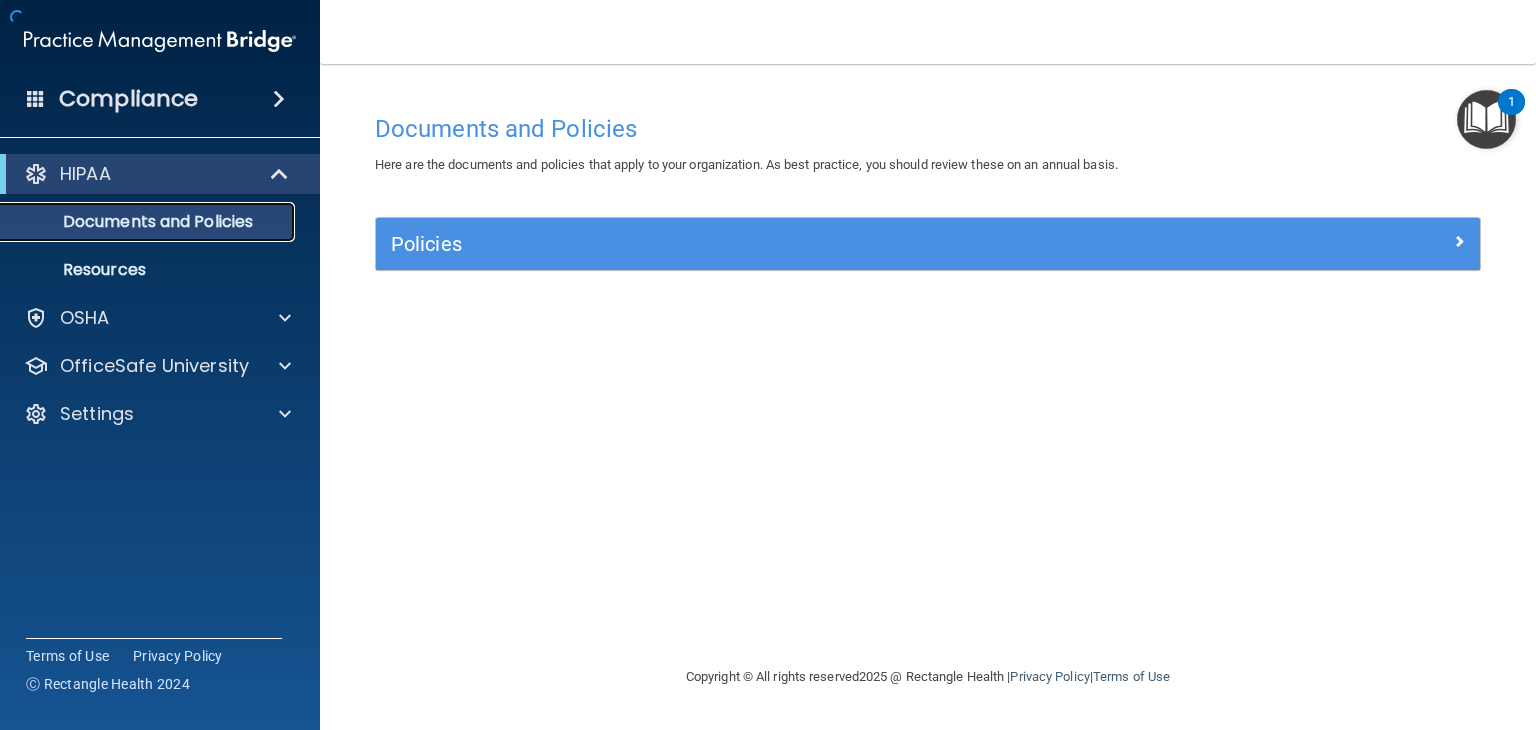 scroll, scrollTop: 0, scrollLeft: 0, axis: both 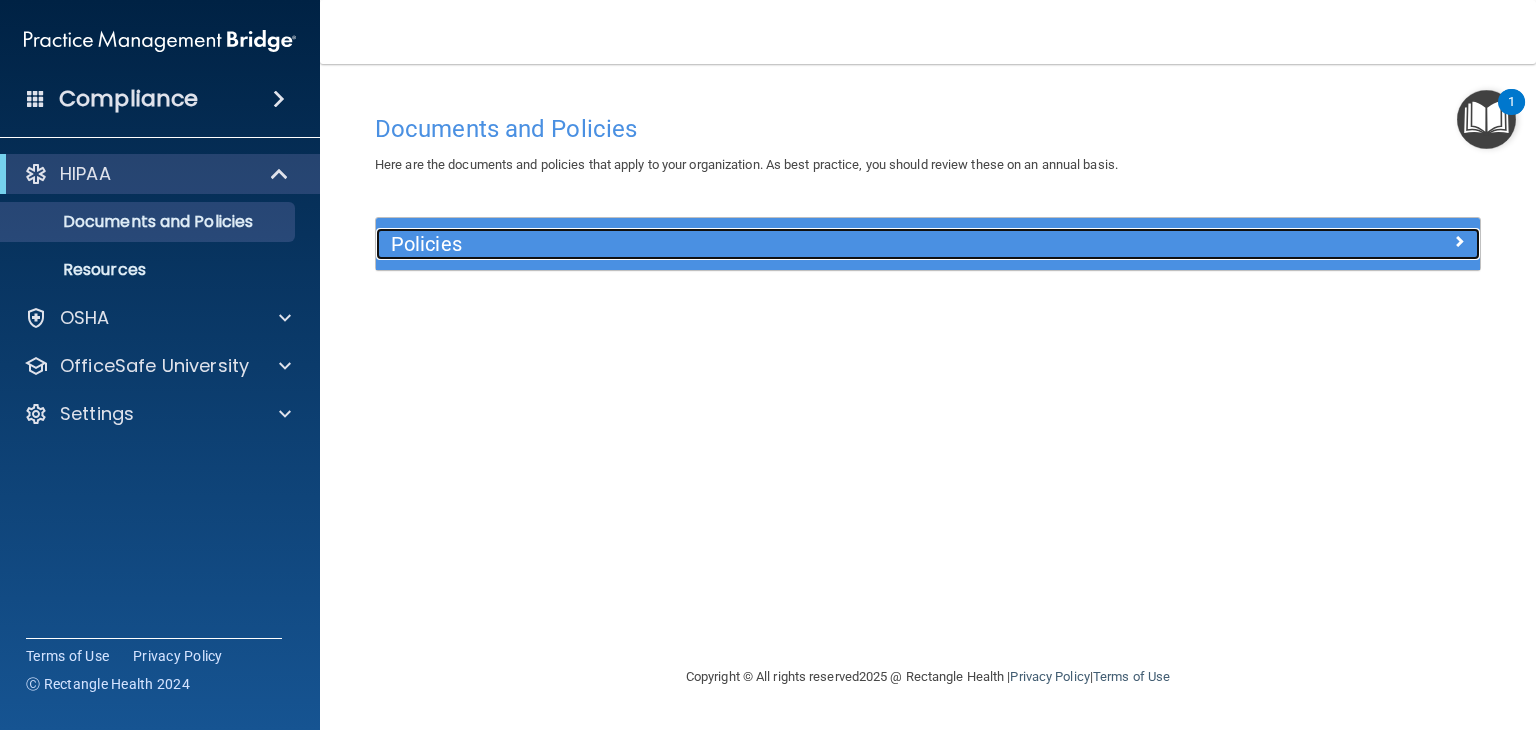 click on "Policies" at bounding box center (790, 244) 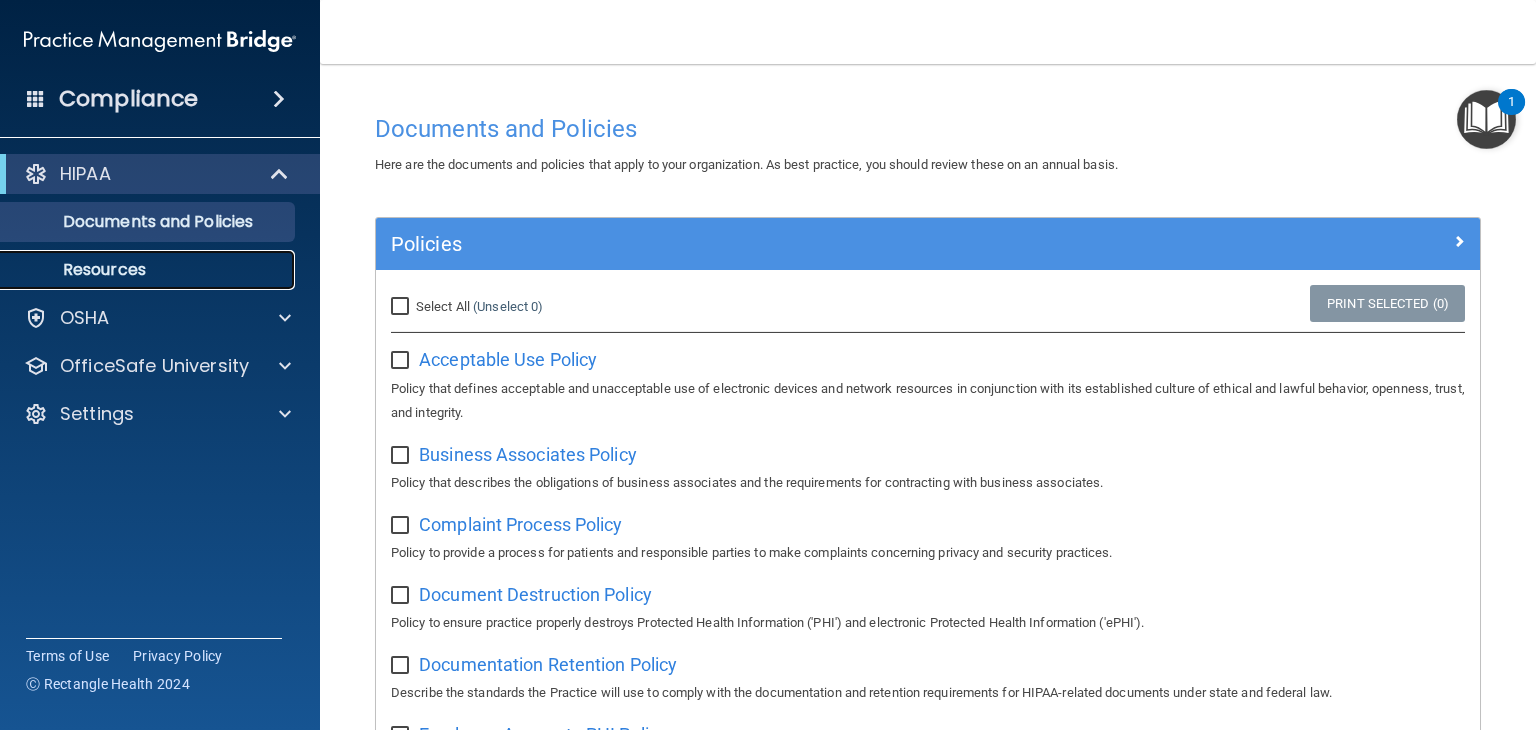 click on "Resources" at bounding box center [149, 270] 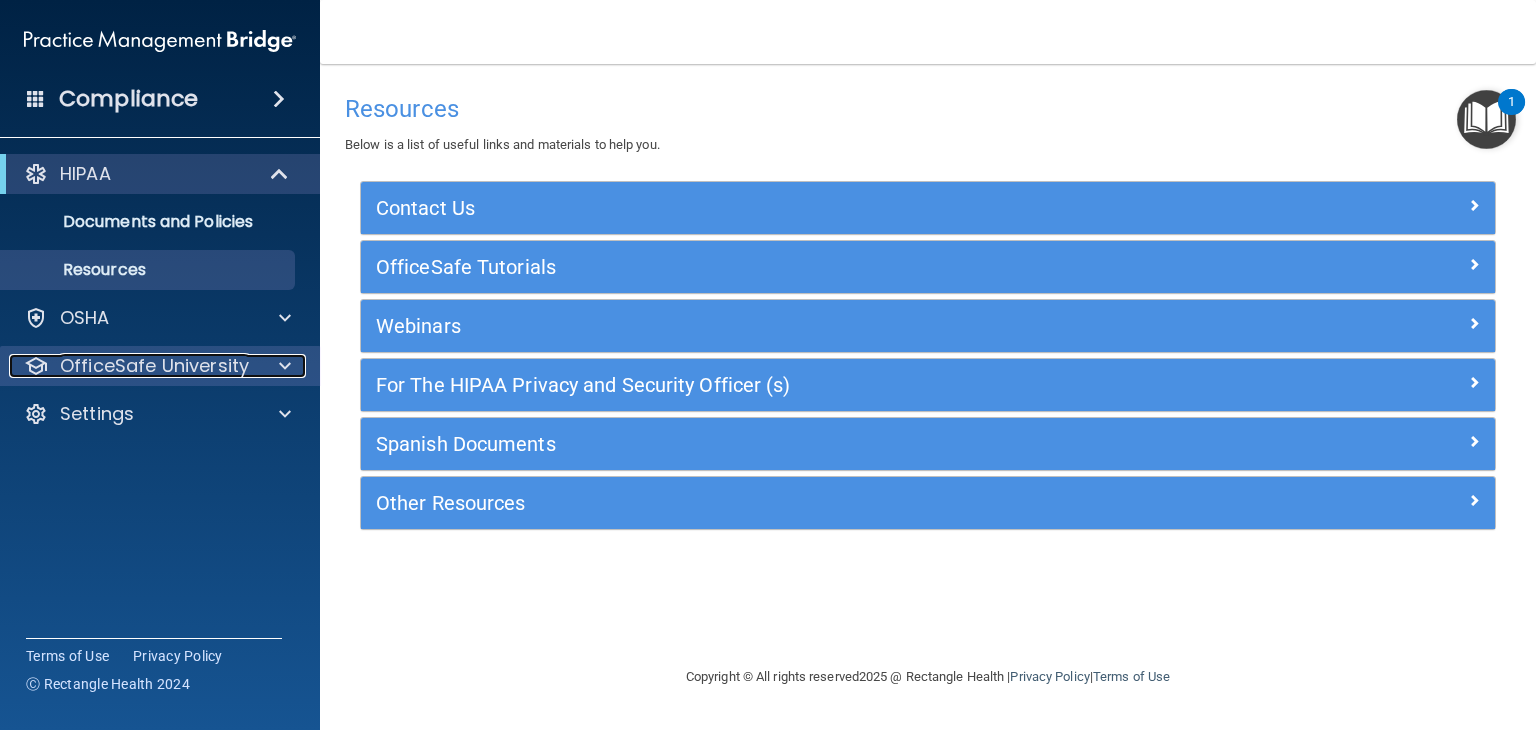 click at bounding box center [285, 366] 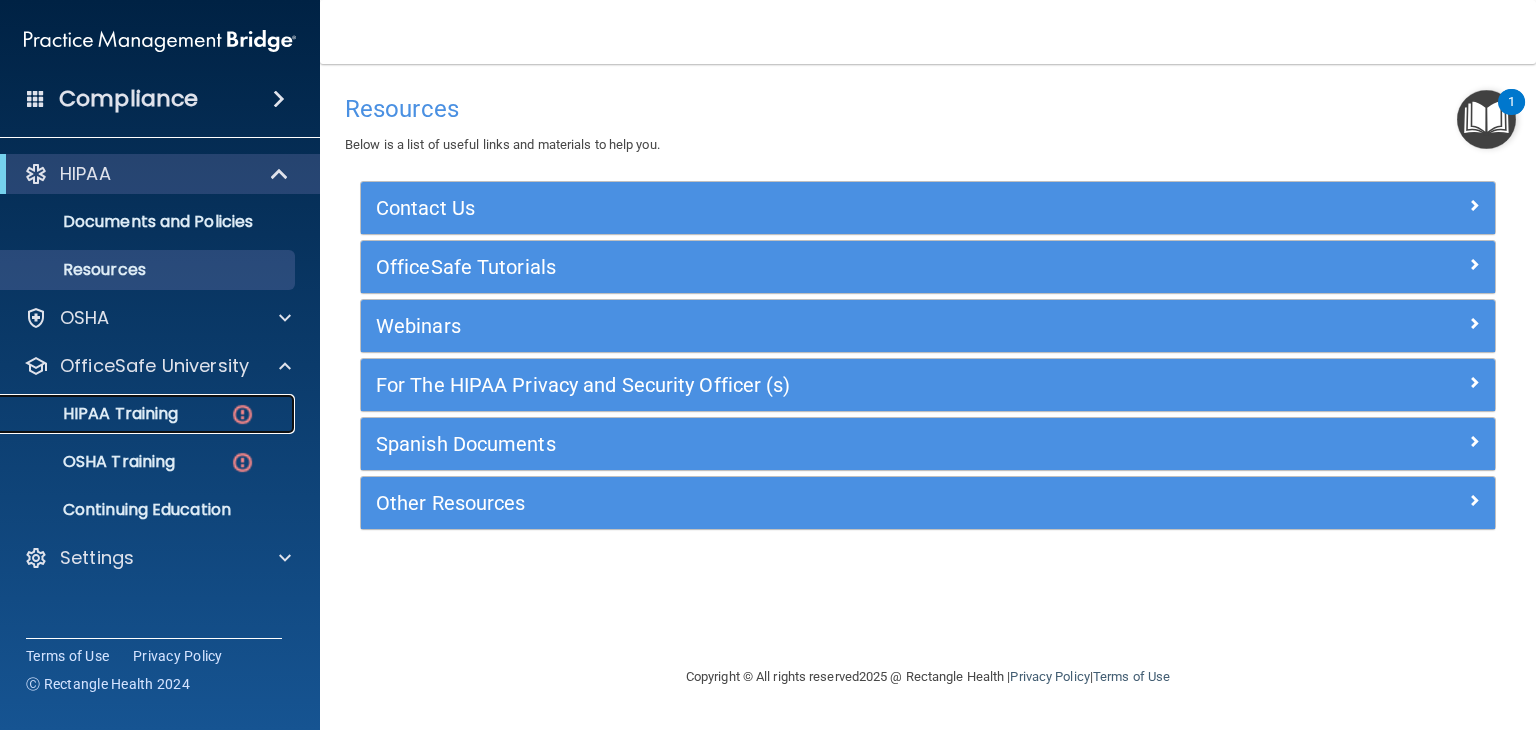 click on "HIPAA Training" at bounding box center (137, 414) 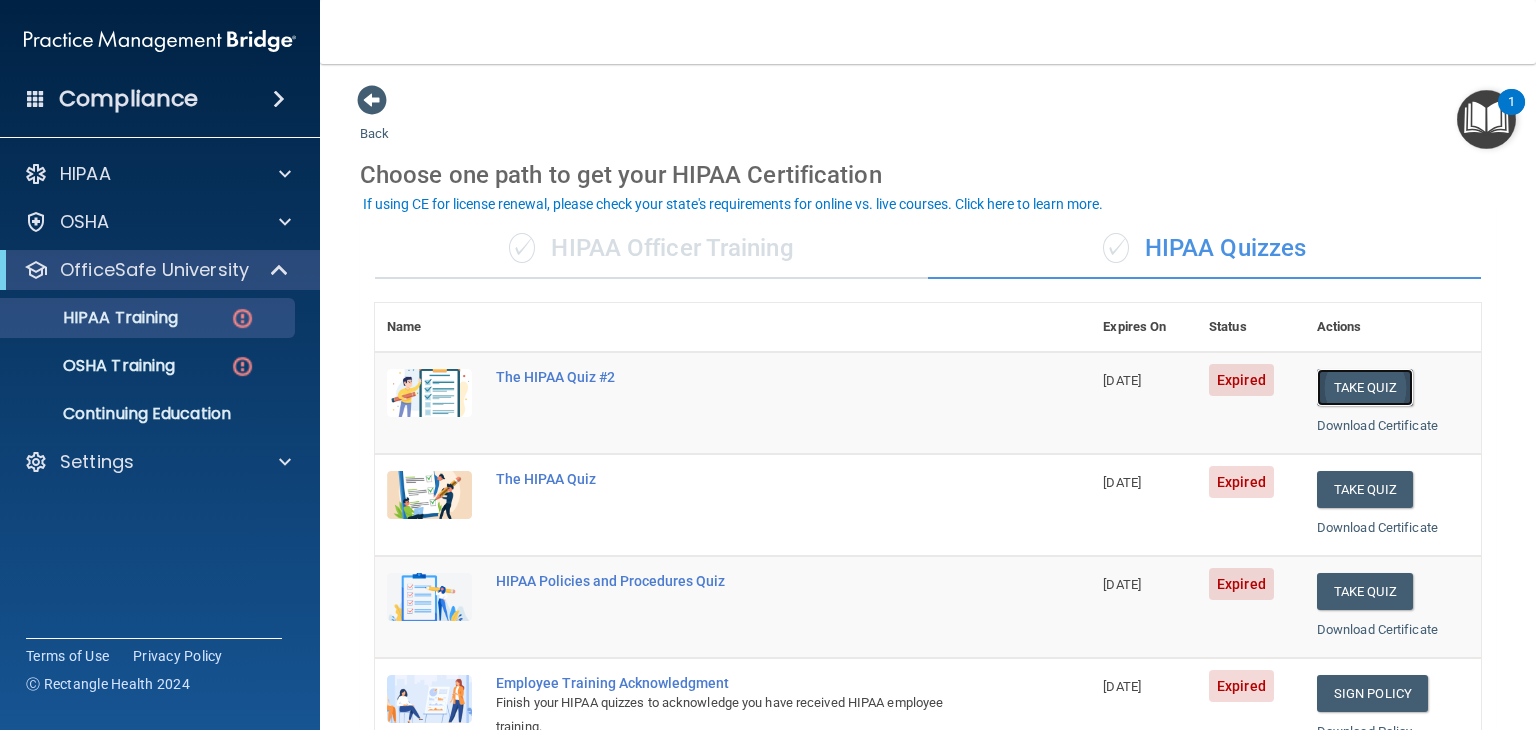 click on "Take Quiz" at bounding box center [1365, 387] 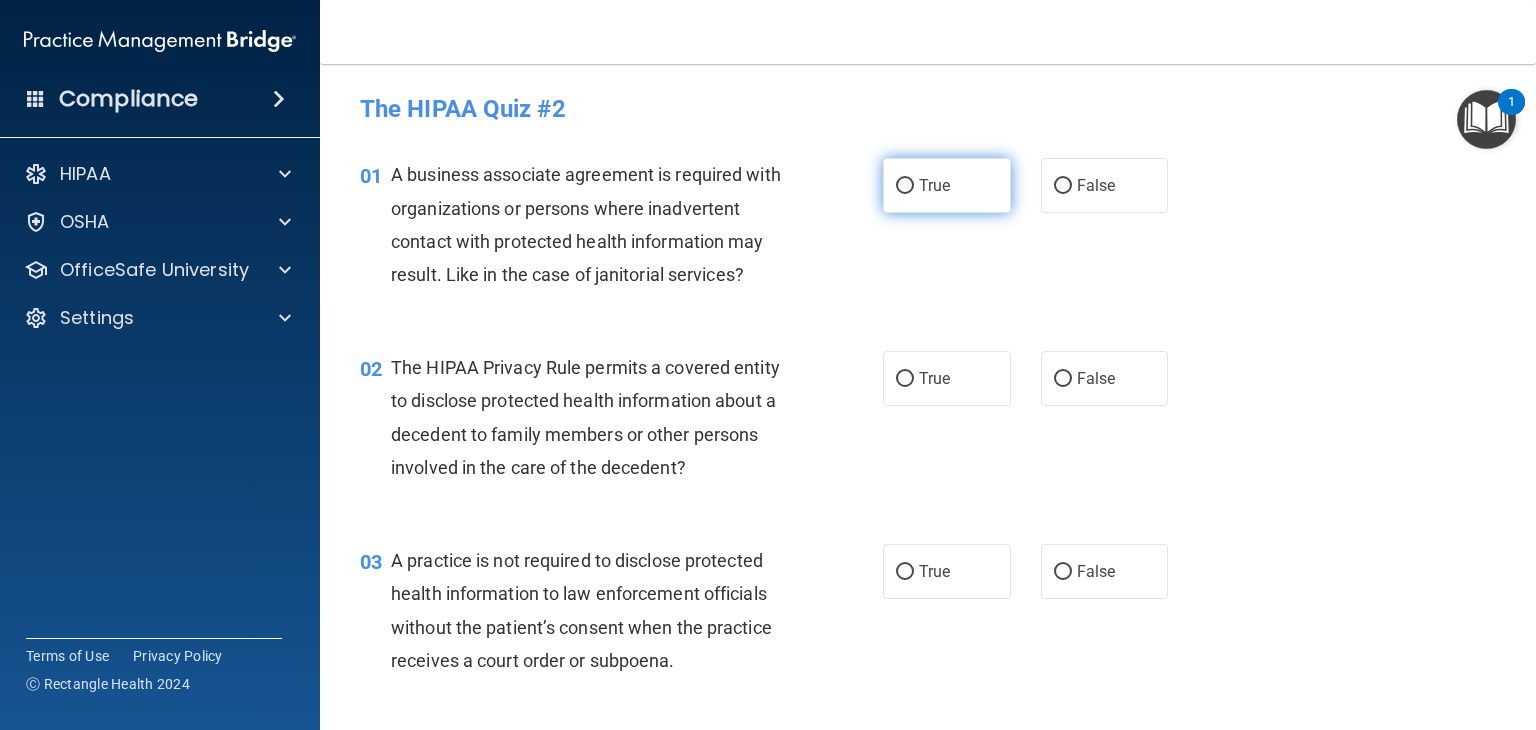 click on "True" at bounding box center (905, 186) 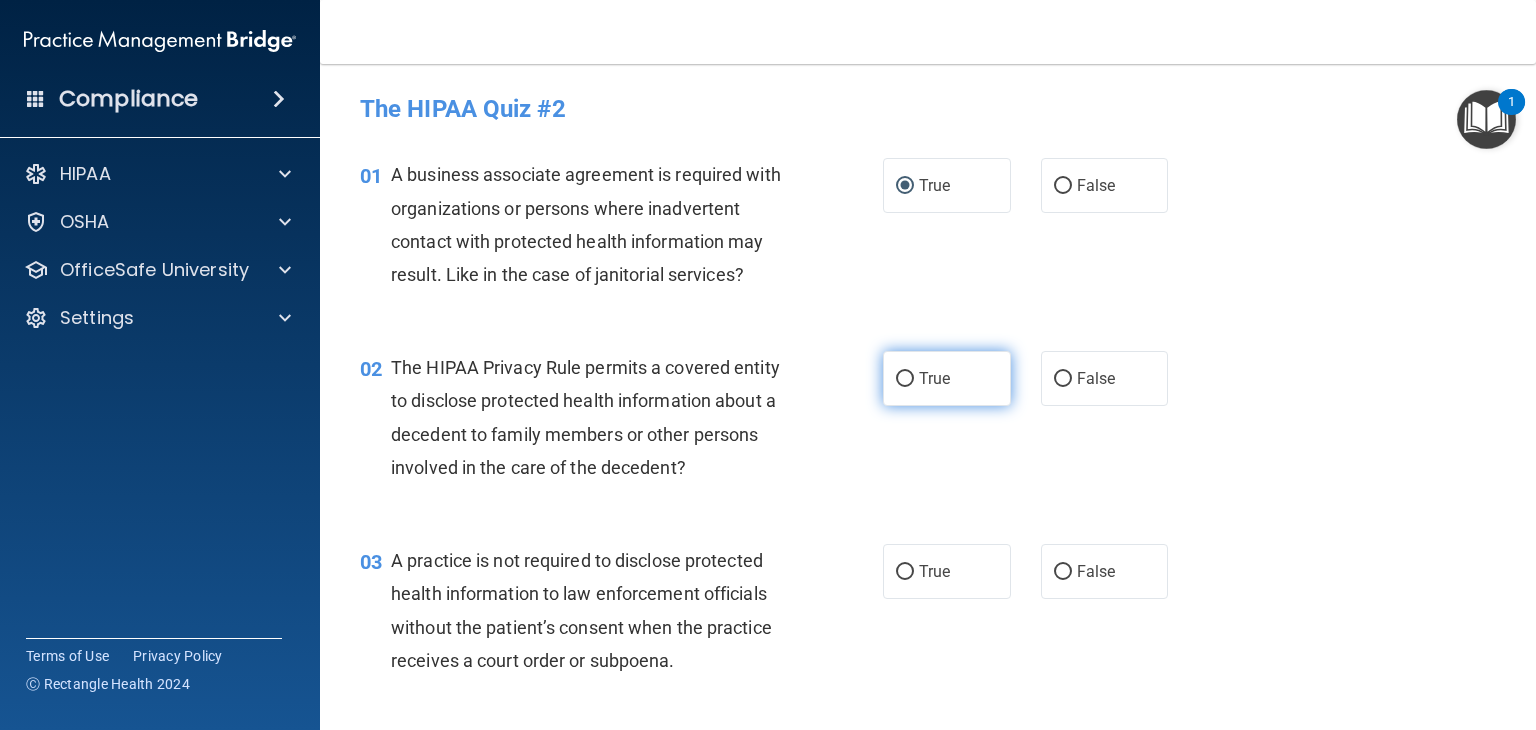 click on "True" at bounding box center [905, 379] 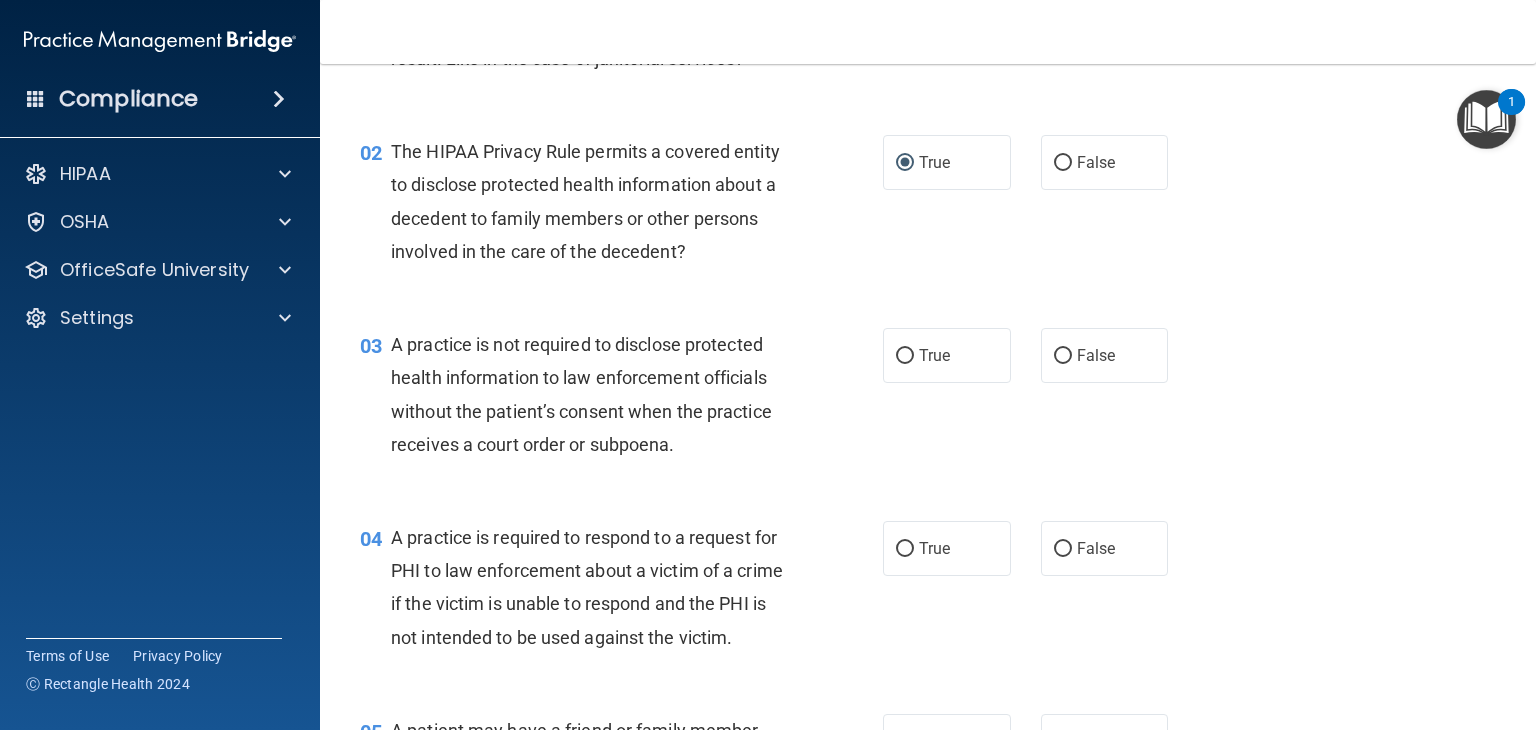 scroll, scrollTop: 403, scrollLeft: 0, axis: vertical 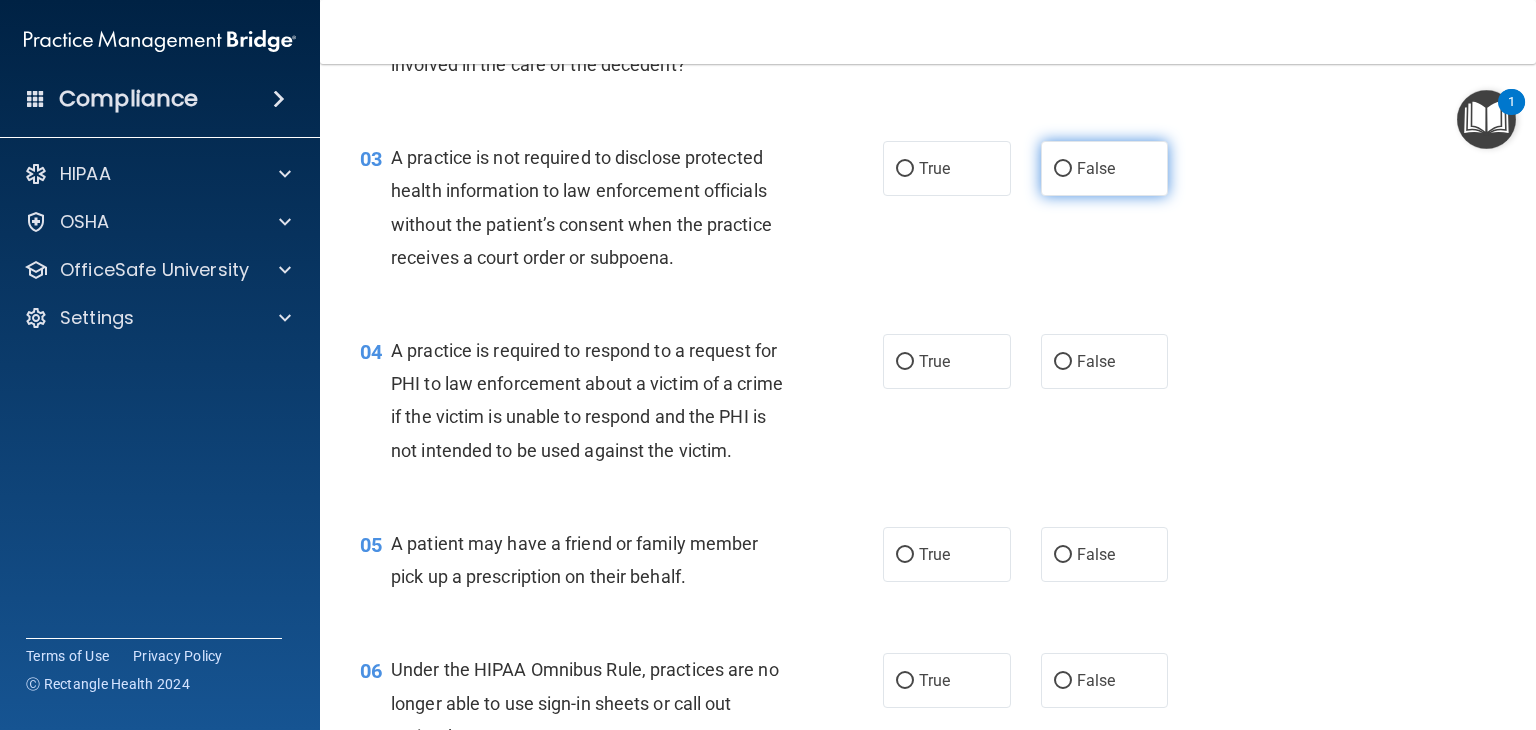 click on "False" at bounding box center [1063, 169] 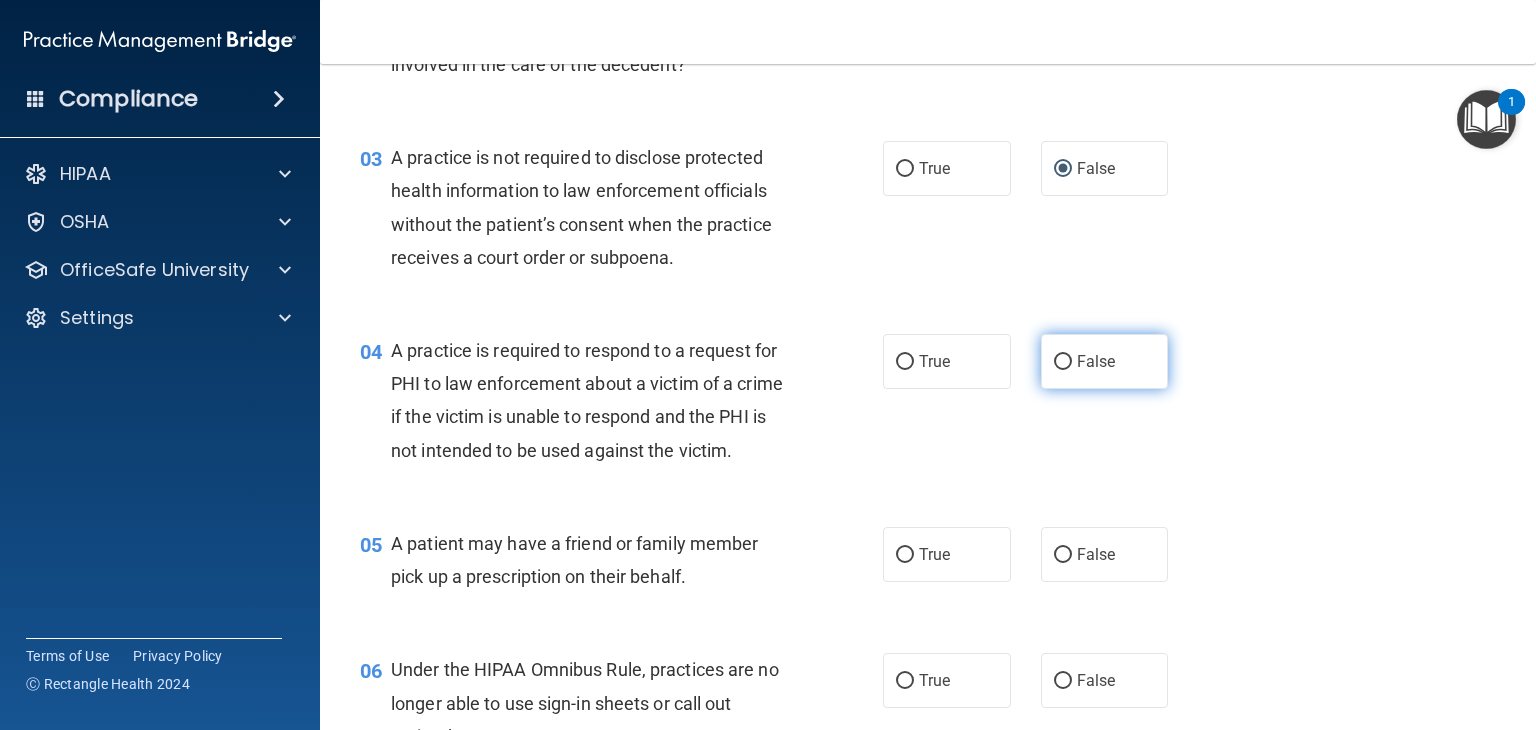 click on "False" at bounding box center [1063, 362] 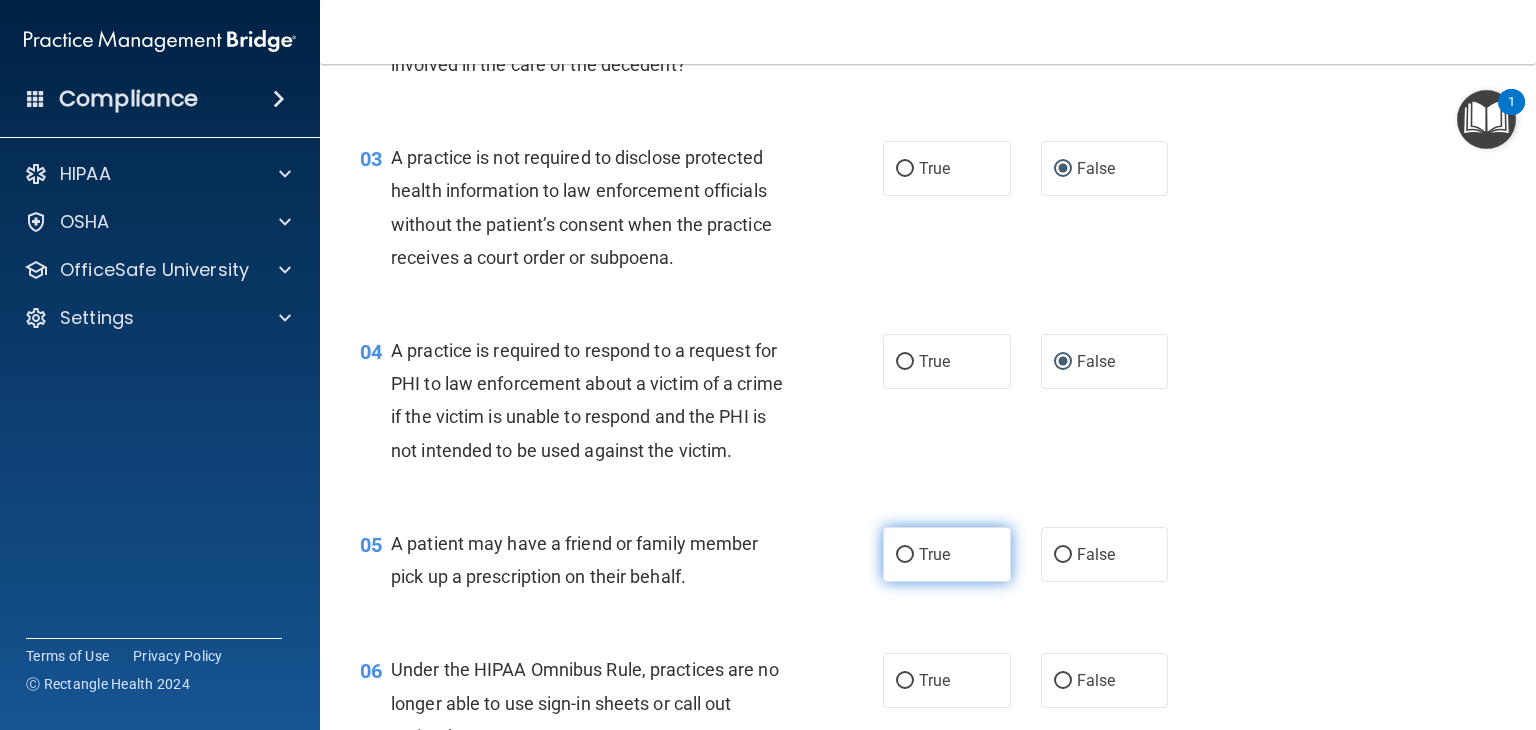 click on "True" at bounding box center [905, 555] 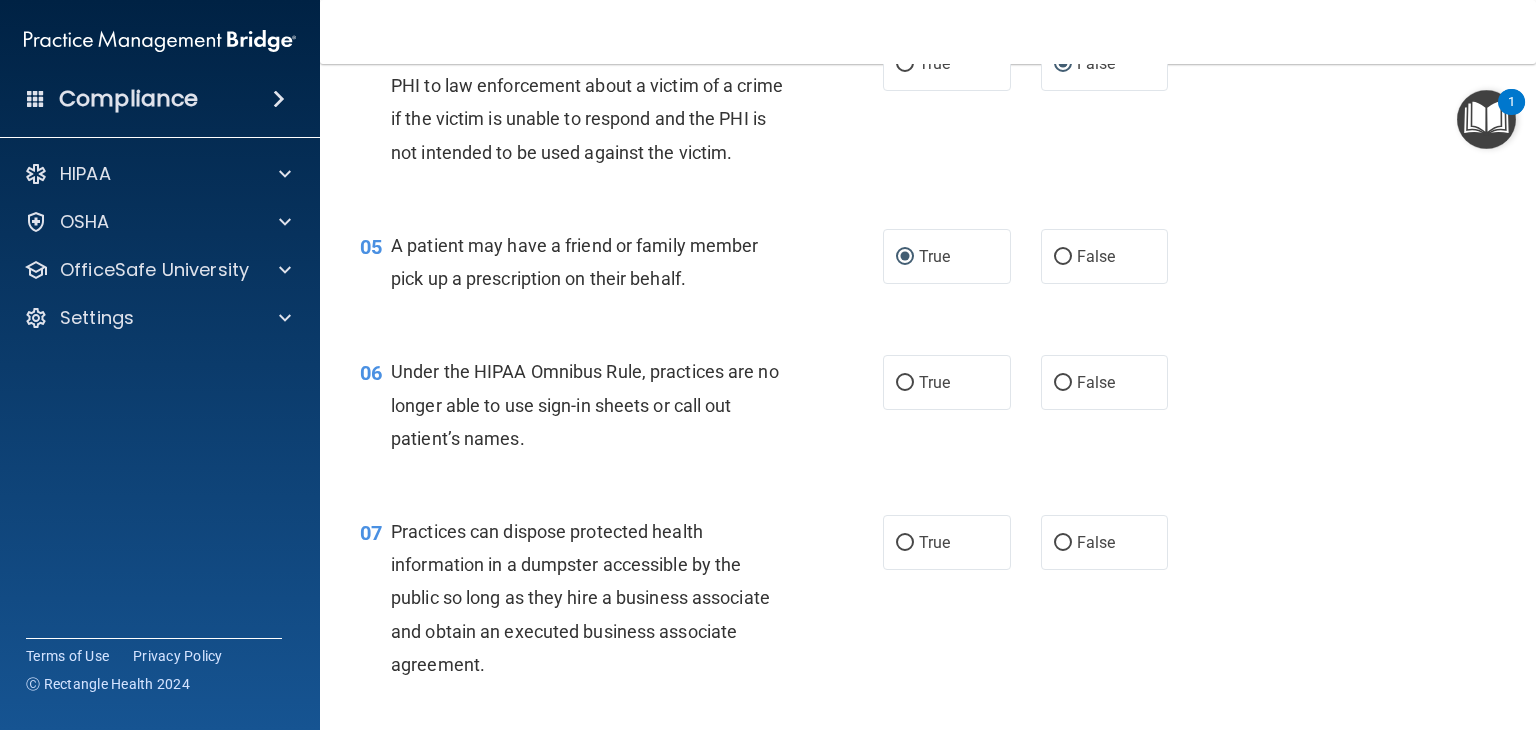 scroll, scrollTop: 870, scrollLeft: 0, axis: vertical 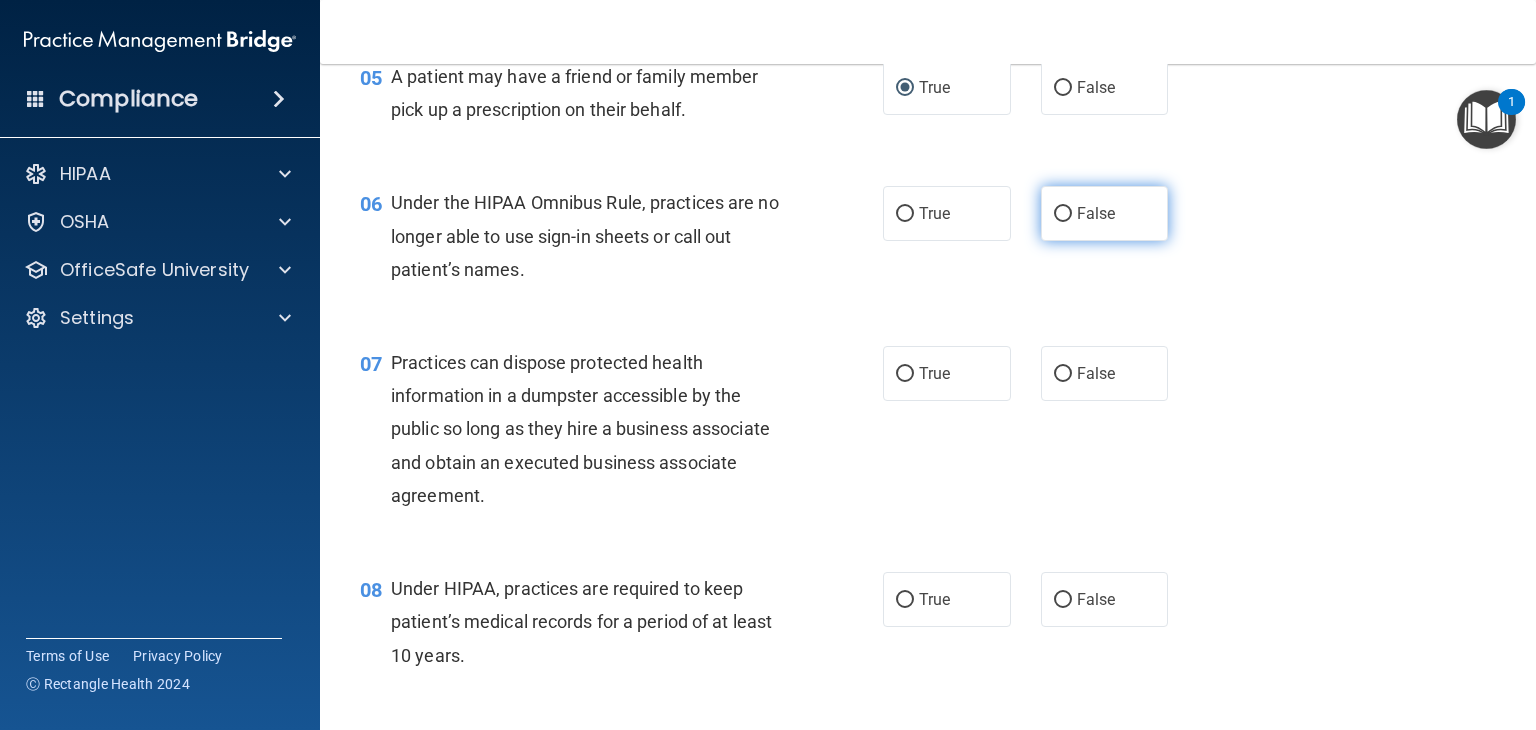 click on "False" at bounding box center [1063, 214] 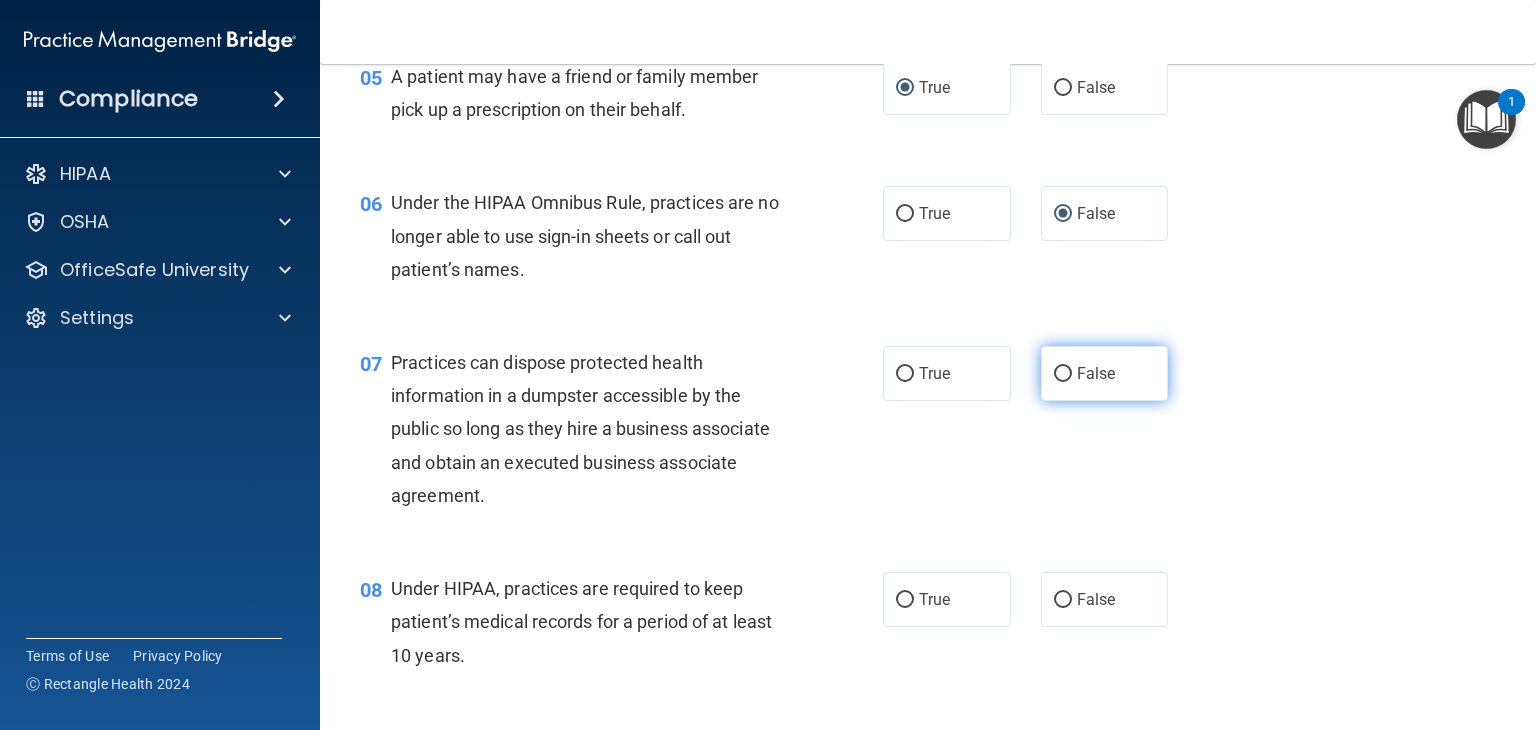 click on "False" at bounding box center (1105, 373) 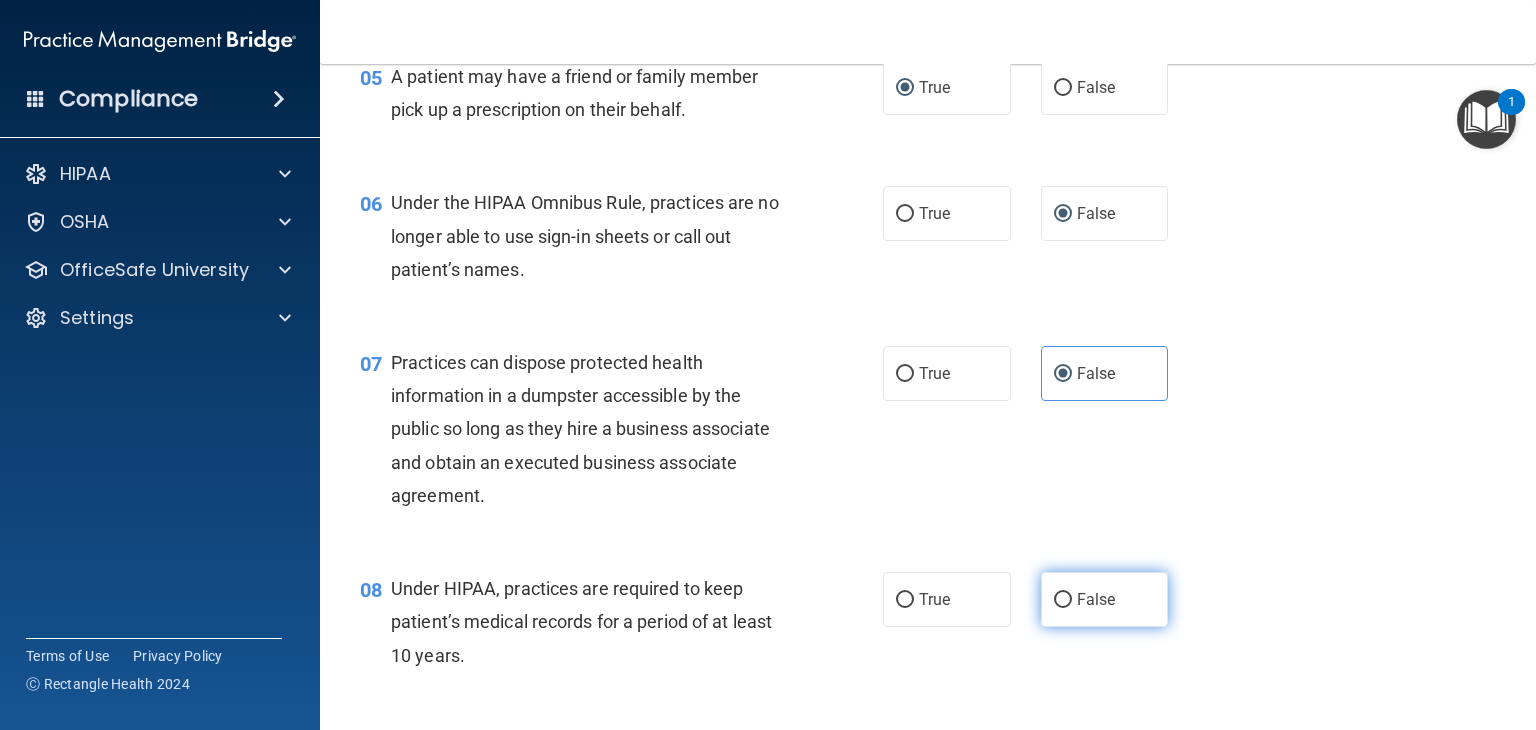 click on "False" at bounding box center (1063, 600) 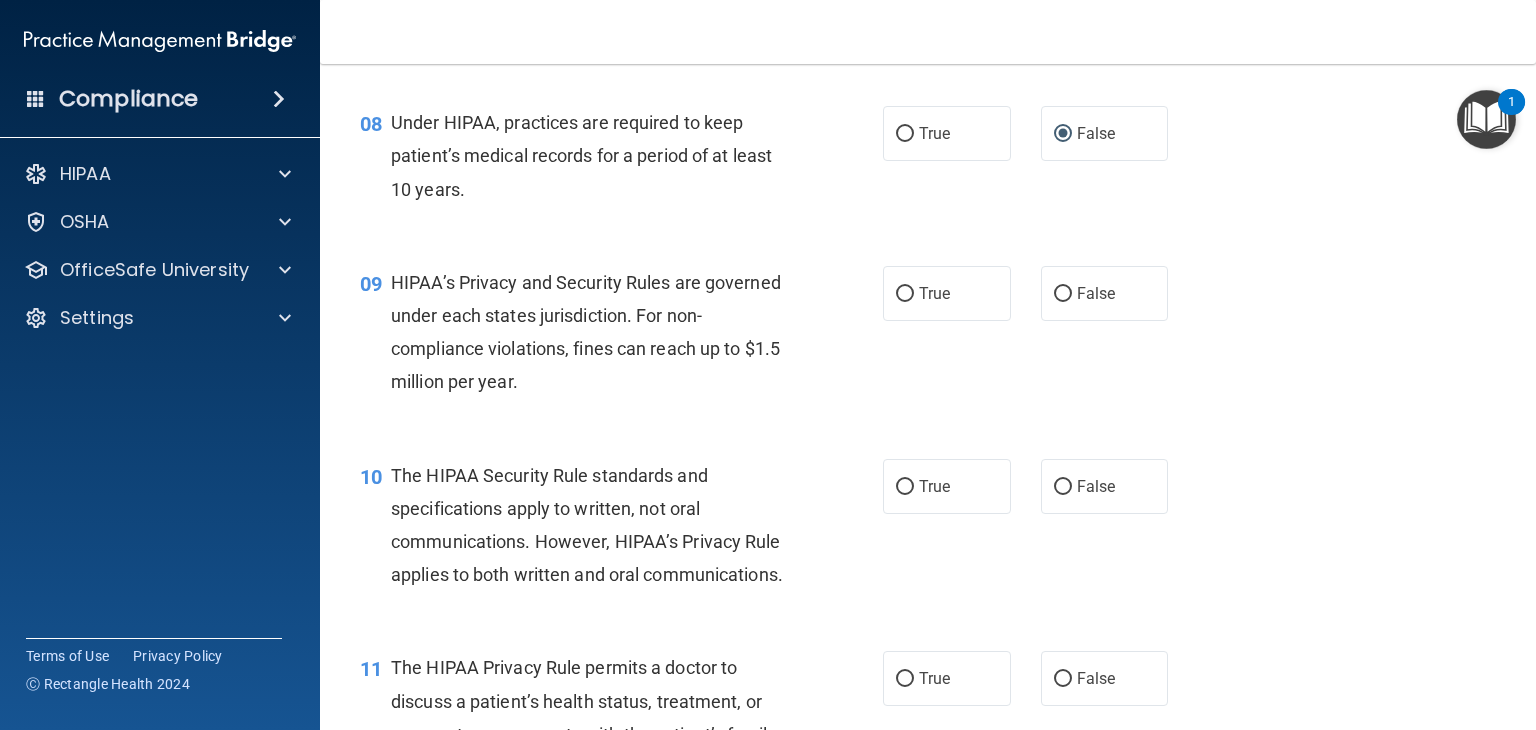 scroll, scrollTop: 1420, scrollLeft: 0, axis: vertical 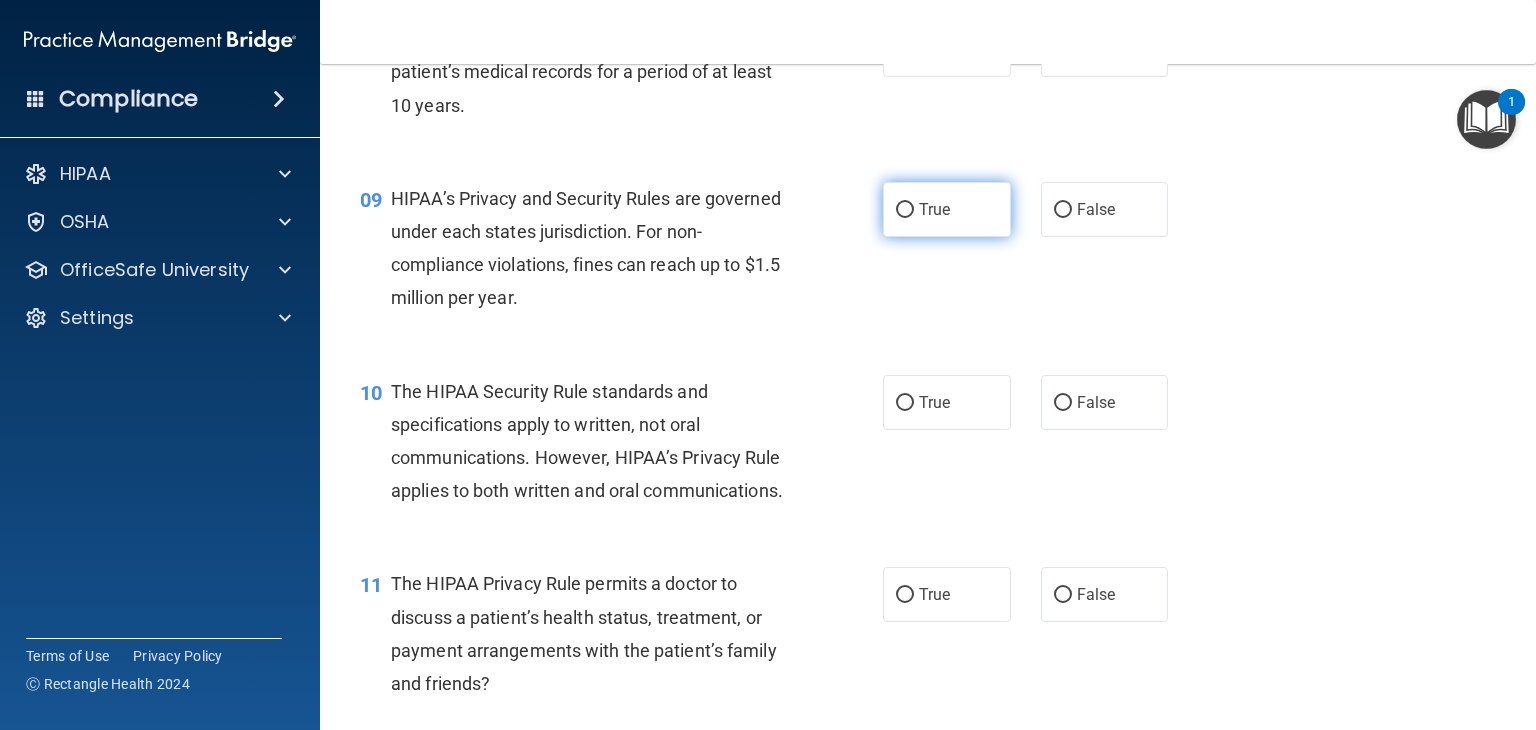 click on "True" at bounding box center [905, 210] 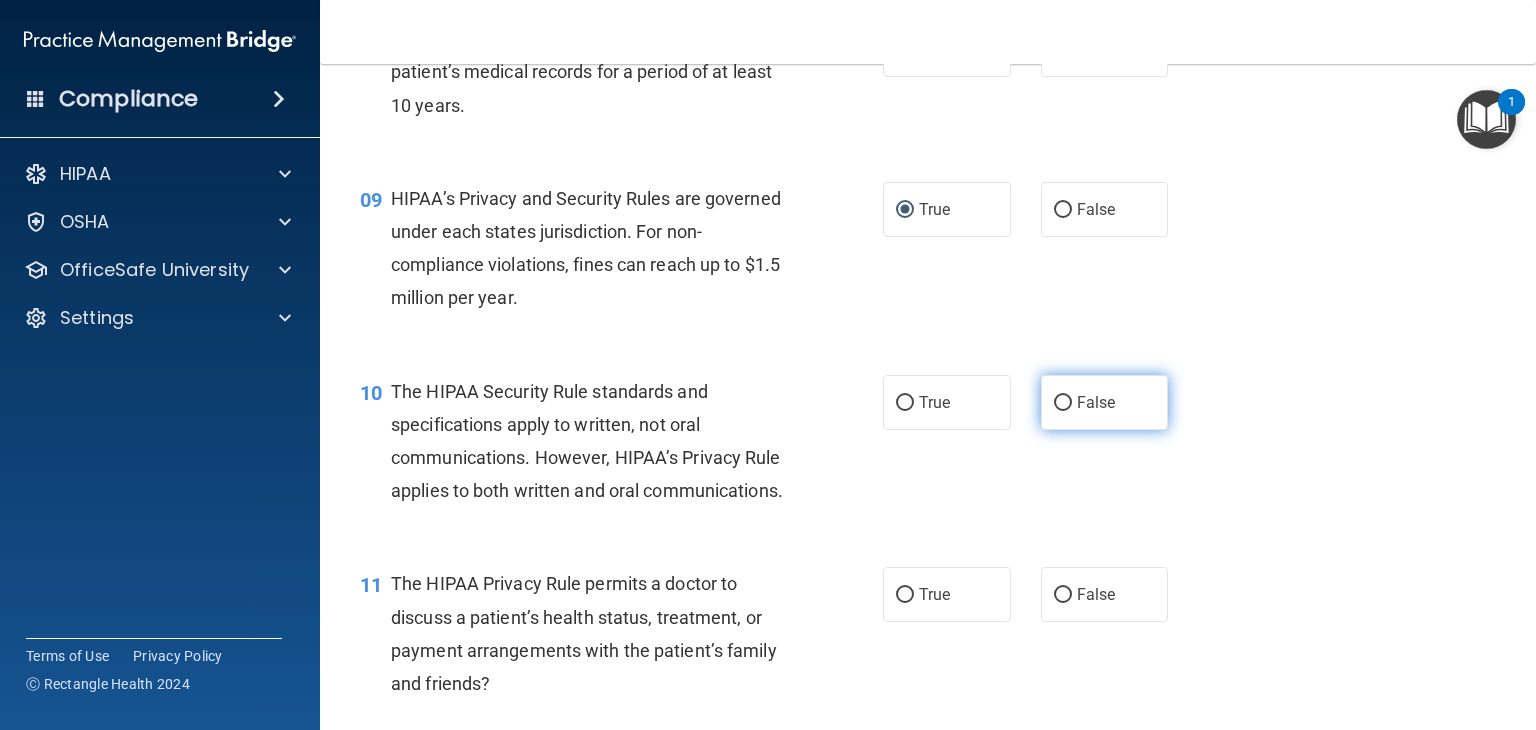 click on "False" at bounding box center [1105, 402] 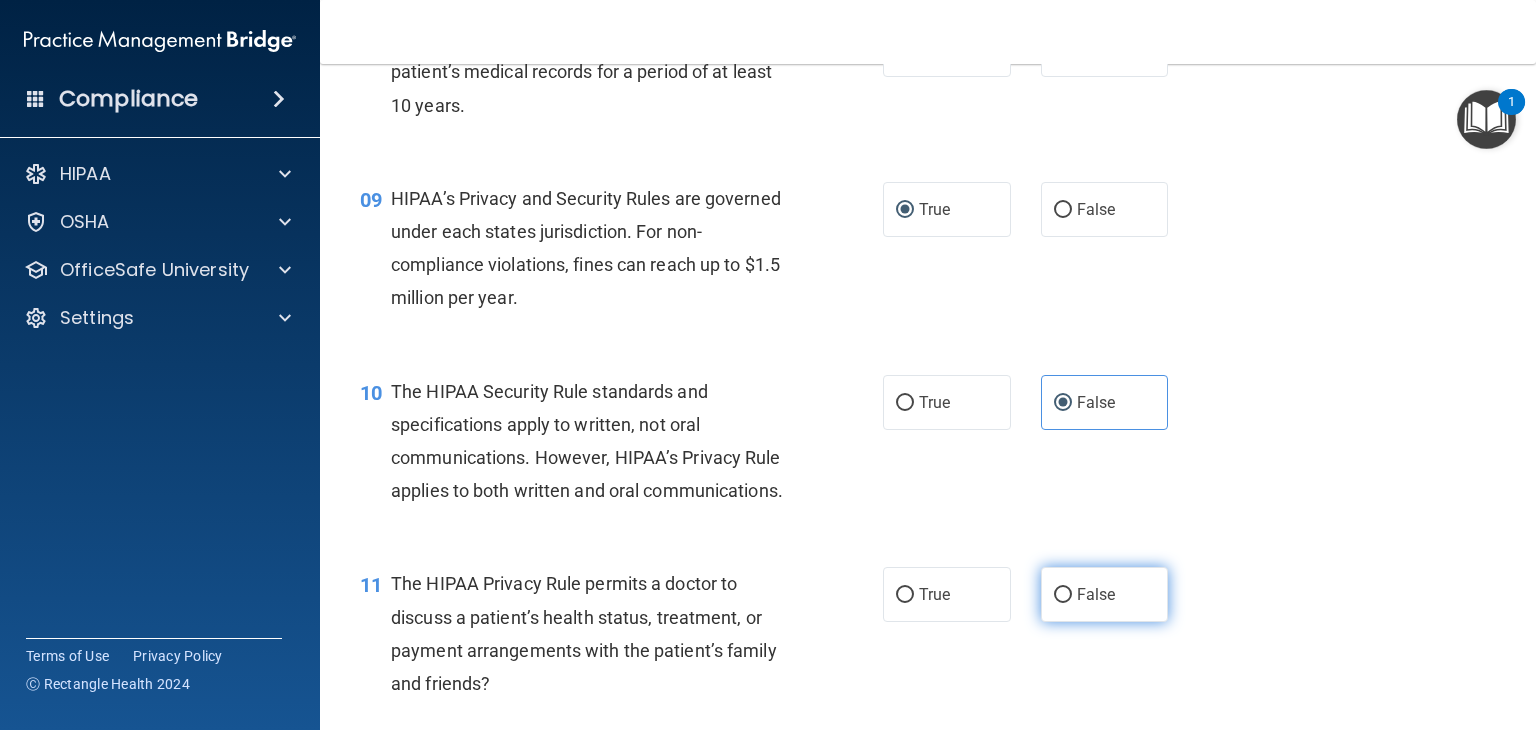 click on "False" at bounding box center (1063, 595) 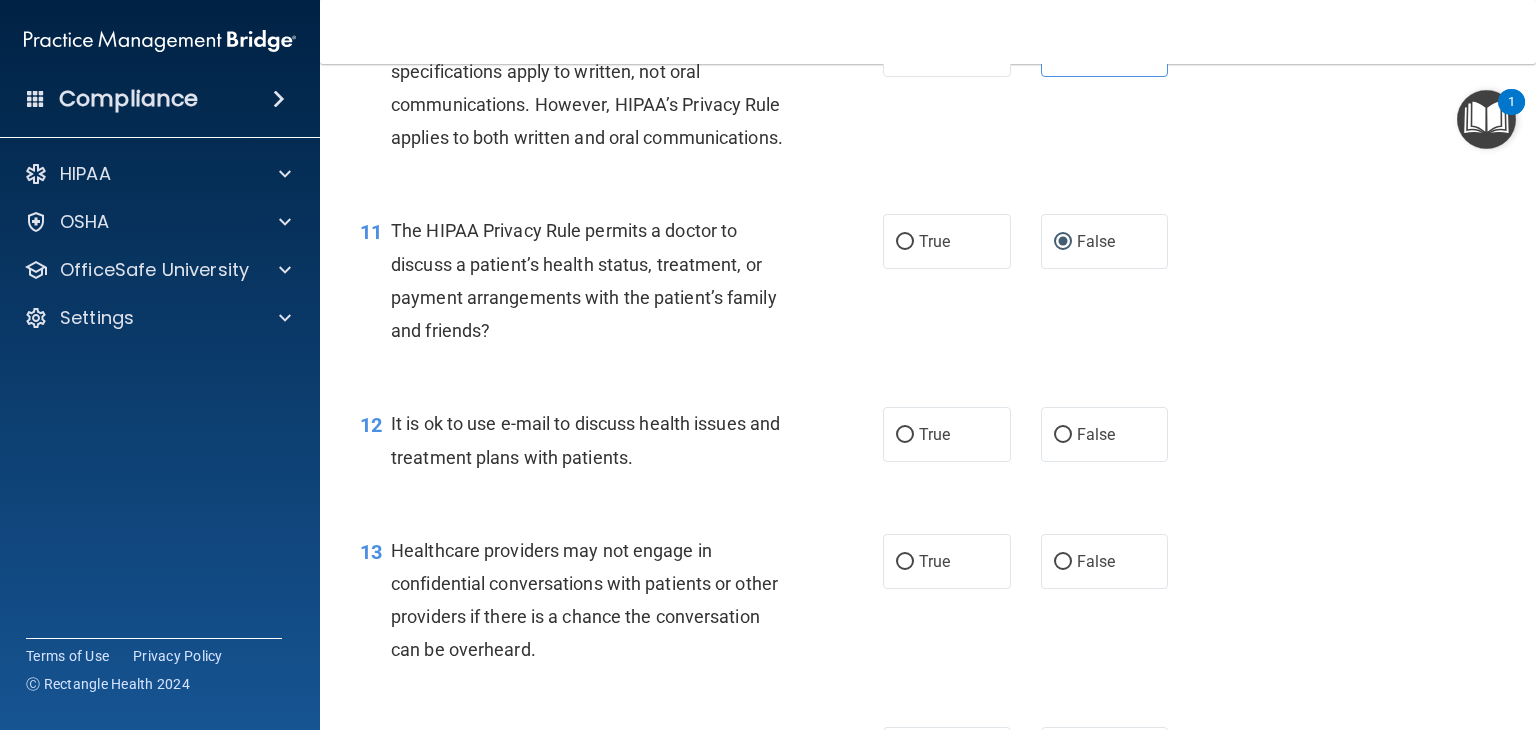scroll, scrollTop: 1760, scrollLeft: 0, axis: vertical 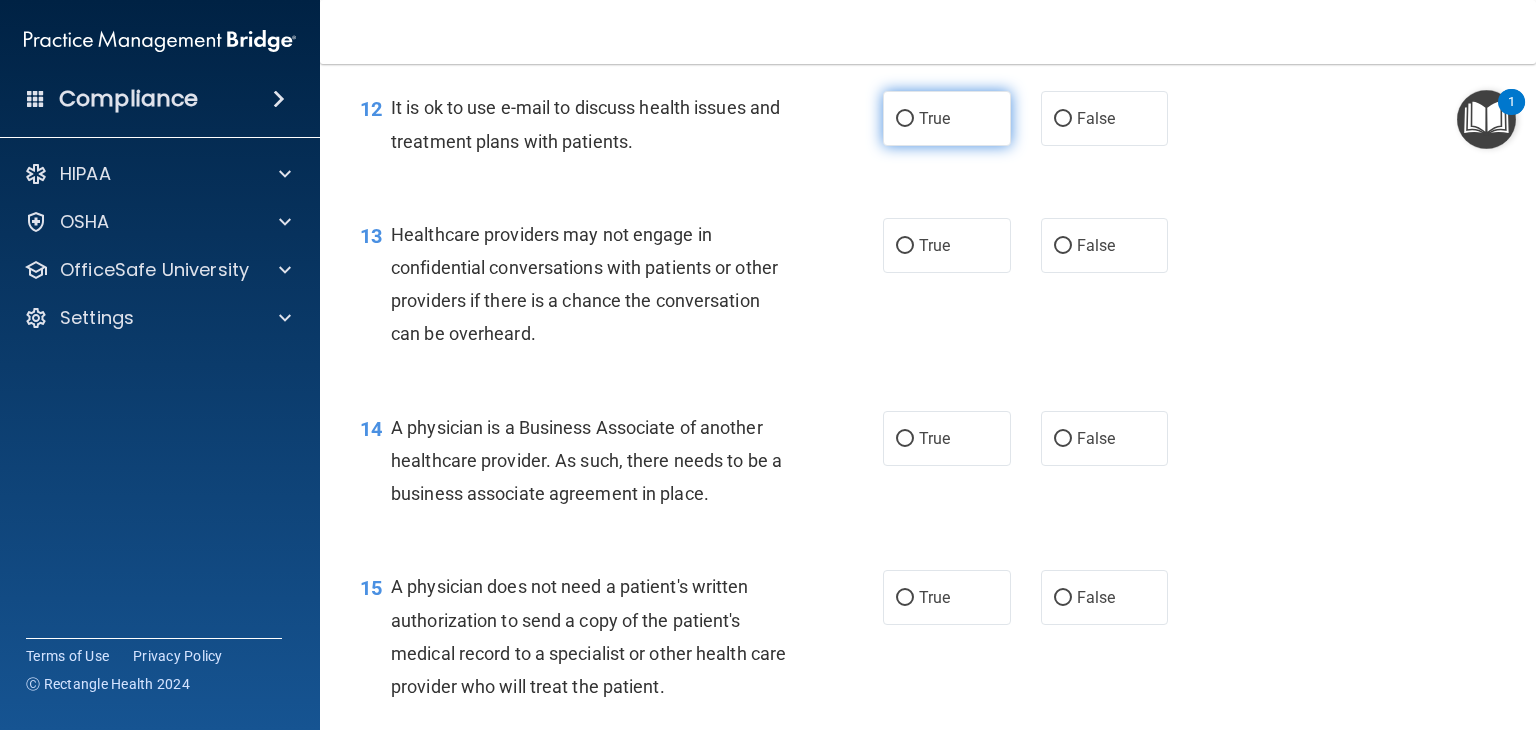 click on "True" at bounding box center (905, 119) 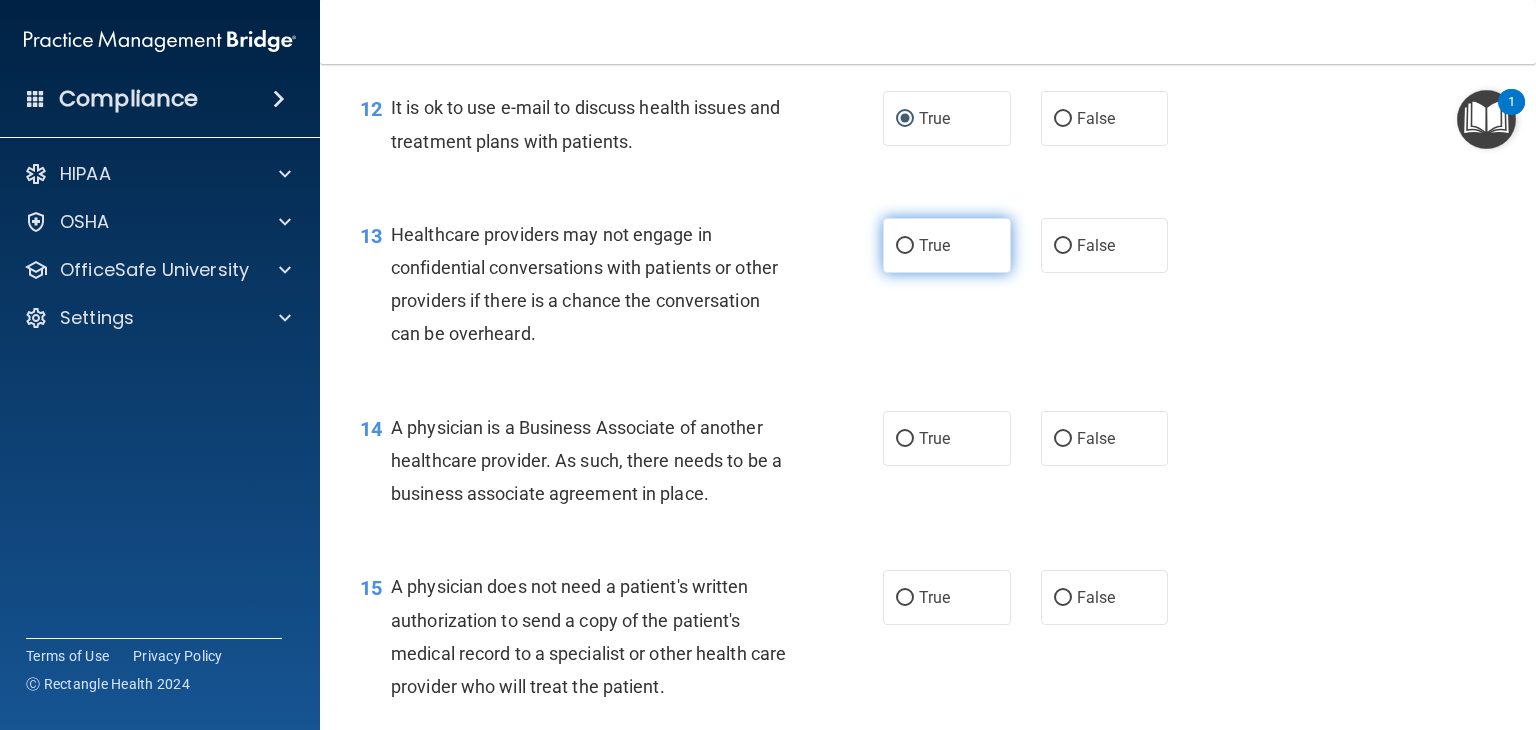 click on "True" at bounding box center [905, 246] 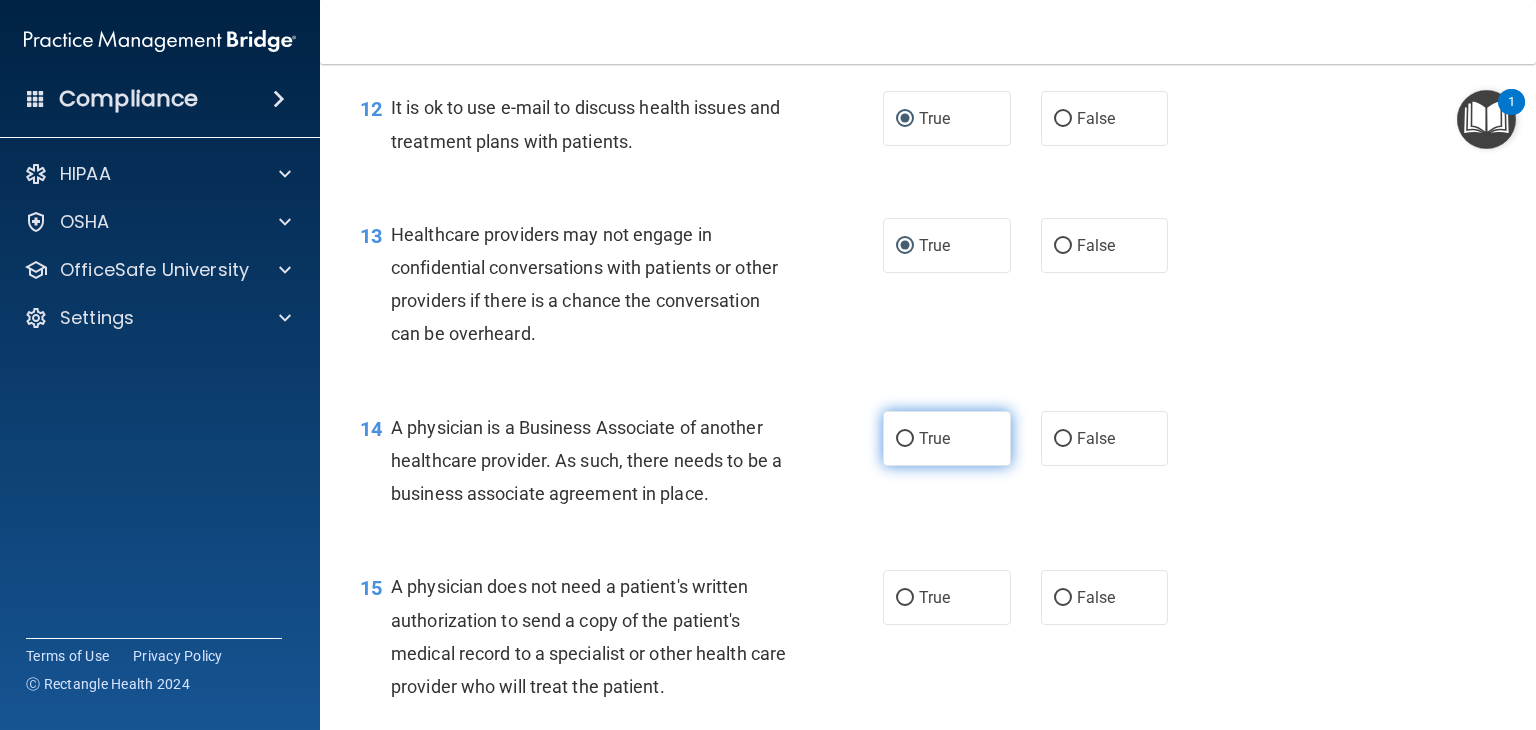 click on "True" at bounding box center (905, 439) 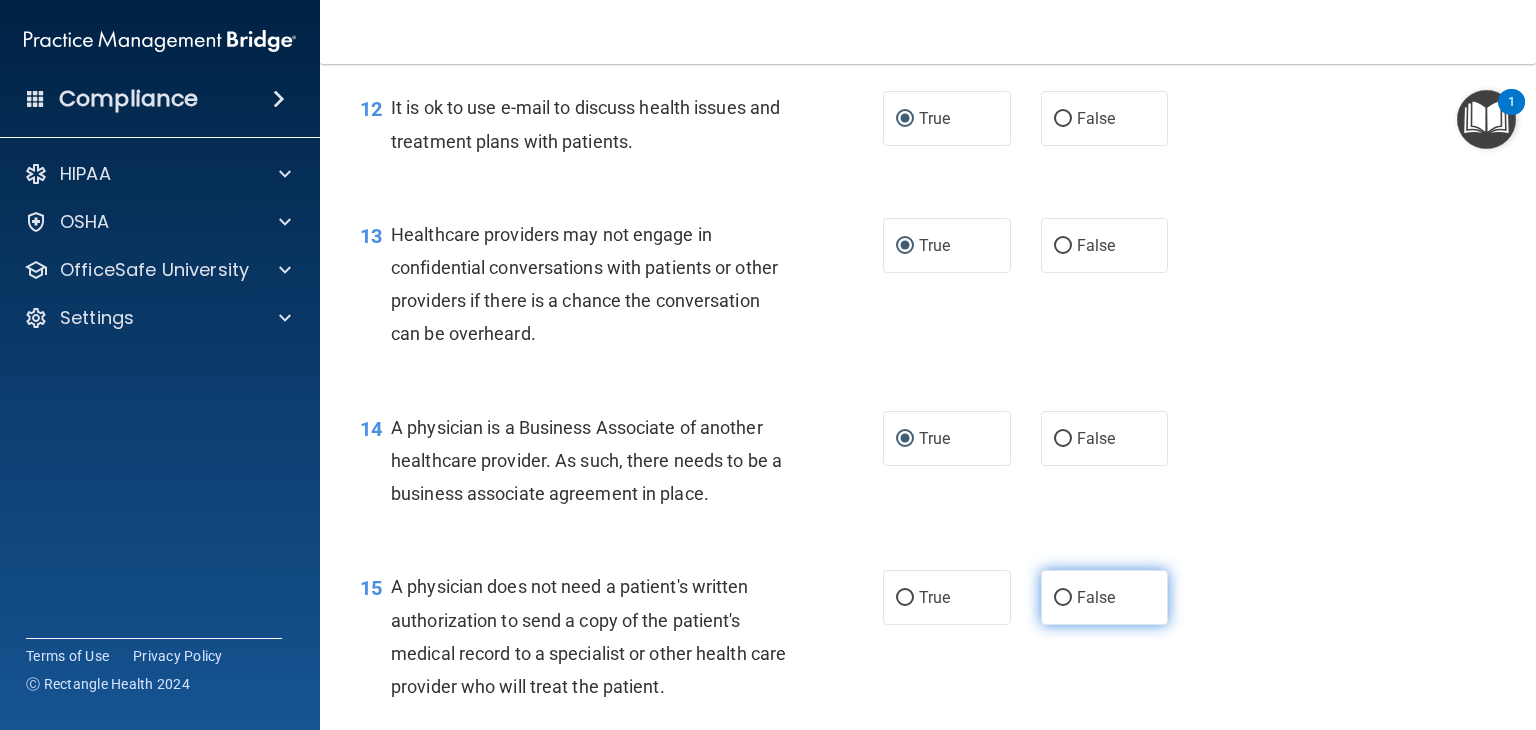 click on "False" at bounding box center (1063, 598) 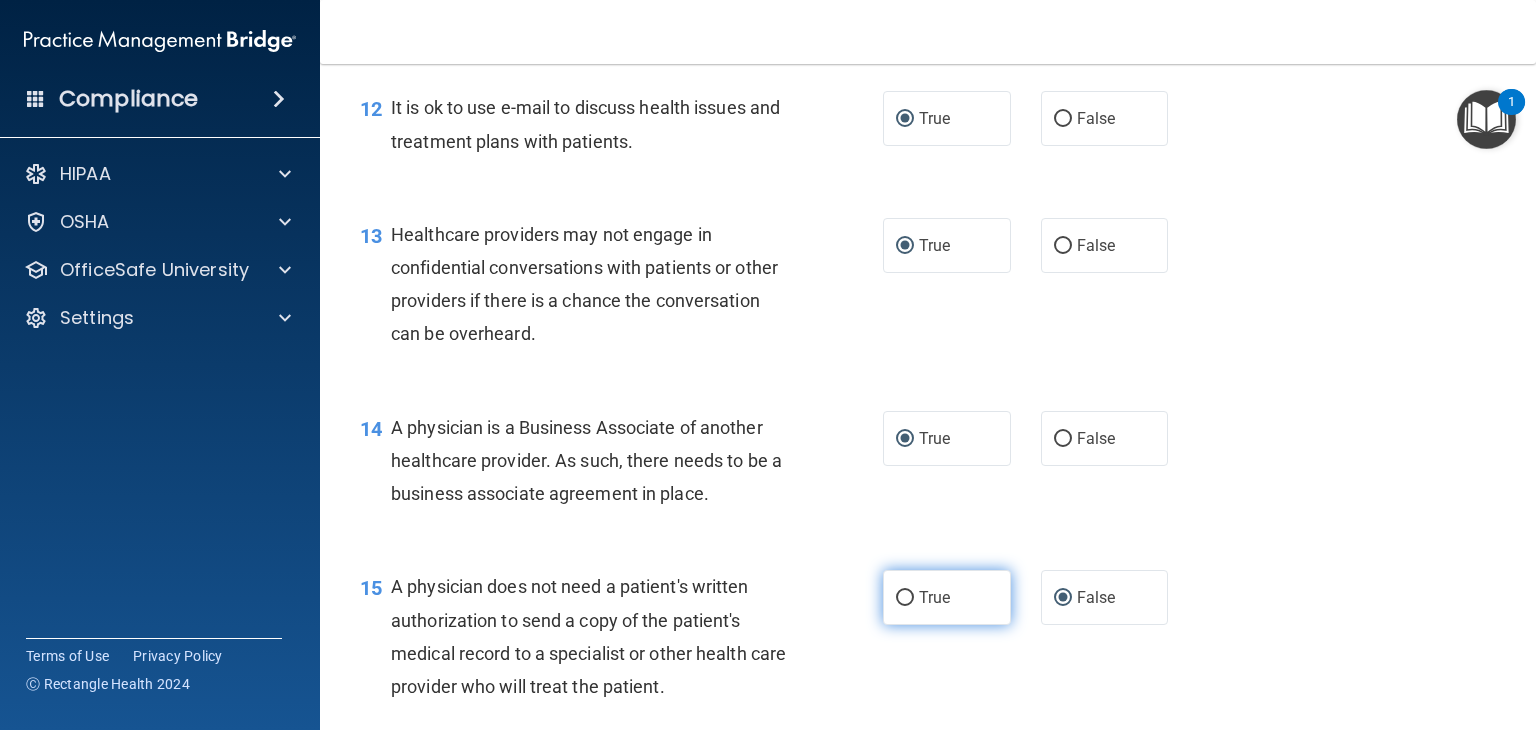 click on "True" at bounding box center [905, 598] 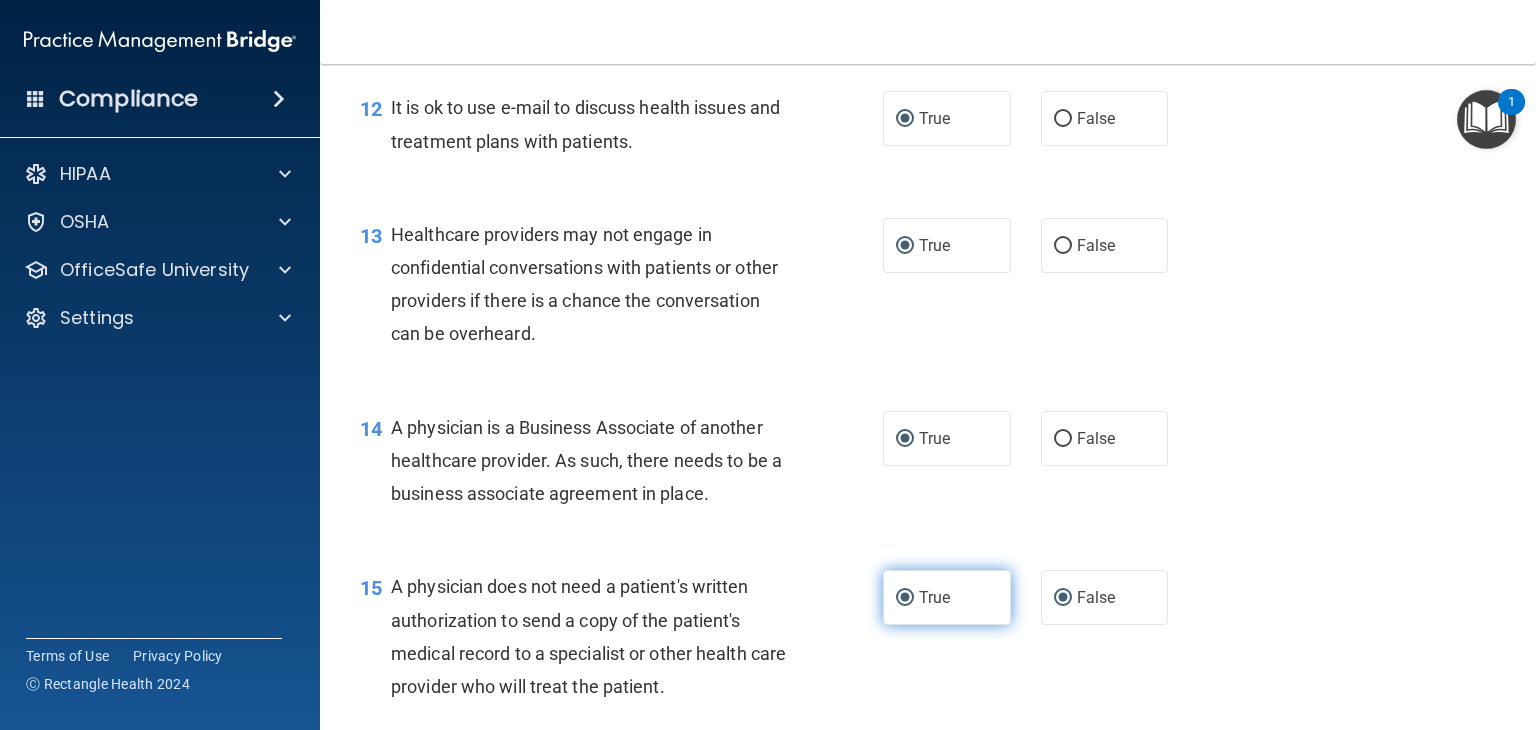 radio on "false" 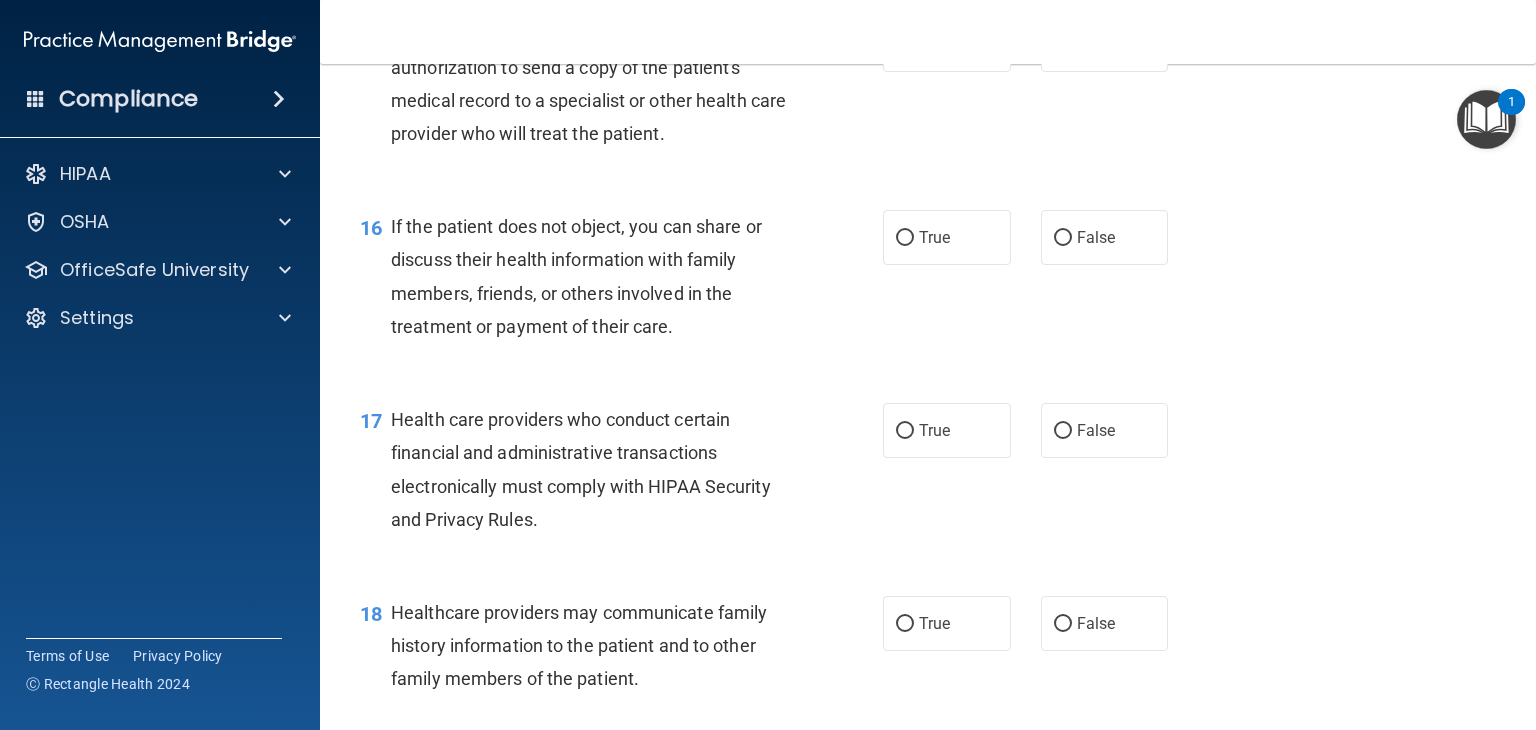 scroll, scrollTop: 2758, scrollLeft: 0, axis: vertical 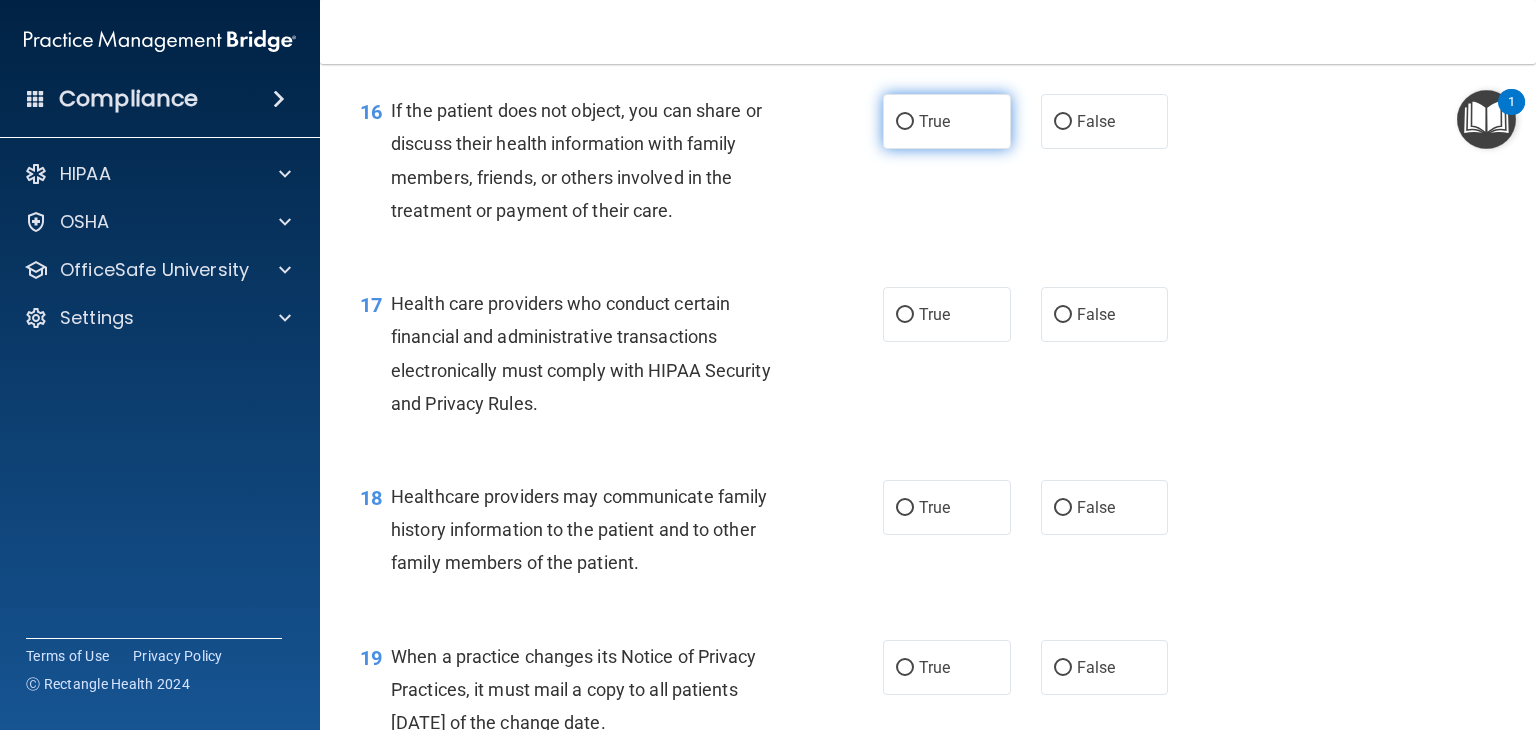 click on "True" at bounding box center (905, 122) 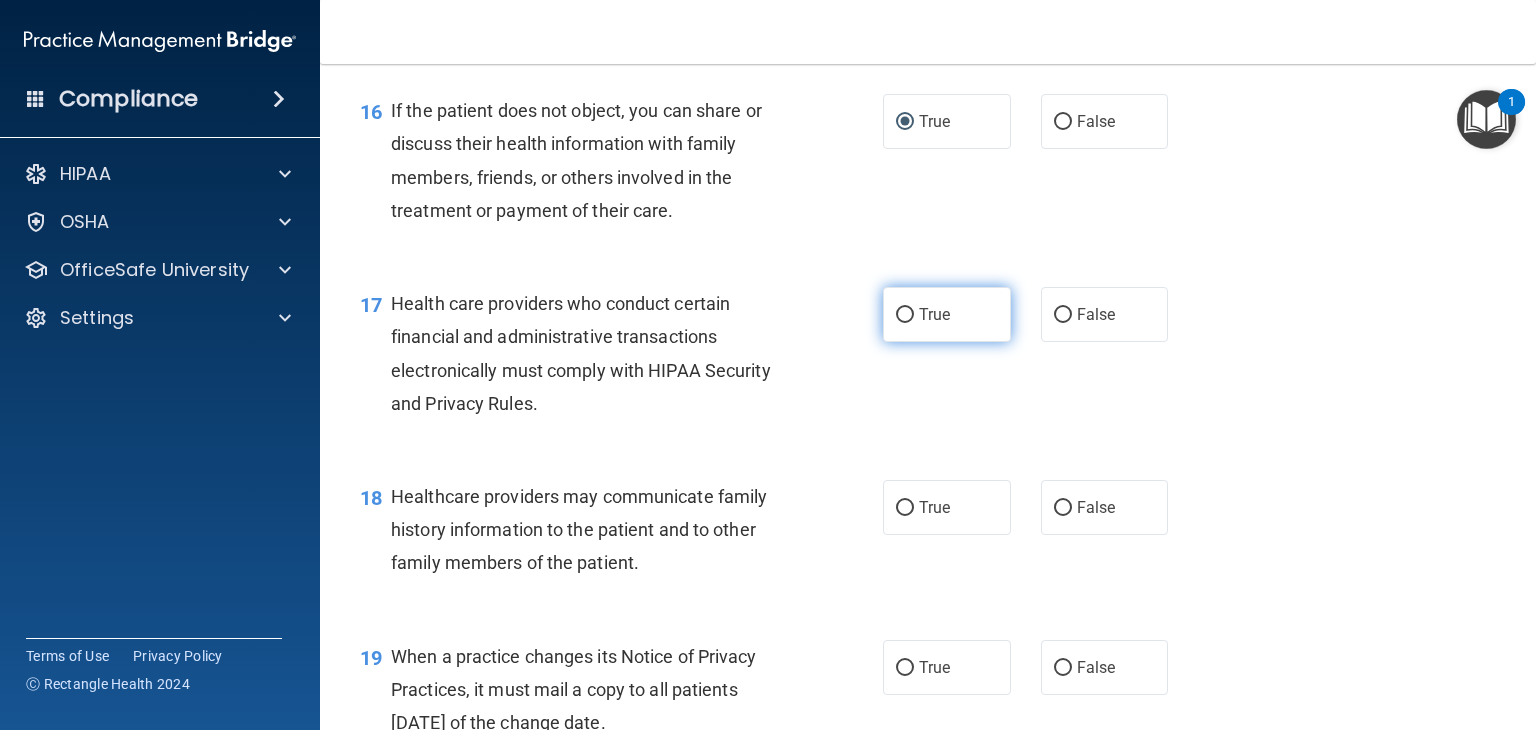 click on "True" at bounding box center (905, 315) 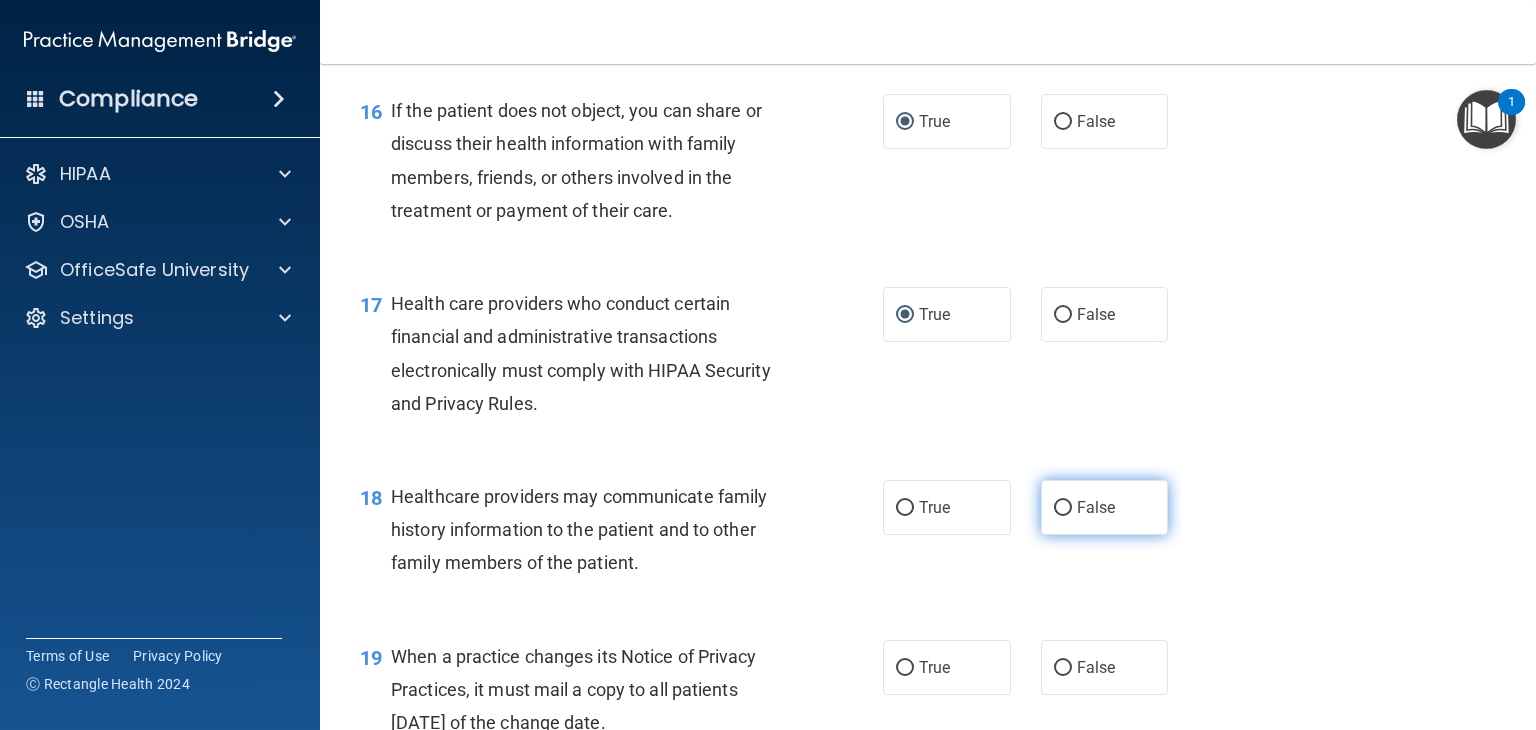 click on "False" at bounding box center [1063, 508] 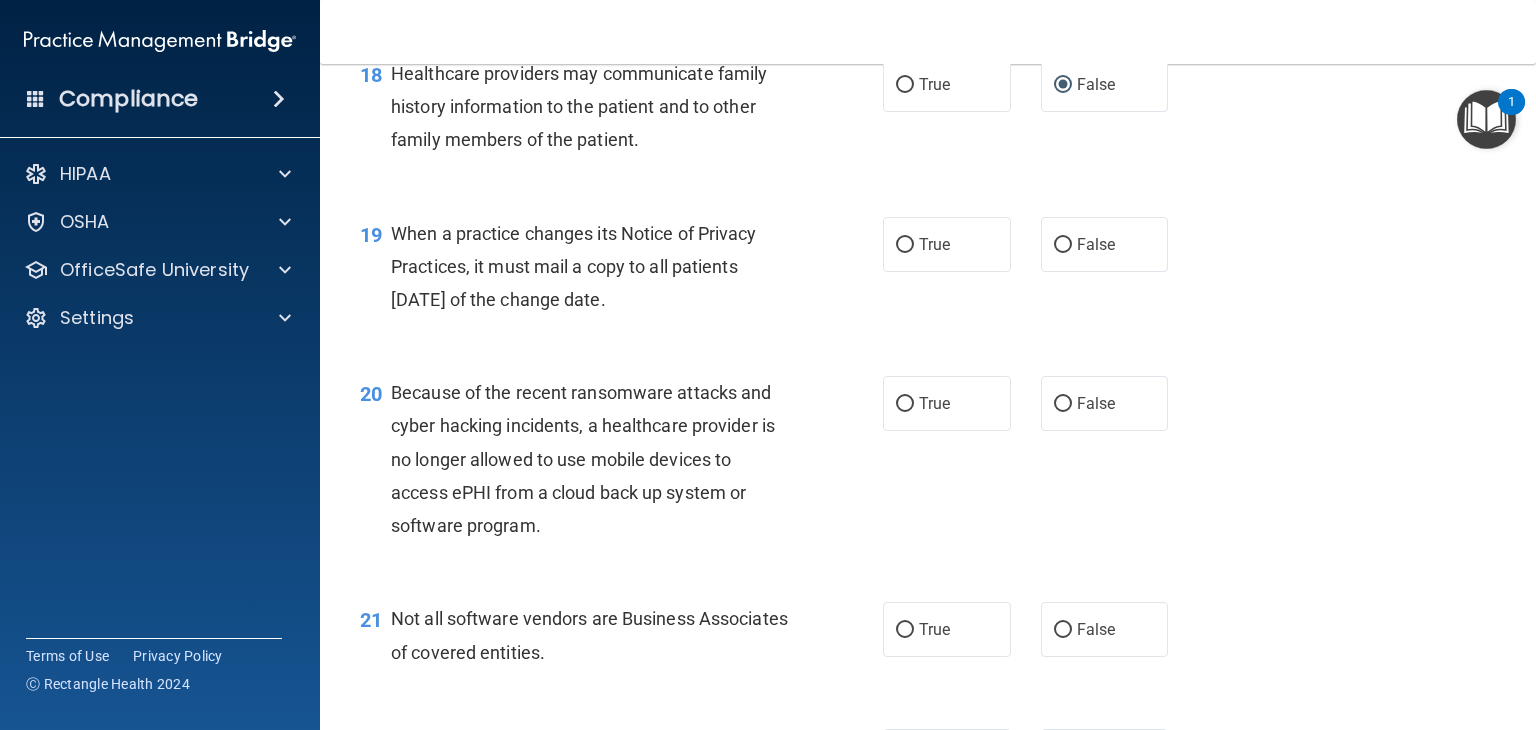 scroll, scrollTop: 3214, scrollLeft: 0, axis: vertical 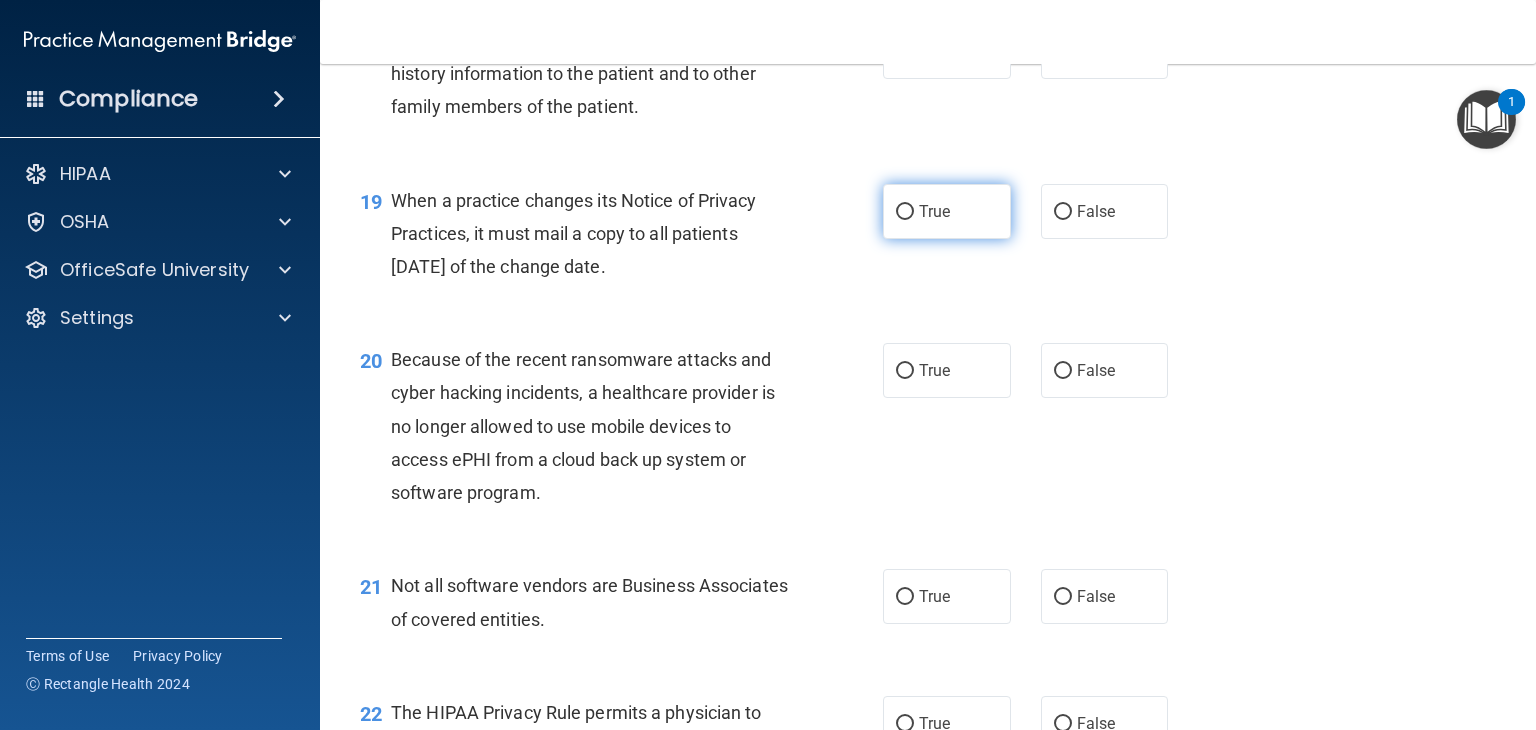 click on "True" at bounding box center (905, 212) 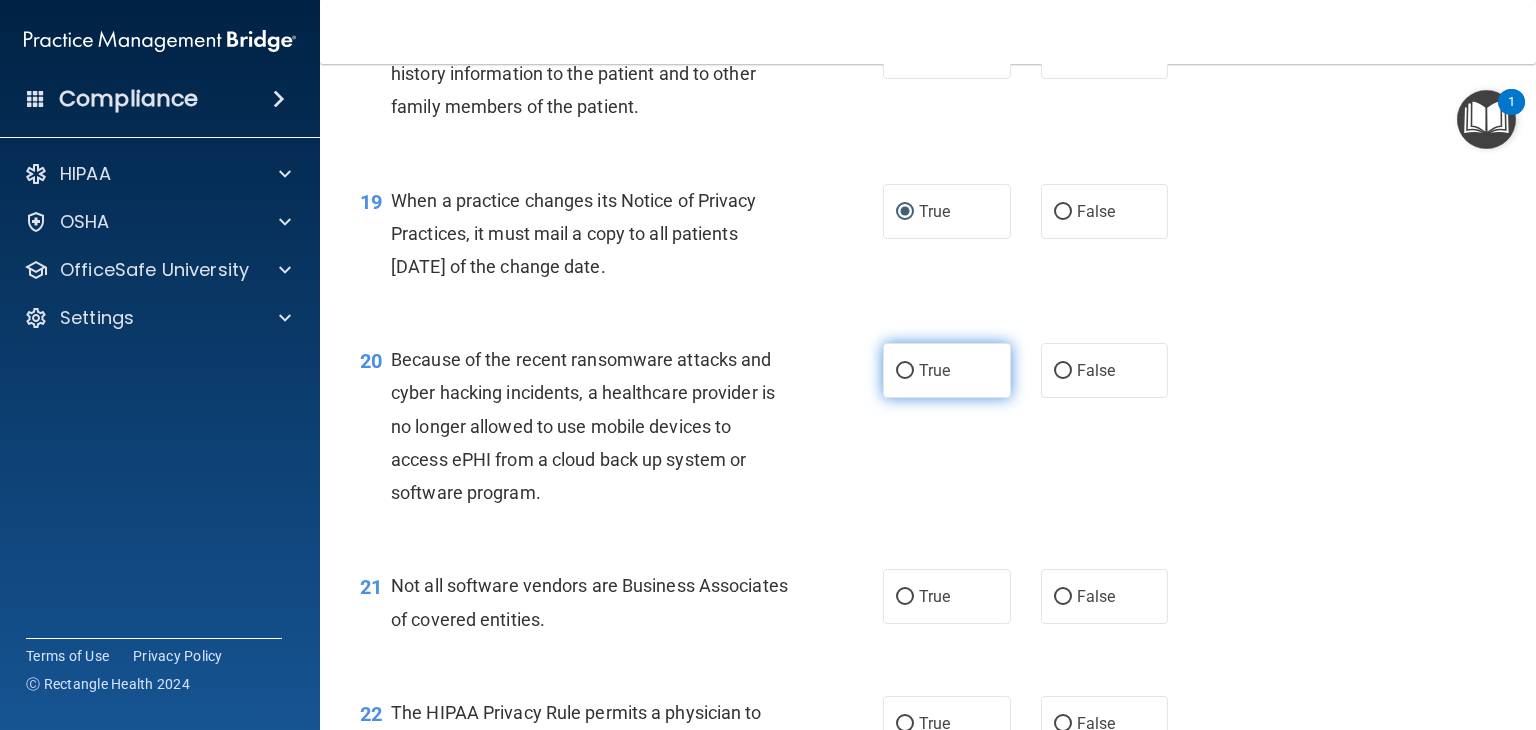 click on "True" at bounding box center [905, 371] 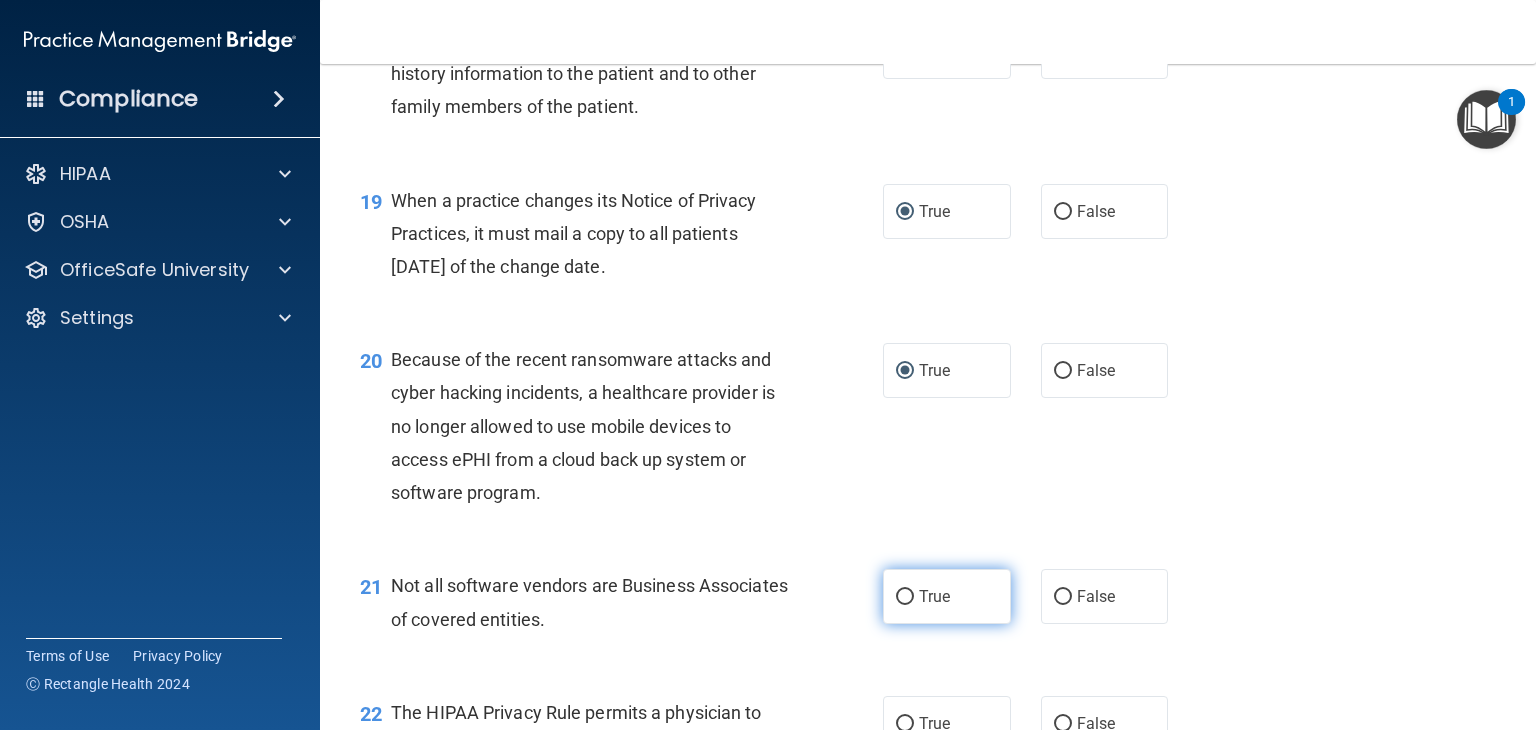 click on "True" at bounding box center [905, 597] 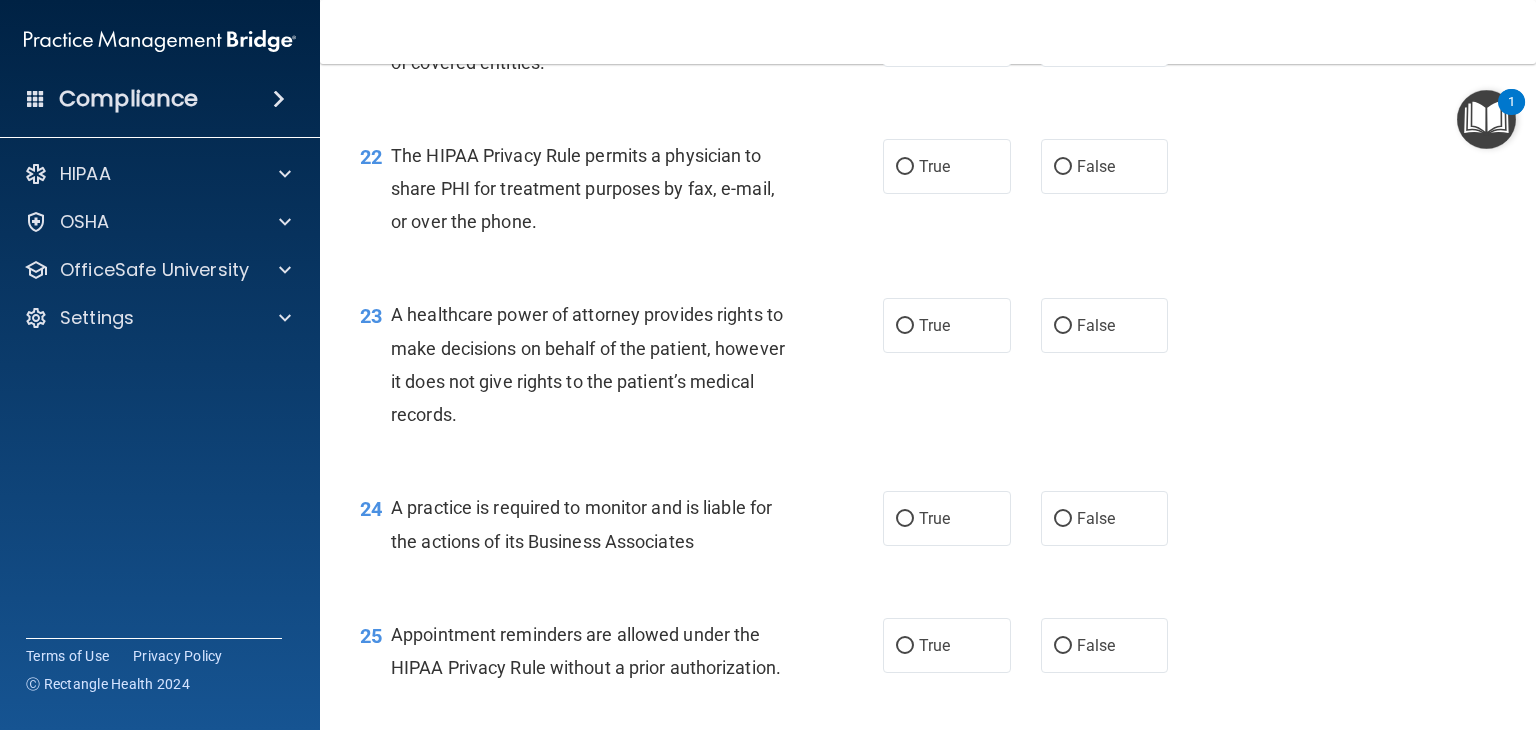 scroll, scrollTop: 3790, scrollLeft: 0, axis: vertical 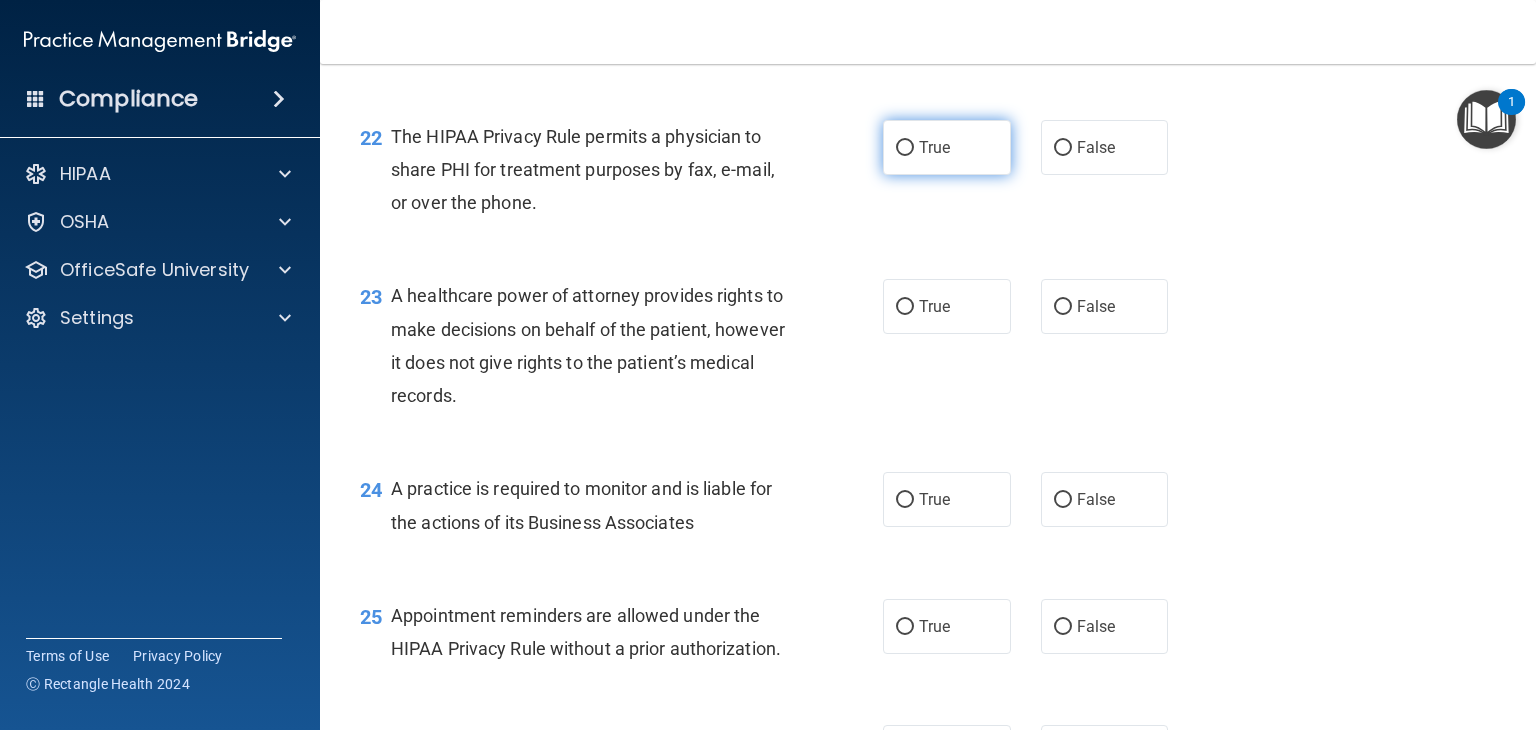 click on "True" at bounding box center (905, 148) 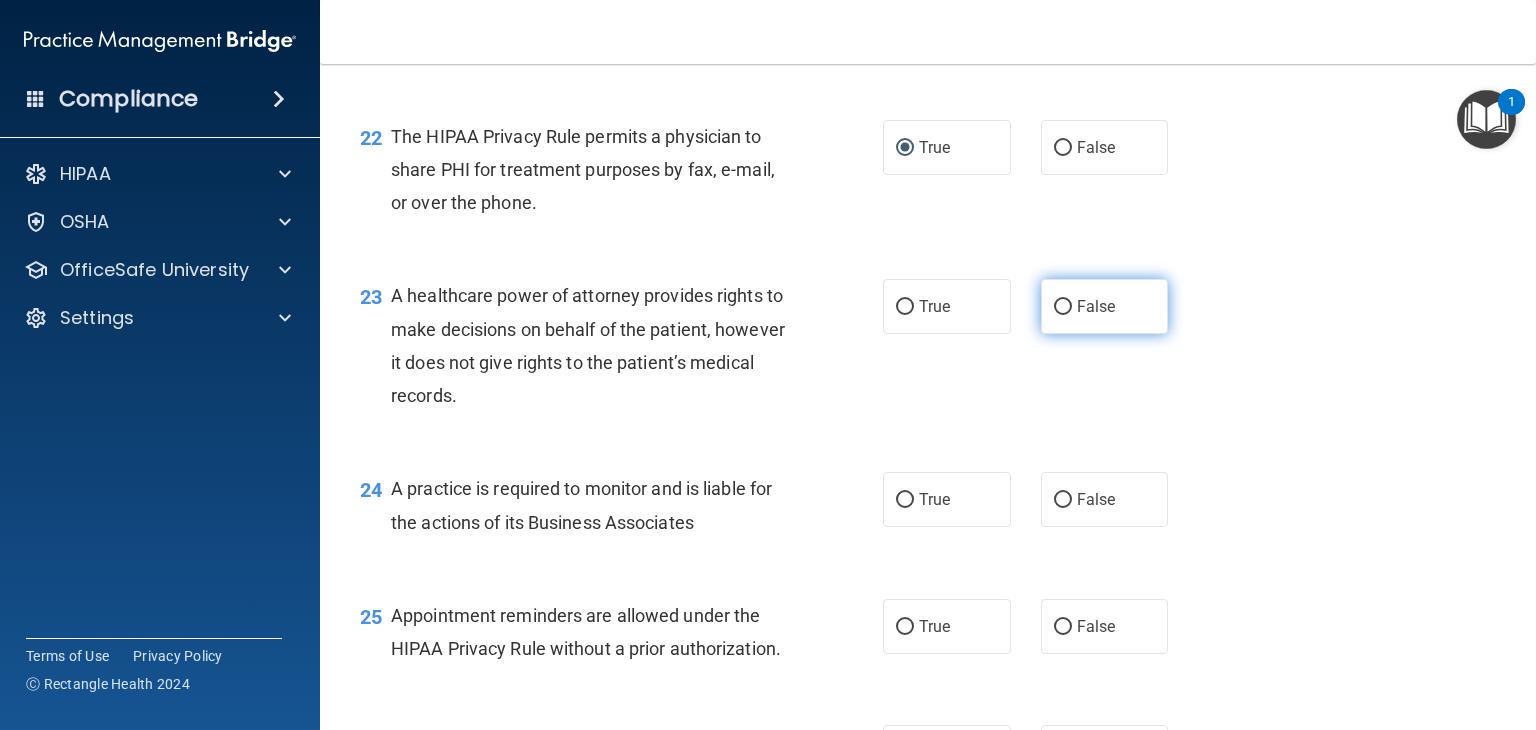 click on "False" at bounding box center [1063, 307] 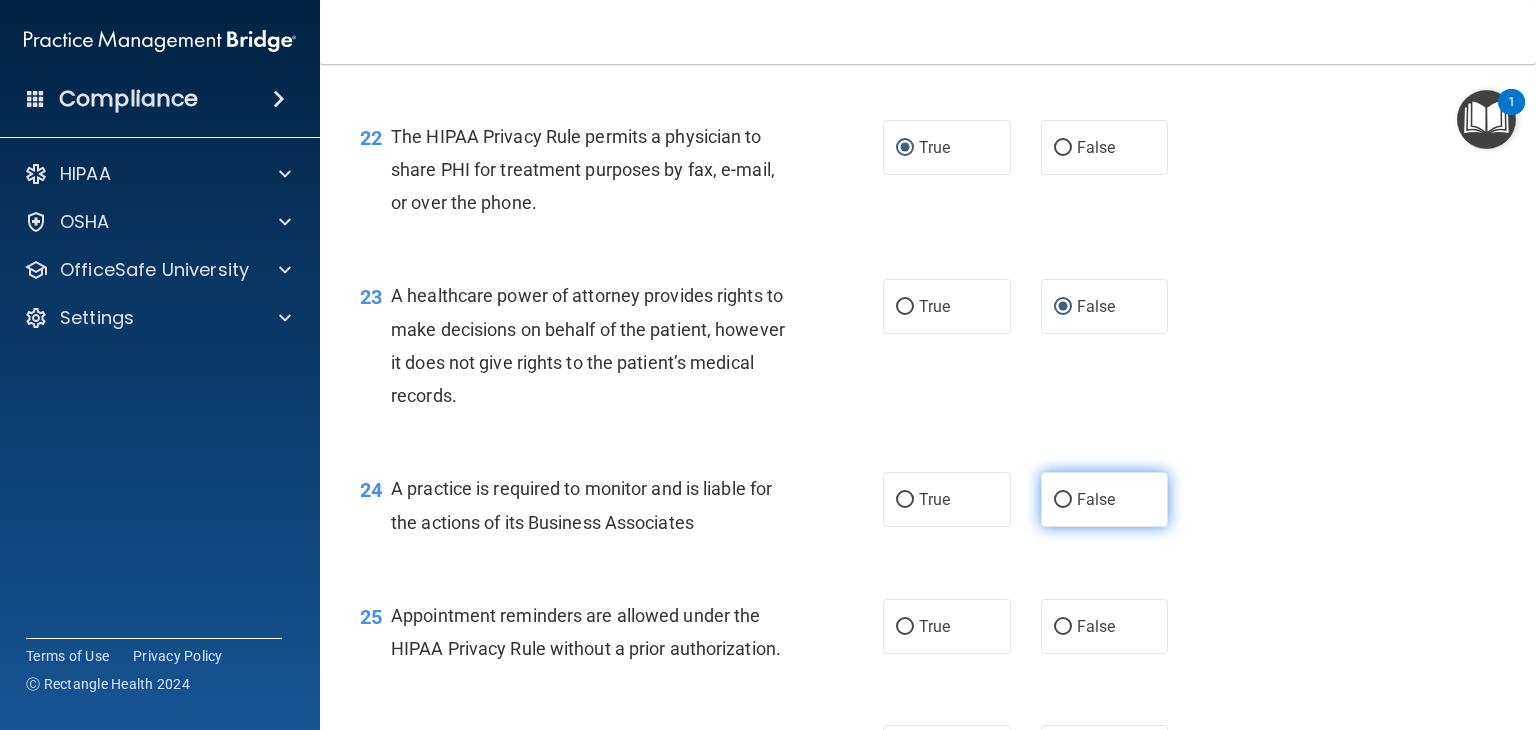 click on "False" at bounding box center (1063, 500) 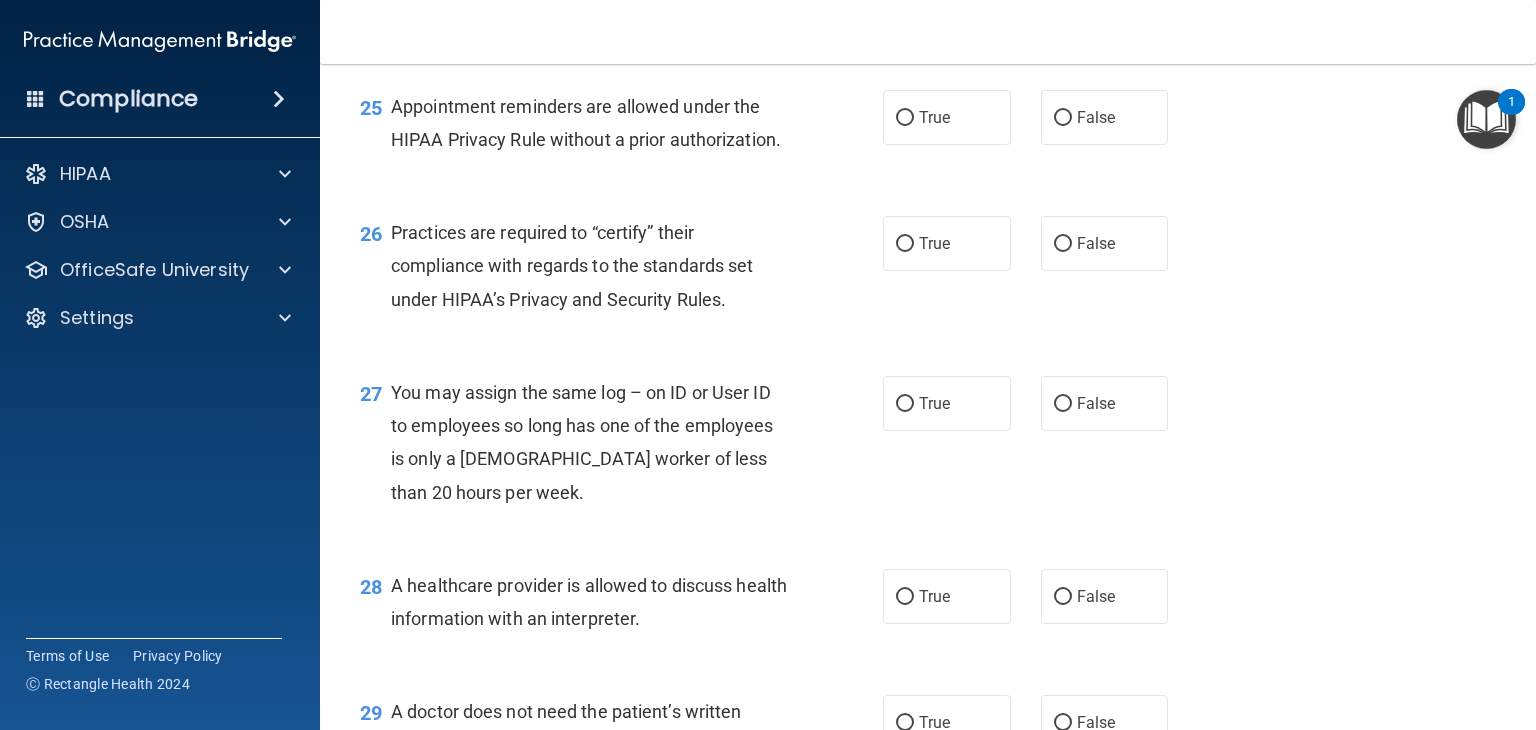 scroll, scrollTop: 4305, scrollLeft: 0, axis: vertical 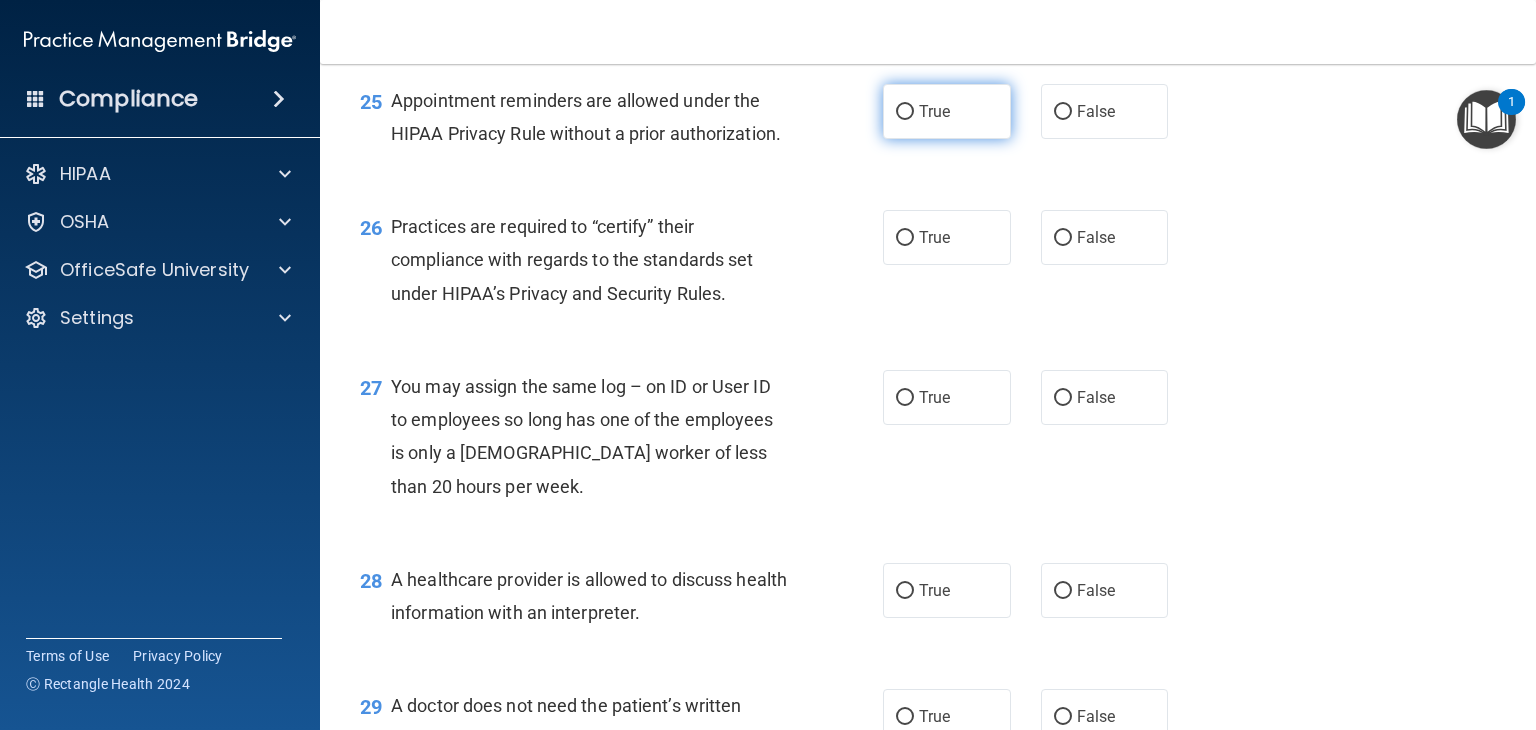 click on "True" at bounding box center (905, 112) 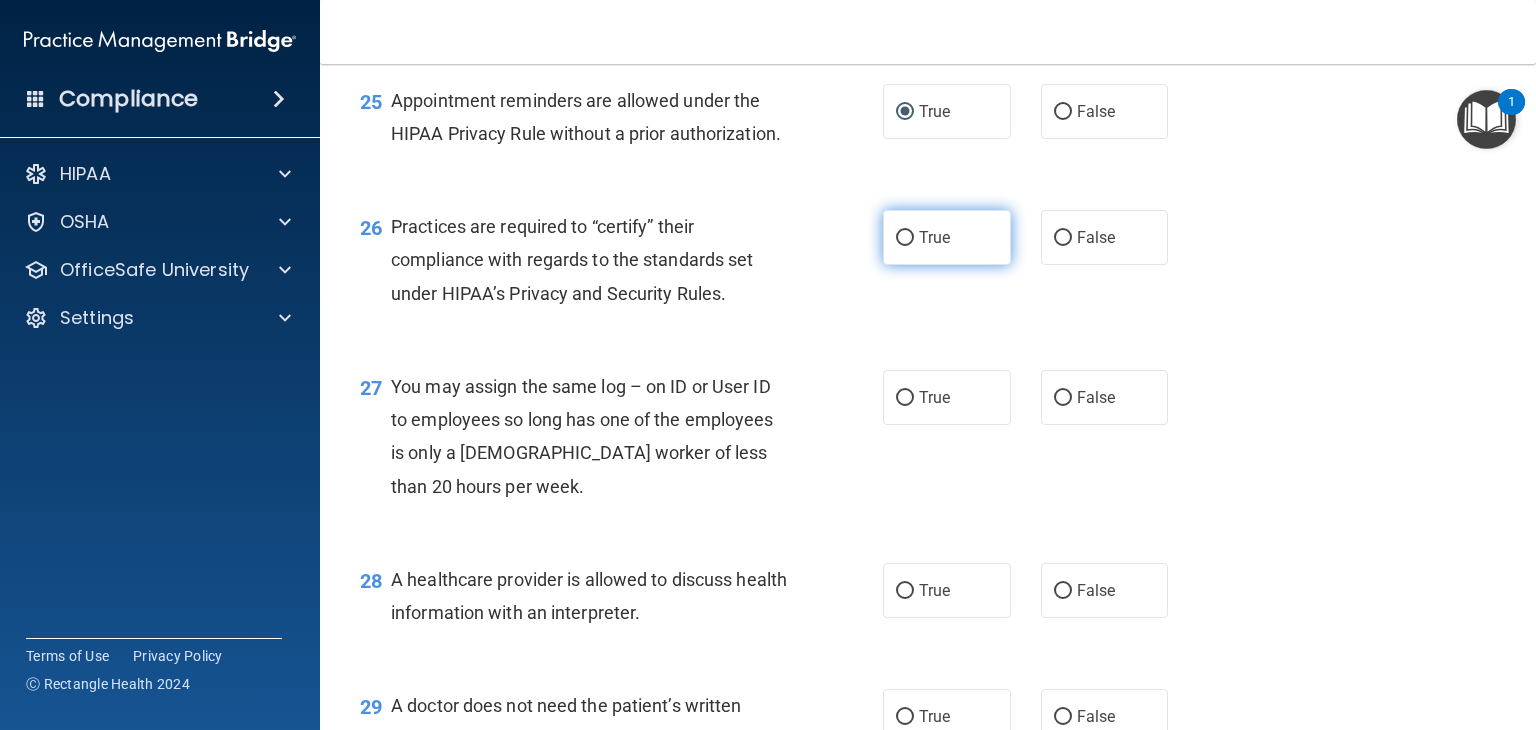 click on "True" at bounding box center [905, 238] 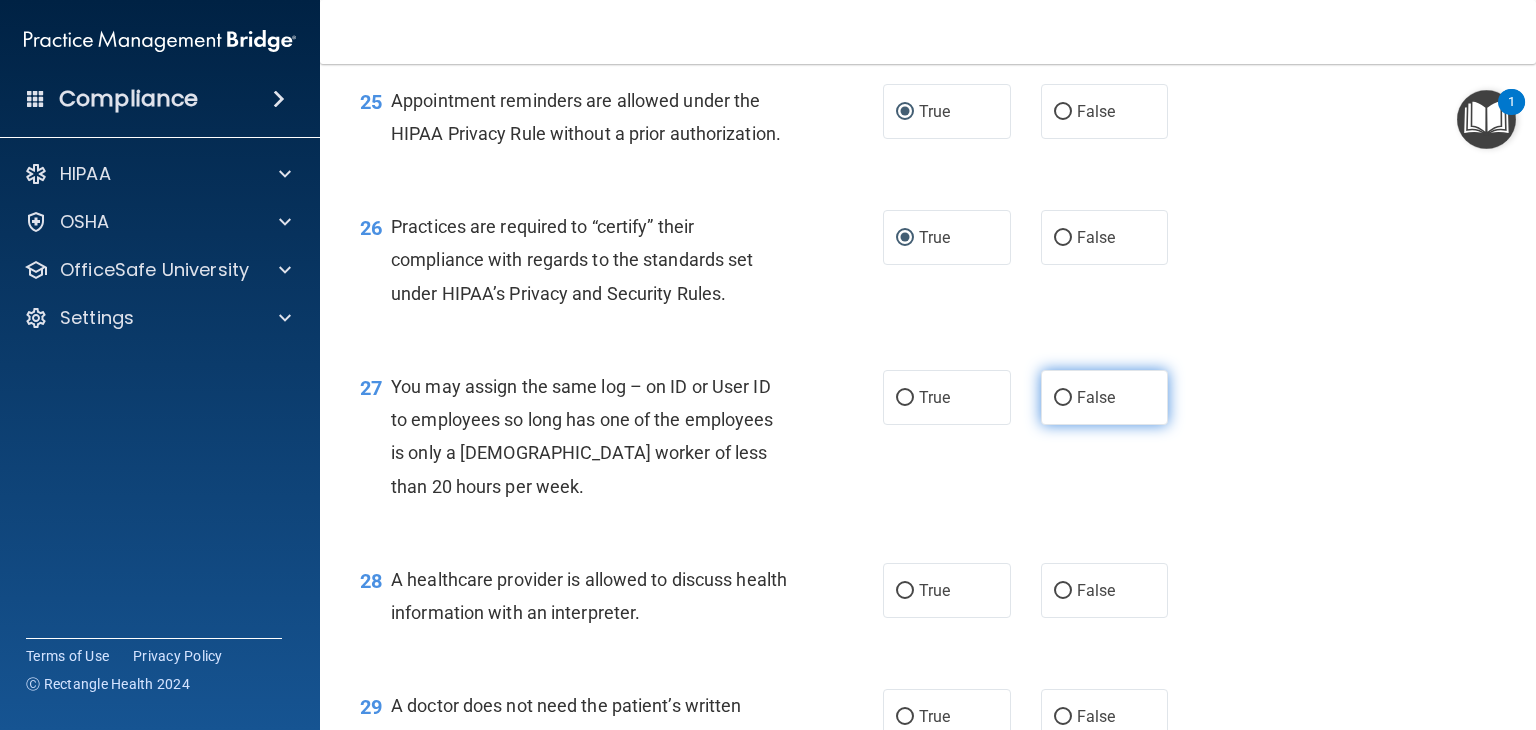 click on "False" at bounding box center [1063, 398] 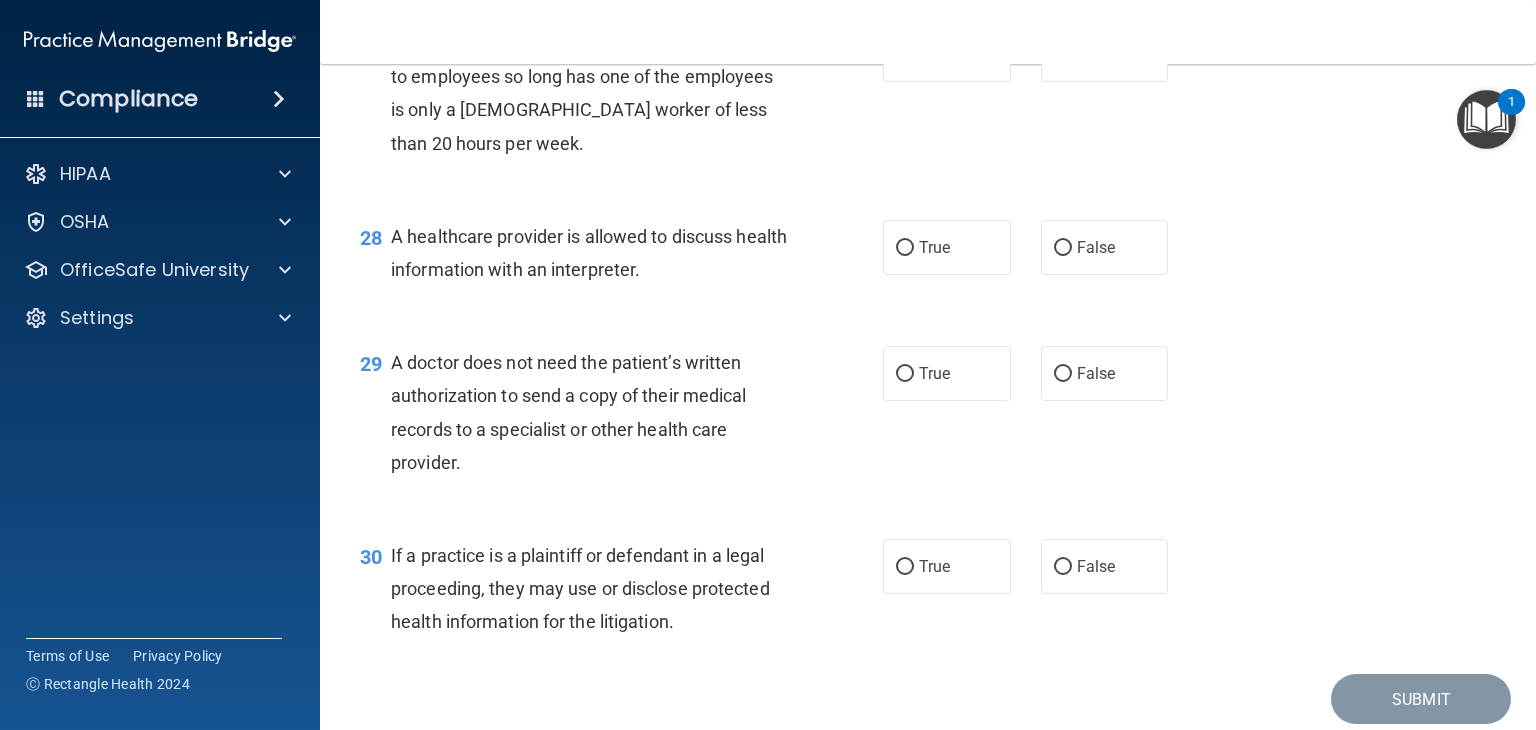 scroll, scrollTop: 4719, scrollLeft: 0, axis: vertical 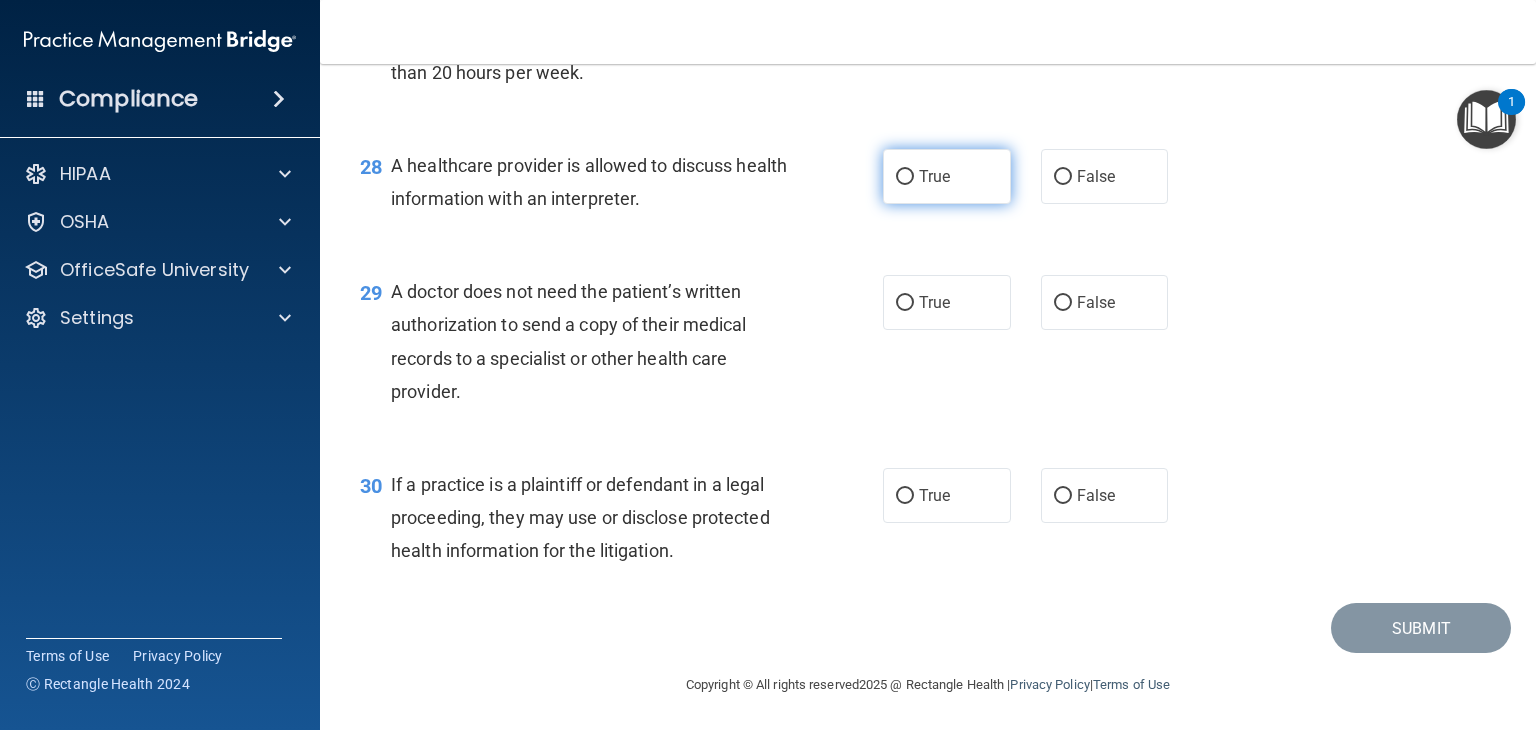 click on "True" at bounding box center [905, 177] 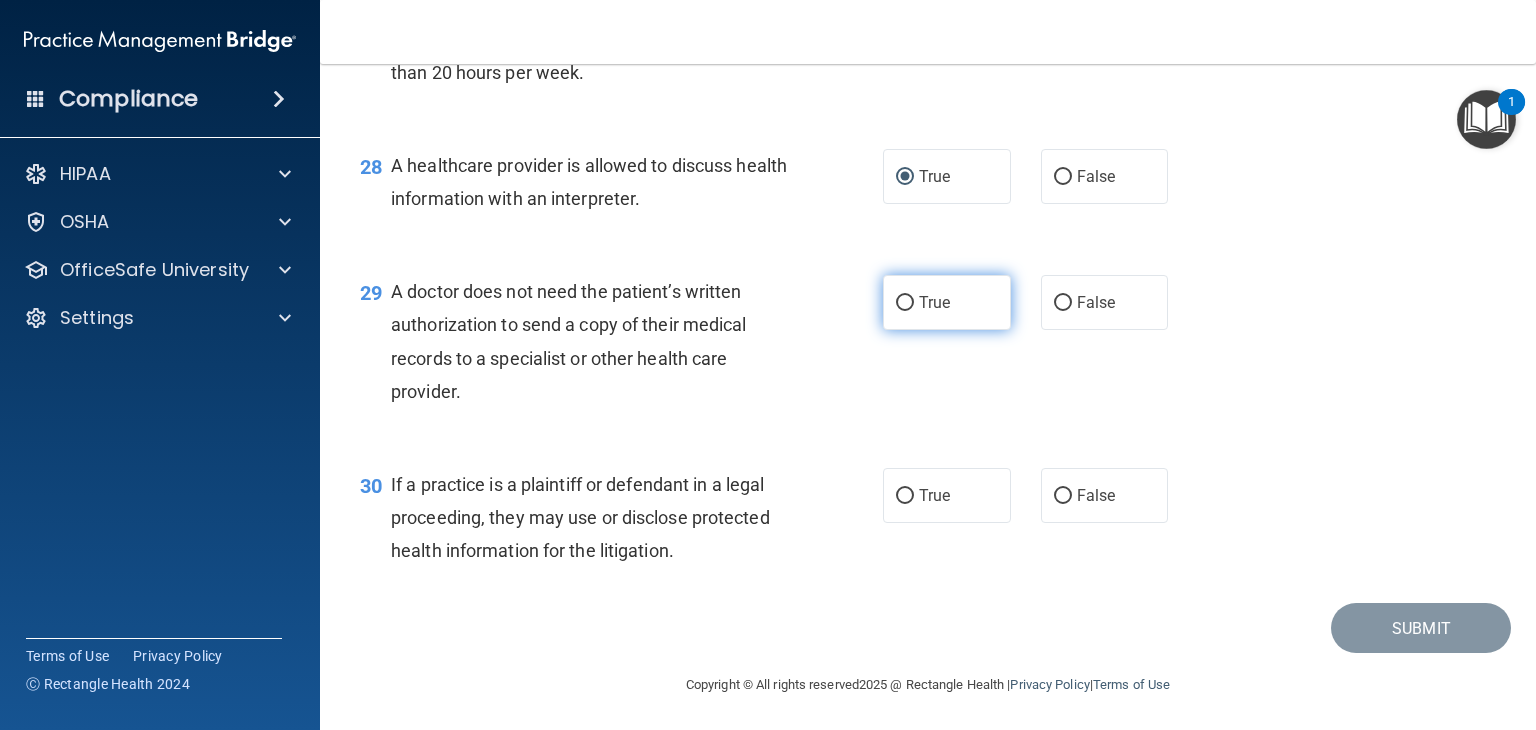 click on "True" at bounding box center (905, 303) 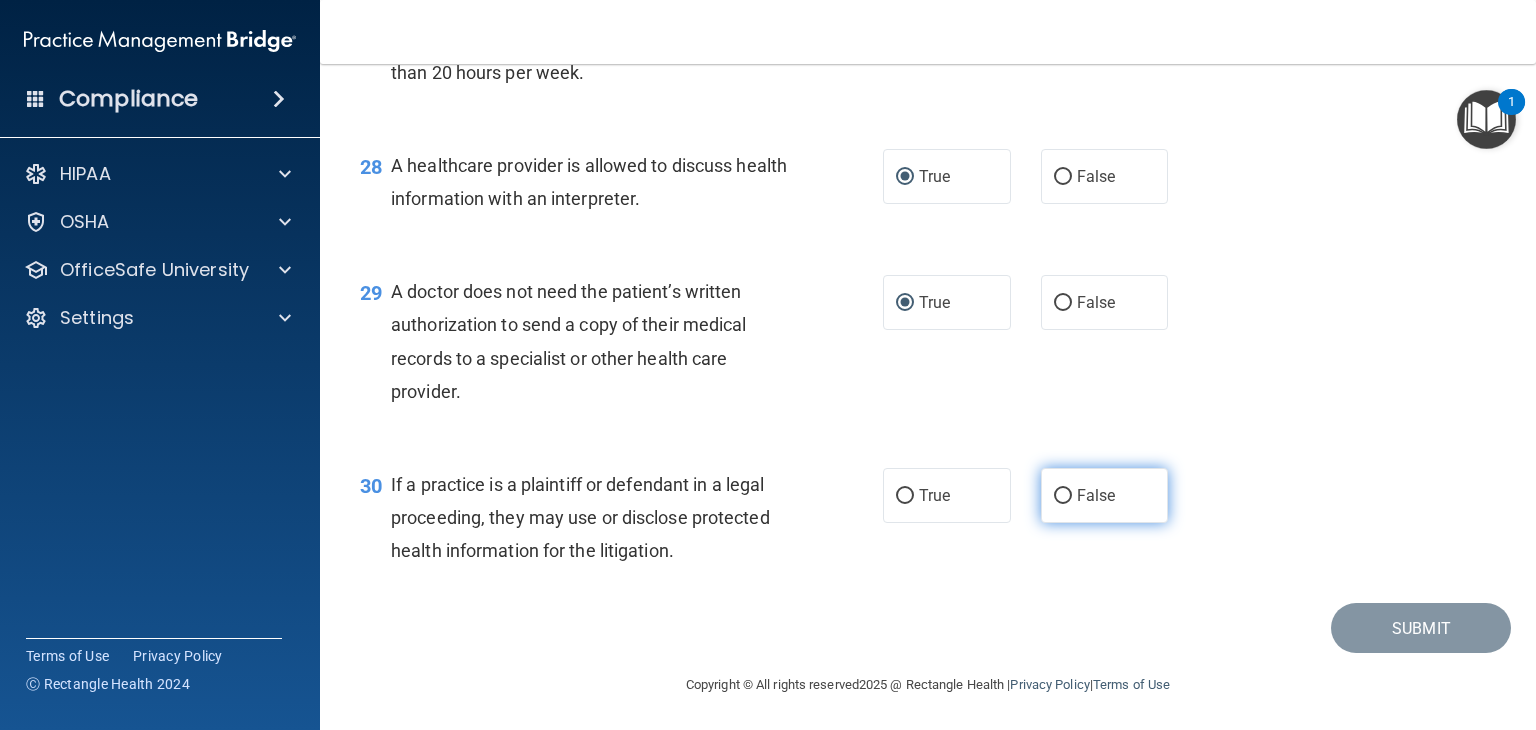 click on "False" at bounding box center [1063, 496] 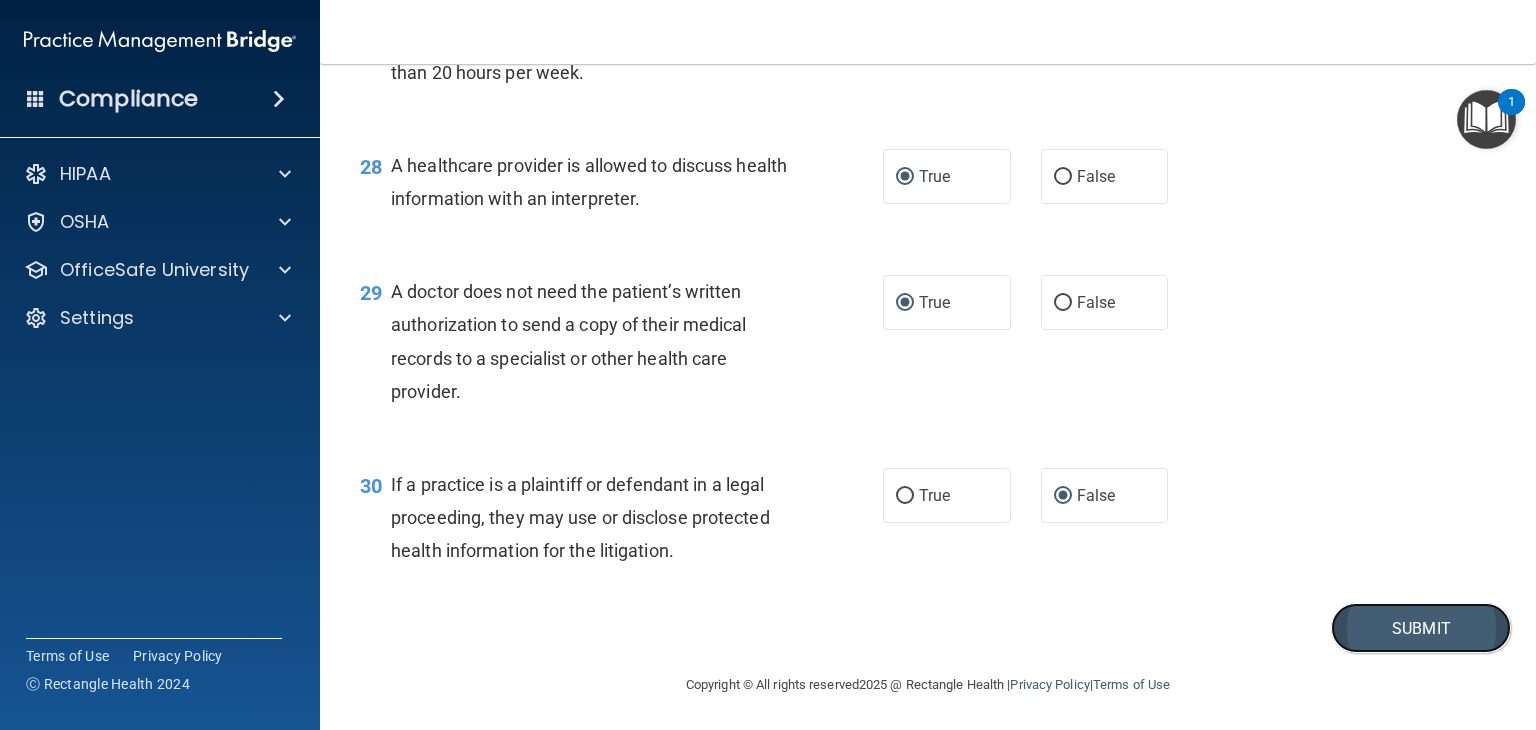 click on "Submit" at bounding box center [1421, 628] 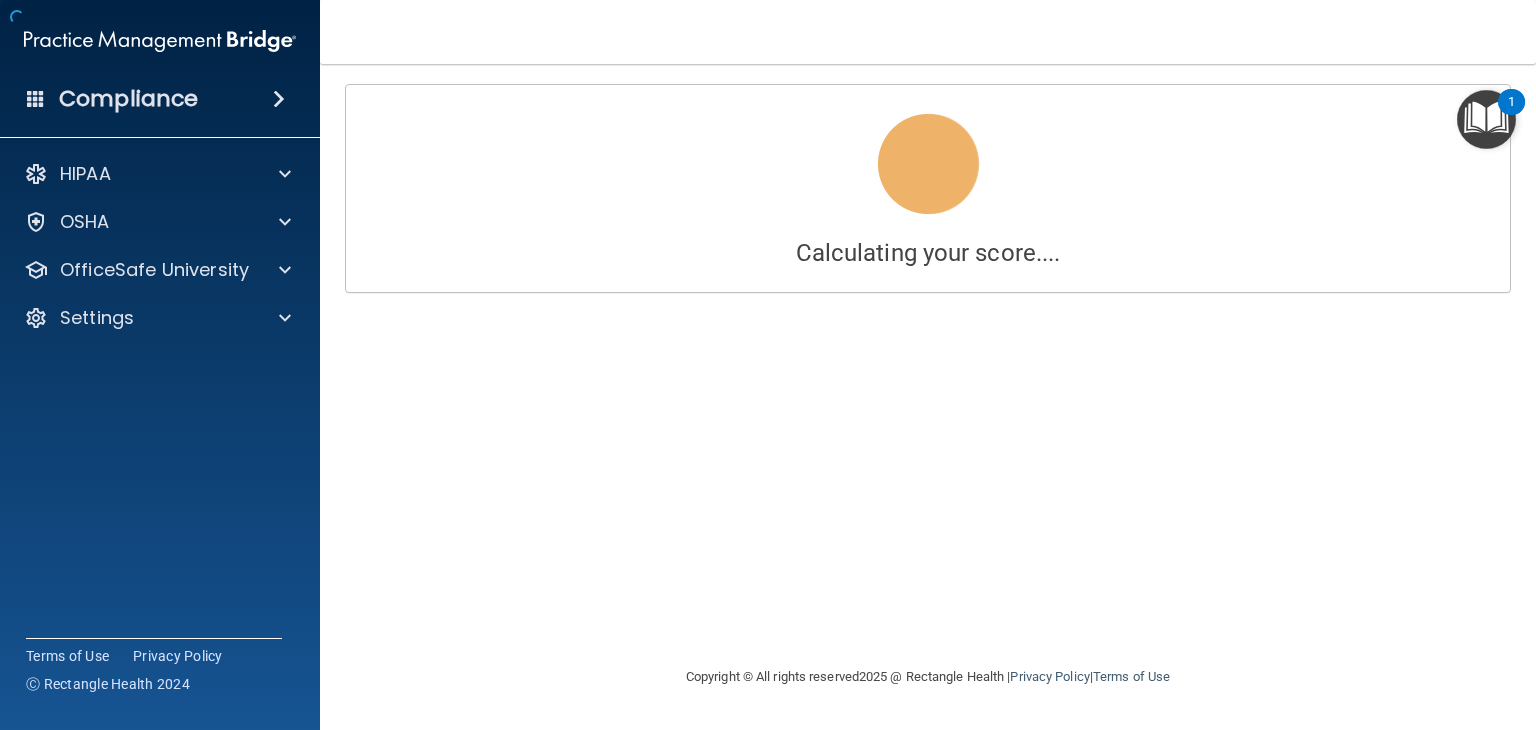 scroll, scrollTop: 0, scrollLeft: 0, axis: both 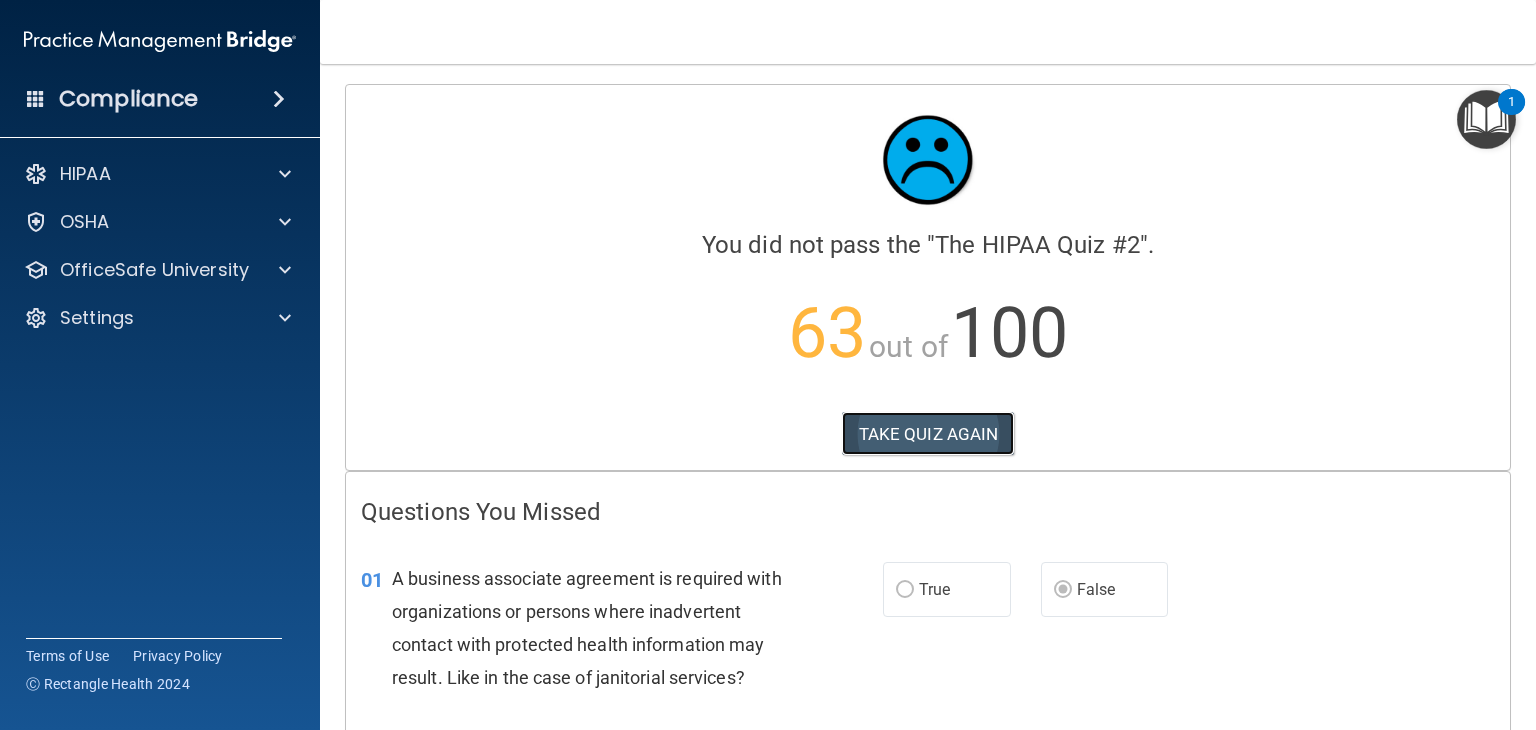 click on "TAKE QUIZ AGAIN" at bounding box center [928, 434] 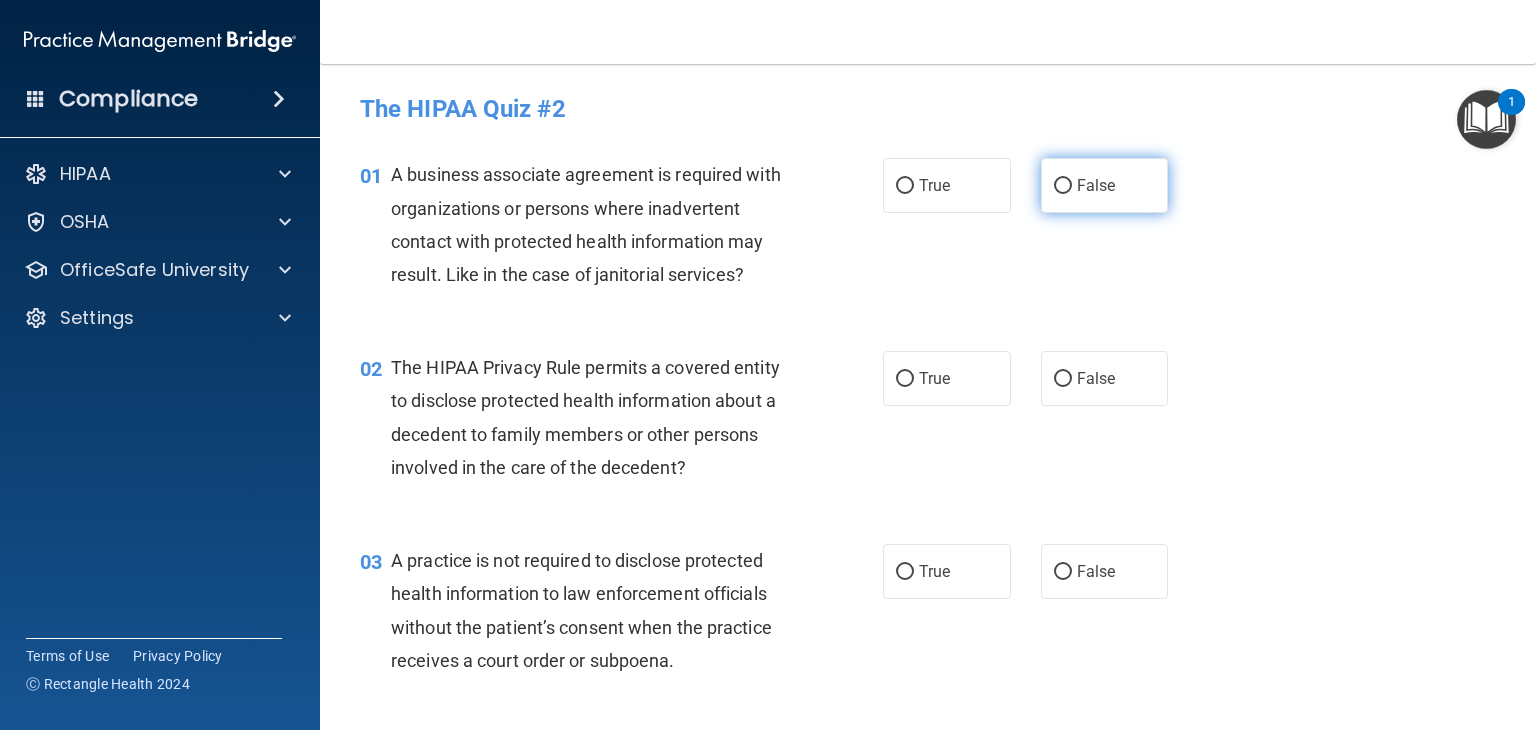 click on "False" at bounding box center [1063, 186] 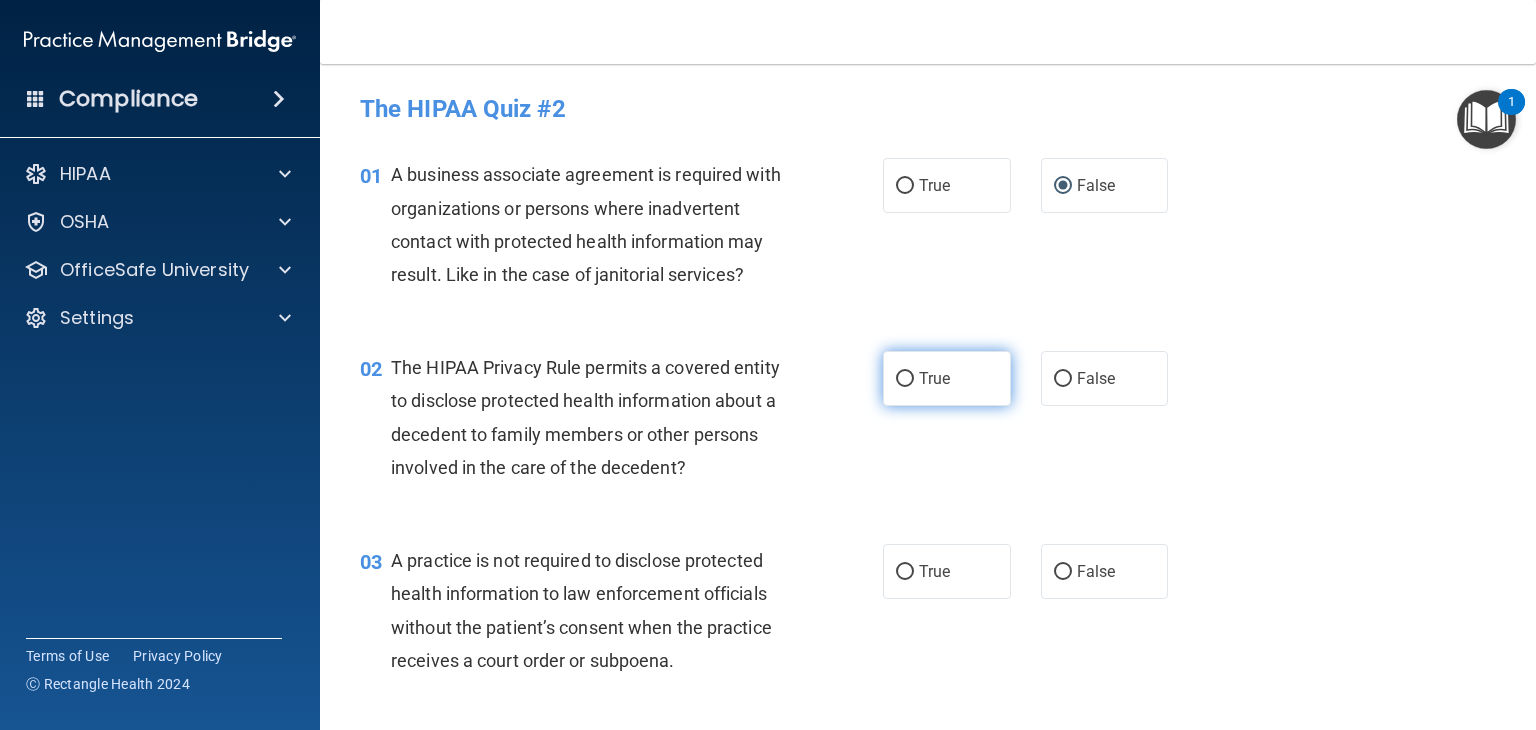 click on "True" at bounding box center [905, 379] 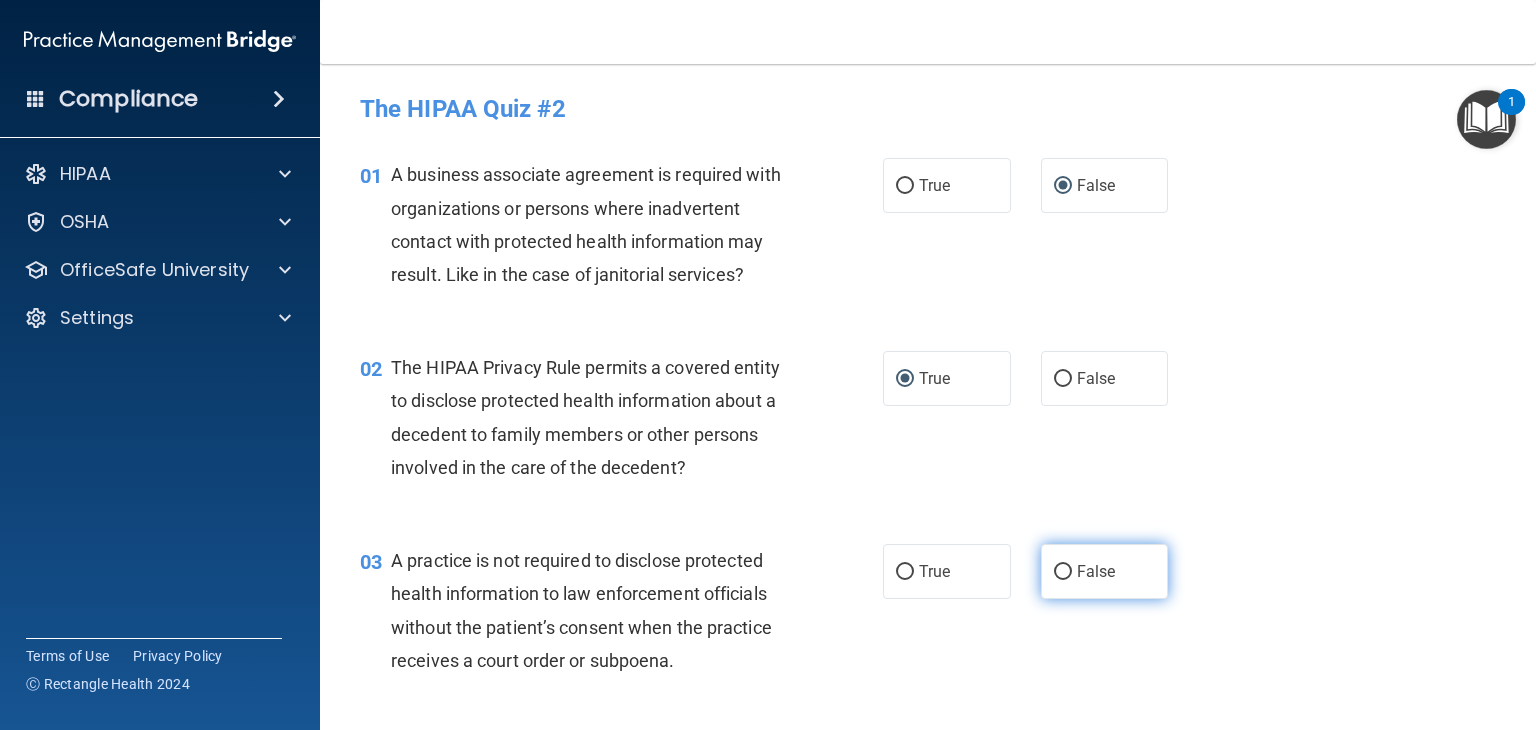 click on "False" at bounding box center (1063, 572) 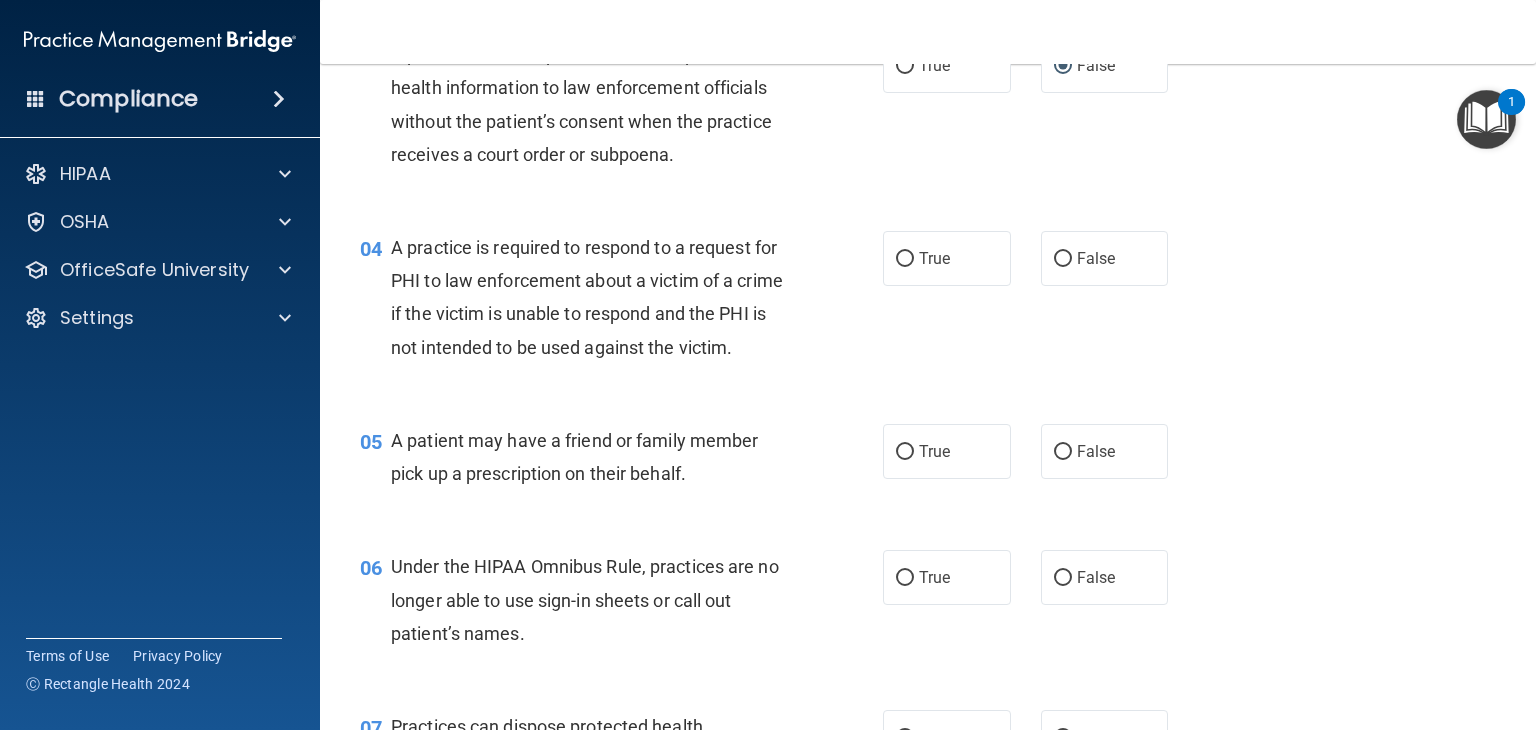 scroll, scrollTop: 643, scrollLeft: 0, axis: vertical 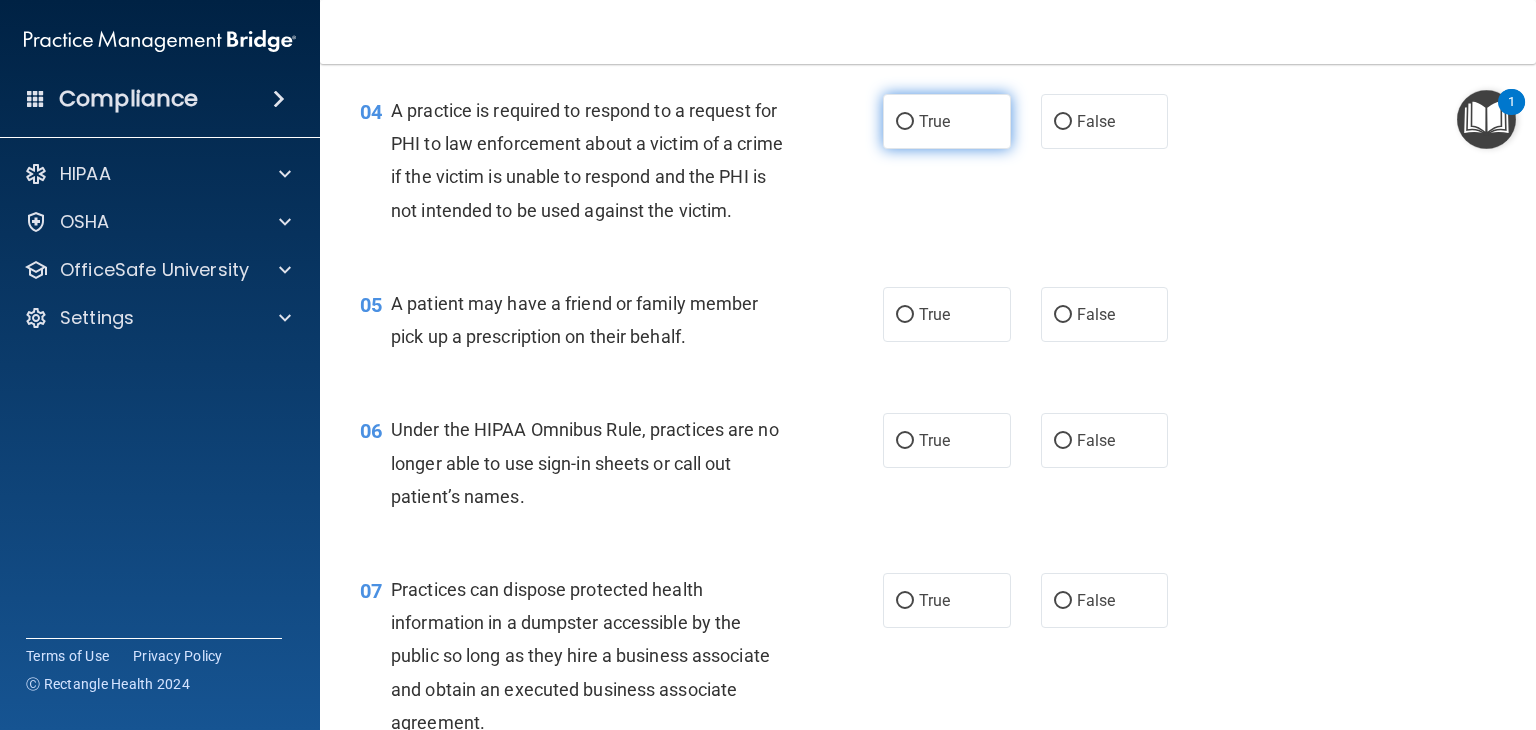 click on "True" at bounding box center (905, 122) 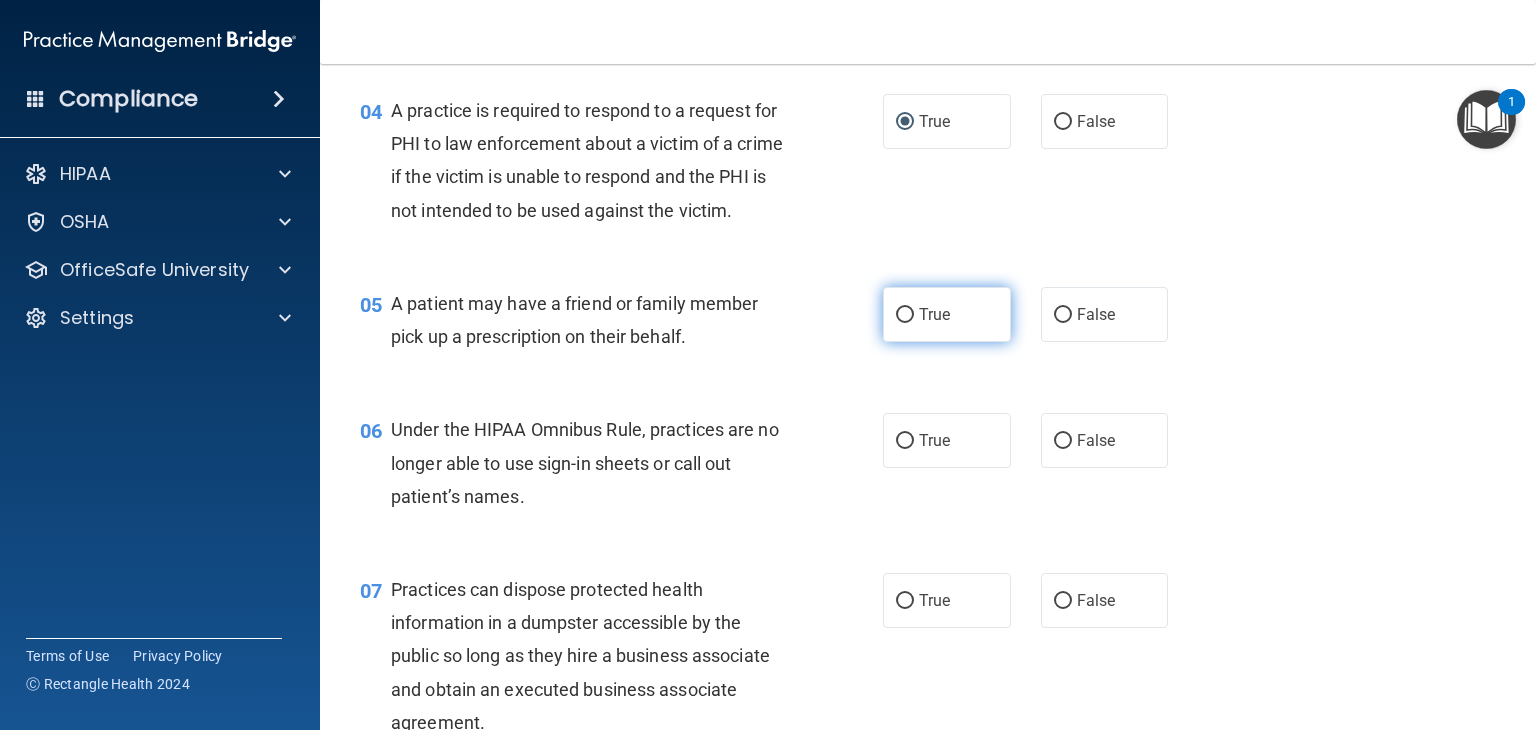 click on "True" at bounding box center [905, 315] 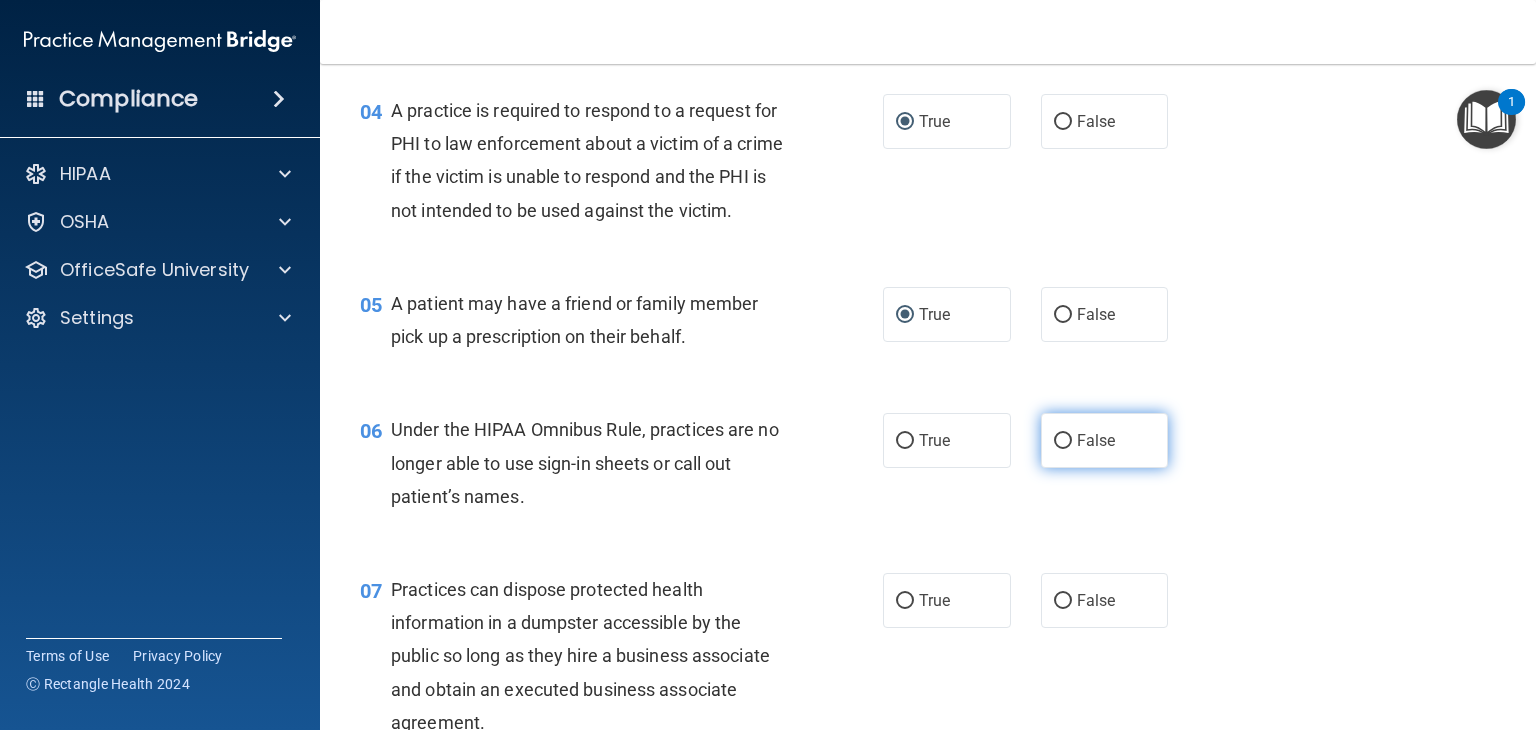 click on "False" at bounding box center [1063, 441] 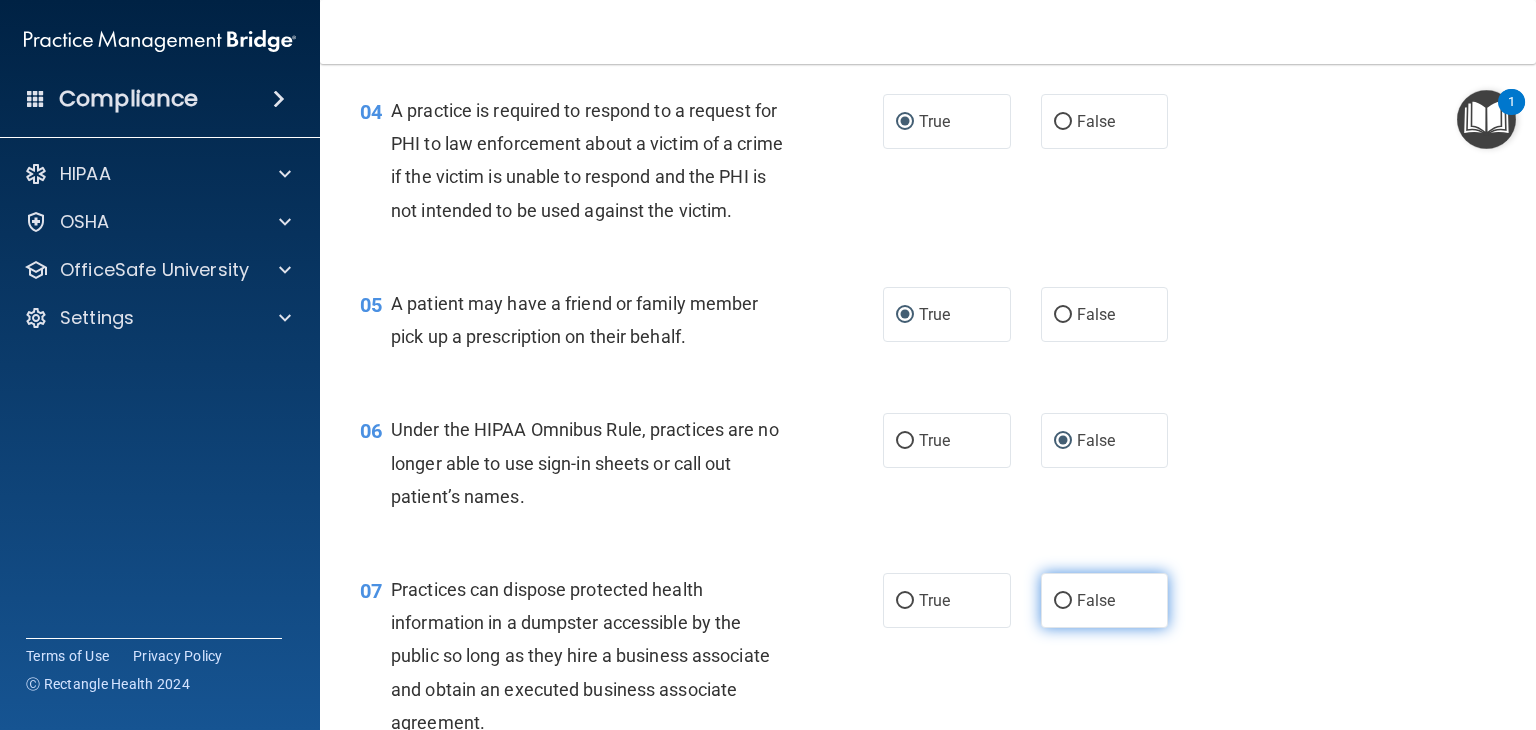 click on "False" at bounding box center (1063, 601) 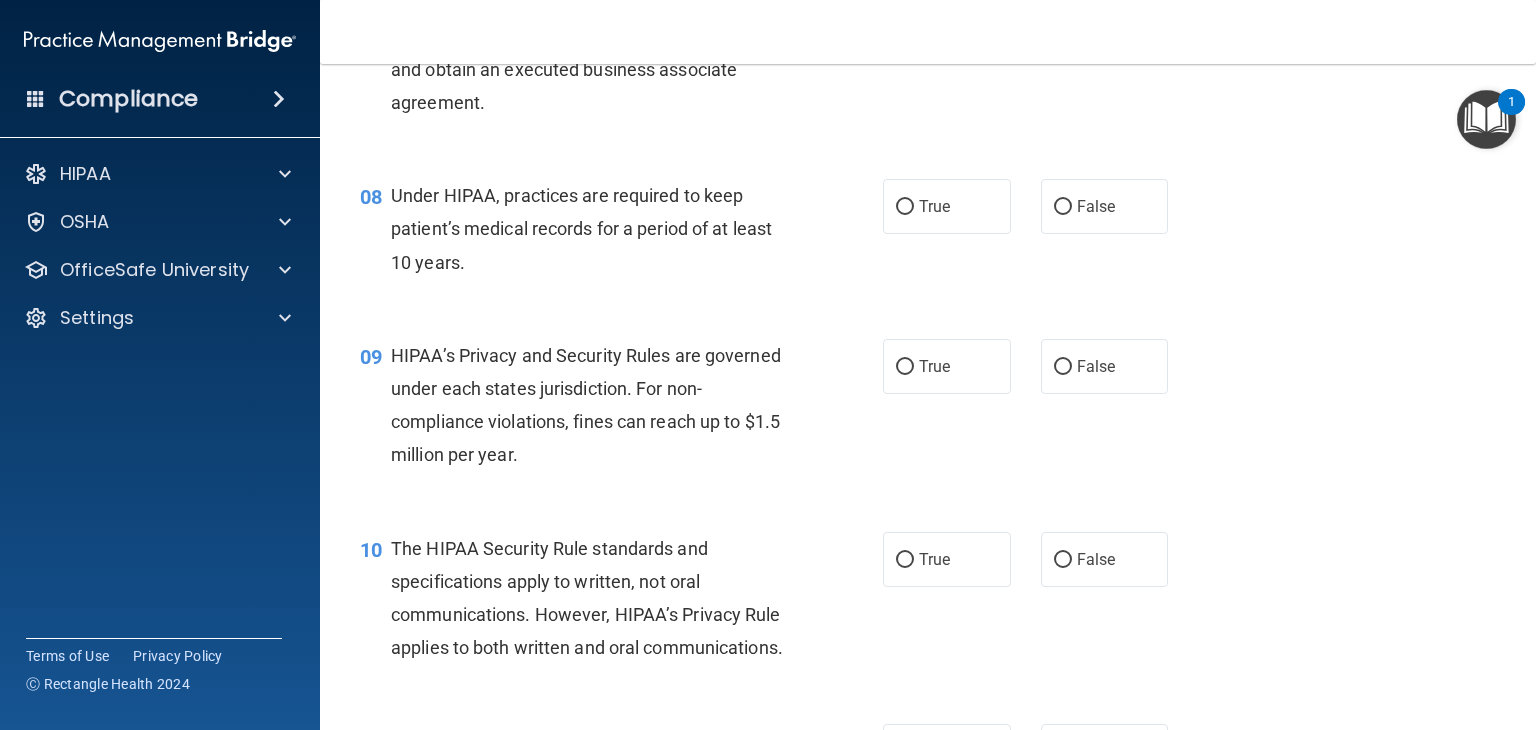 scroll, scrollTop: 1308, scrollLeft: 0, axis: vertical 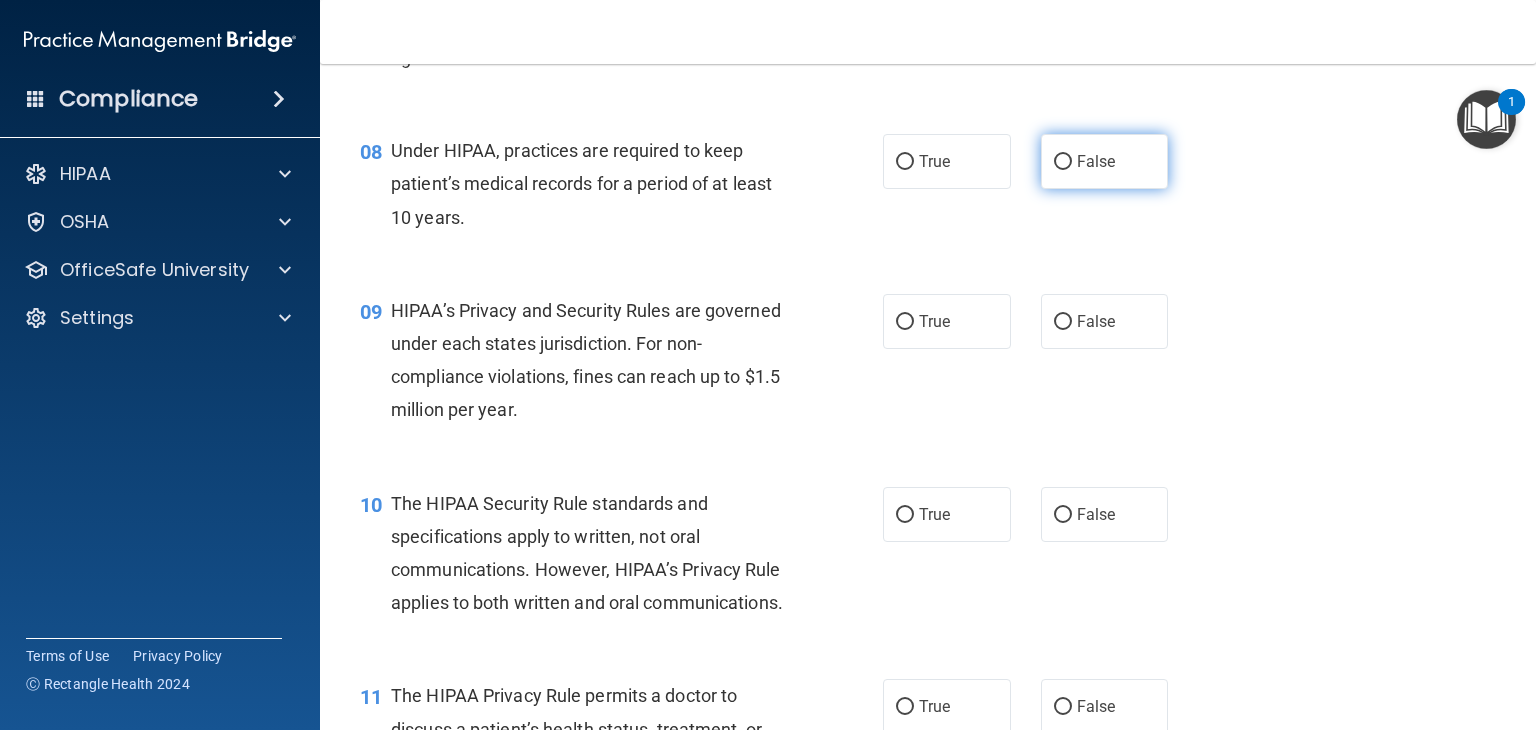 click on "False" at bounding box center (1063, 162) 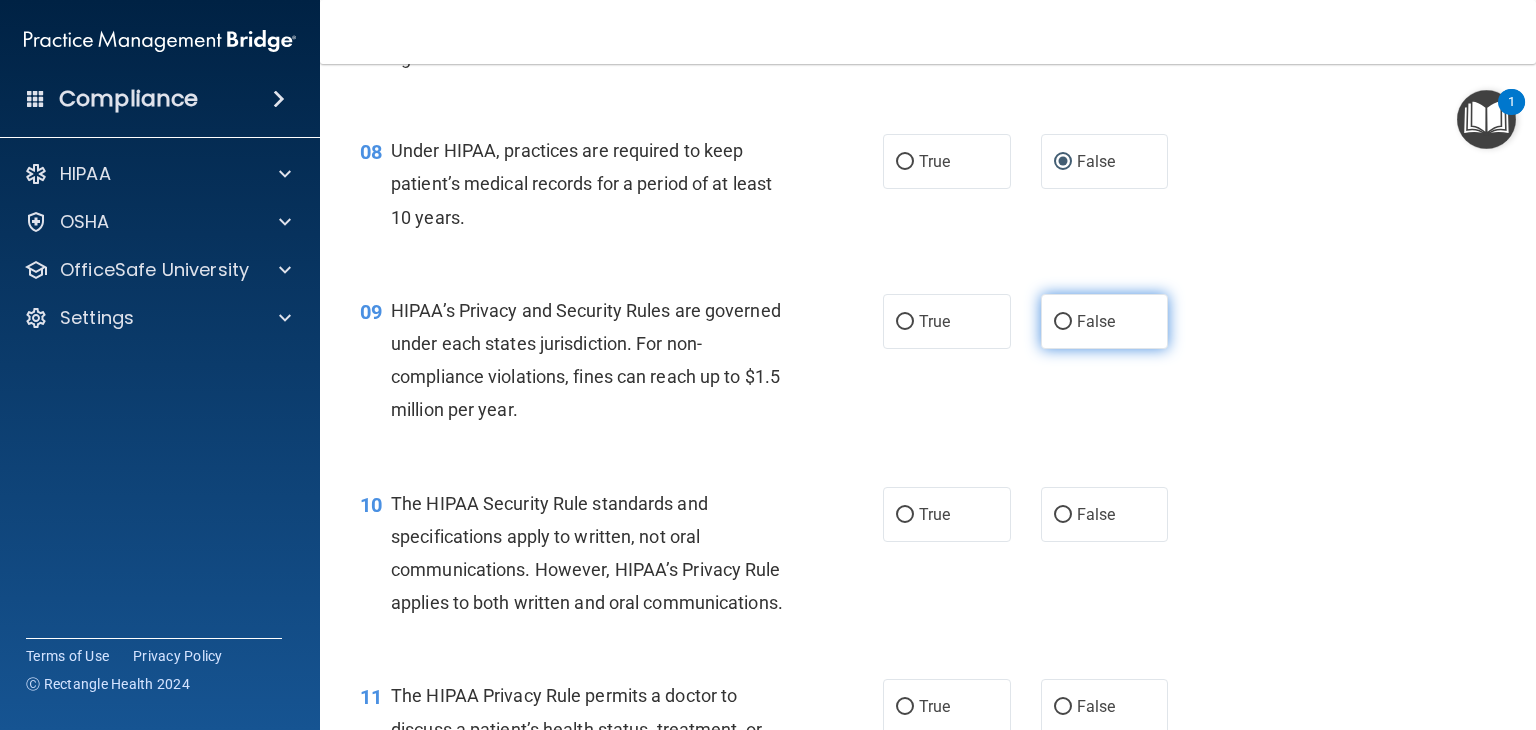 click on "False" at bounding box center (1063, 322) 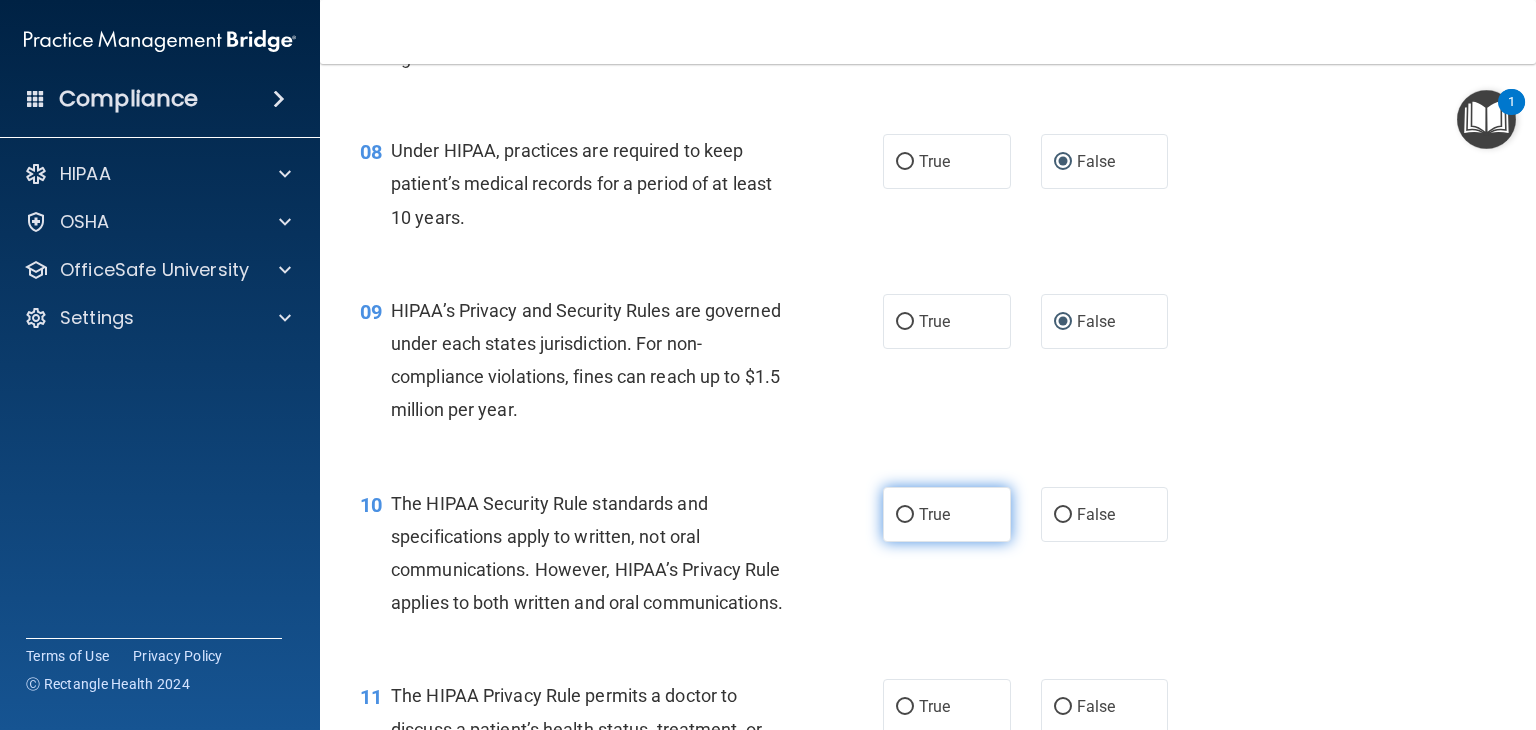 click on "True" at bounding box center (905, 515) 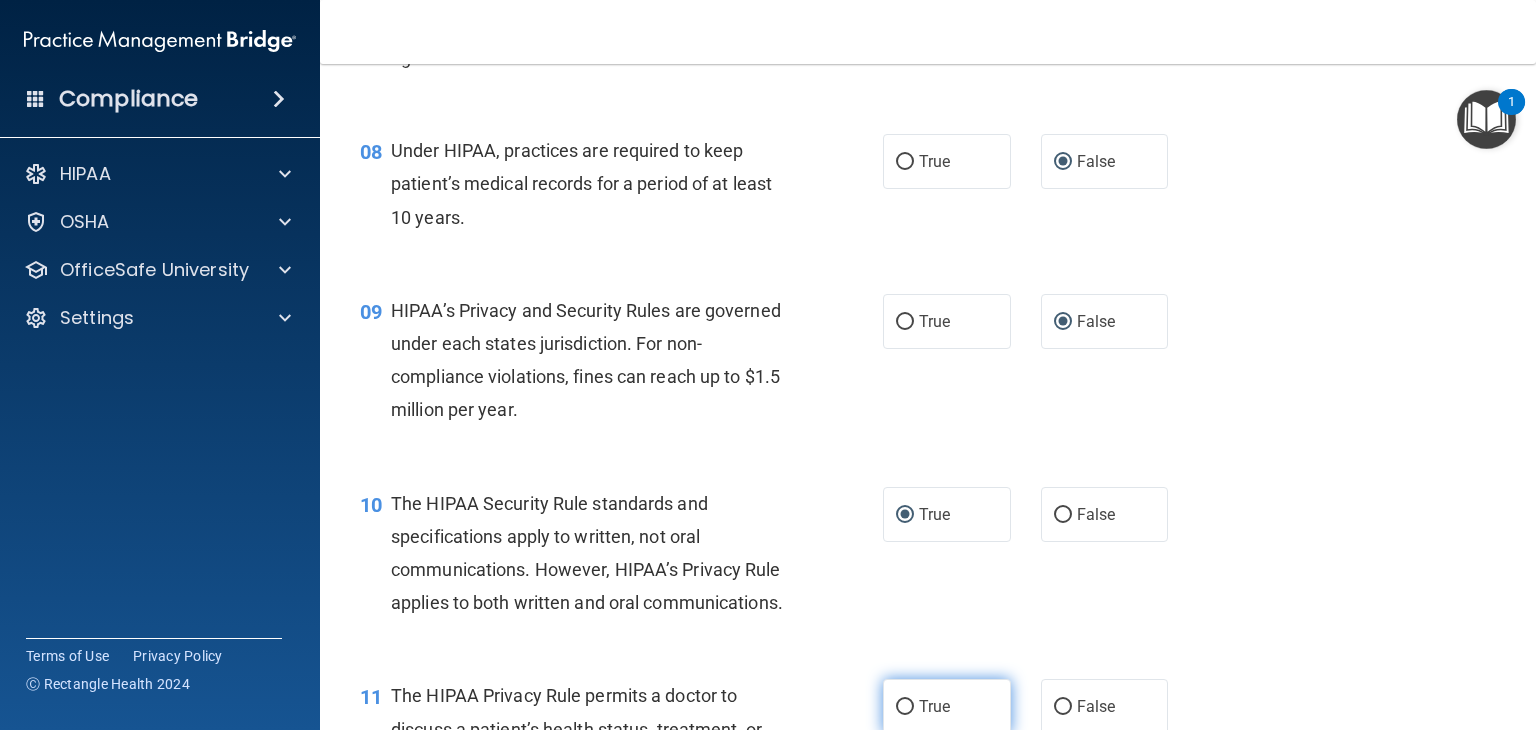 click on "True" at bounding box center [905, 707] 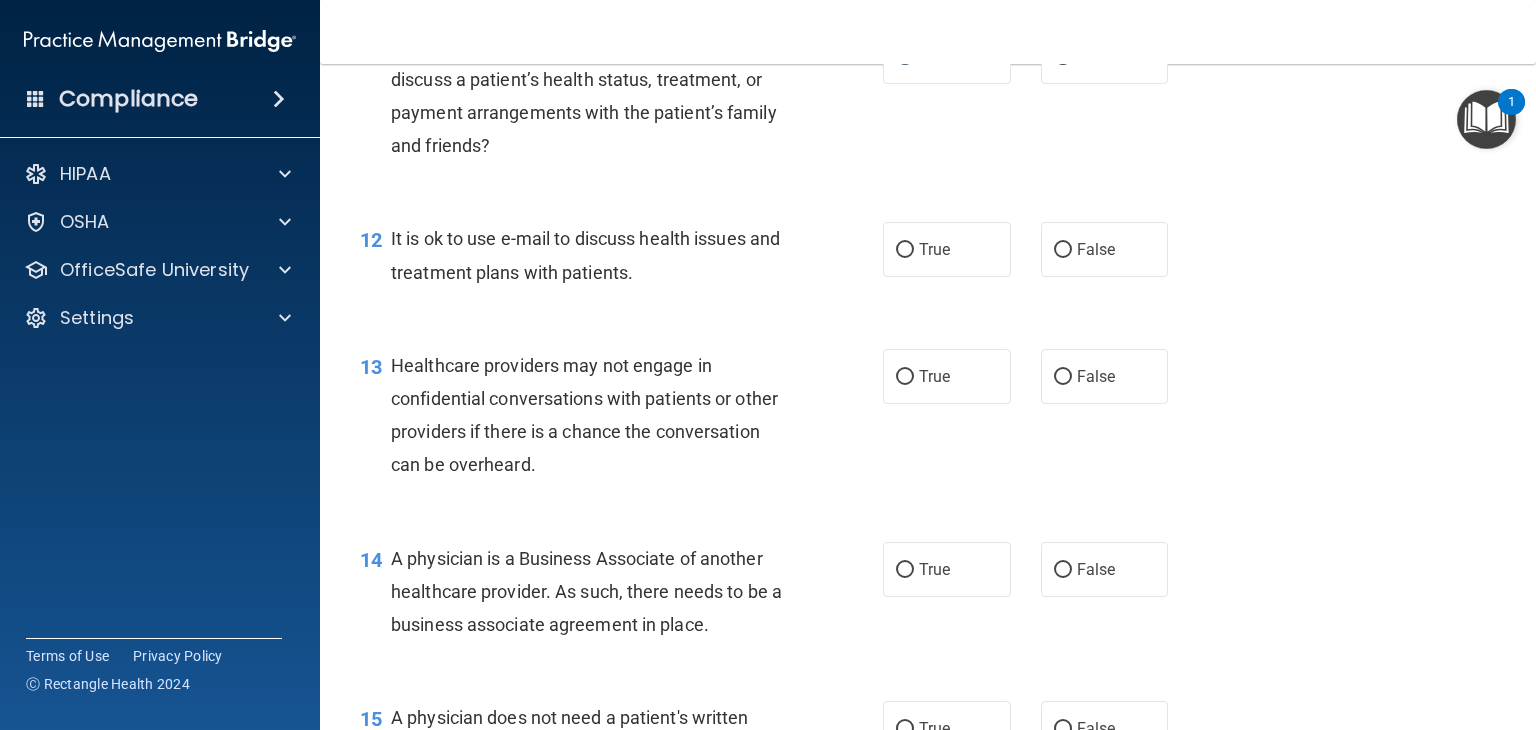 scroll, scrollTop: 1952, scrollLeft: 0, axis: vertical 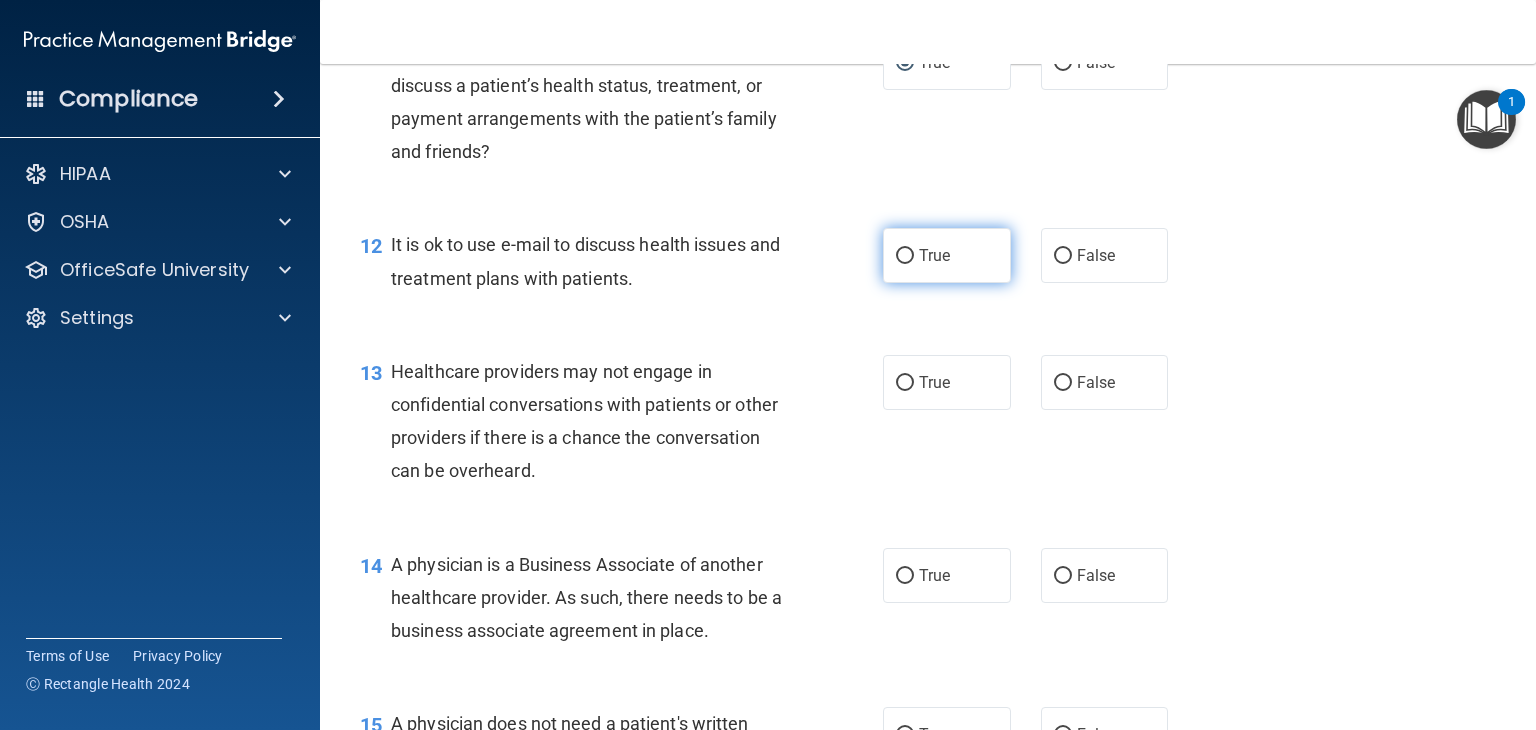 click on "True" at bounding box center [947, 255] 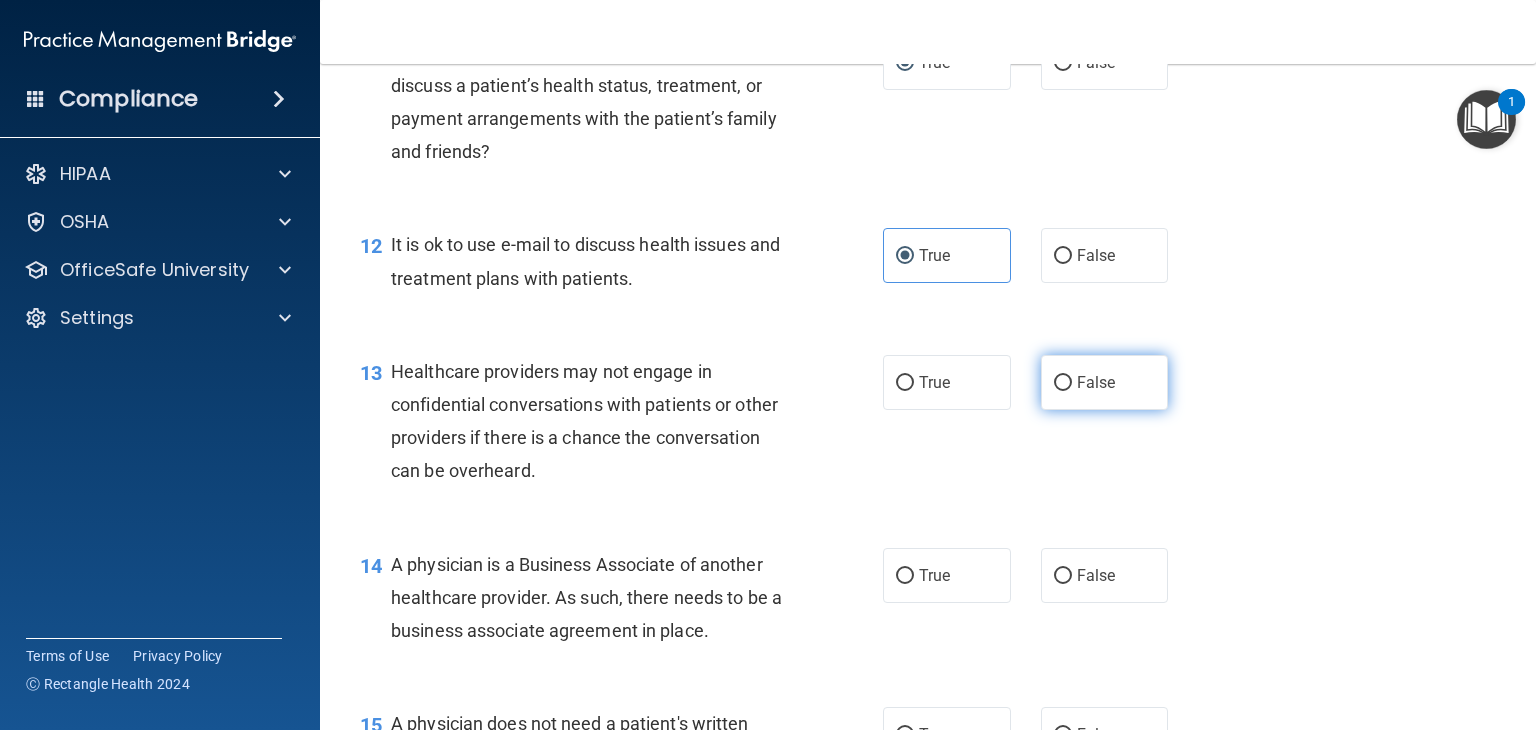 click on "False" at bounding box center [1063, 383] 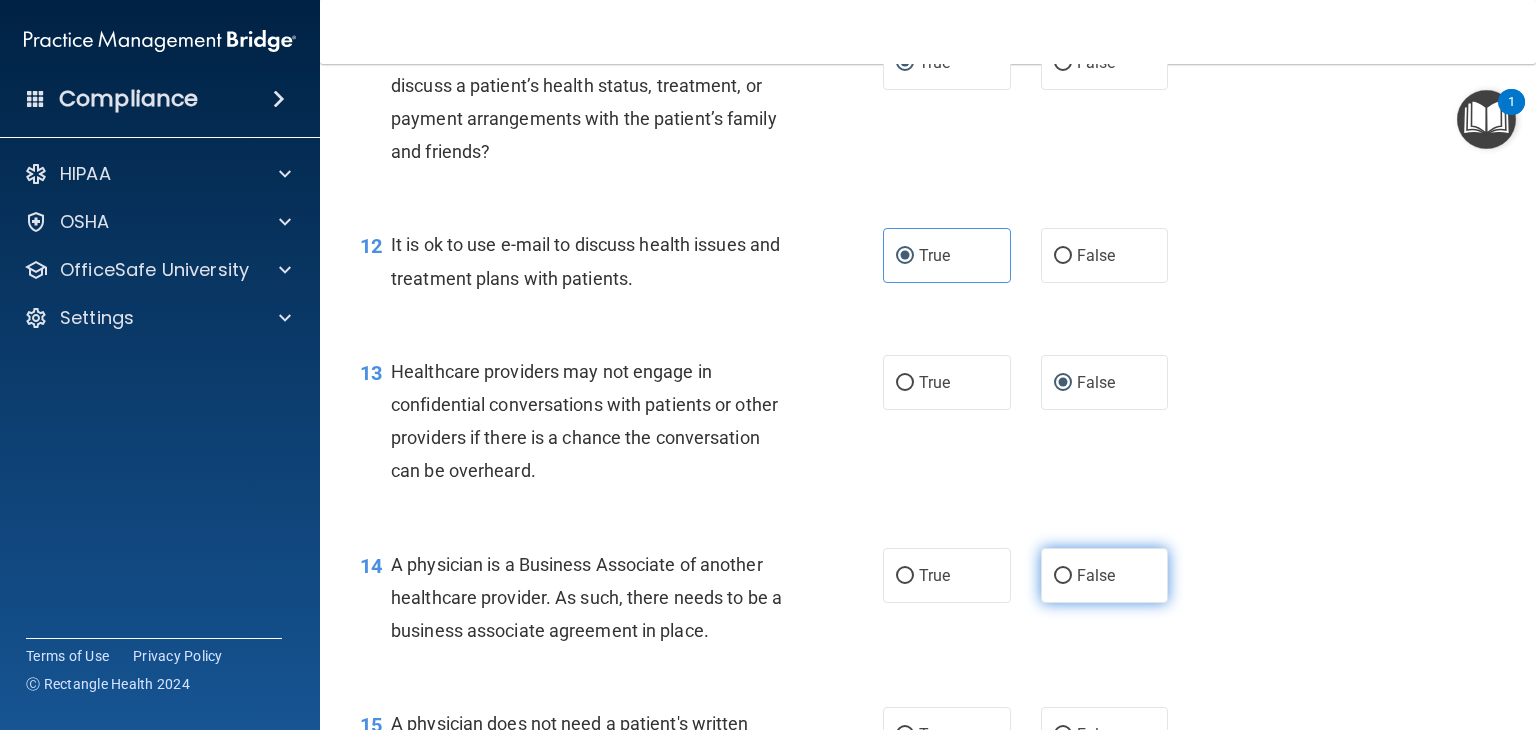 click on "False" at bounding box center [1063, 576] 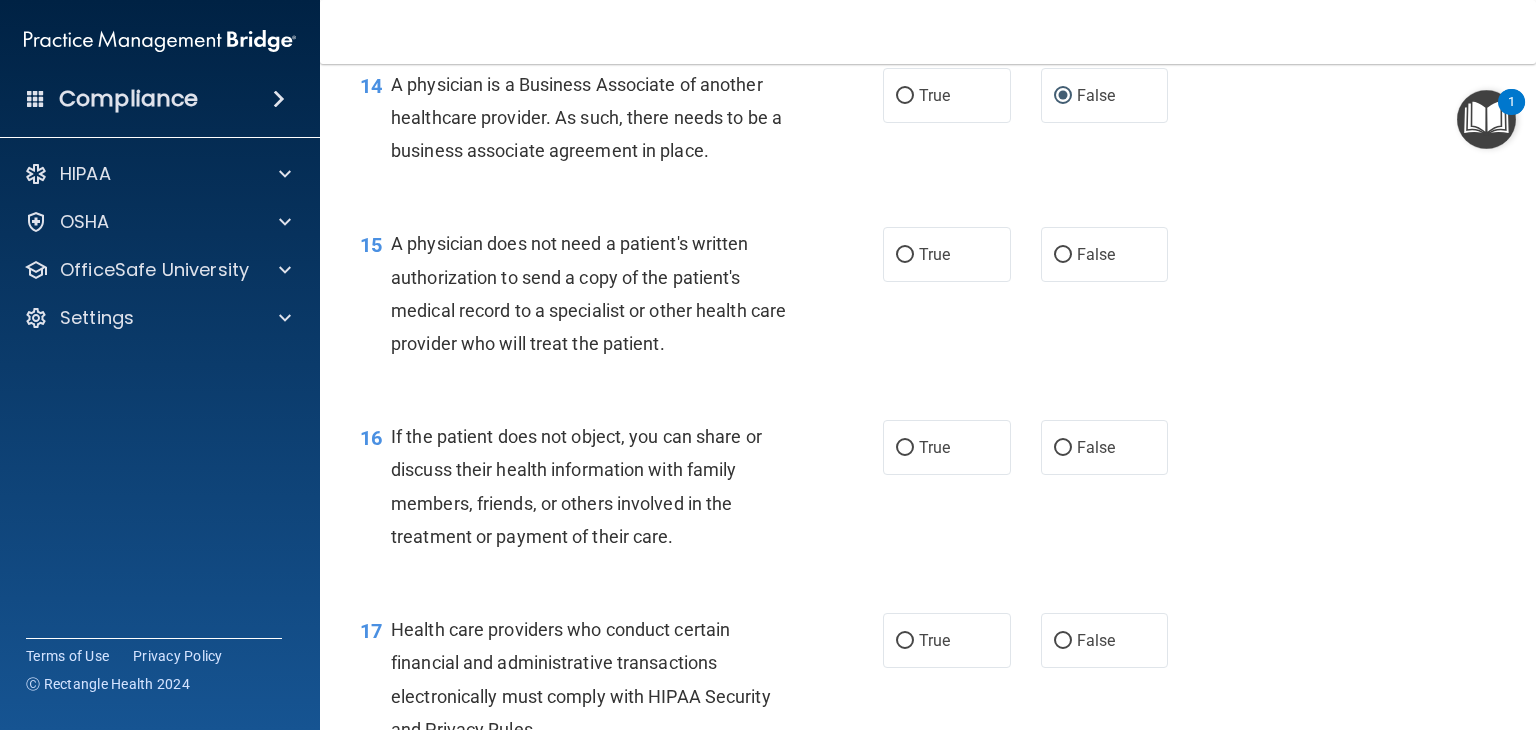 scroll, scrollTop: 2425, scrollLeft: 0, axis: vertical 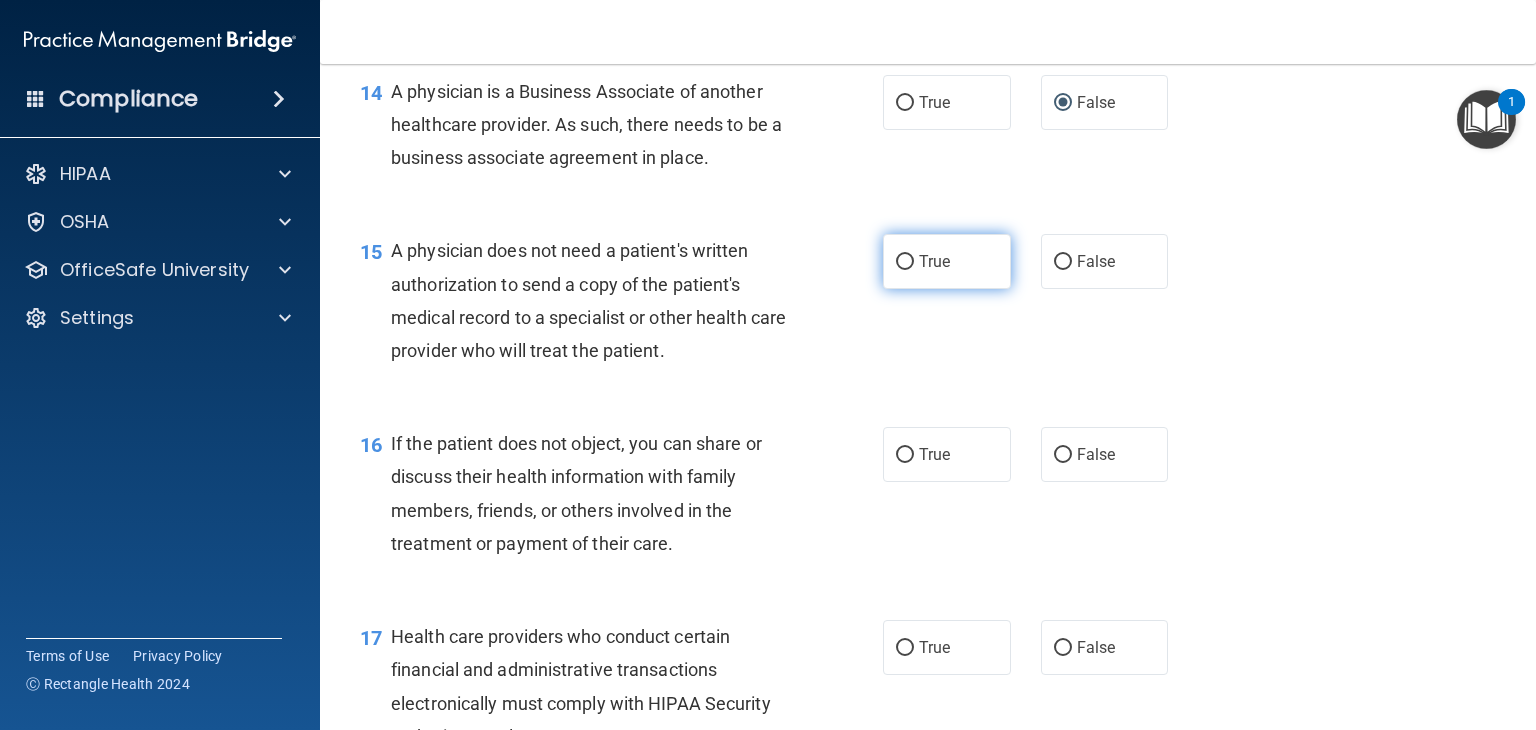 click on "True" at bounding box center [905, 262] 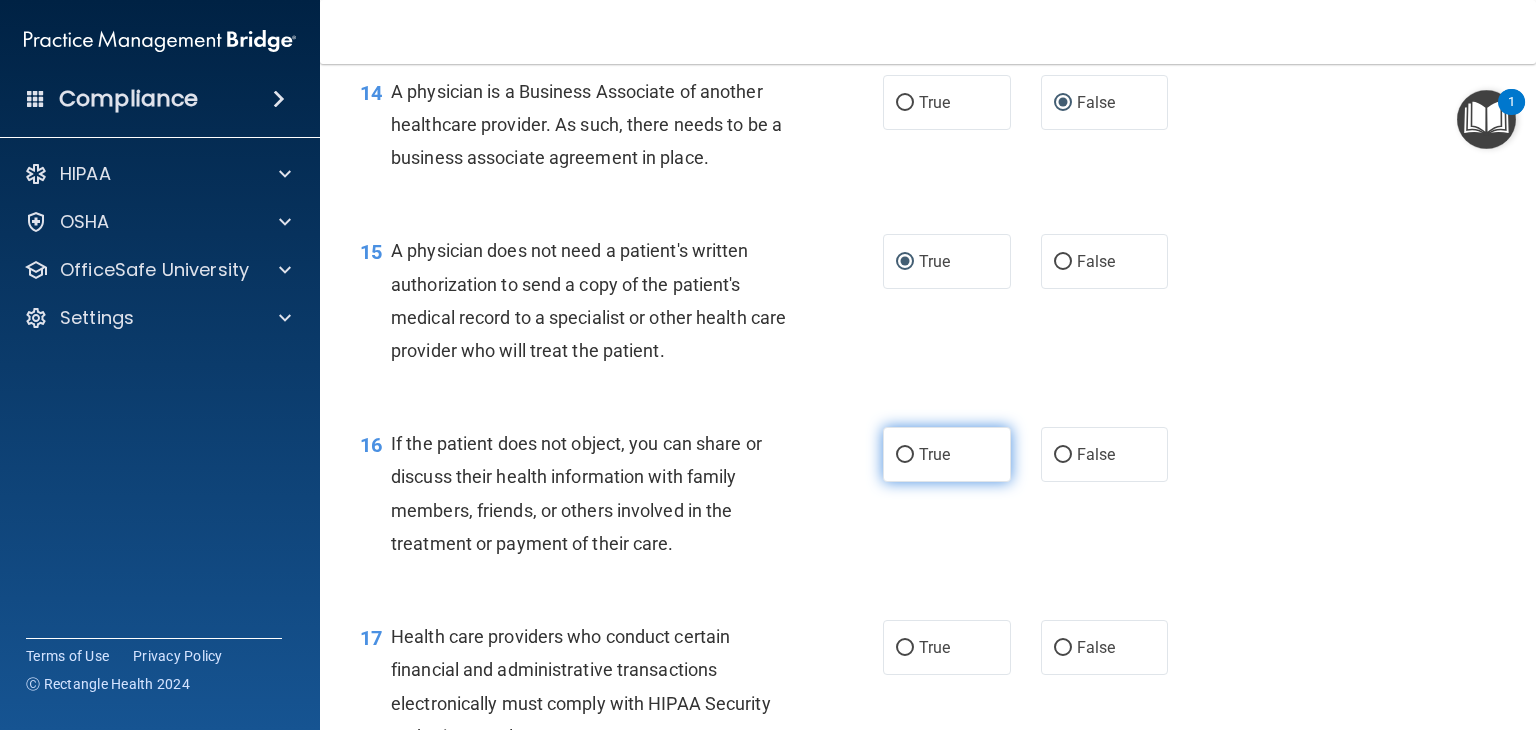 click on "True" at bounding box center (905, 455) 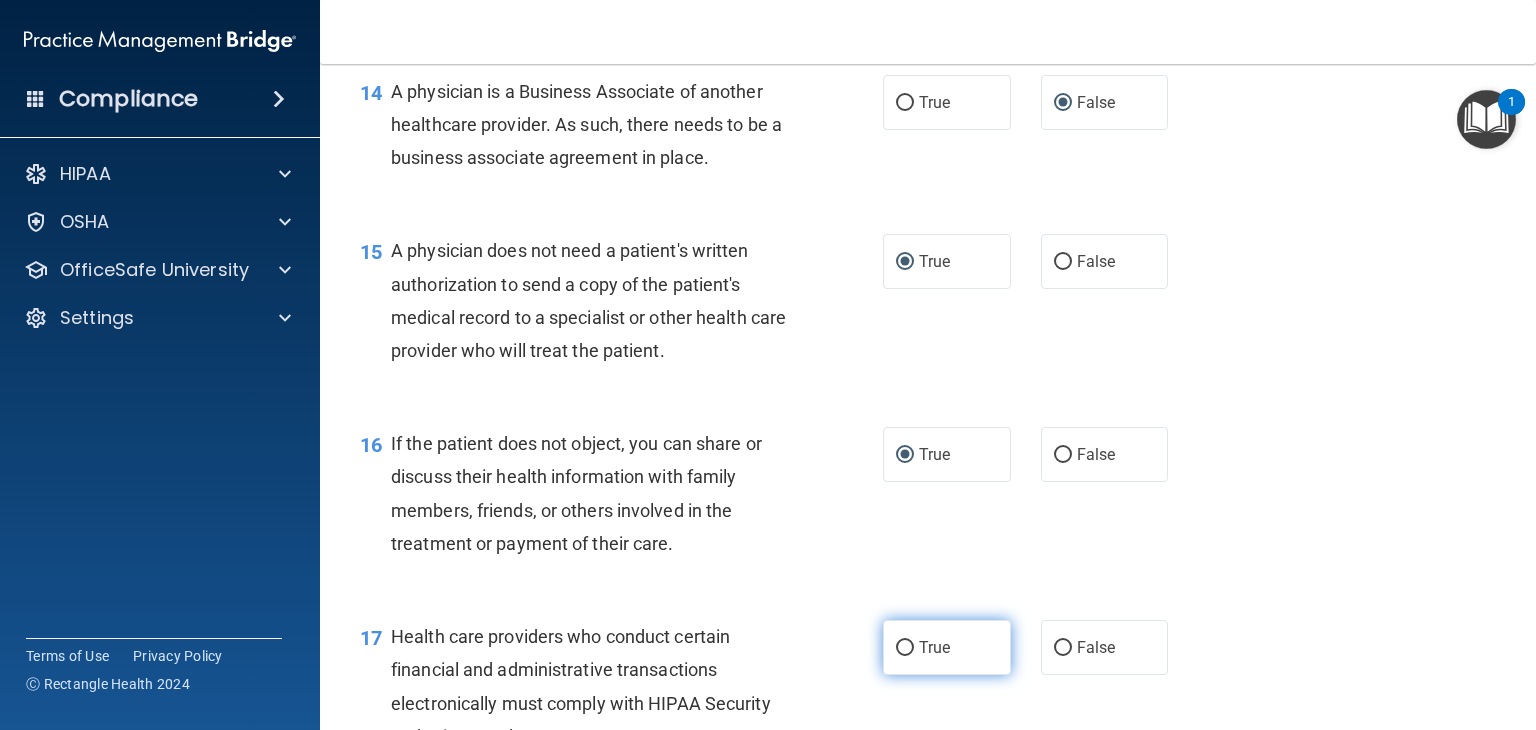 click on "True" at bounding box center (905, 648) 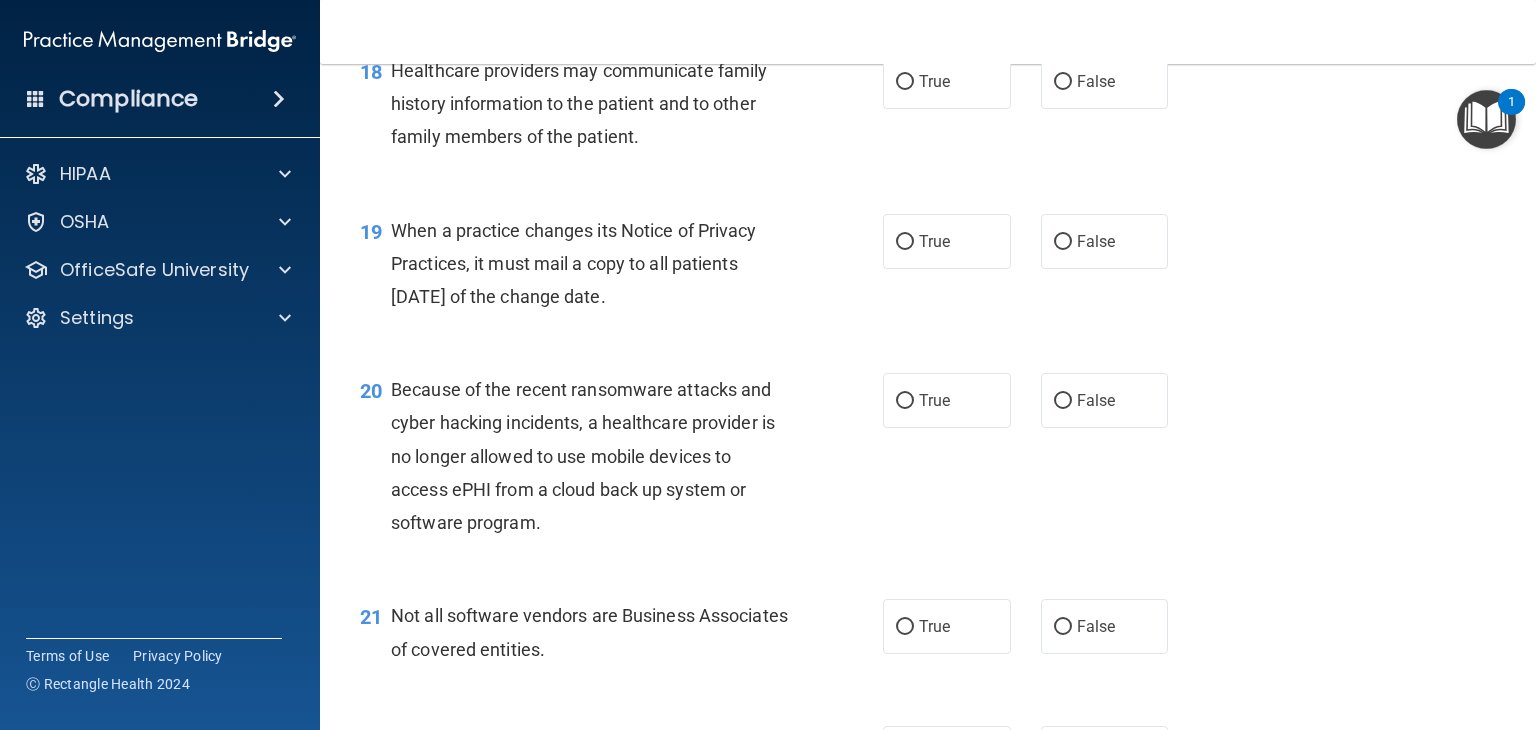 scroll, scrollTop: 2977, scrollLeft: 0, axis: vertical 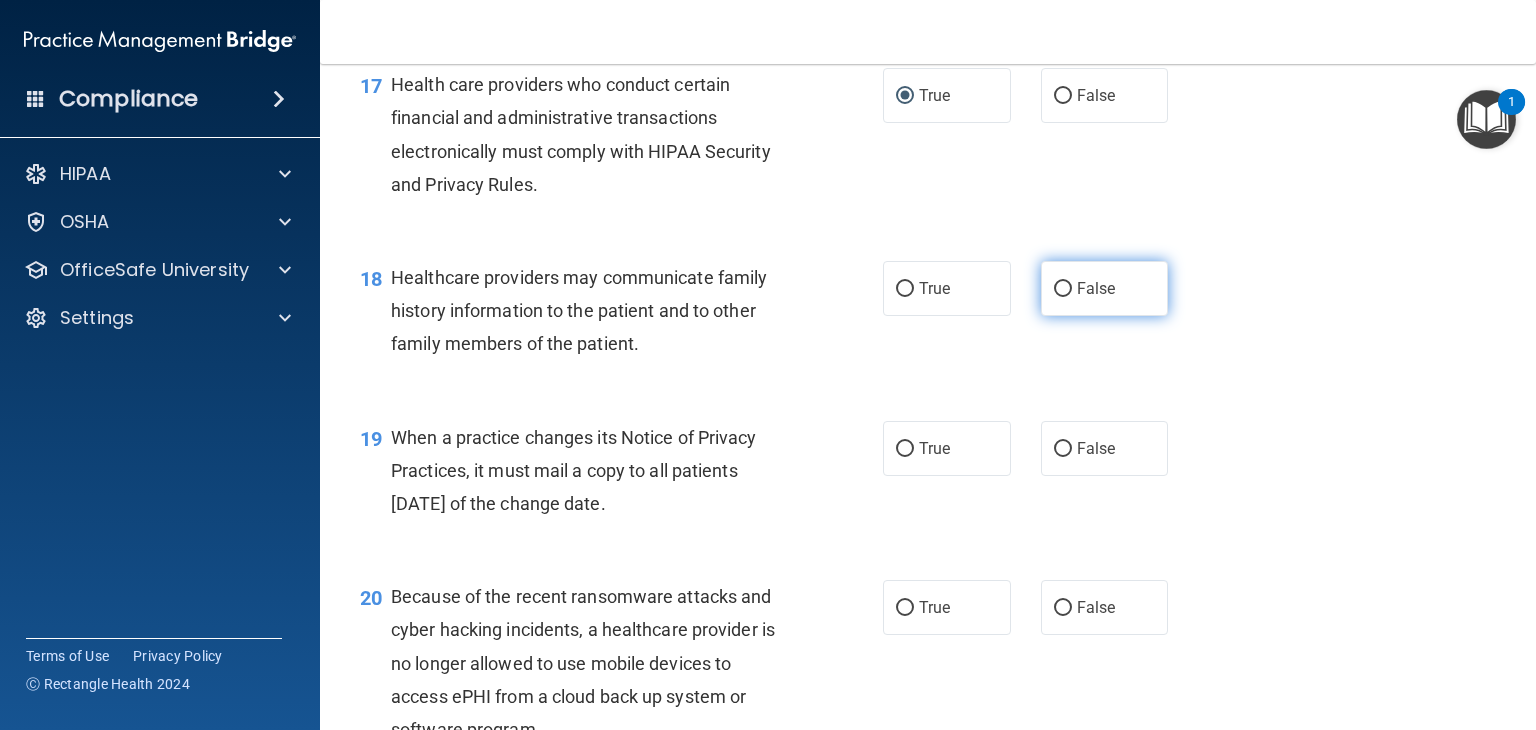 click on "False" at bounding box center [1063, 289] 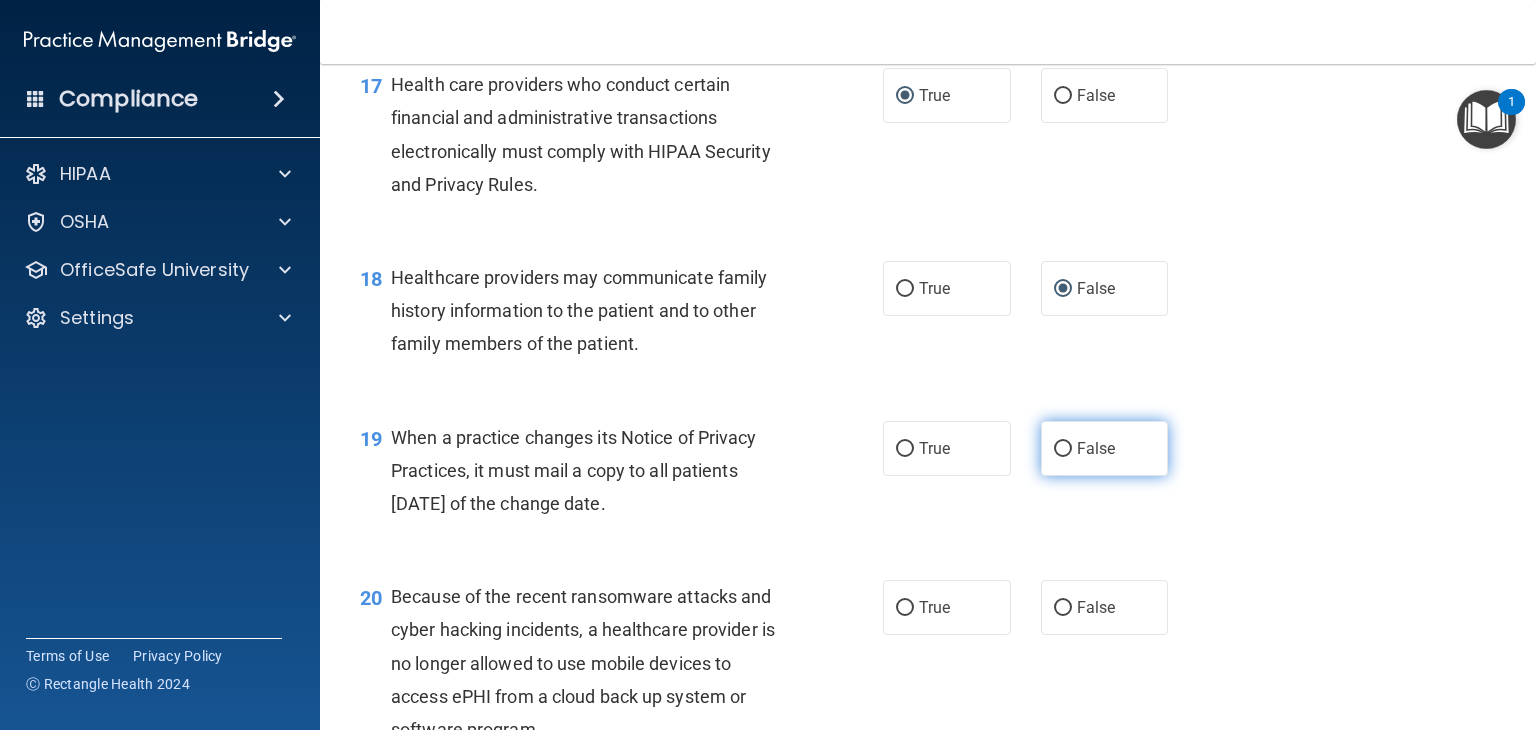 click on "False" at bounding box center [1063, 449] 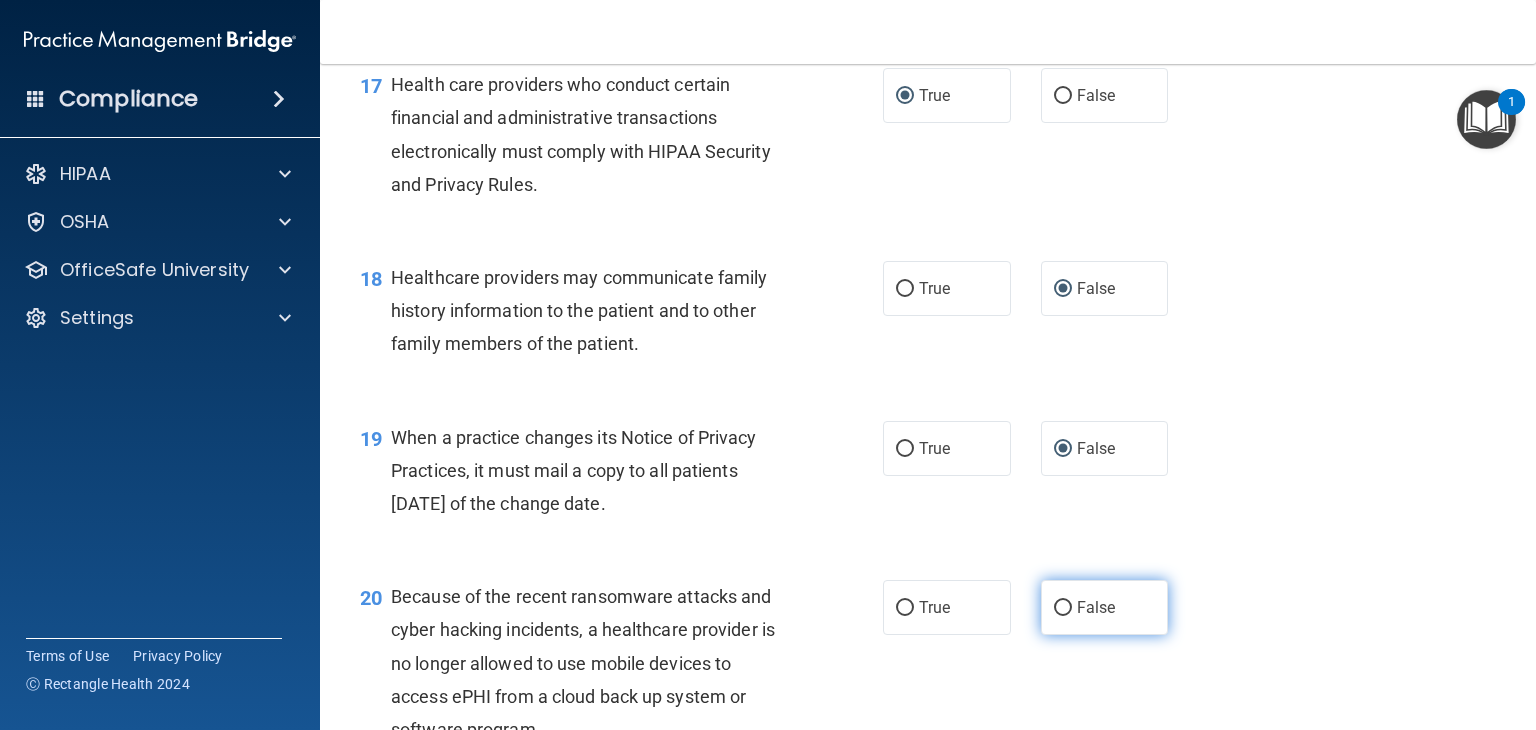 click on "False" at bounding box center (1063, 608) 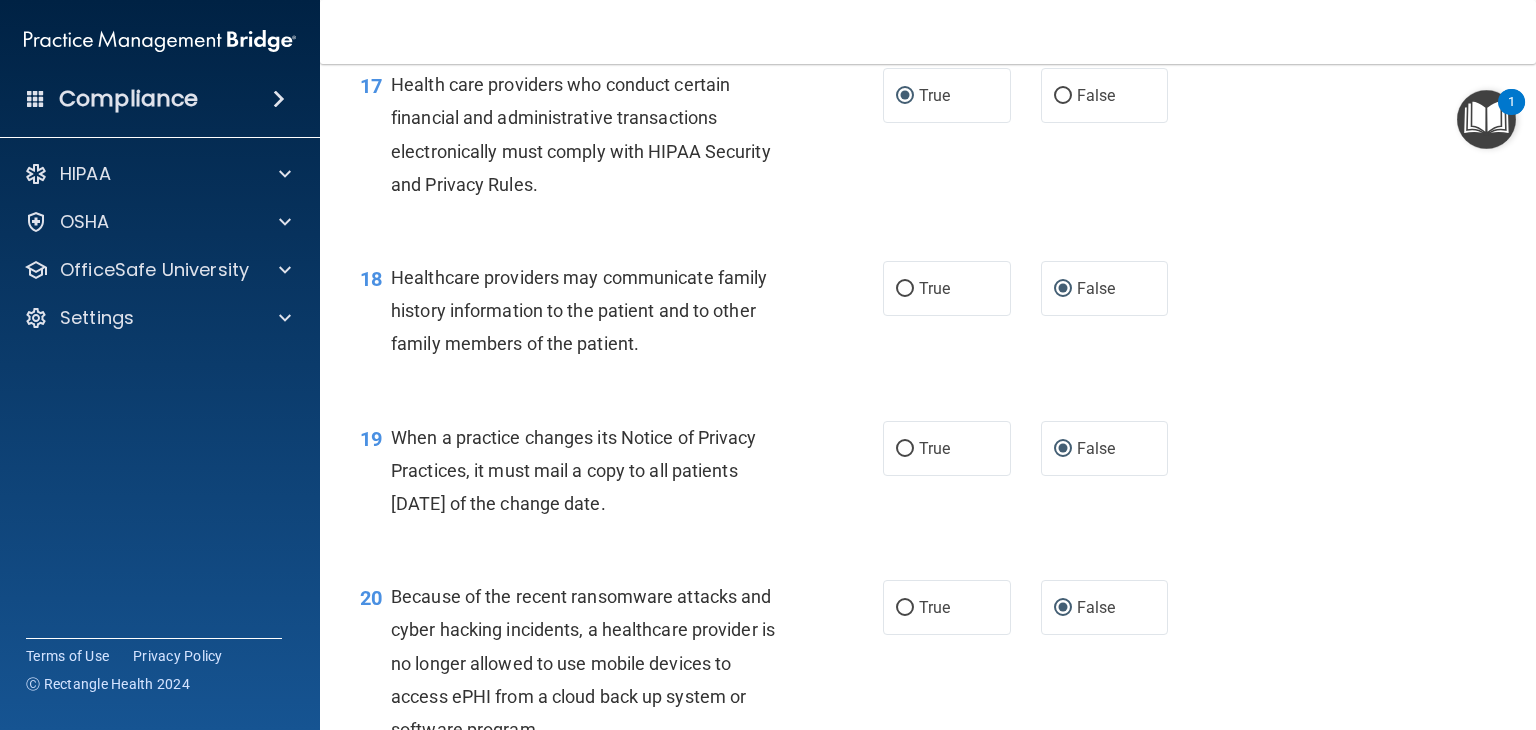 drag, startPoint x: 1525, startPoint y: 452, endPoint x: 1523, endPoint y: 502, distance: 50.039986 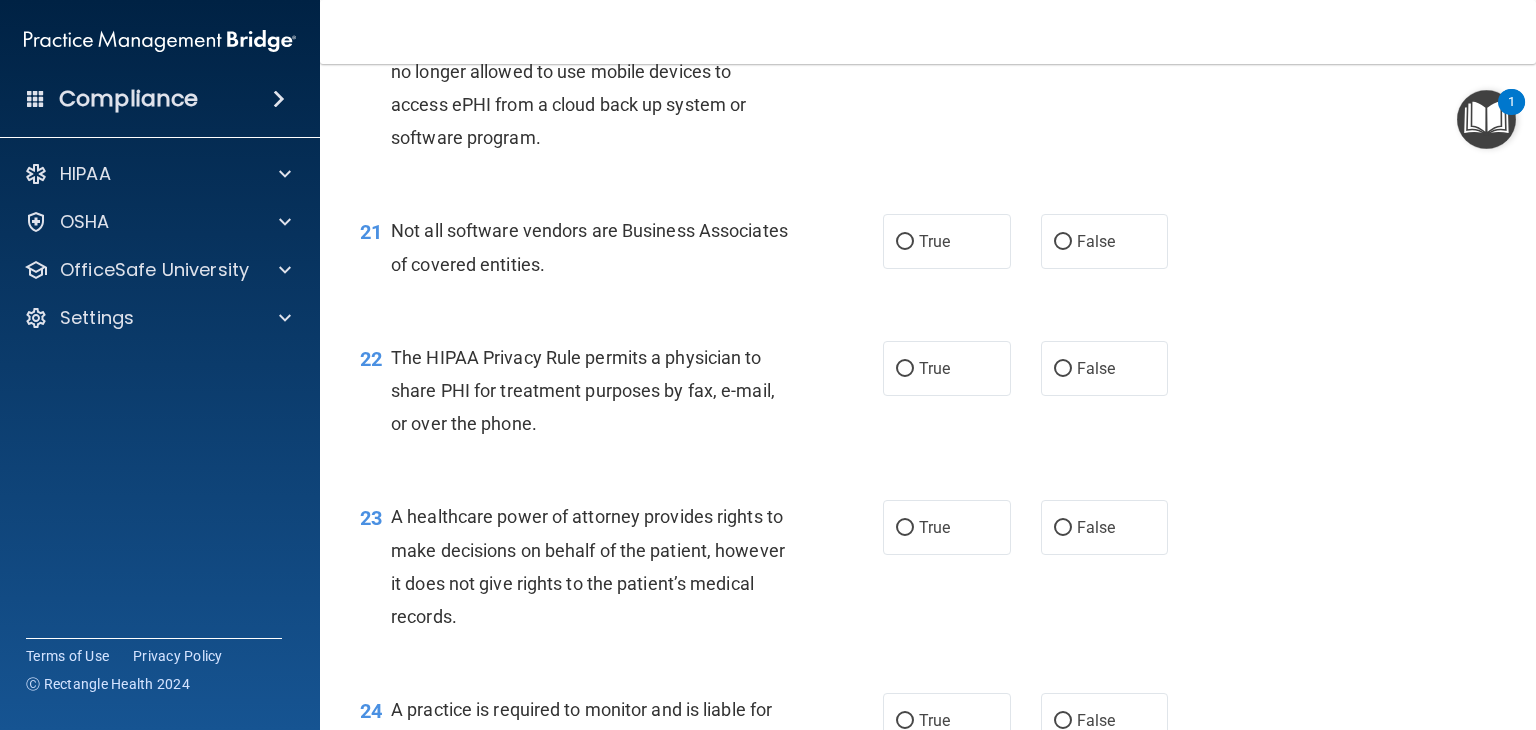scroll, scrollTop: 3660, scrollLeft: 0, axis: vertical 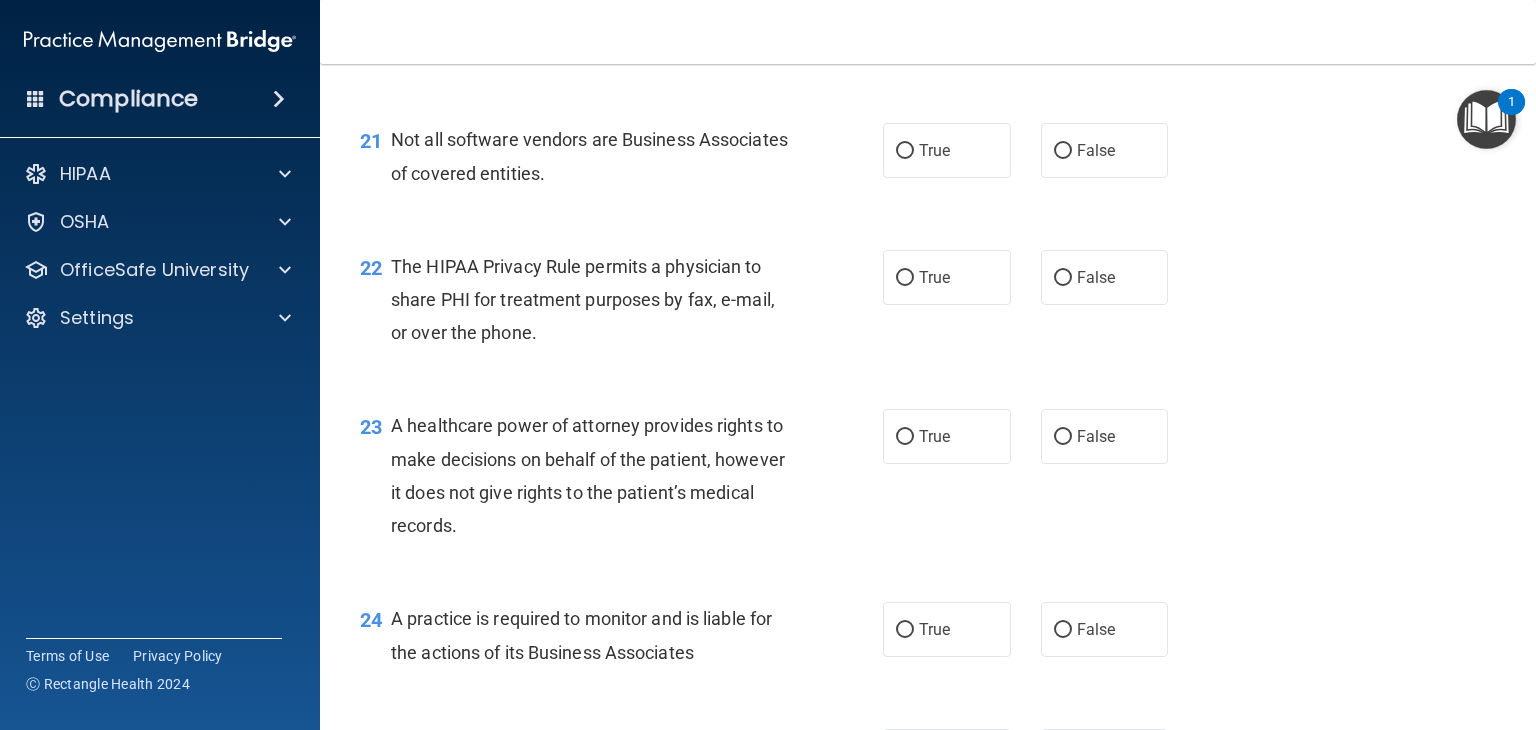 click on "21       Not all software vendors are Business Associates of covered entities.                 True           False" at bounding box center [928, 161] 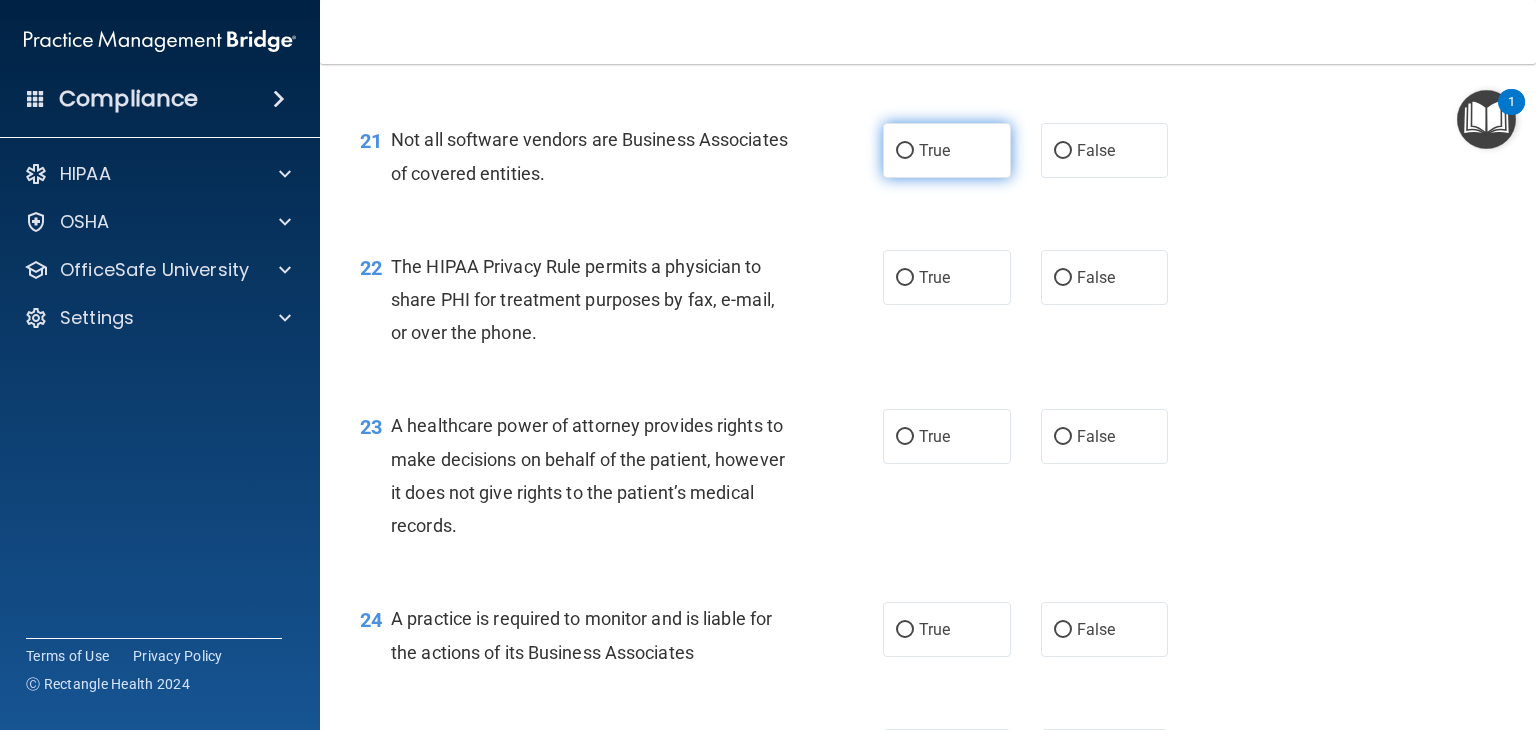 click on "True" at bounding box center (905, 151) 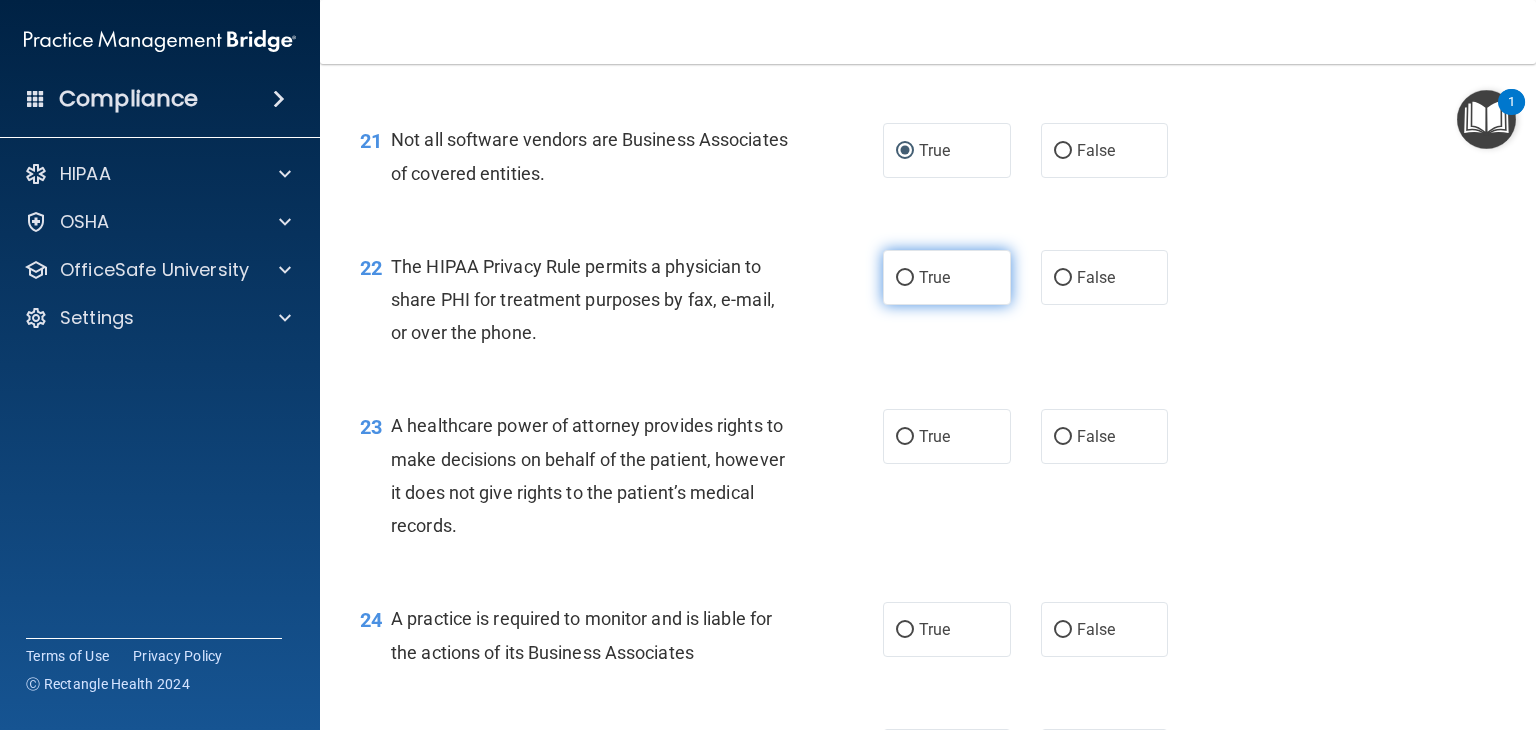 click on "True" at bounding box center [905, 278] 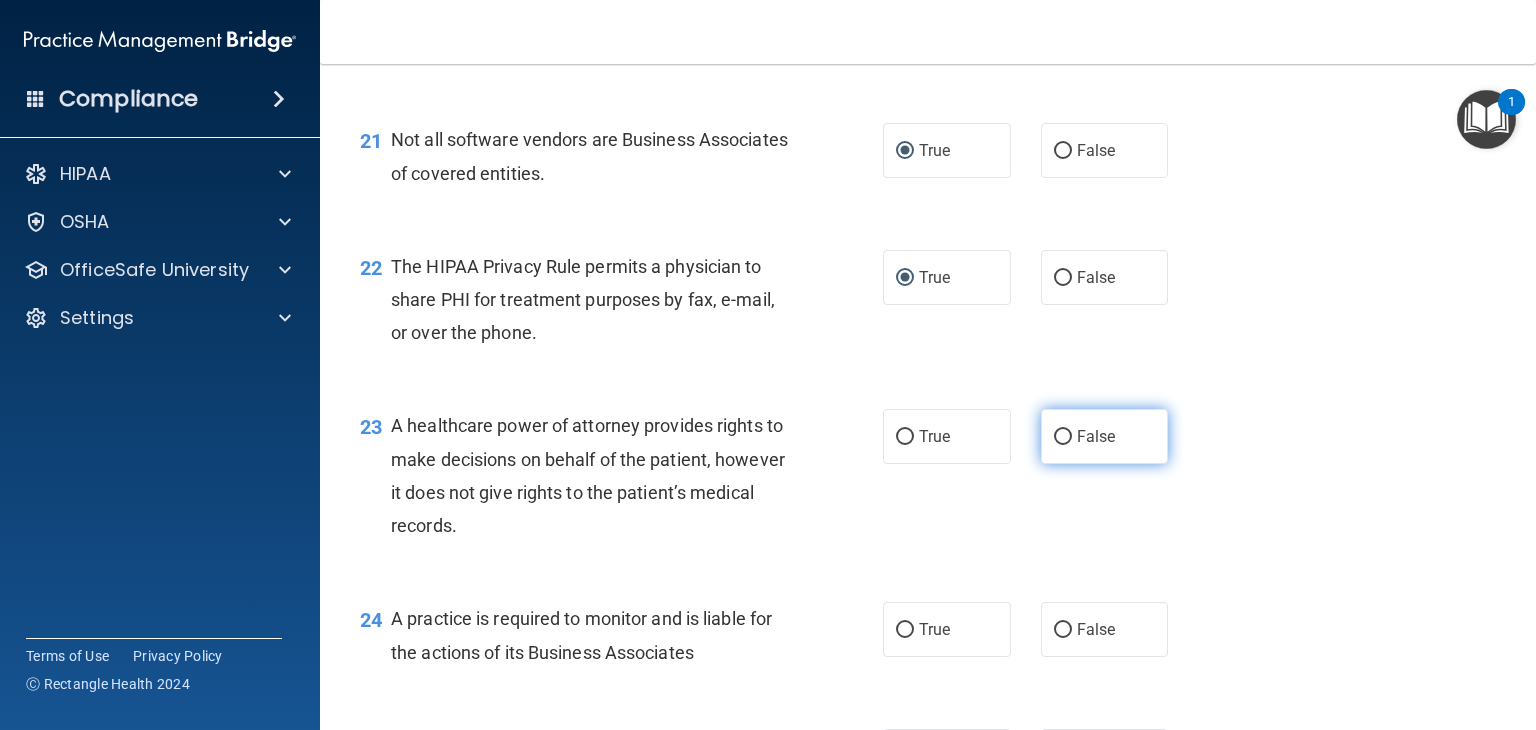 click on "False" at bounding box center (1063, 437) 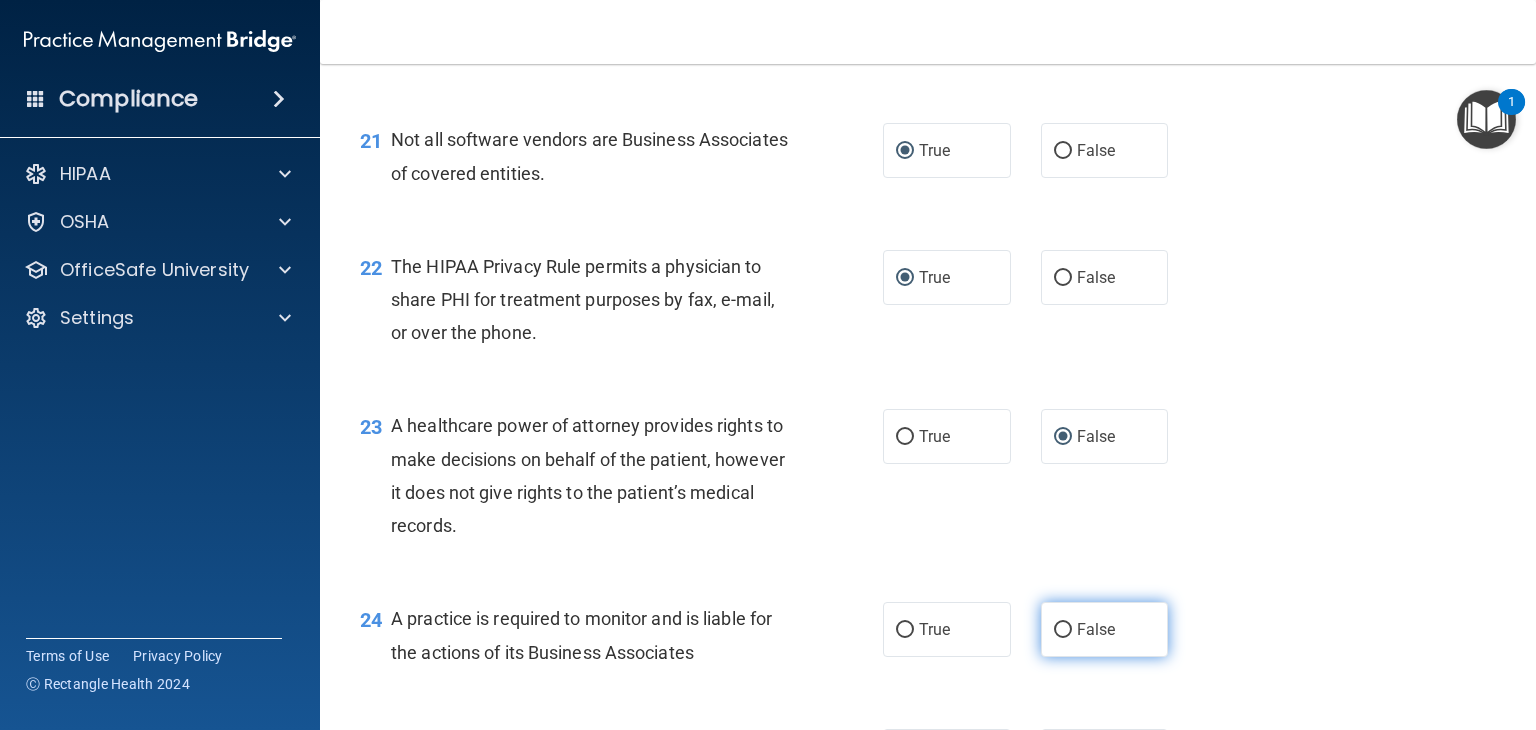 click on "False" at bounding box center [1063, 630] 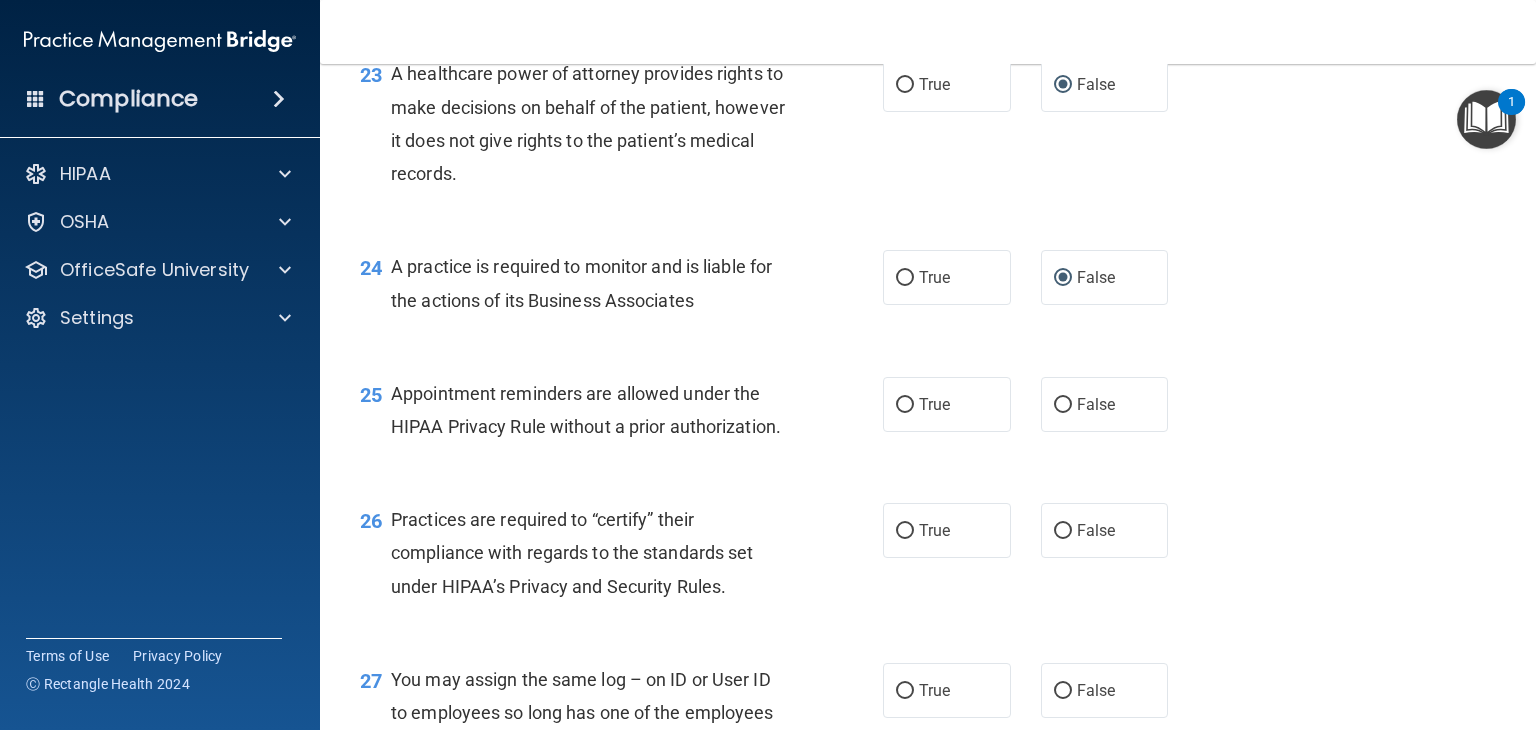 scroll, scrollTop: 4188, scrollLeft: 0, axis: vertical 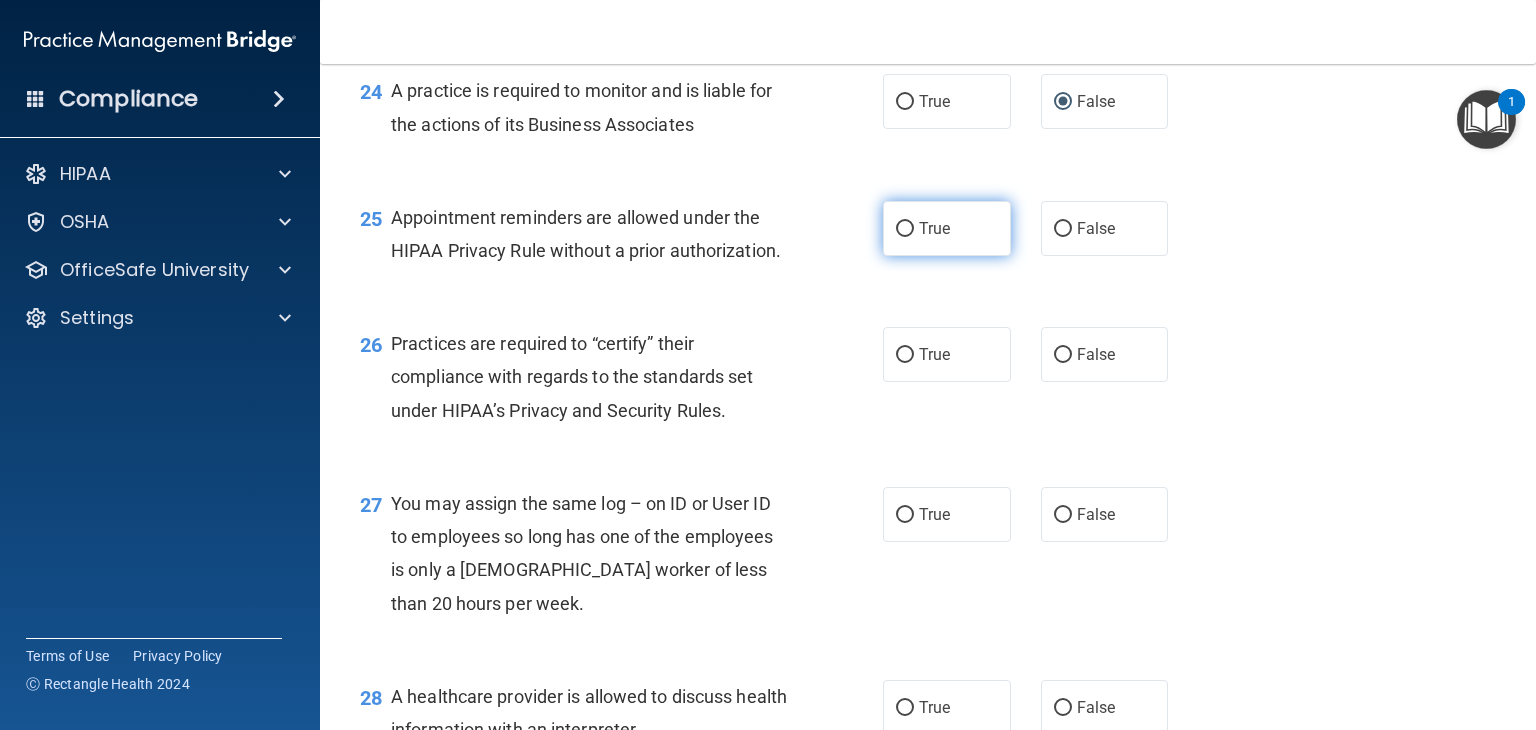 click on "True" at bounding box center (905, 229) 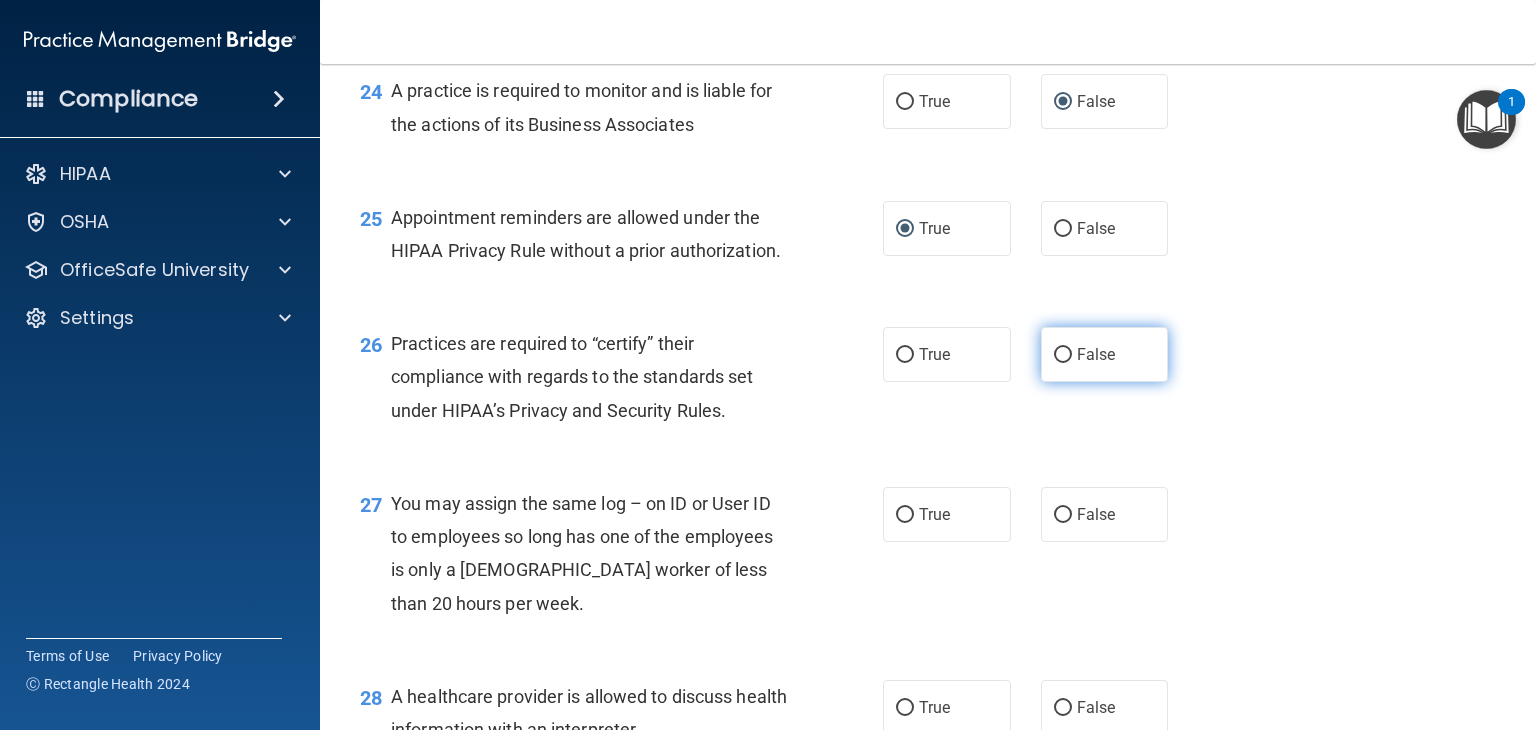 click on "False" at bounding box center [1063, 355] 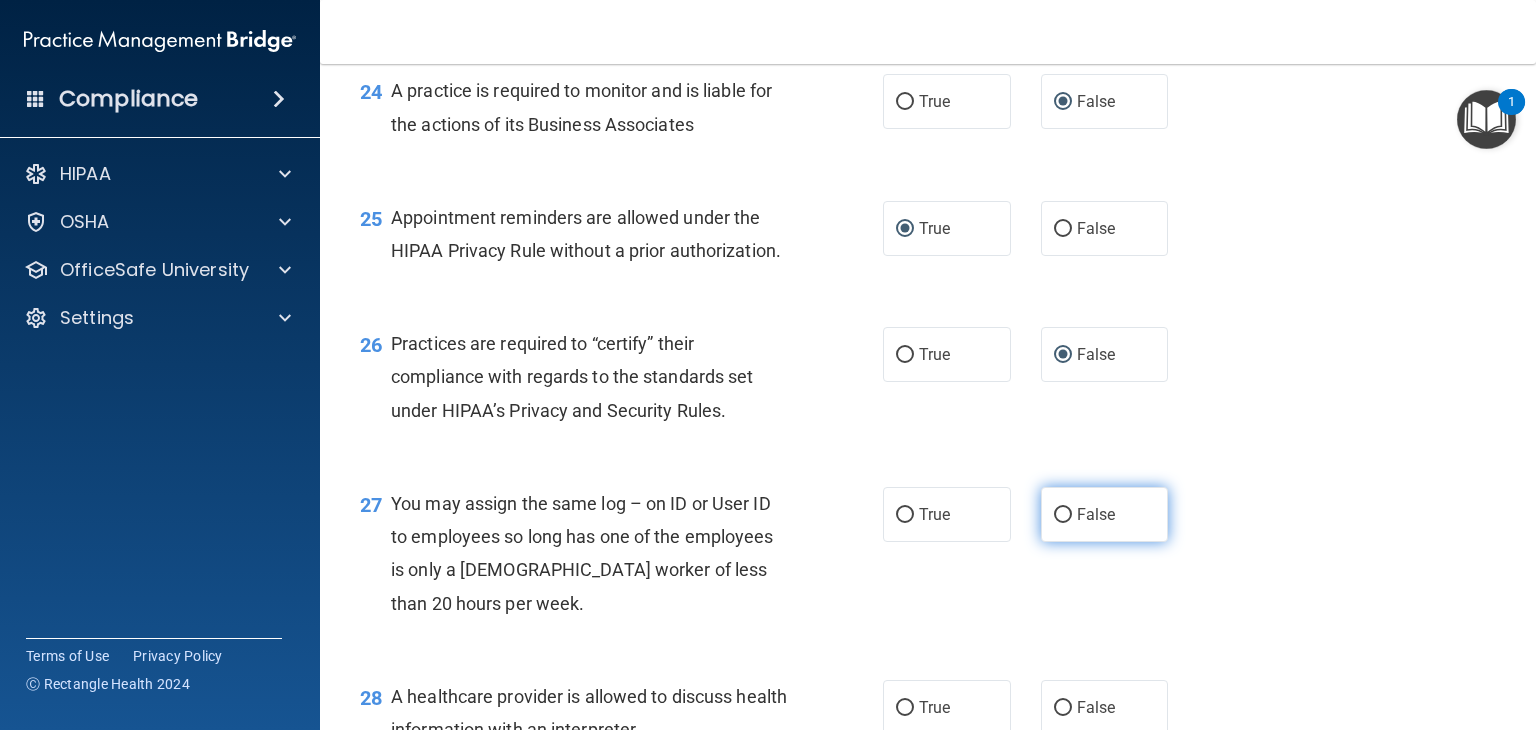 click on "False" at bounding box center (1063, 515) 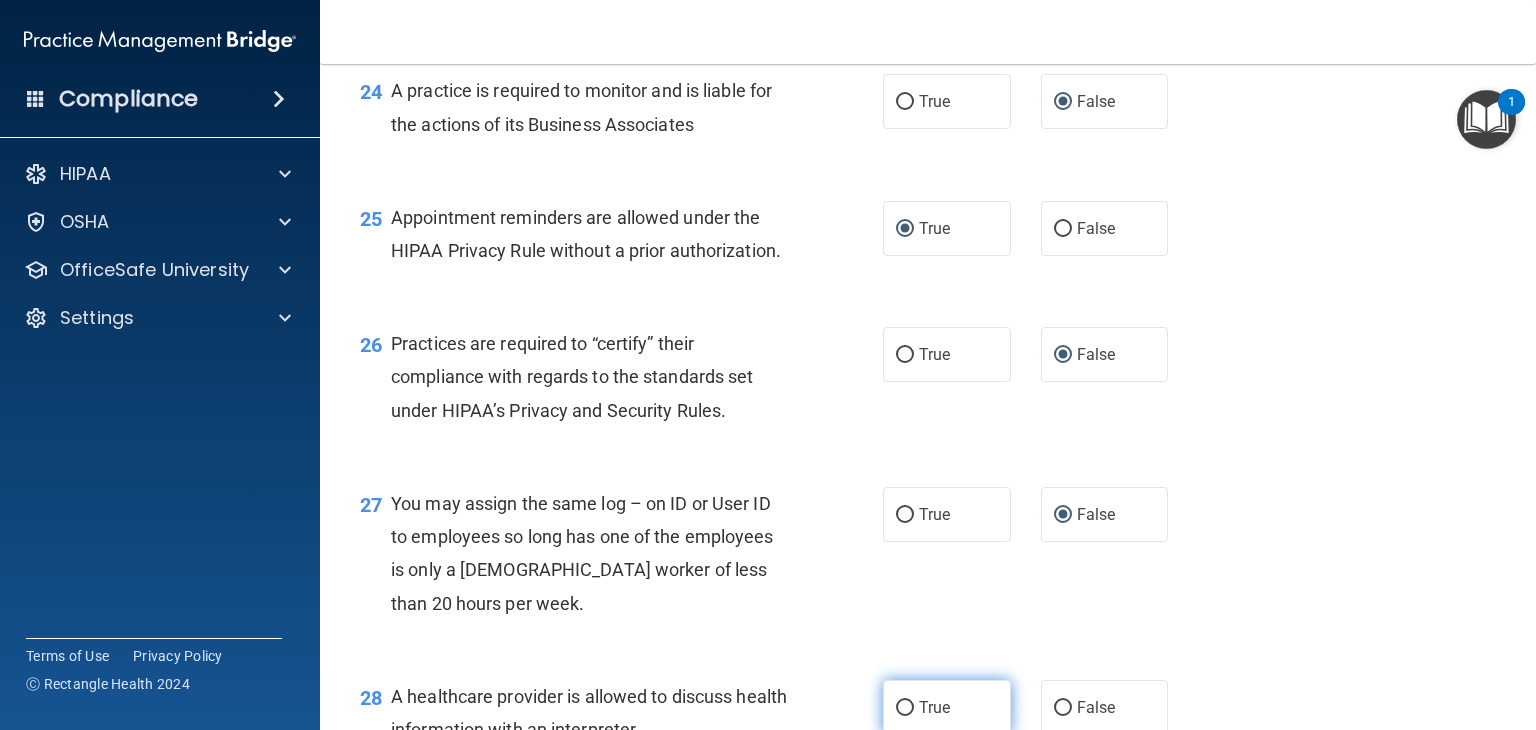 click on "True" at bounding box center [905, 708] 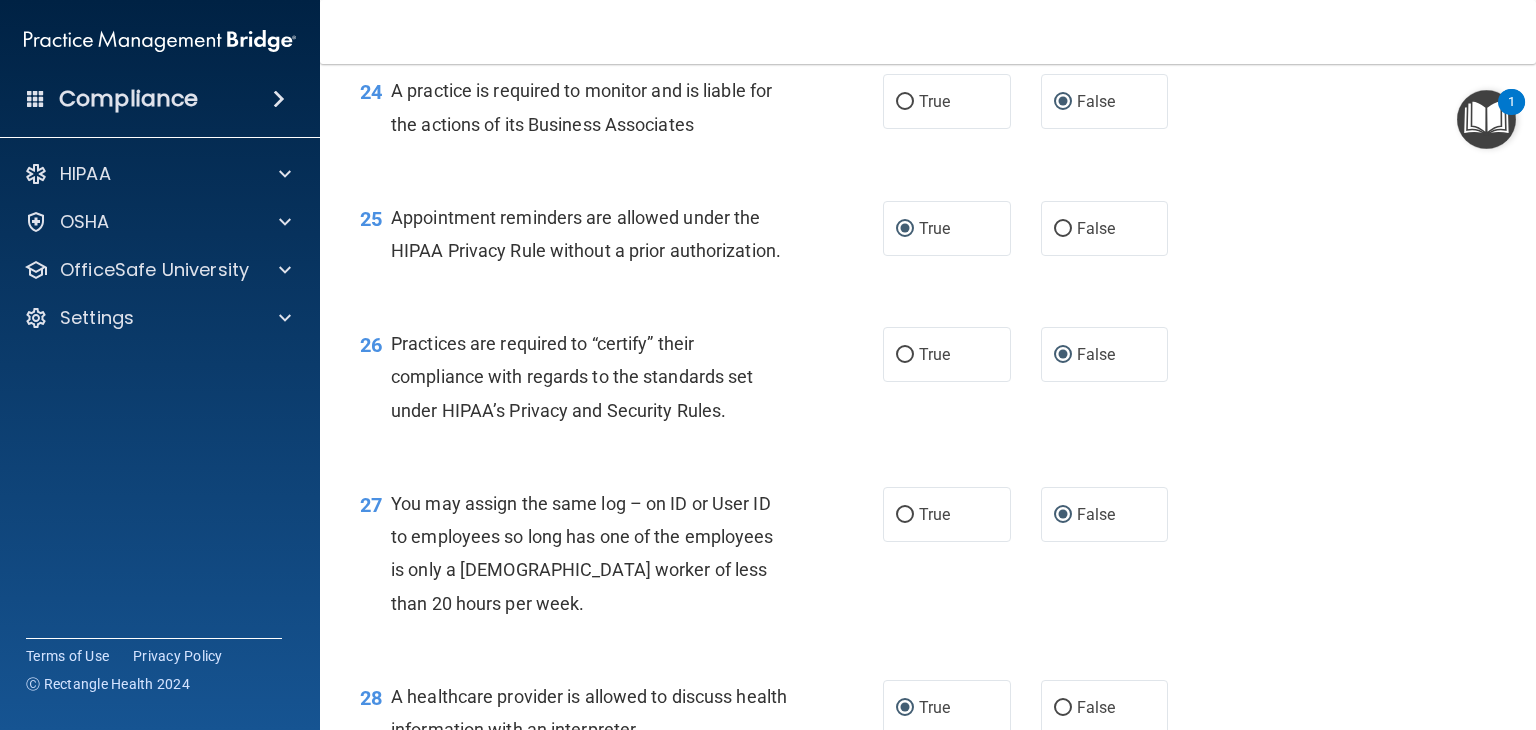 scroll, scrollTop: 4392, scrollLeft: 0, axis: vertical 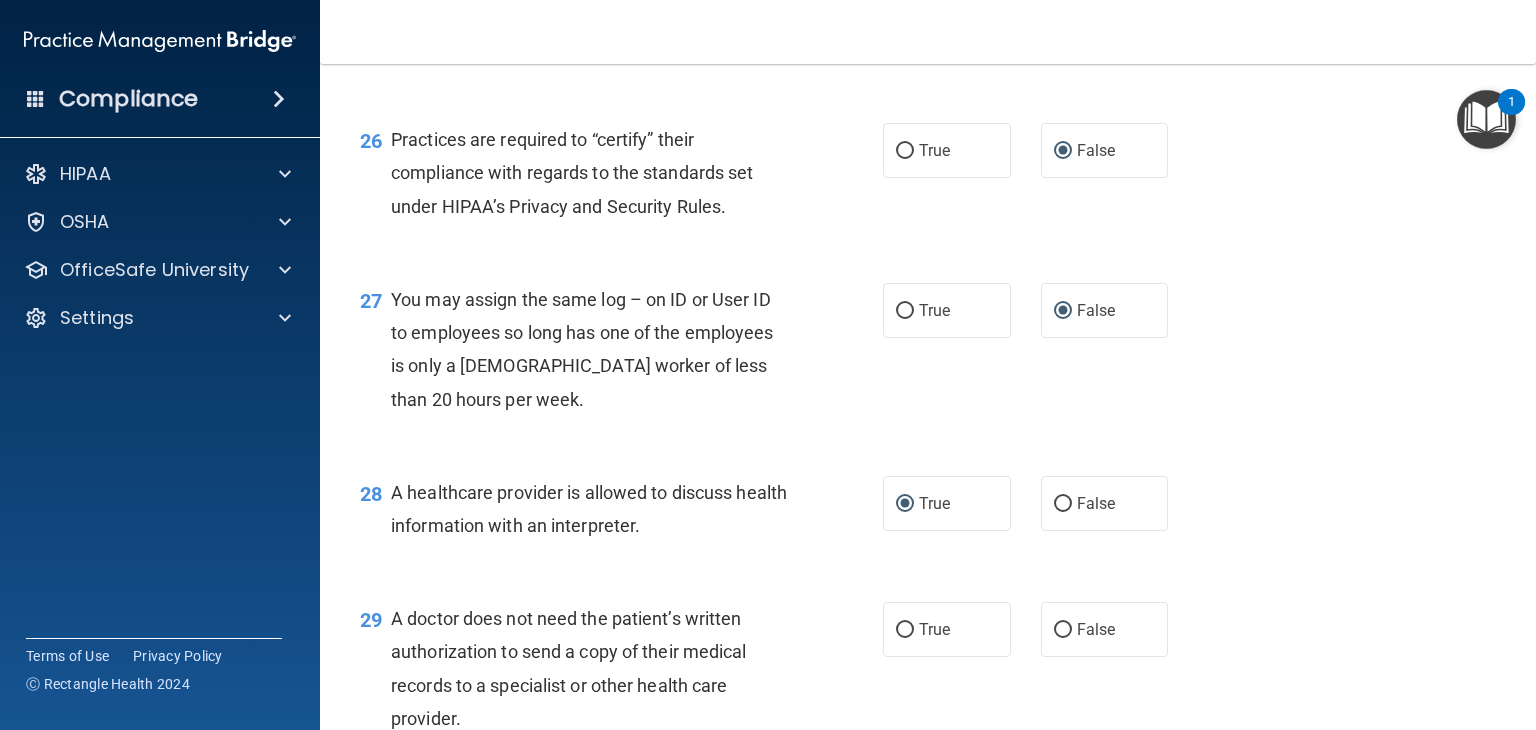 click on "-                The HIPAA Quiz #2         This quiz doesn’t expire until 07/12/2025. Are you sure you want to take this quiz now?   Take the quiz anyway!                       01       A business associate agreement is required with organizations or persons where inadvertent contact with protected health information may result.  Like in the case of janitorial services?                 True           False                       02       The HIPAA Privacy Rule permits a covered entity to disclose protected health information about a decedent to family members or other persons involved in the care of the decedent?                 True           False                       03       A practice is not required to disclose protected health information to law enforcement officials without the patient’s consent when the practice receives  a court order or subpoena.                 True           False                       04                       True           False                       05" at bounding box center [928, 397] 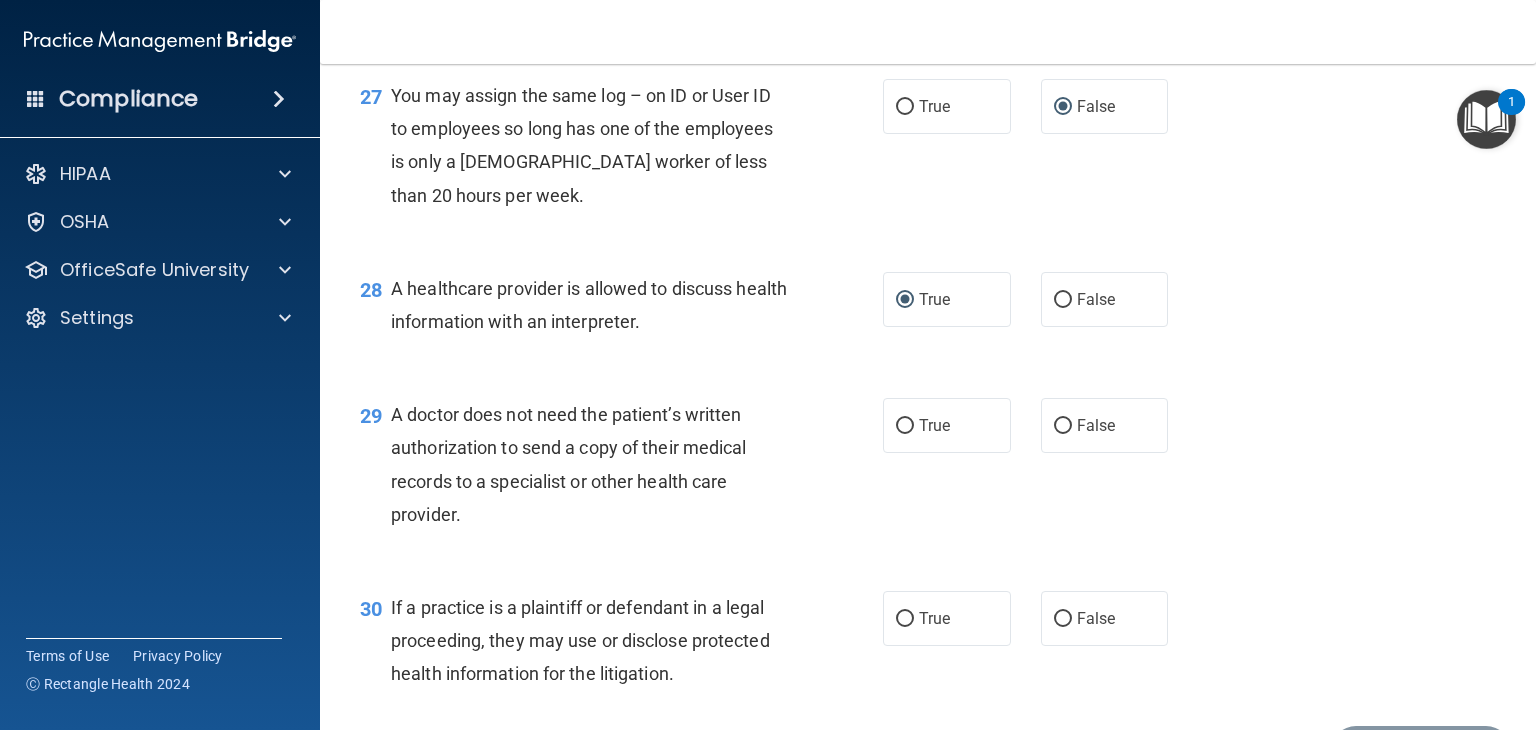 click on "-                The HIPAA Quiz #2         This quiz doesn’t expire until 07/12/2025. Are you sure you want to take this quiz now?   Take the quiz anyway!                       01       A business associate agreement is required with organizations or persons where inadvertent contact with protected health information may result.  Like in the case of janitorial services?                 True           False                       02       The HIPAA Privacy Rule permits a covered entity to disclose protected health information about a decedent to family members or other persons involved in the care of the decedent?                 True           False                       03       A practice is not required to disclose protected health information to law enforcement officials without the patient’s consent when the practice receives  a court order or subpoena.                 True           False                       04                       True           False                       05" at bounding box center (928, 397) 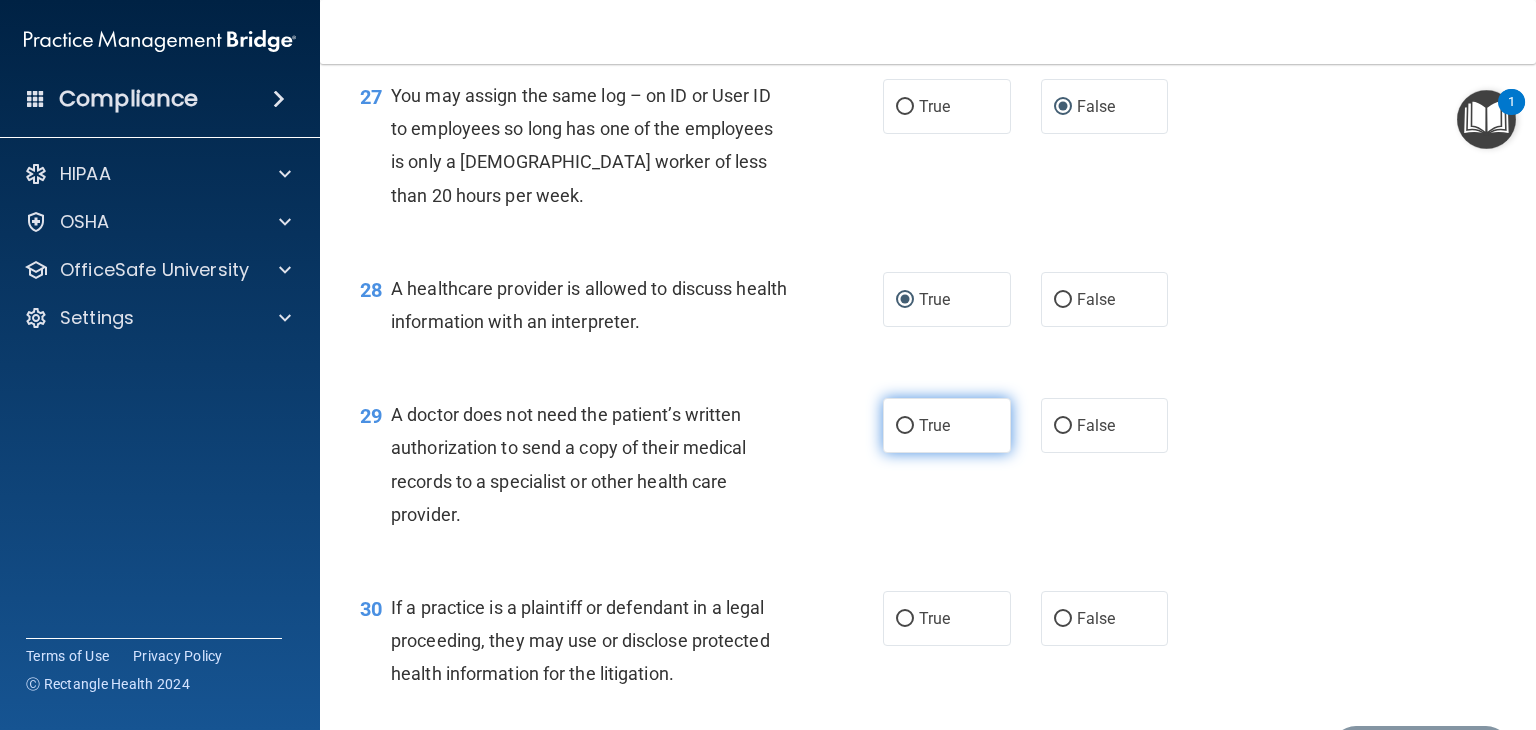 click on "True" at bounding box center (905, 426) 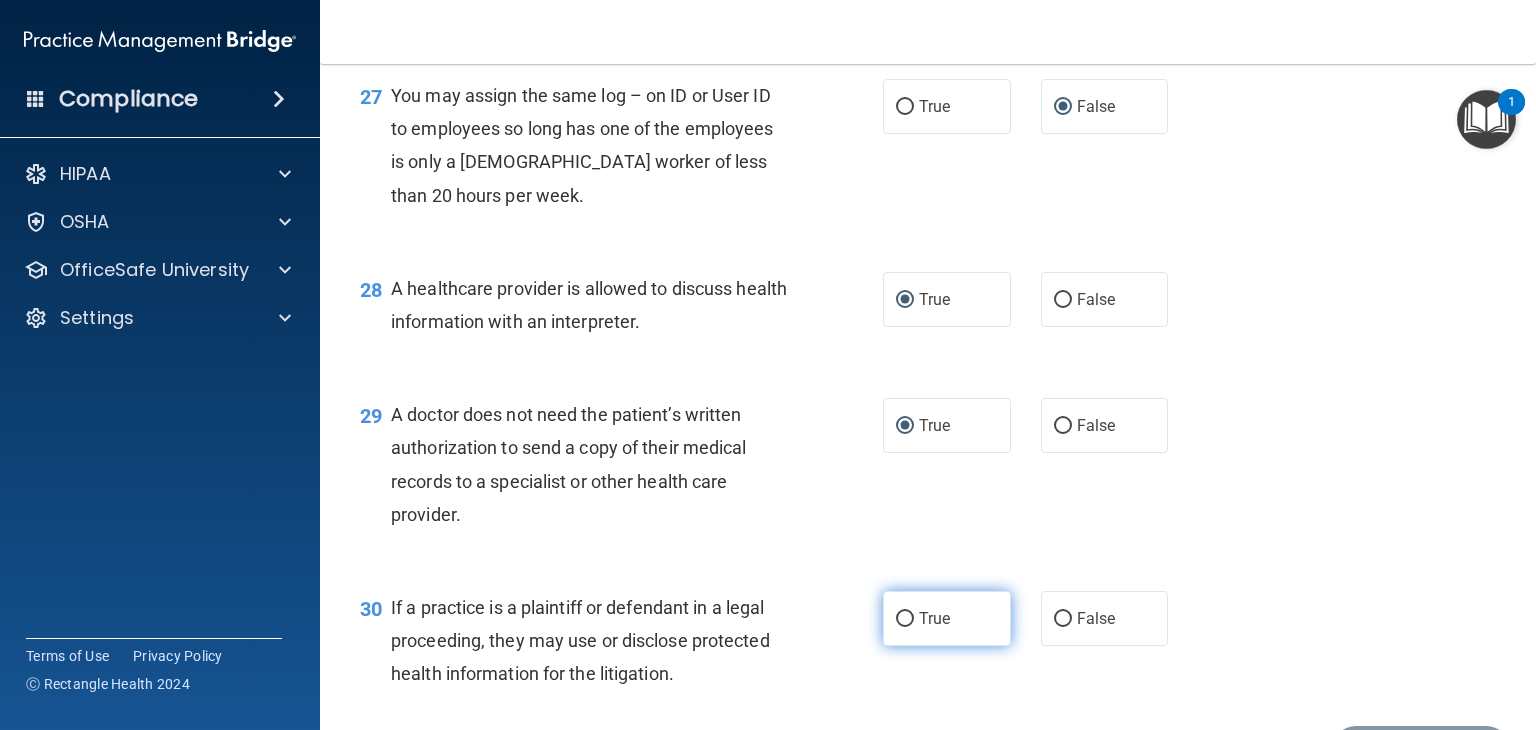 click on "True" at bounding box center [905, 619] 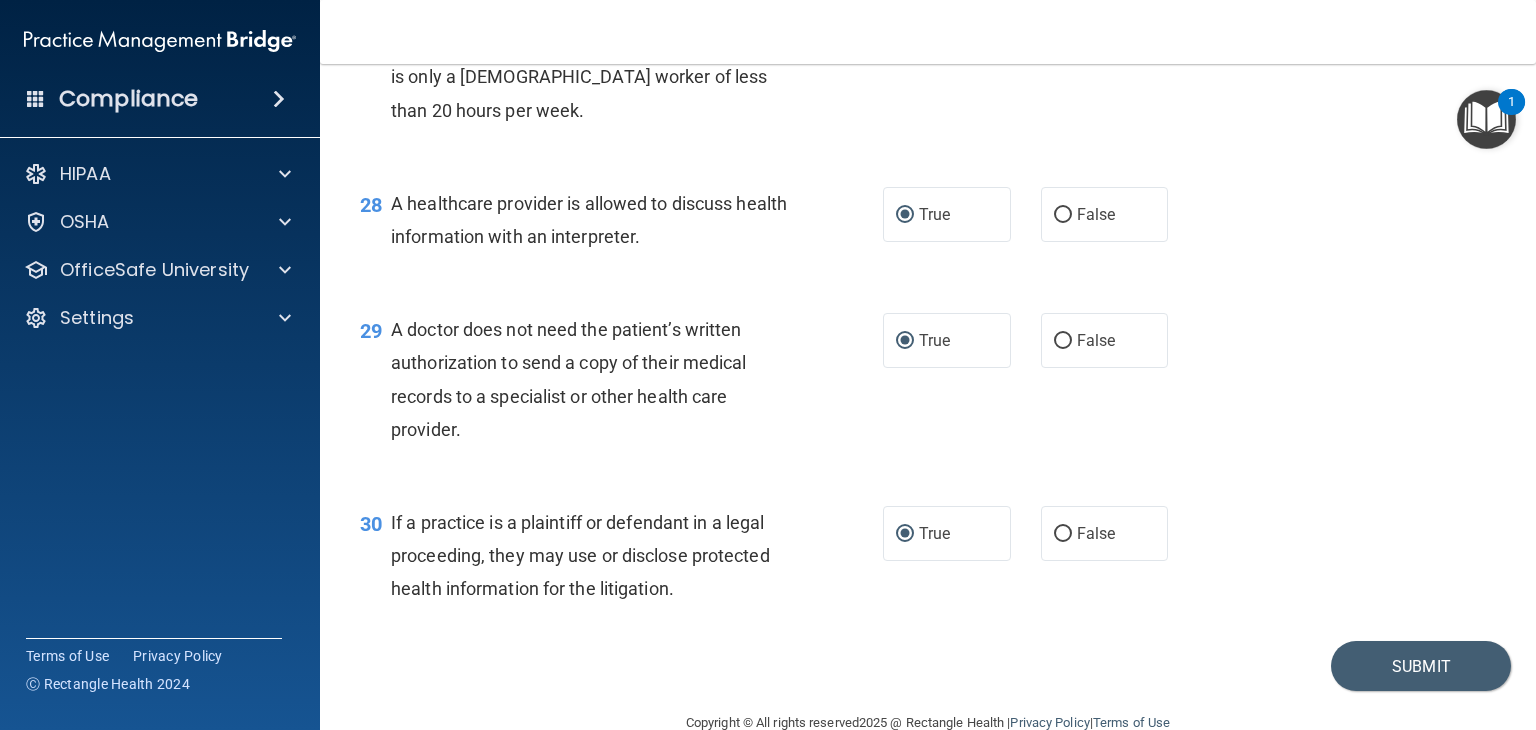 scroll, scrollTop: 4723, scrollLeft: 0, axis: vertical 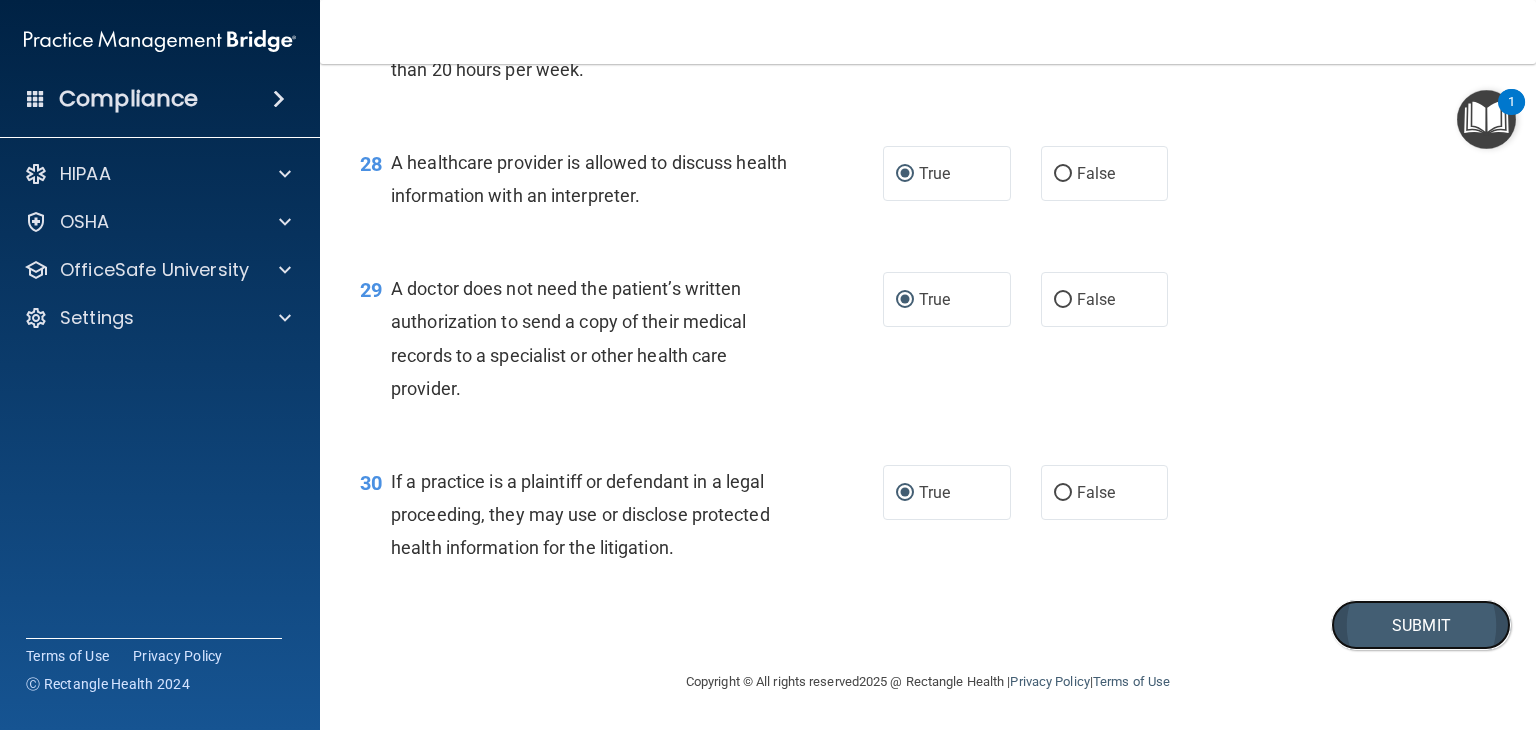 click on "Submit" at bounding box center [1421, 625] 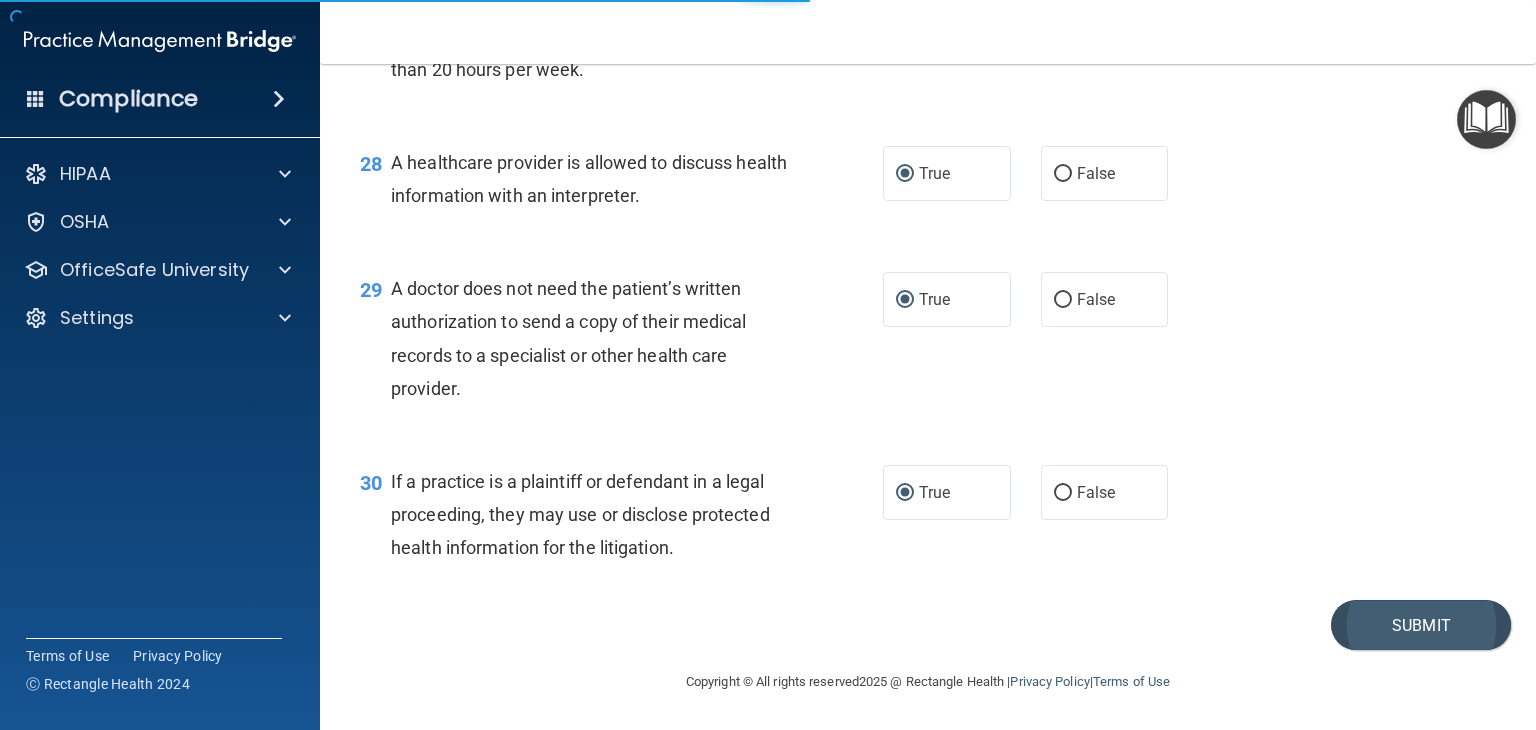 scroll, scrollTop: 0, scrollLeft: 0, axis: both 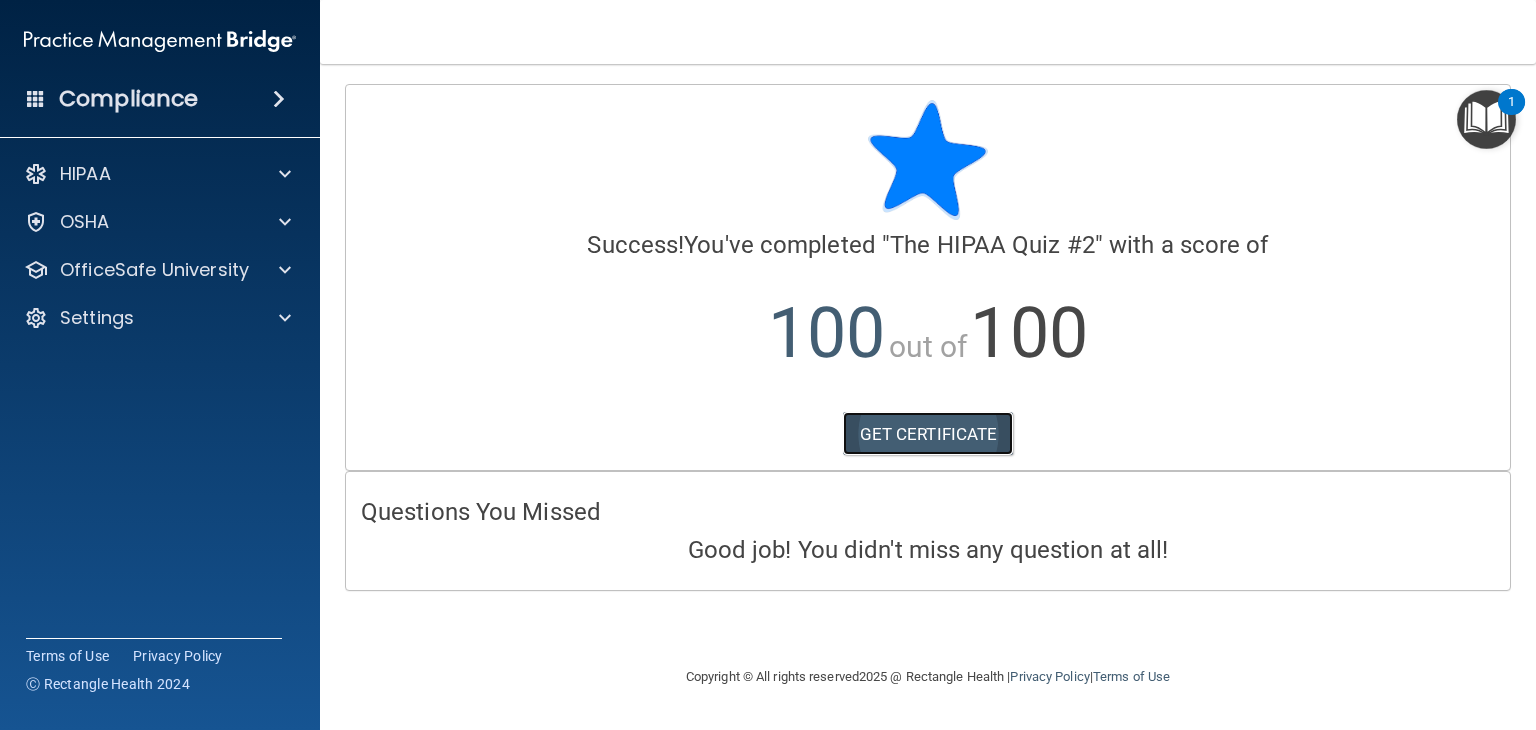 click on "GET CERTIFICATE" at bounding box center [928, 434] 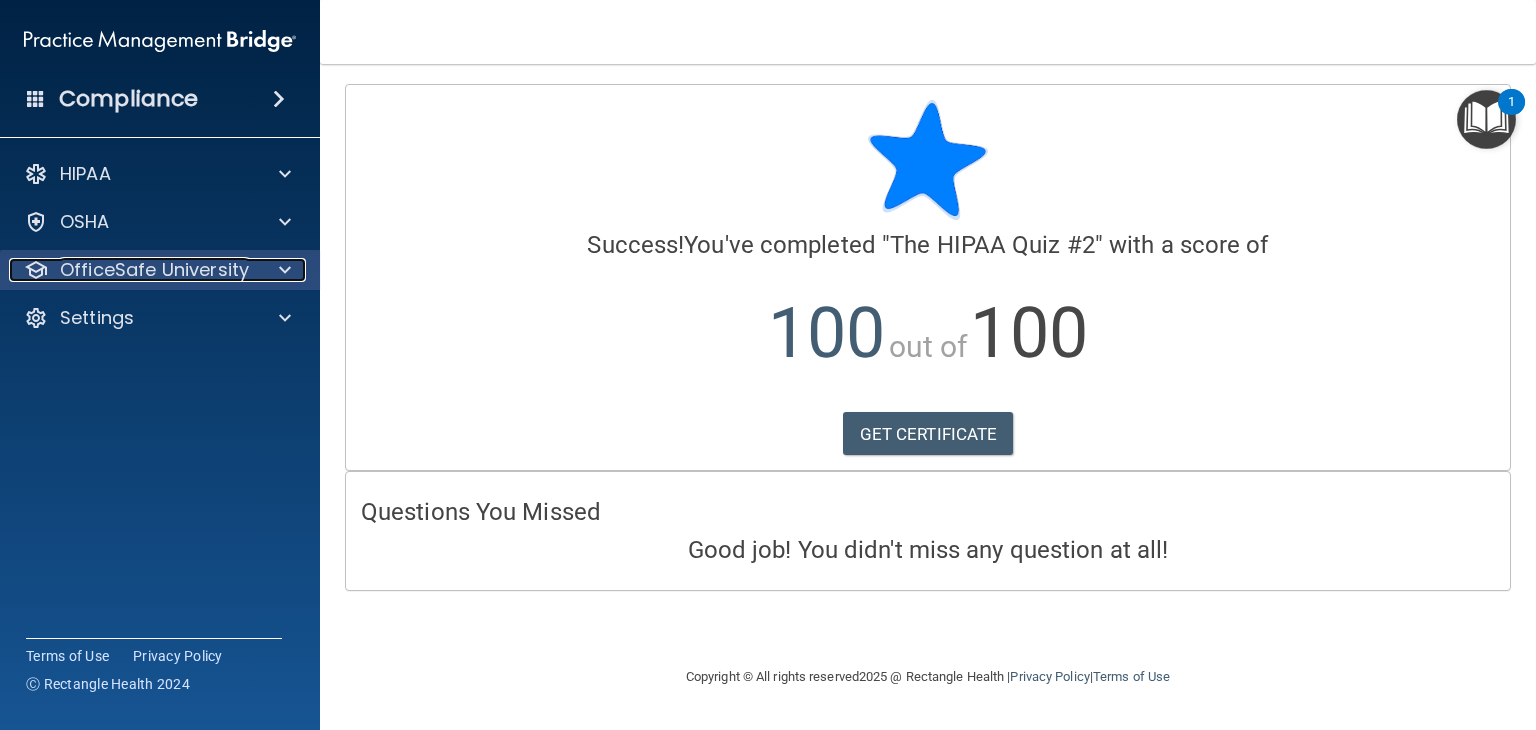 click at bounding box center [285, 270] 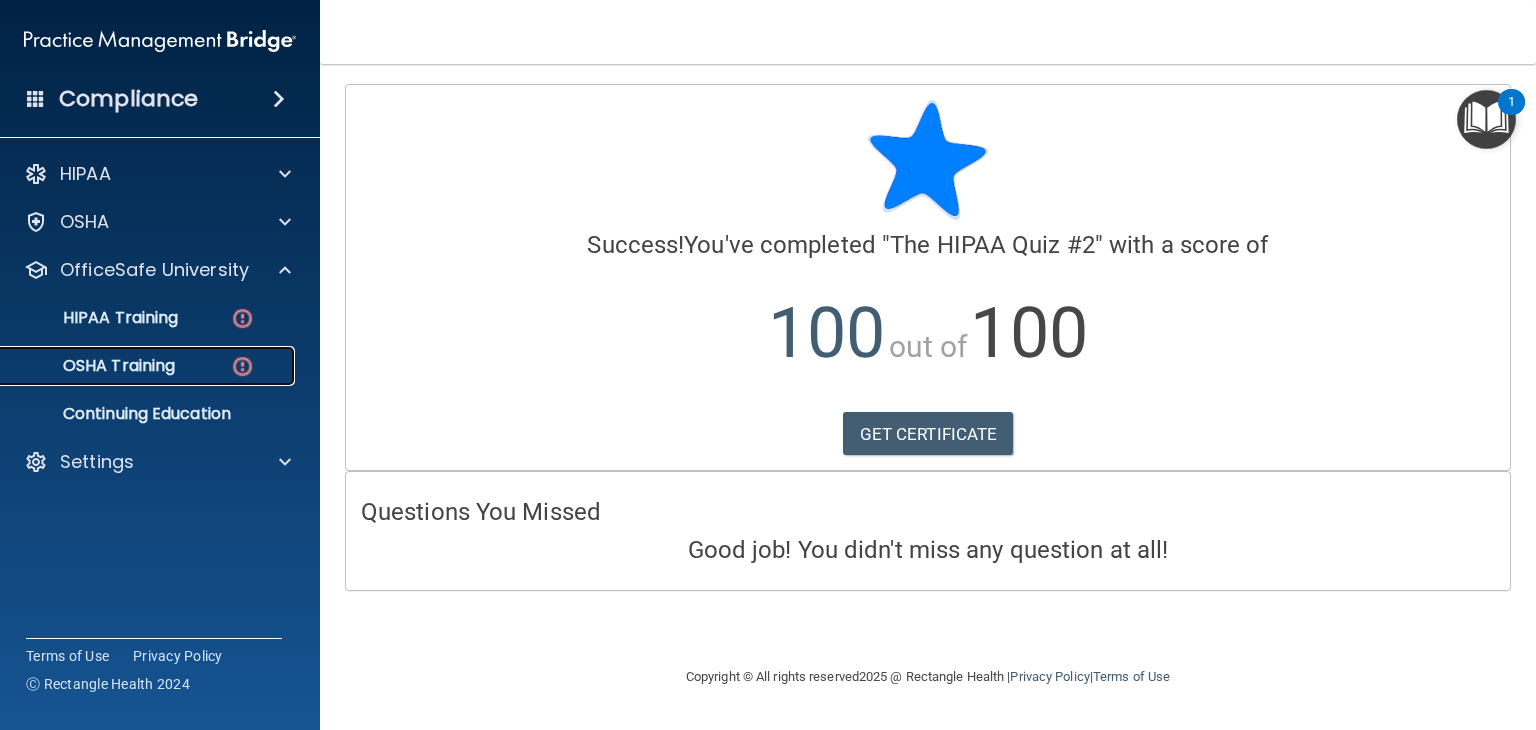 click at bounding box center [242, 366] 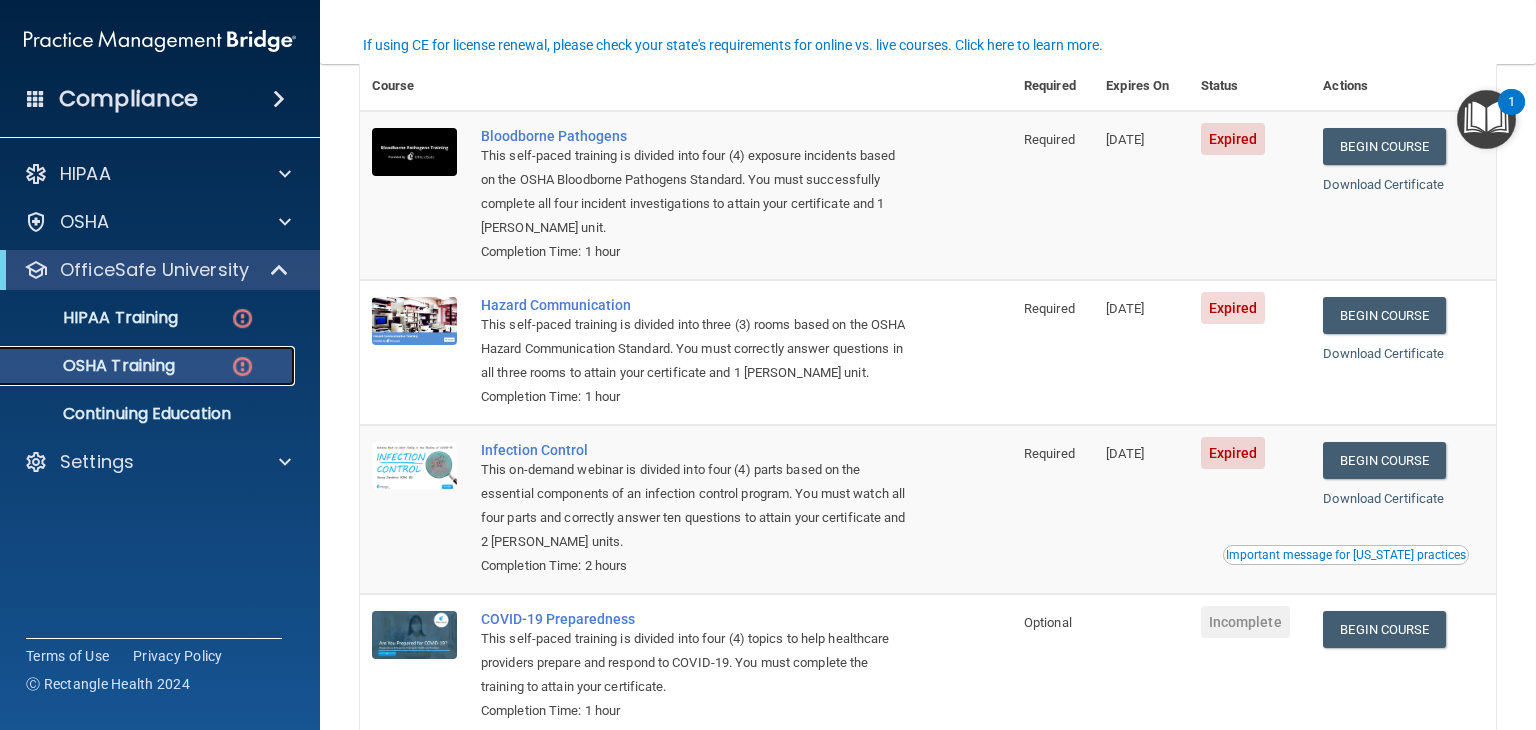 scroll, scrollTop: 171, scrollLeft: 0, axis: vertical 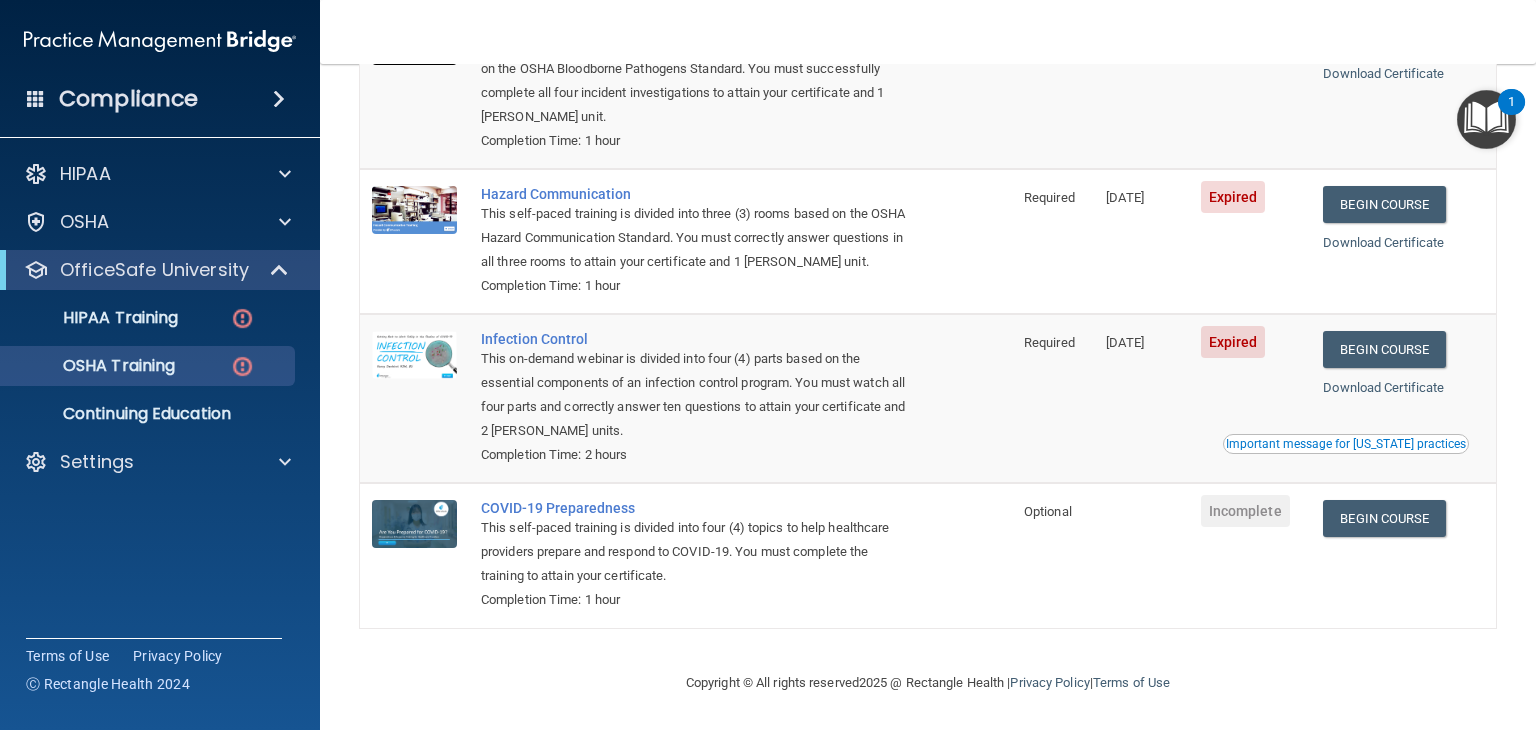 drag, startPoint x: 1534, startPoint y: 365, endPoint x: 1535, endPoint y: 399, distance: 34.0147 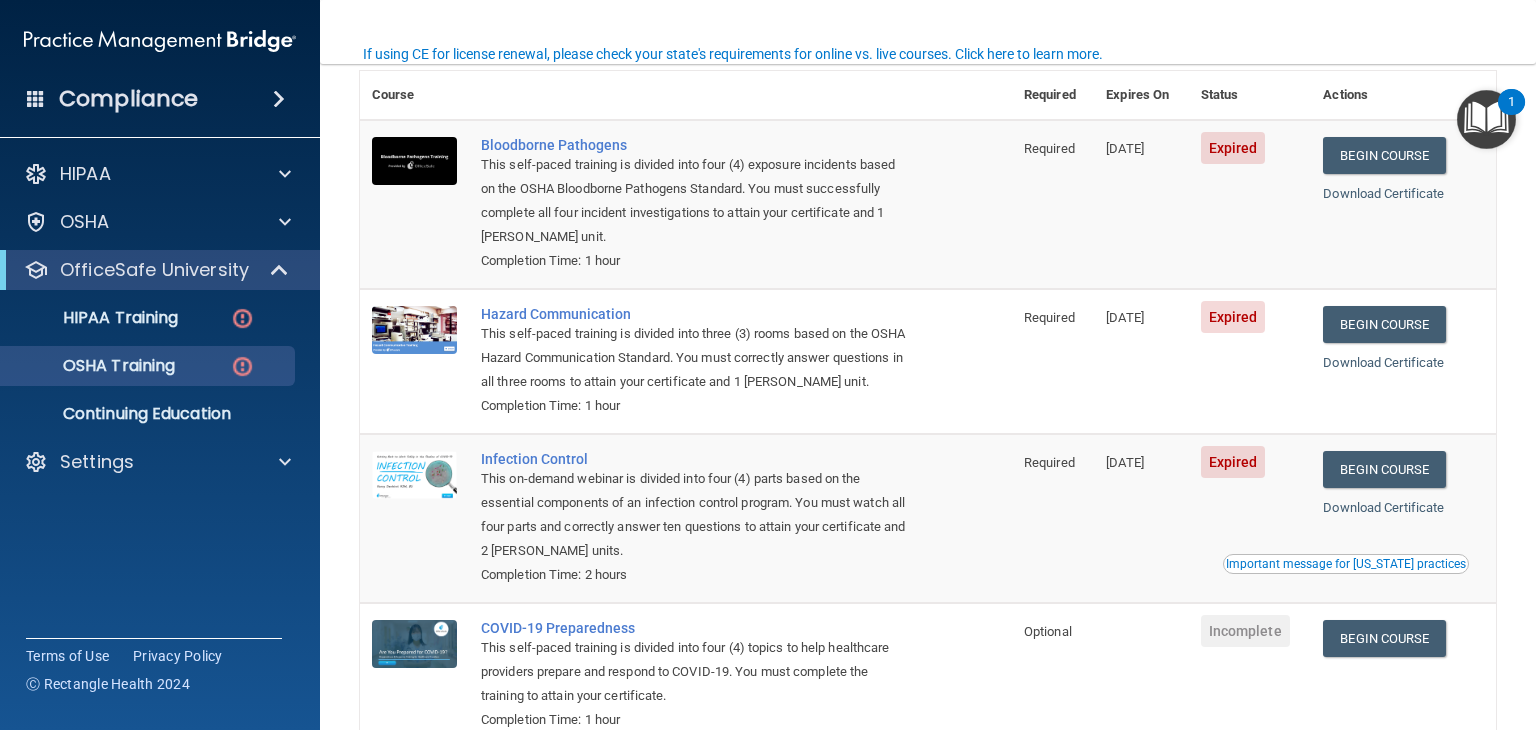 scroll, scrollTop: 155, scrollLeft: 0, axis: vertical 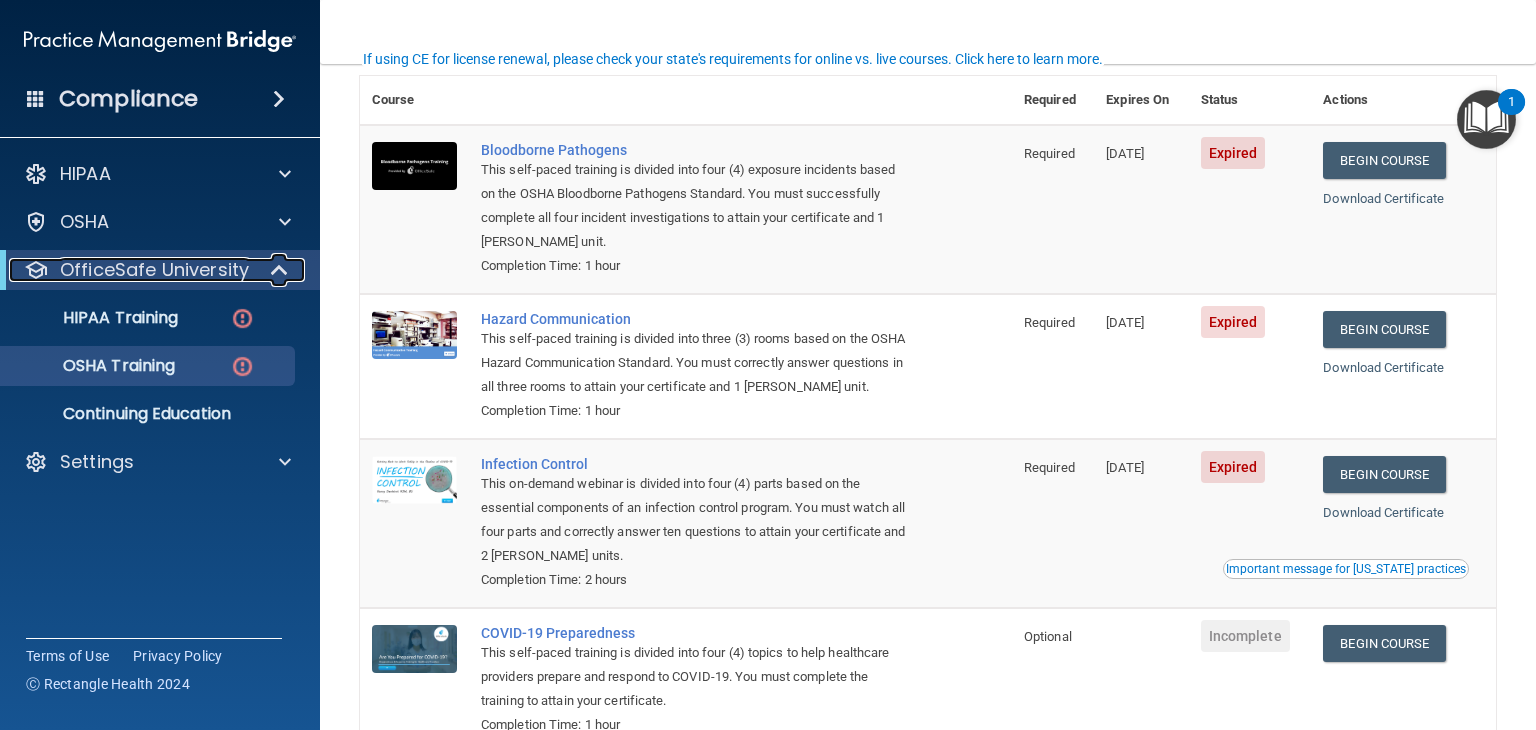 click at bounding box center (281, 270) 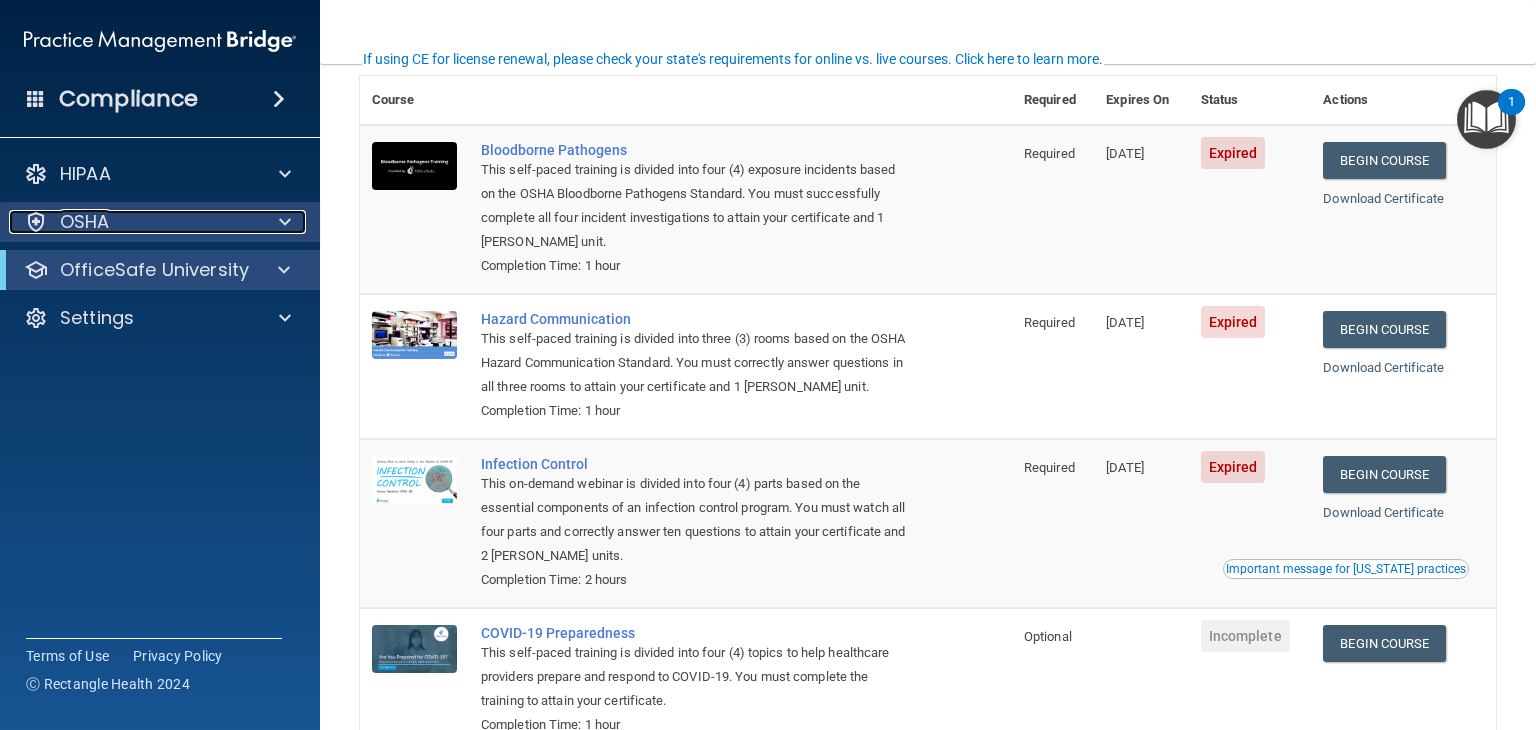 click at bounding box center [285, 222] 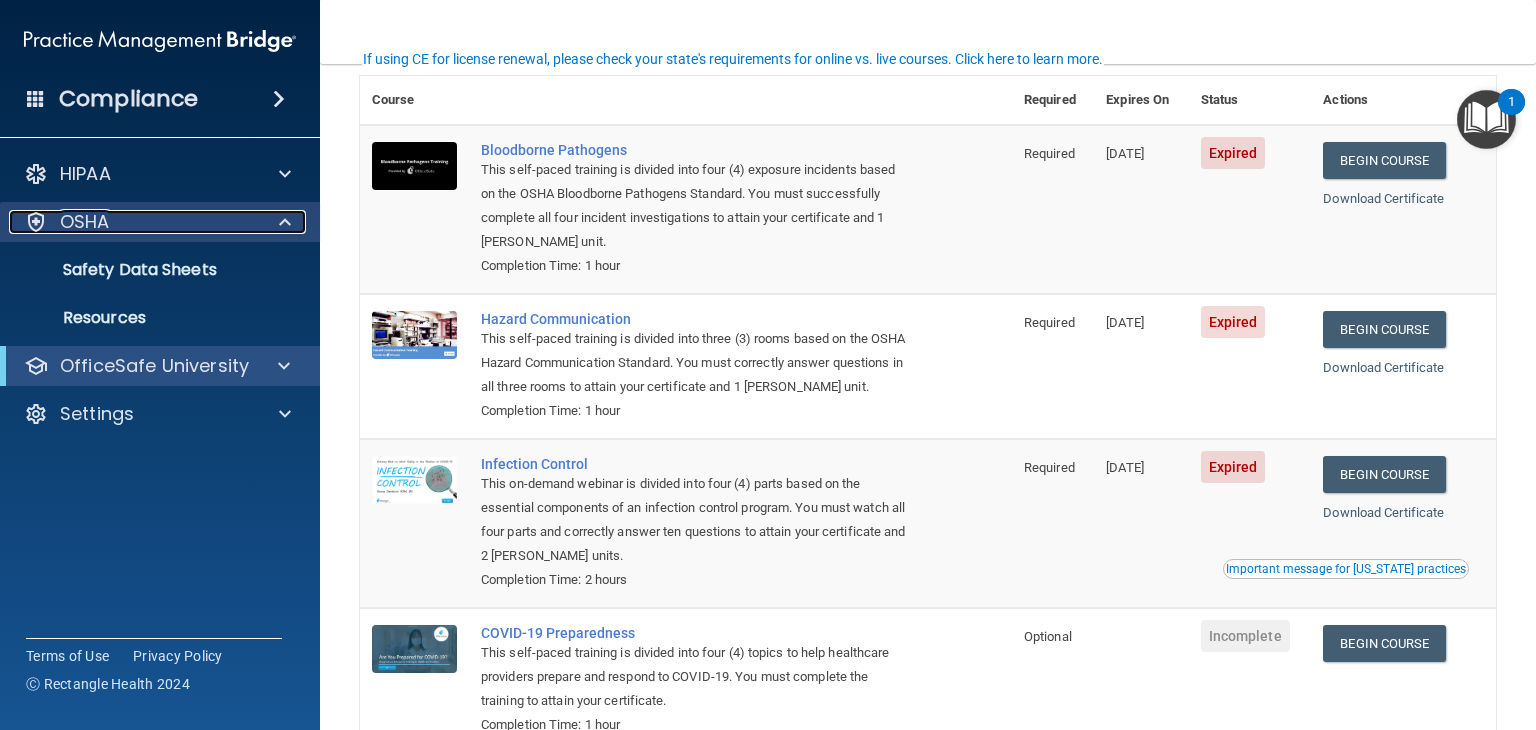 click at bounding box center [285, 222] 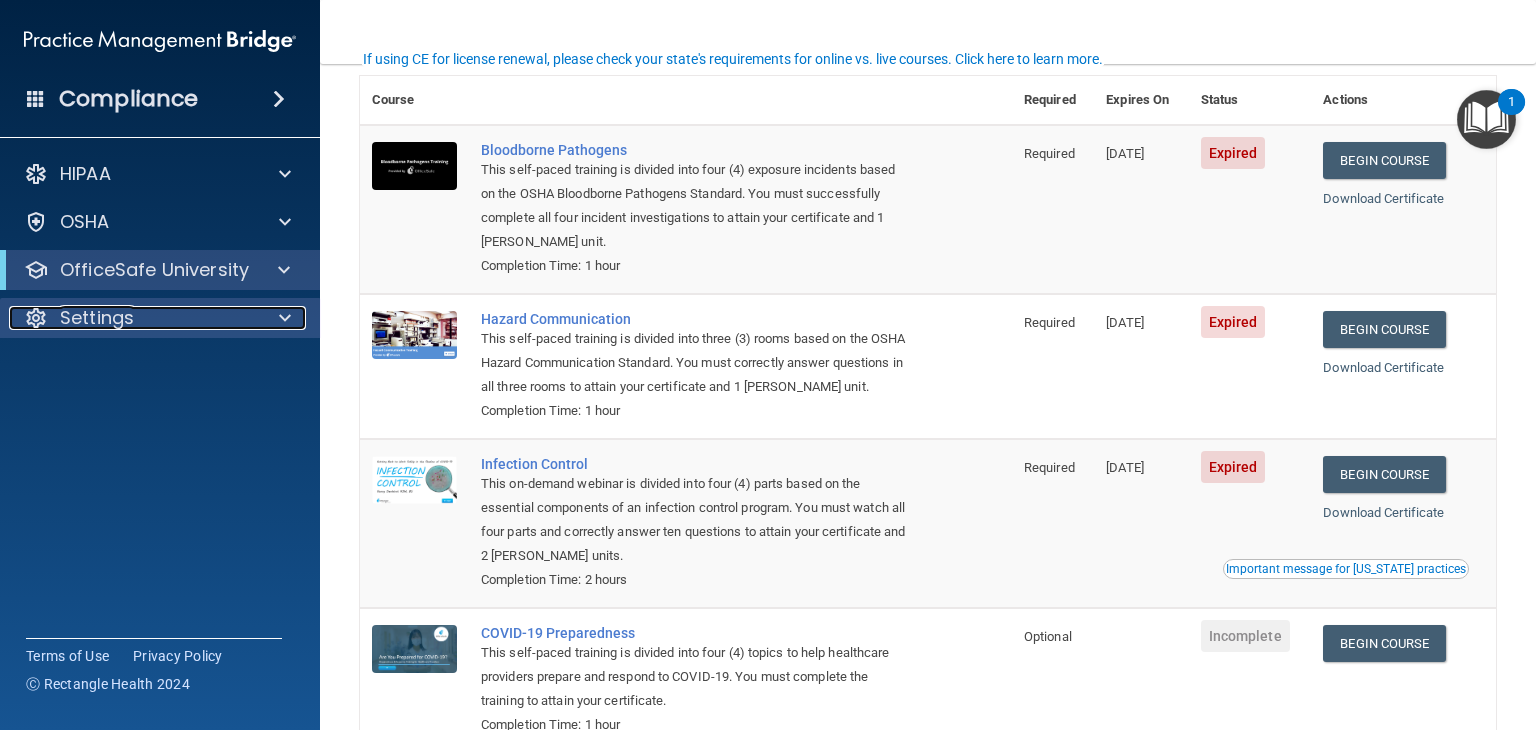click at bounding box center (285, 318) 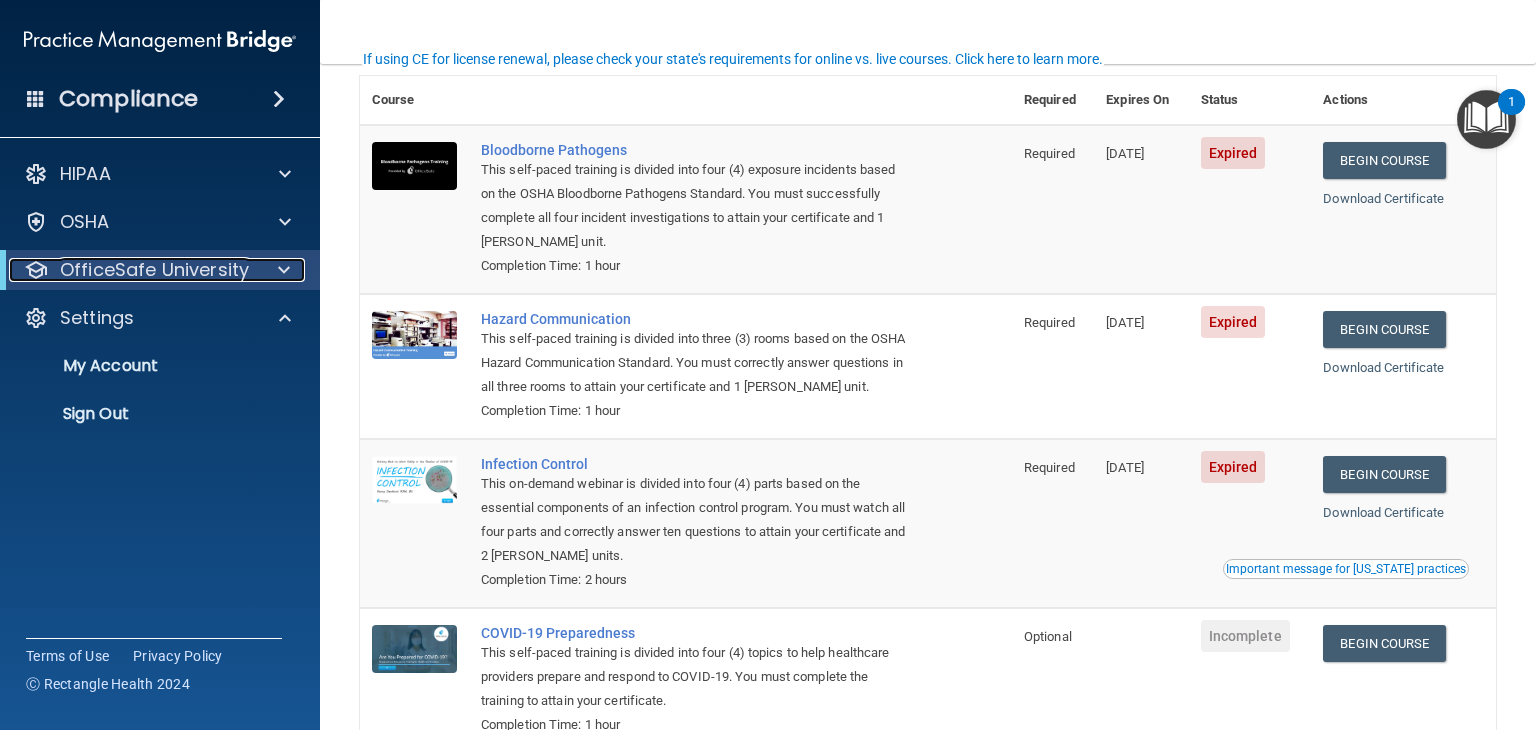 click at bounding box center (284, 270) 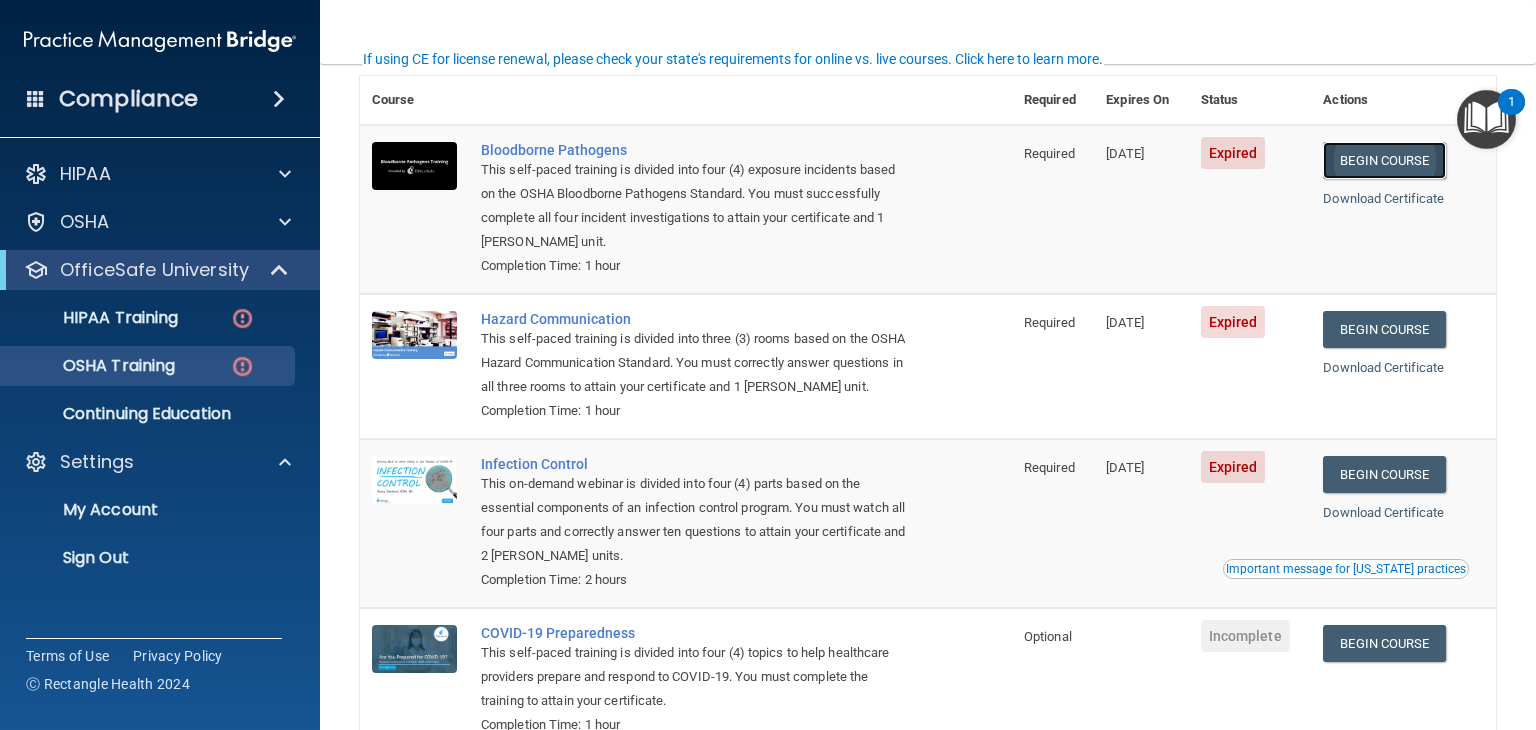 click on "Begin Course" at bounding box center [1384, 160] 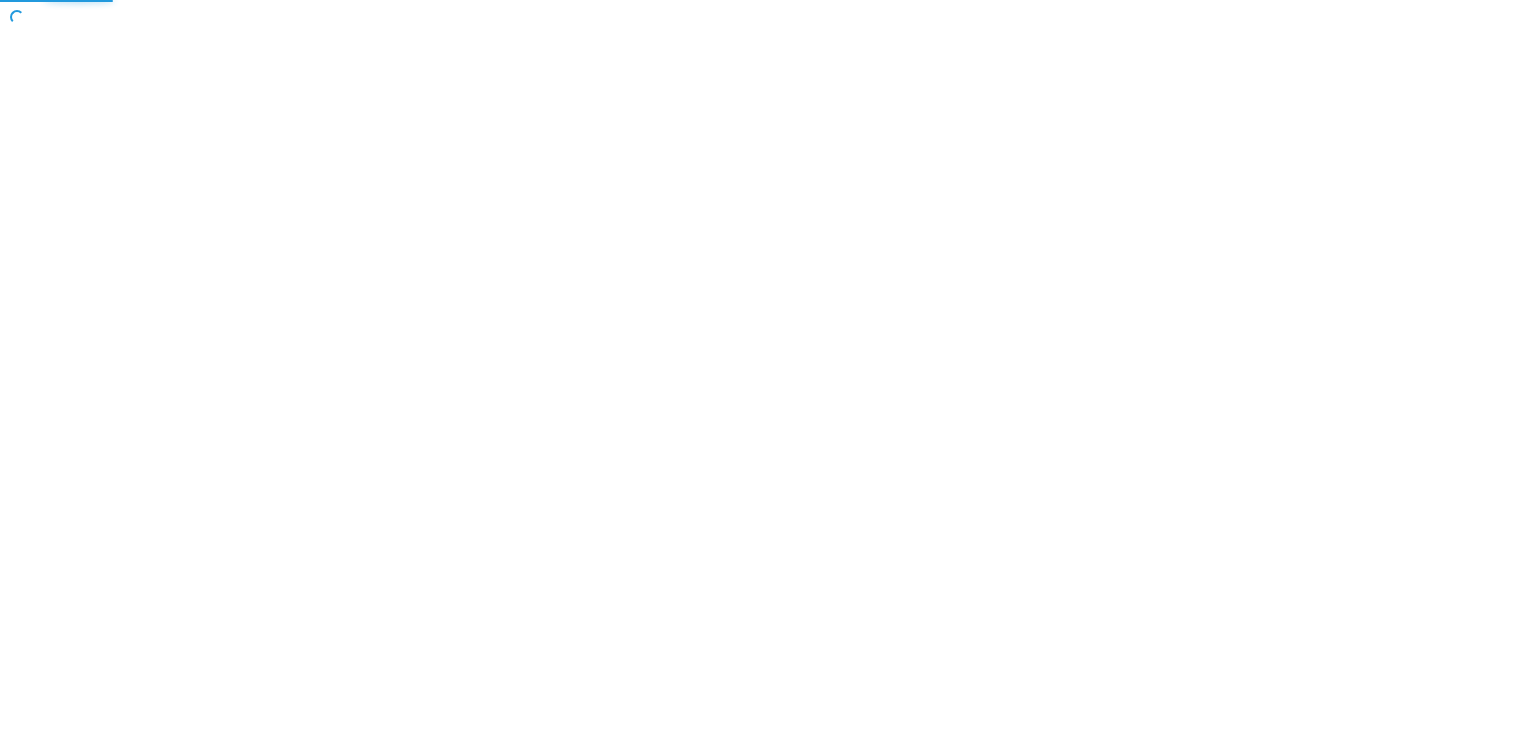scroll, scrollTop: 0, scrollLeft: 0, axis: both 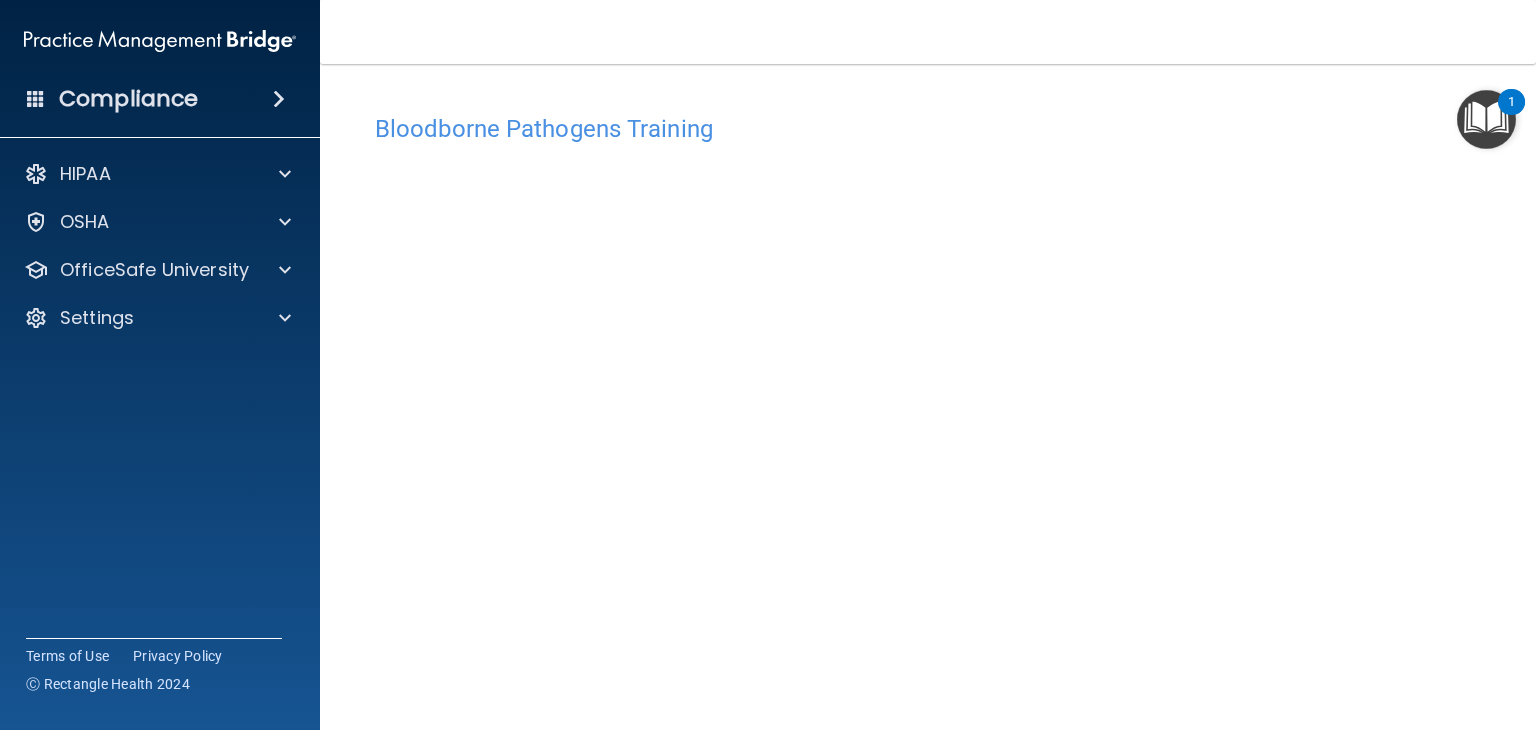 click at bounding box center [1486, 119] 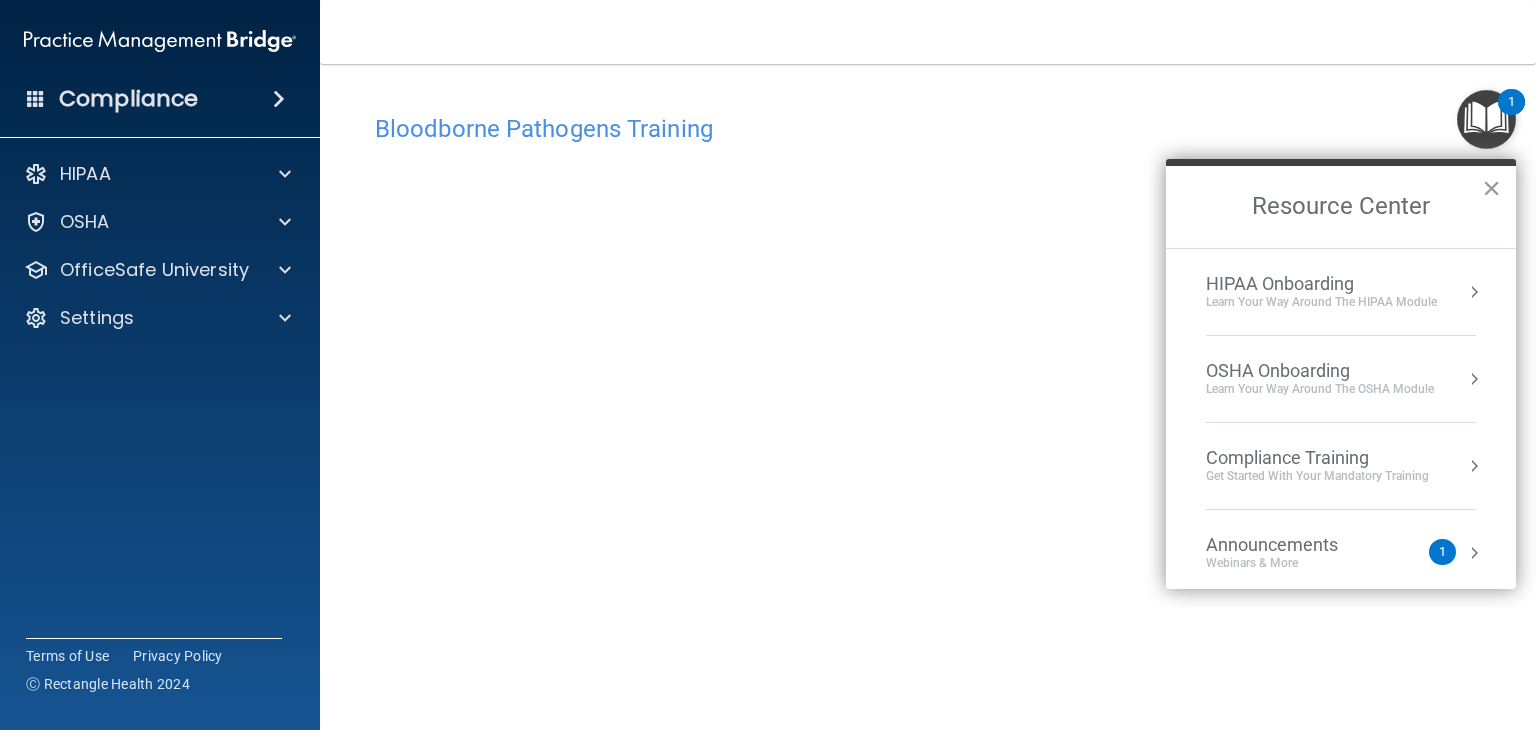 click on "×" at bounding box center (1491, 188) 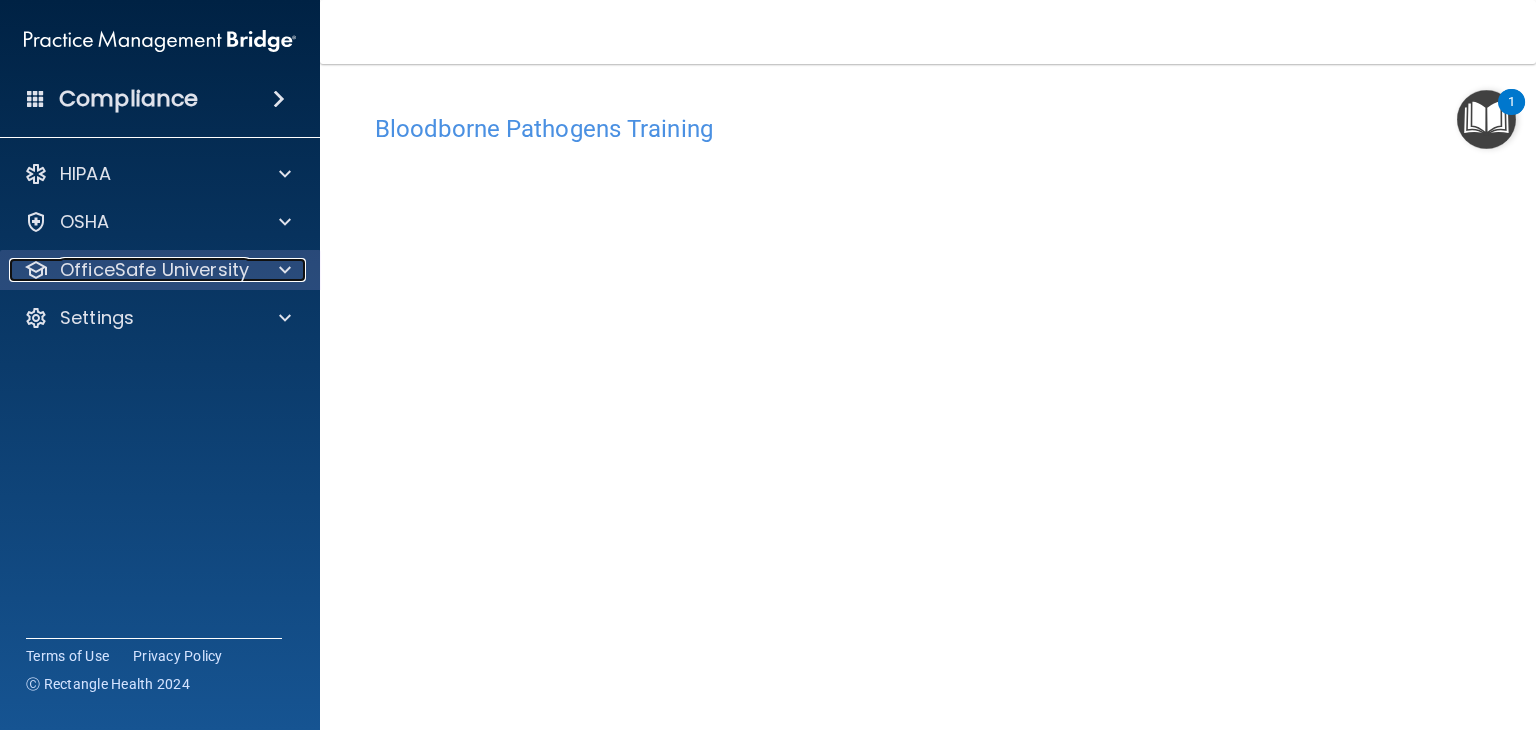 click at bounding box center (285, 270) 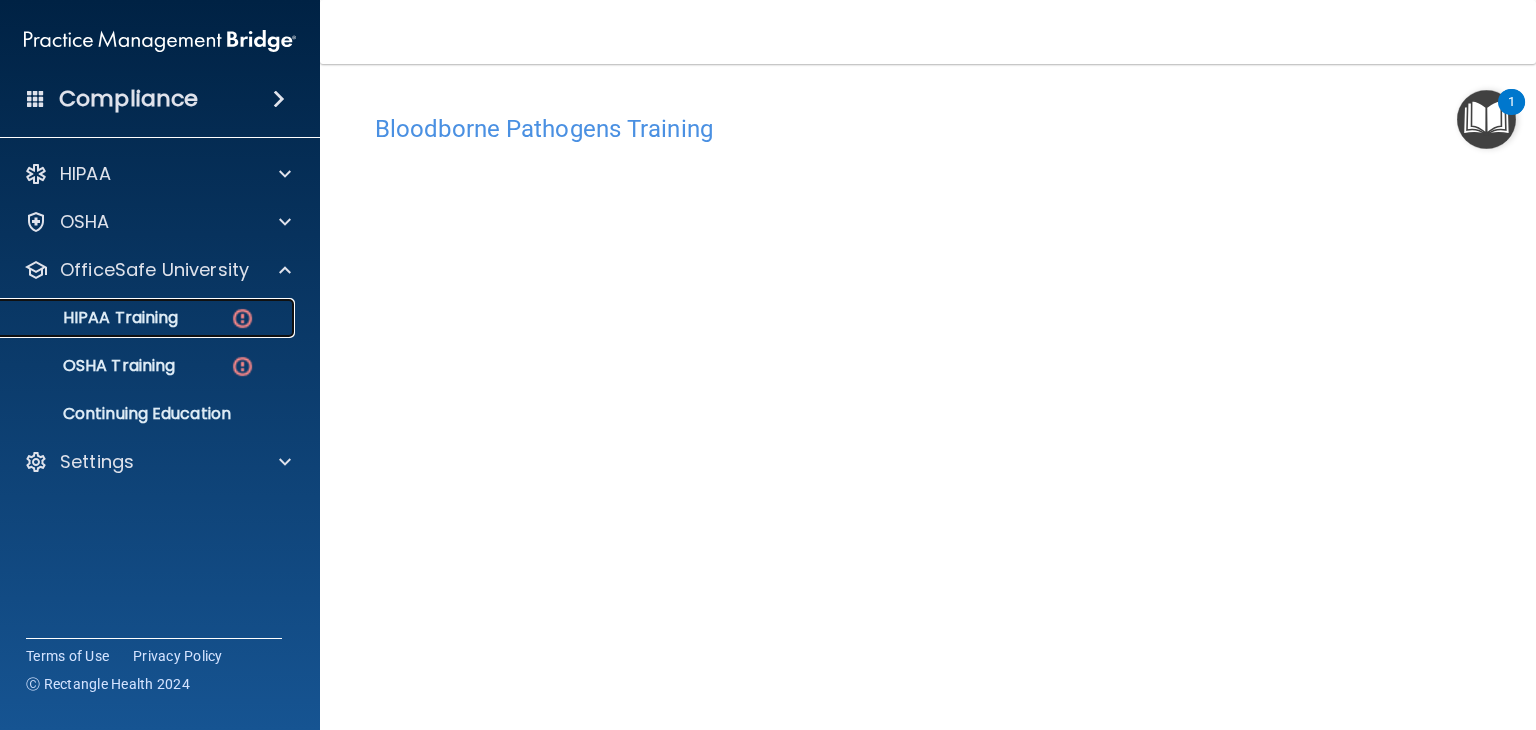 click on "HIPAA Training" at bounding box center [95, 318] 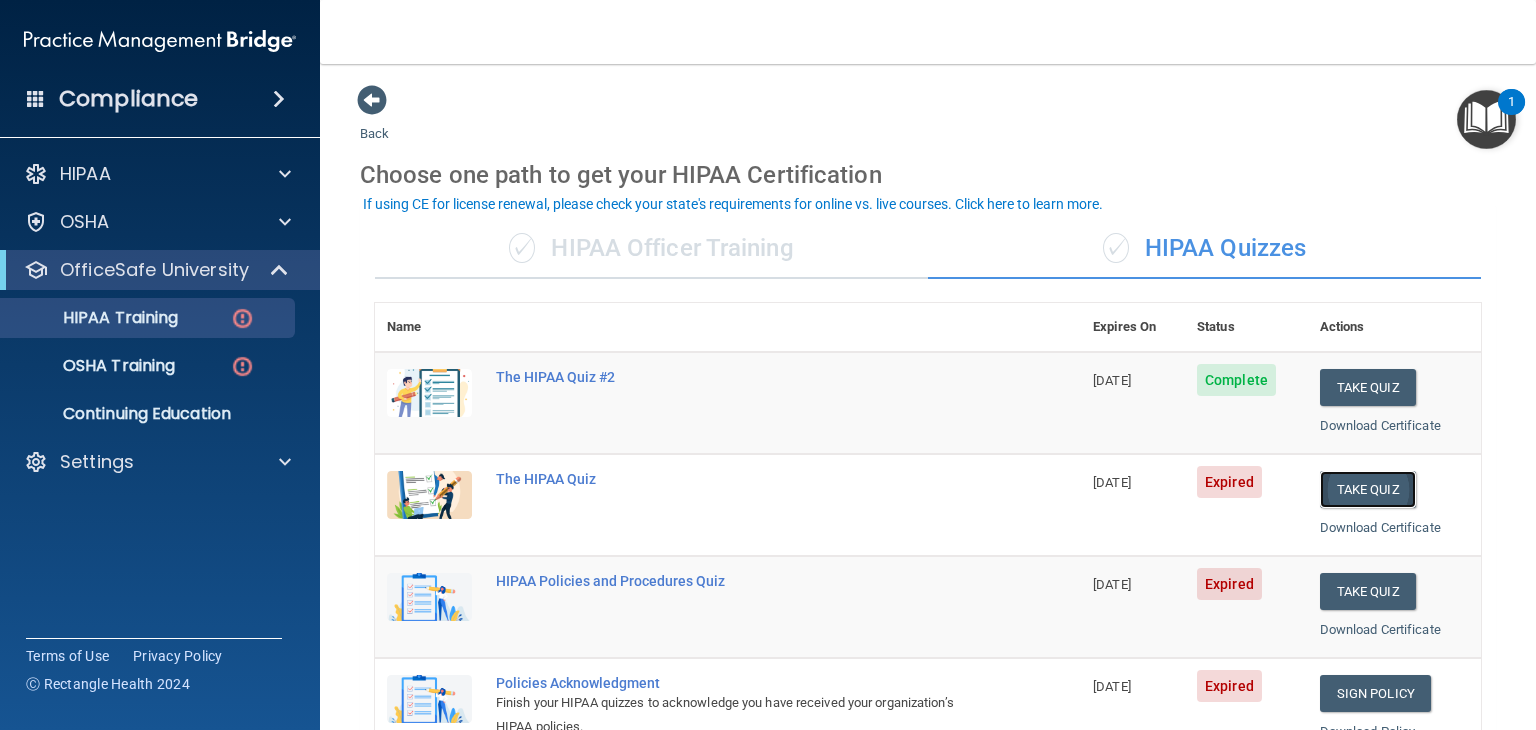 click on "Take Quiz" at bounding box center (1368, 489) 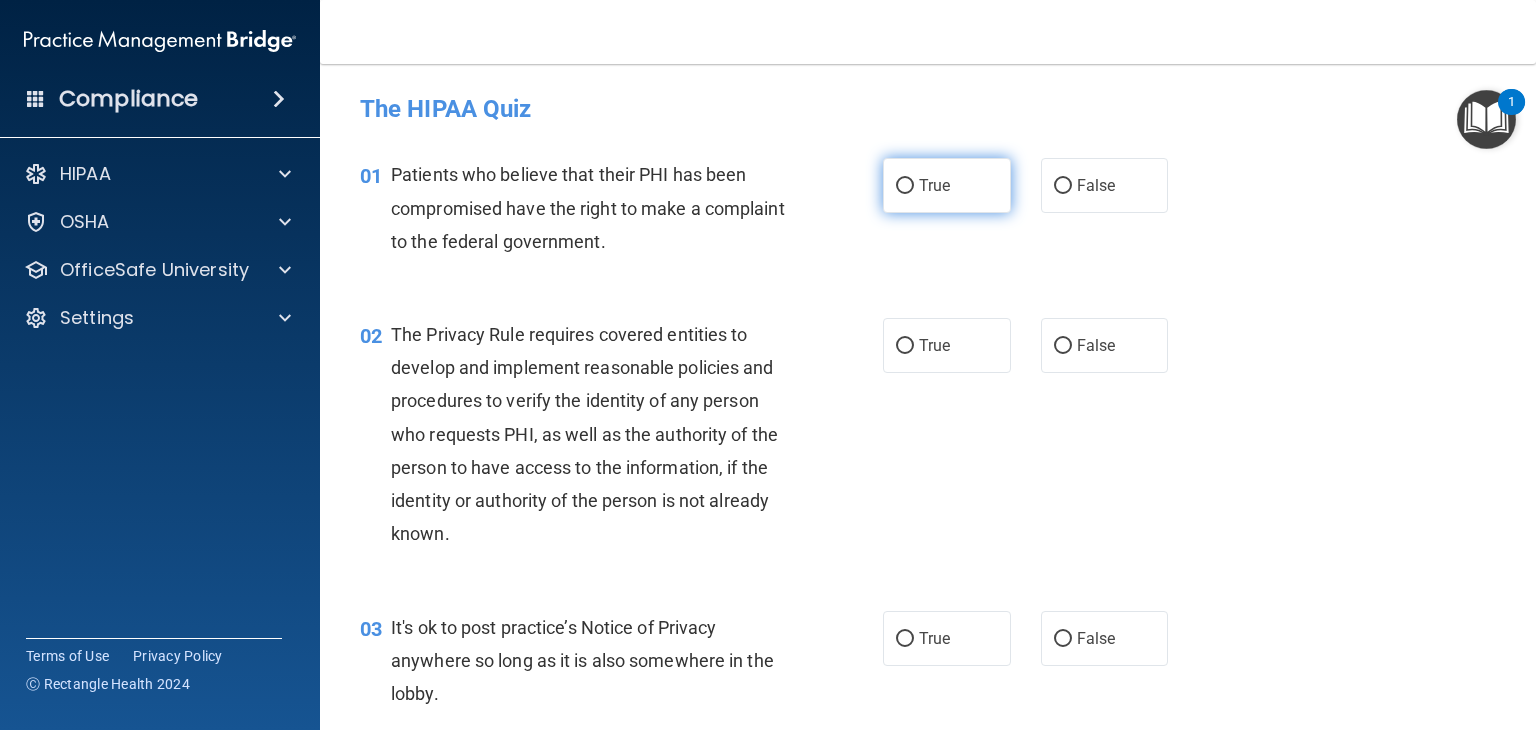 click on "True" at bounding box center [905, 186] 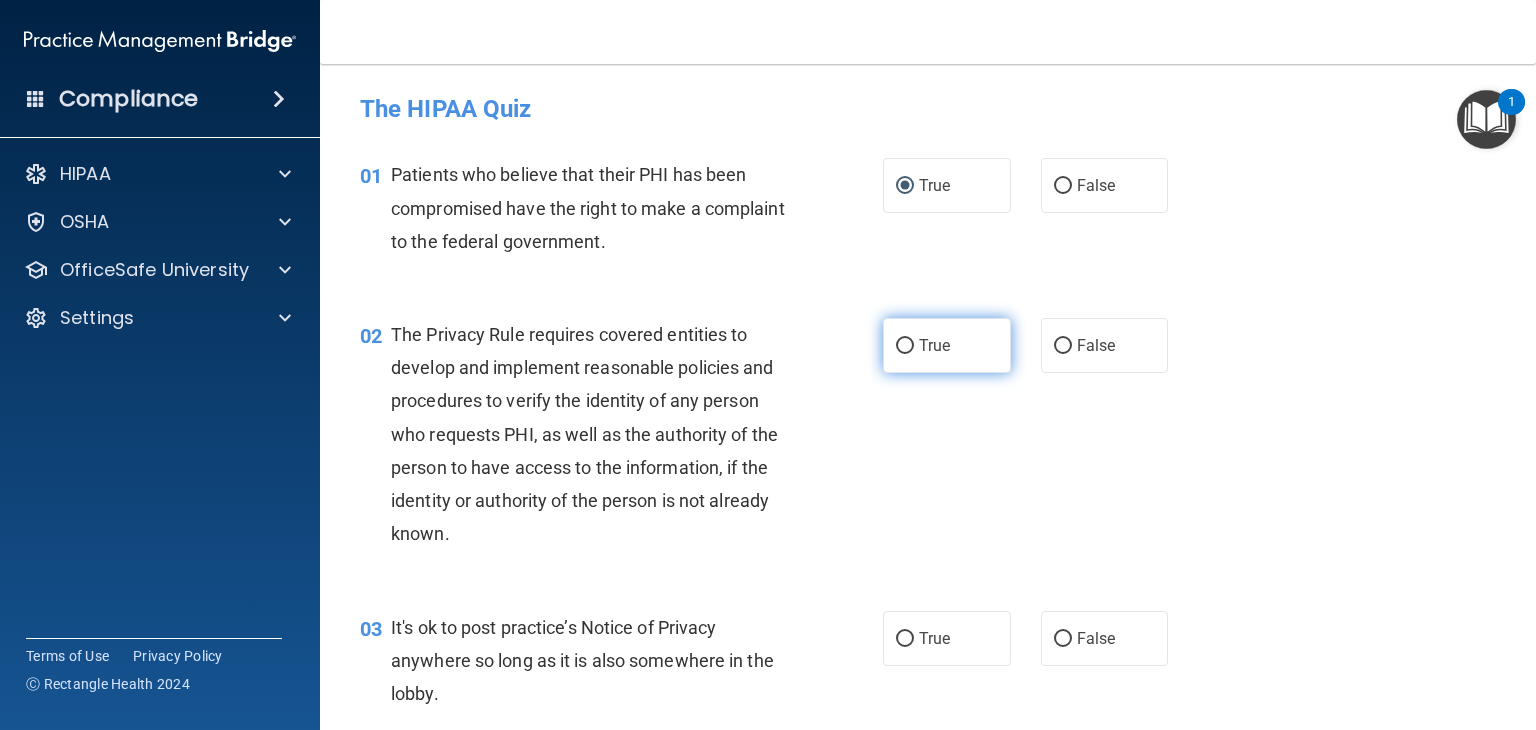 click on "True" at bounding box center [905, 346] 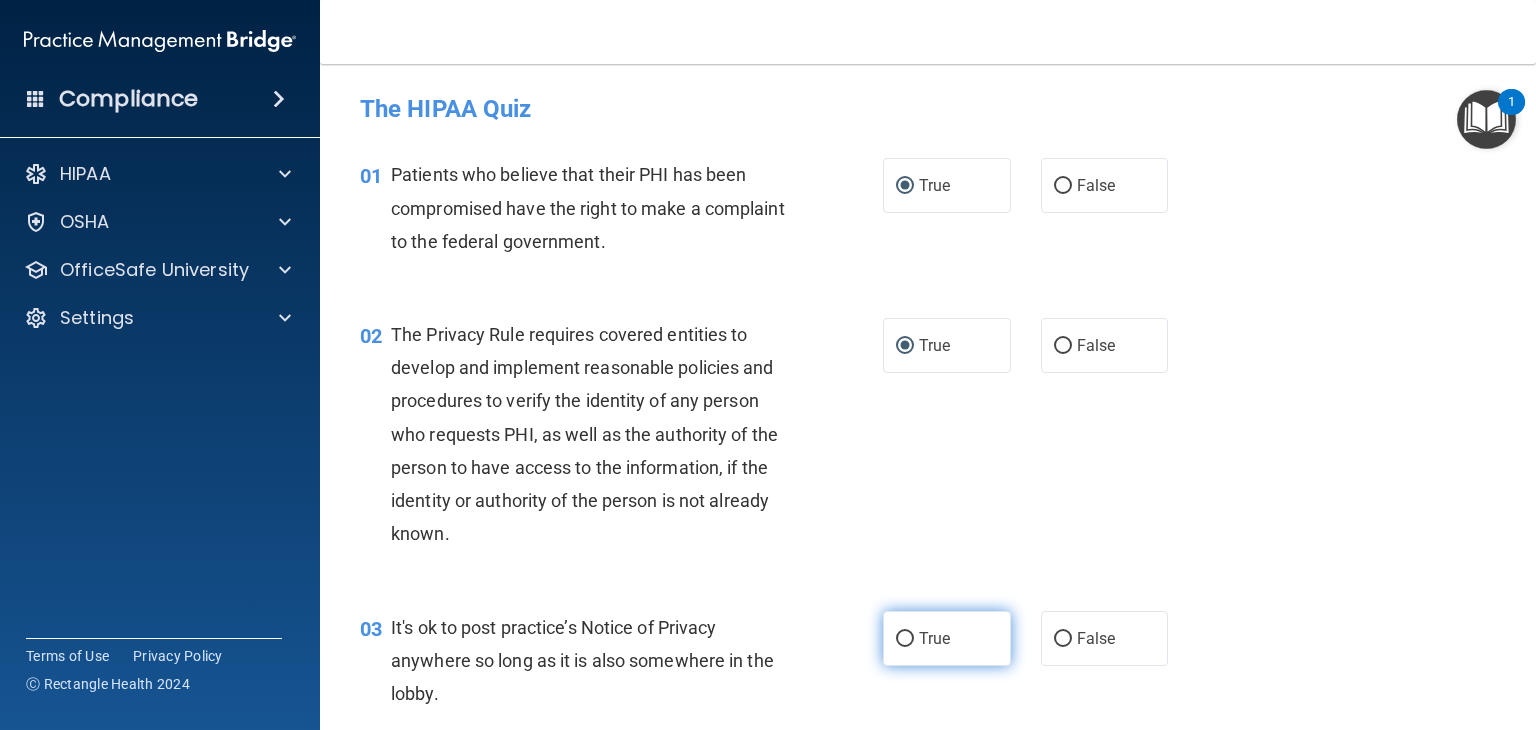 click on "True" at bounding box center (905, 639) 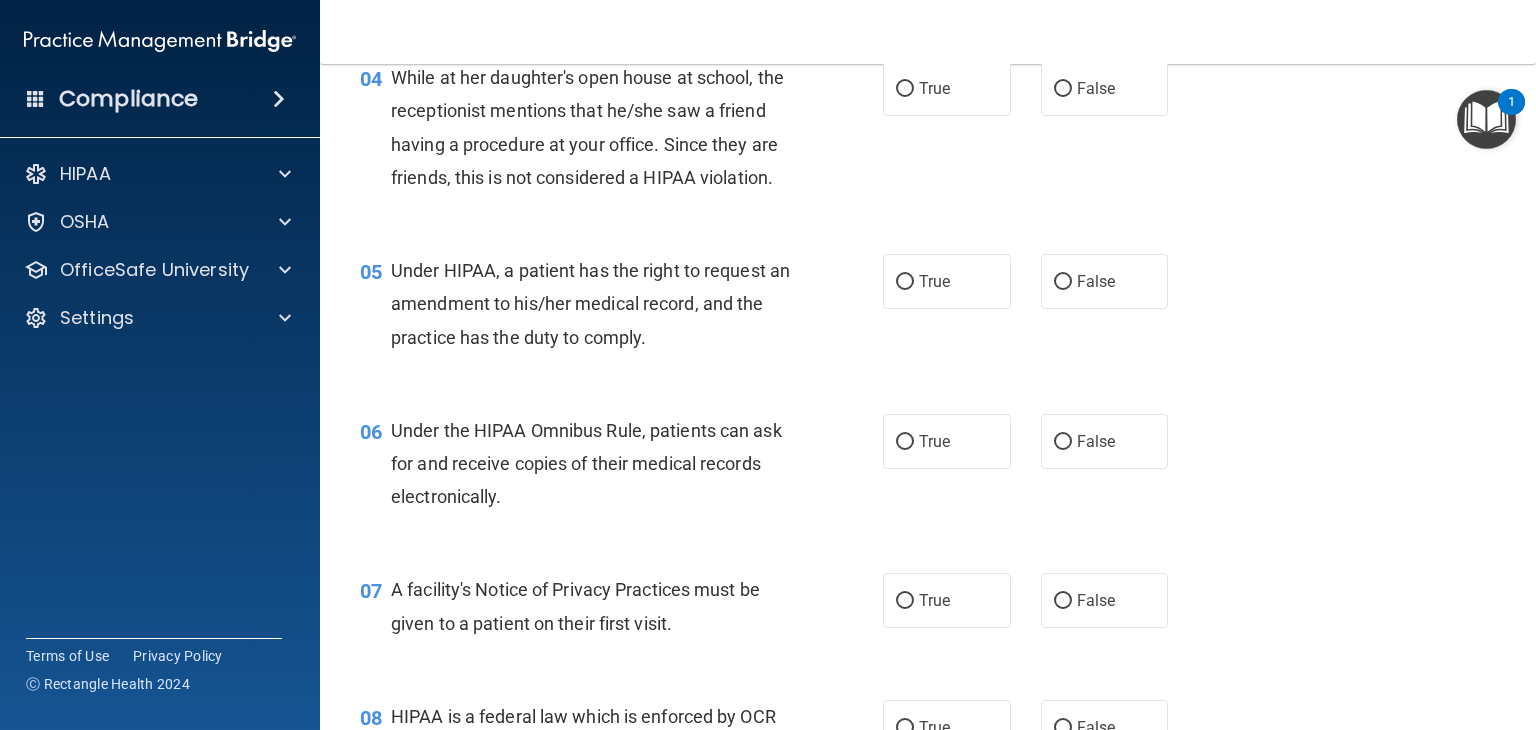 scroll, scrollTop: 703, scrollLeft: 0, axis: vertical 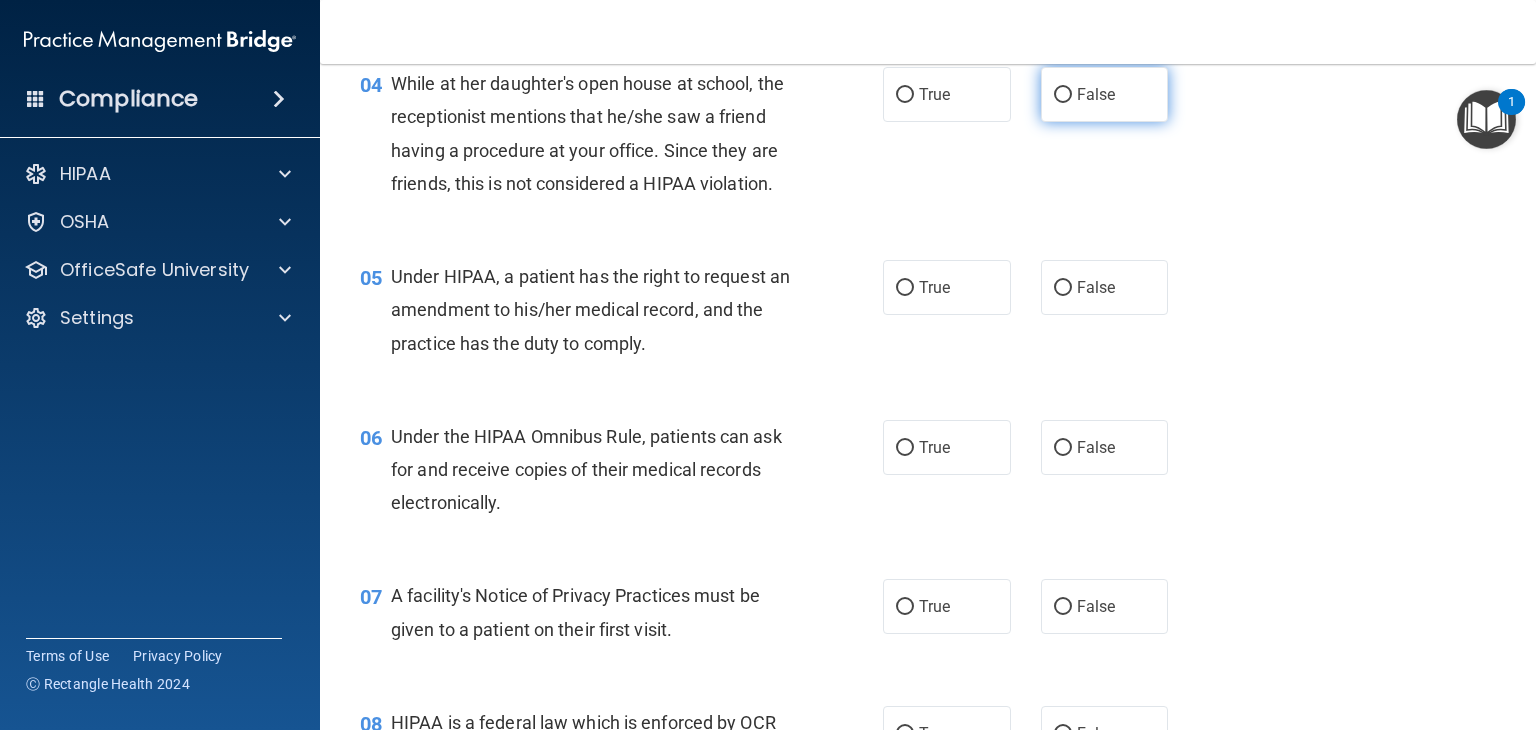 click on "False" at bounding box center (1063, 95) 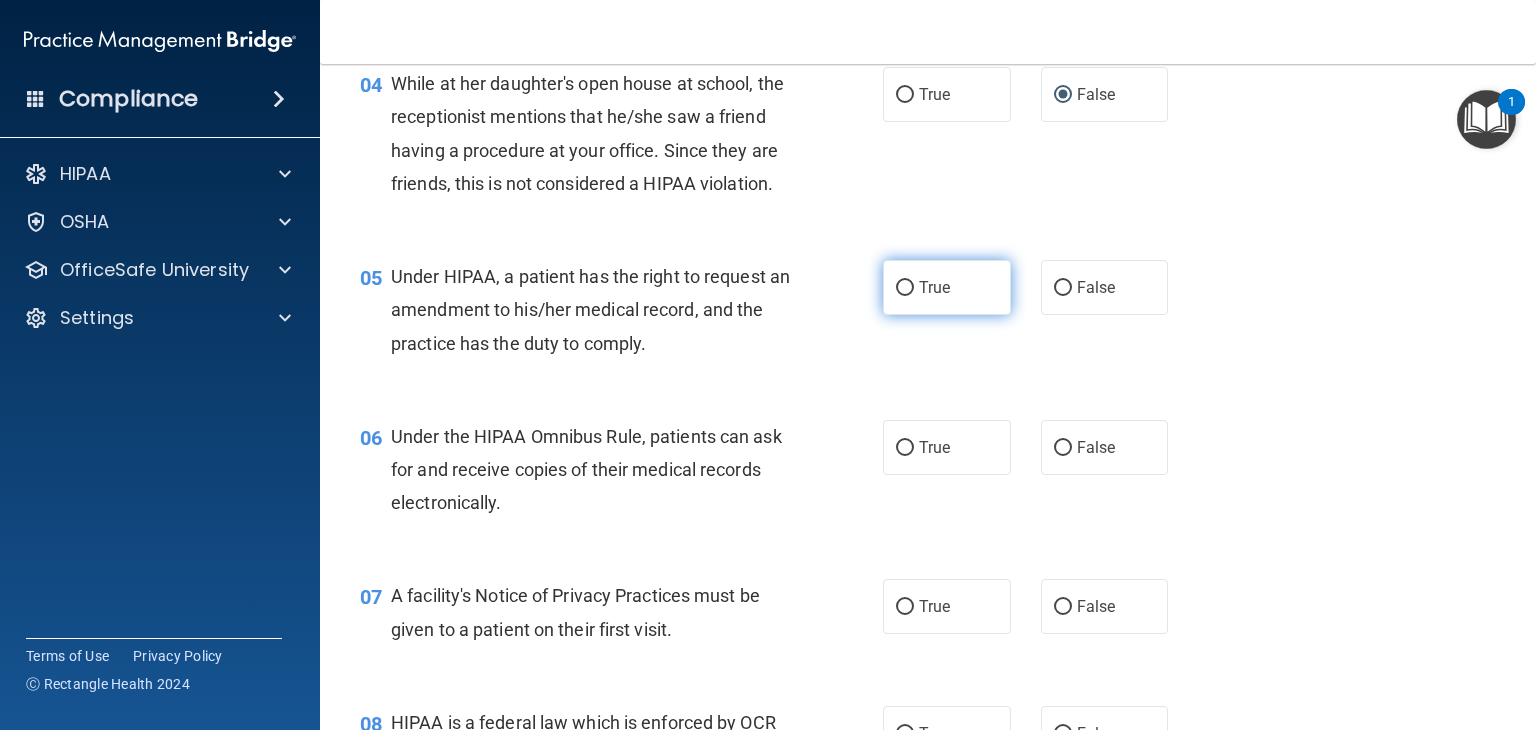 click on "True" at bounding box center (905, 288) 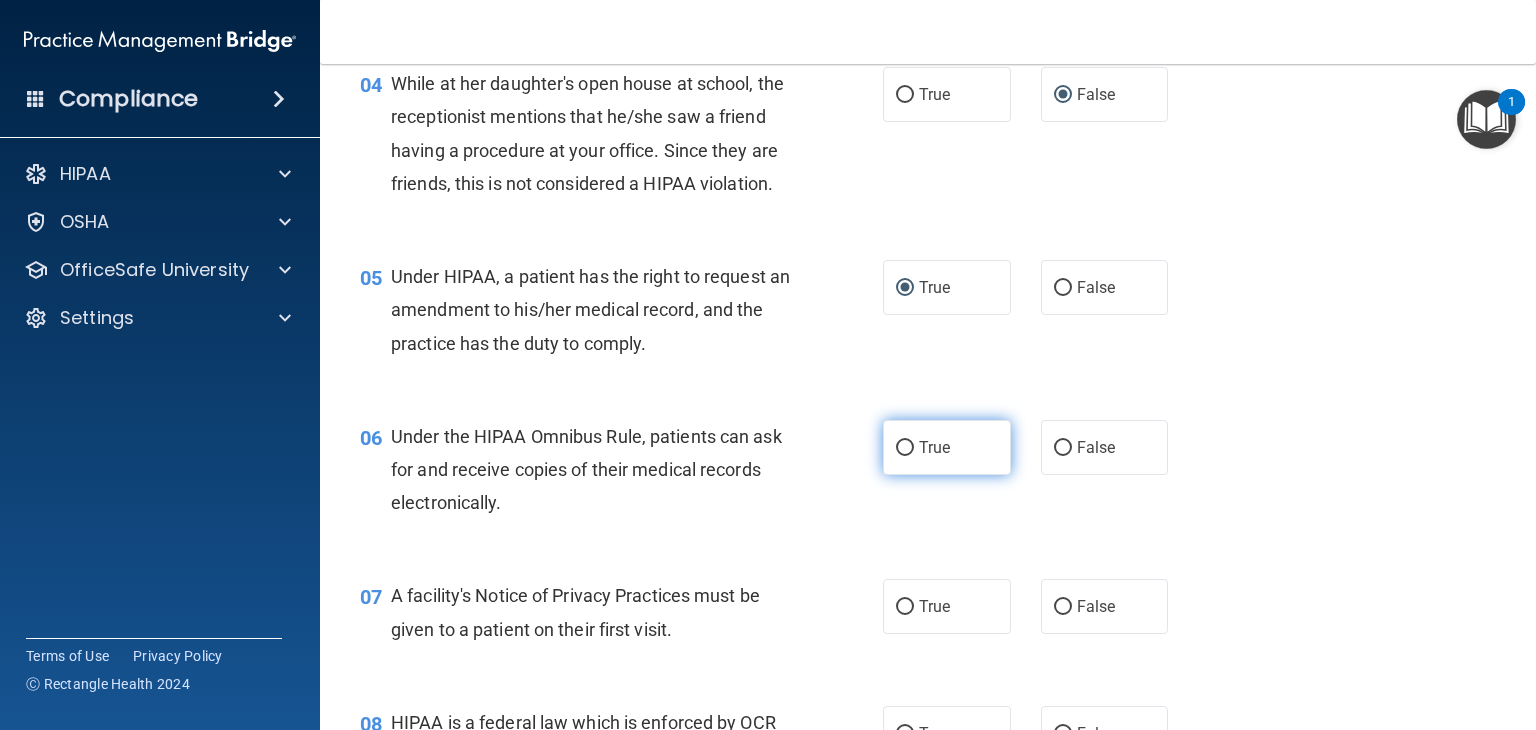 click on "True" at bounding box center (905, 448) 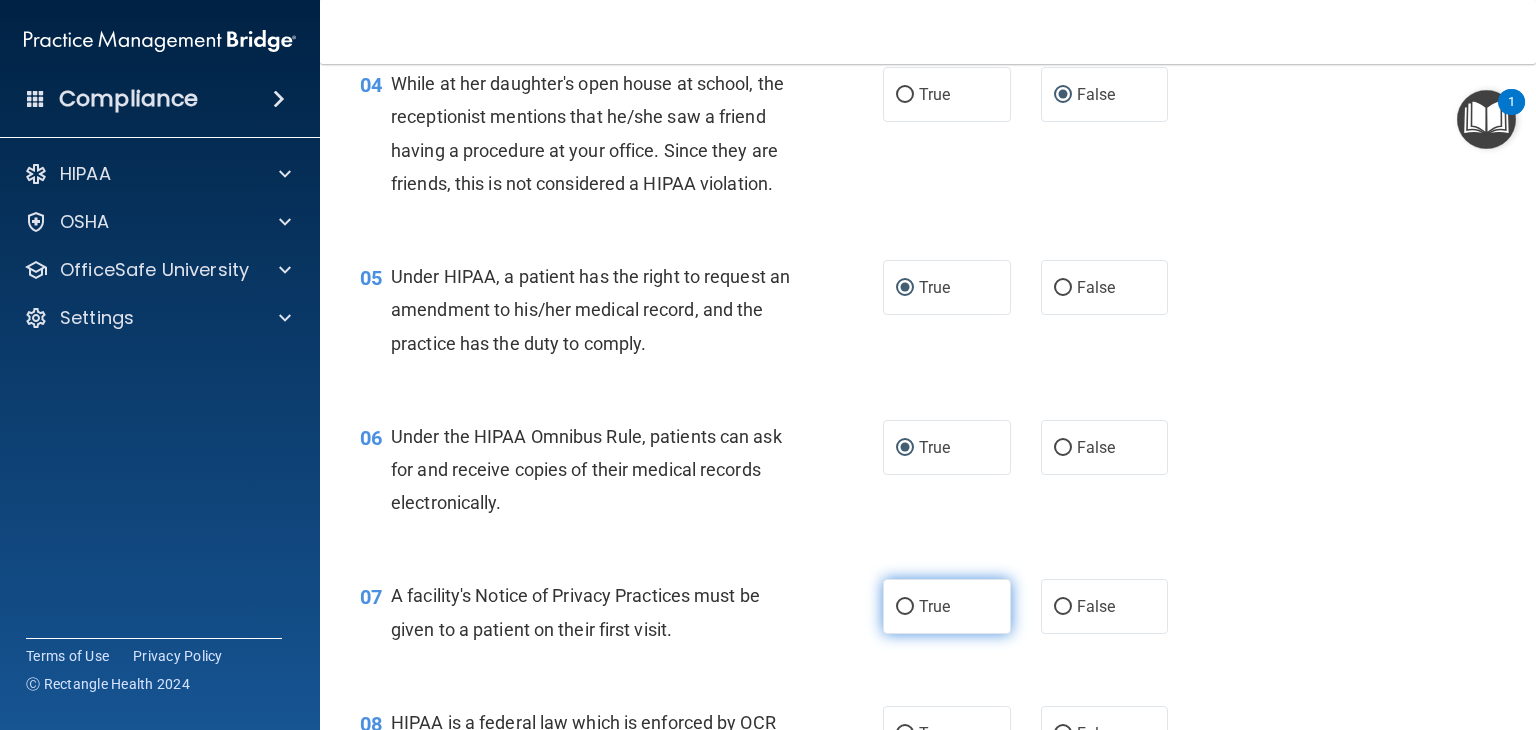 click on "True" at bounding box center [905, 607] 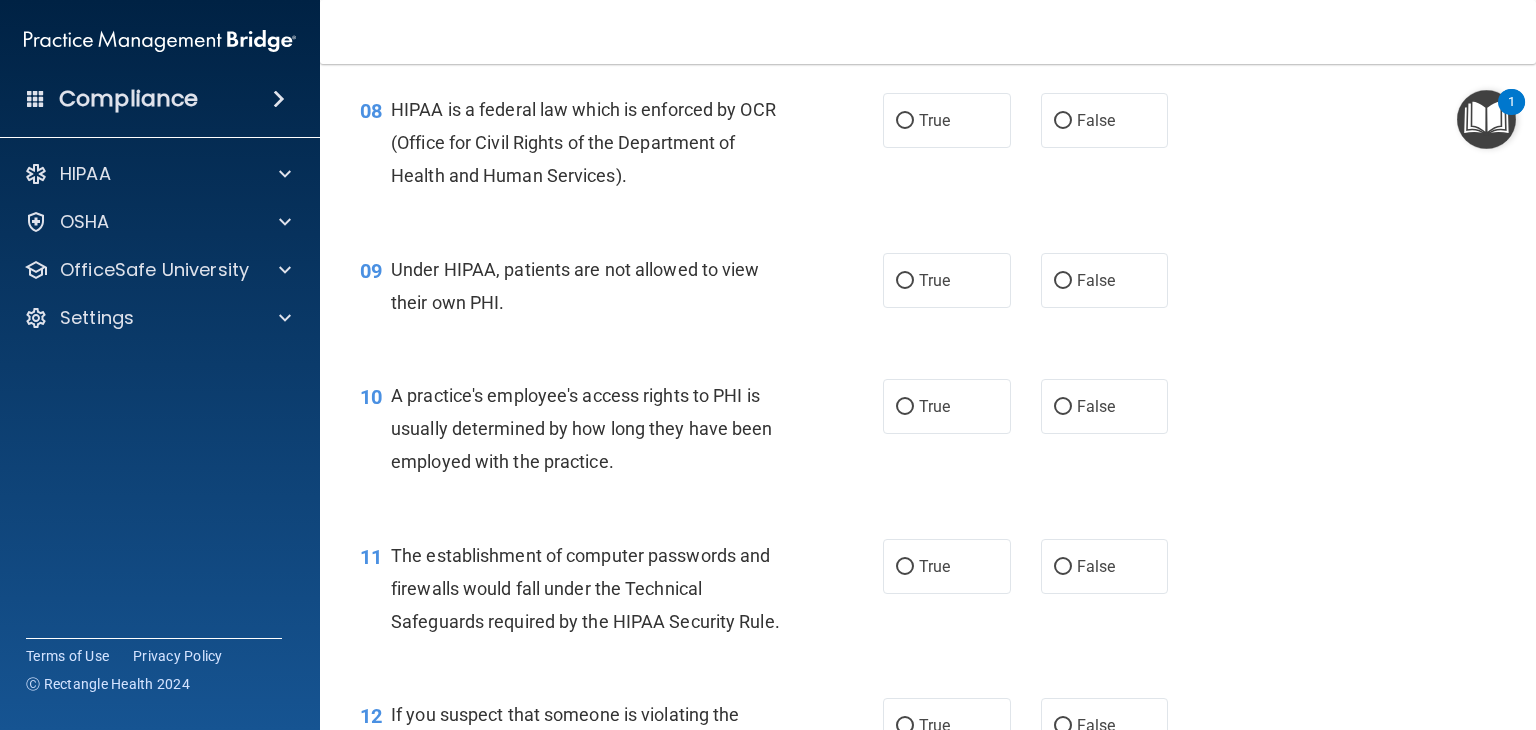 scroll, scrollTop: 1323, scrollLeft: 0, axis: vertical 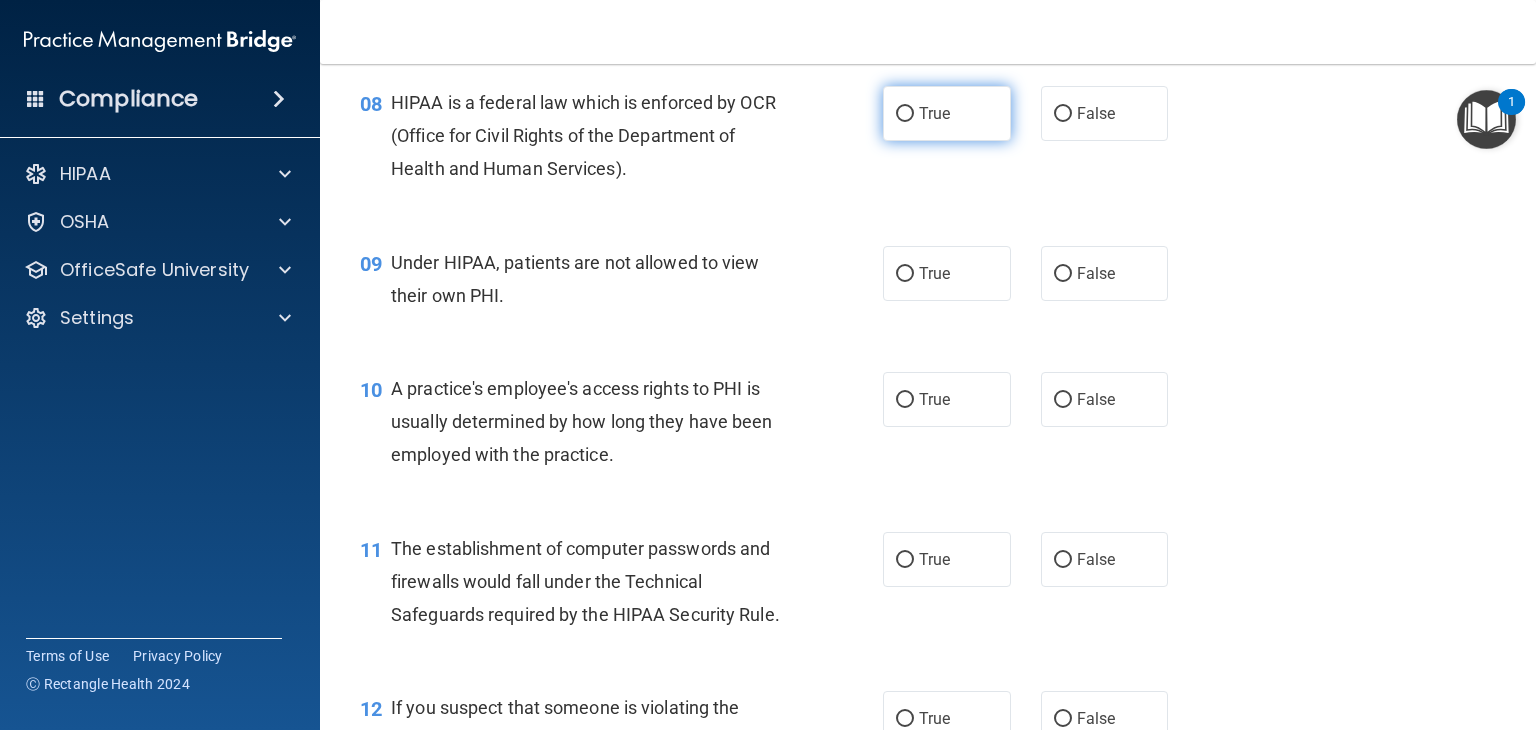 click on "True" at bounding box center [905, 114] 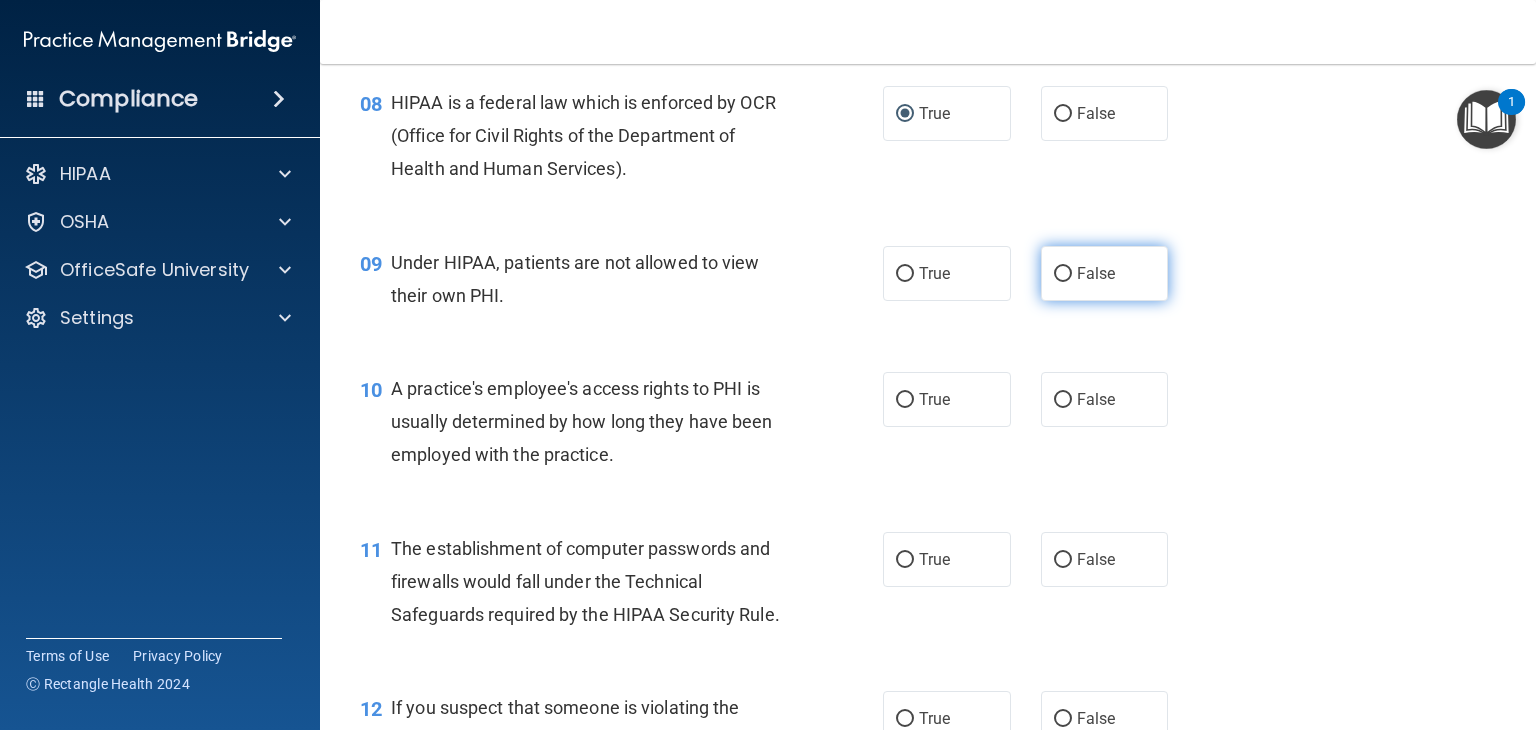 click on "False" at bounding box center (1063, 274) 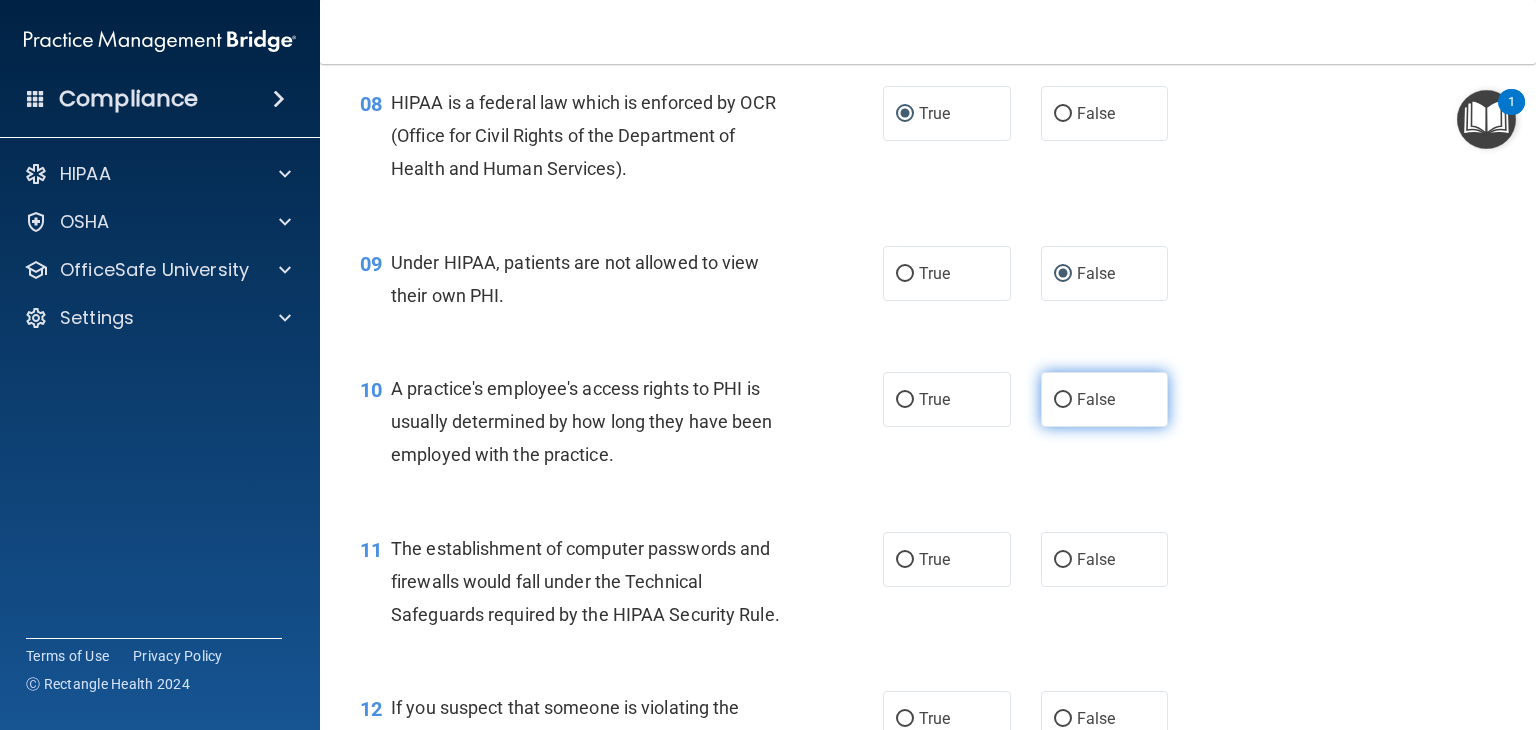 click on "False" at bounding box center (1063, 400) 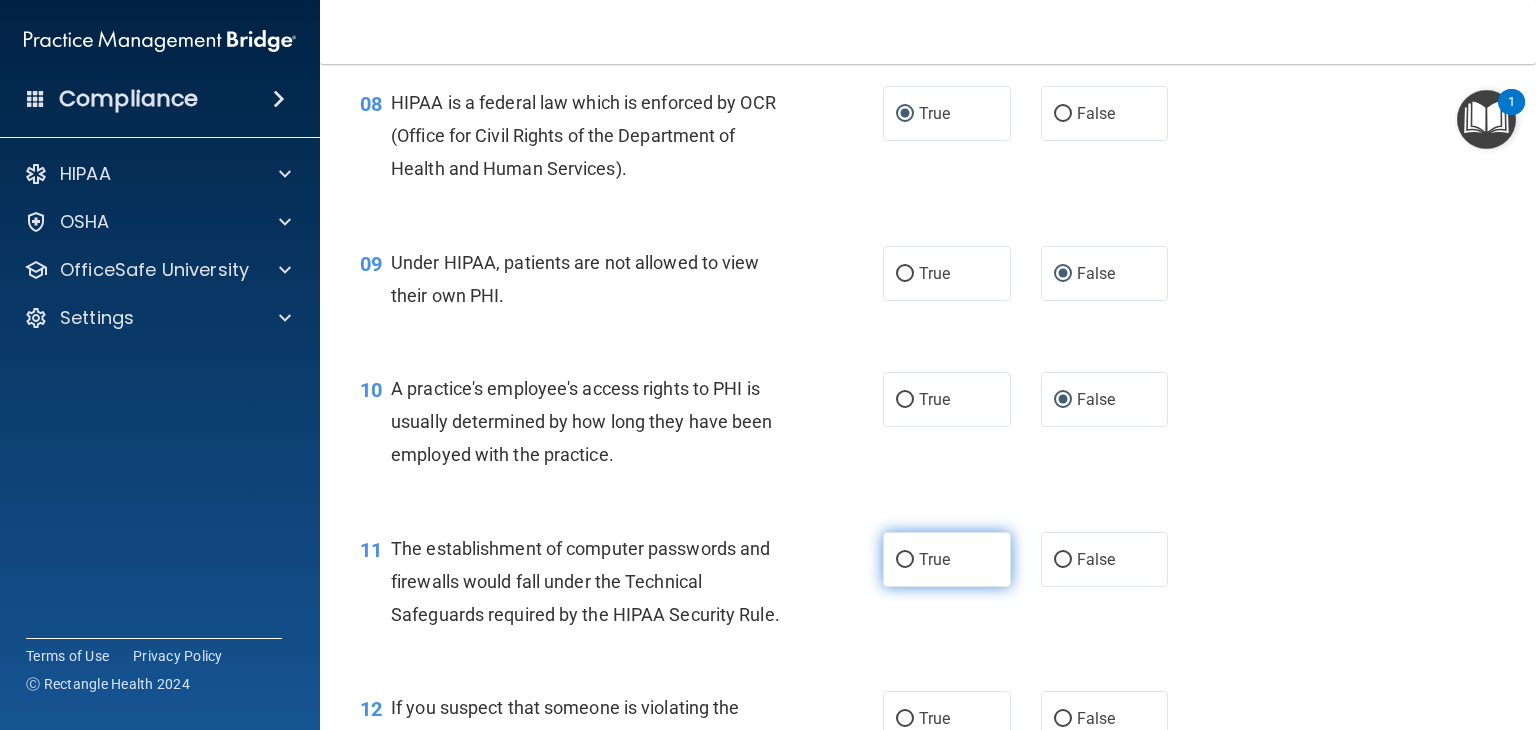 click on "True" at bounding box center [905, 560] 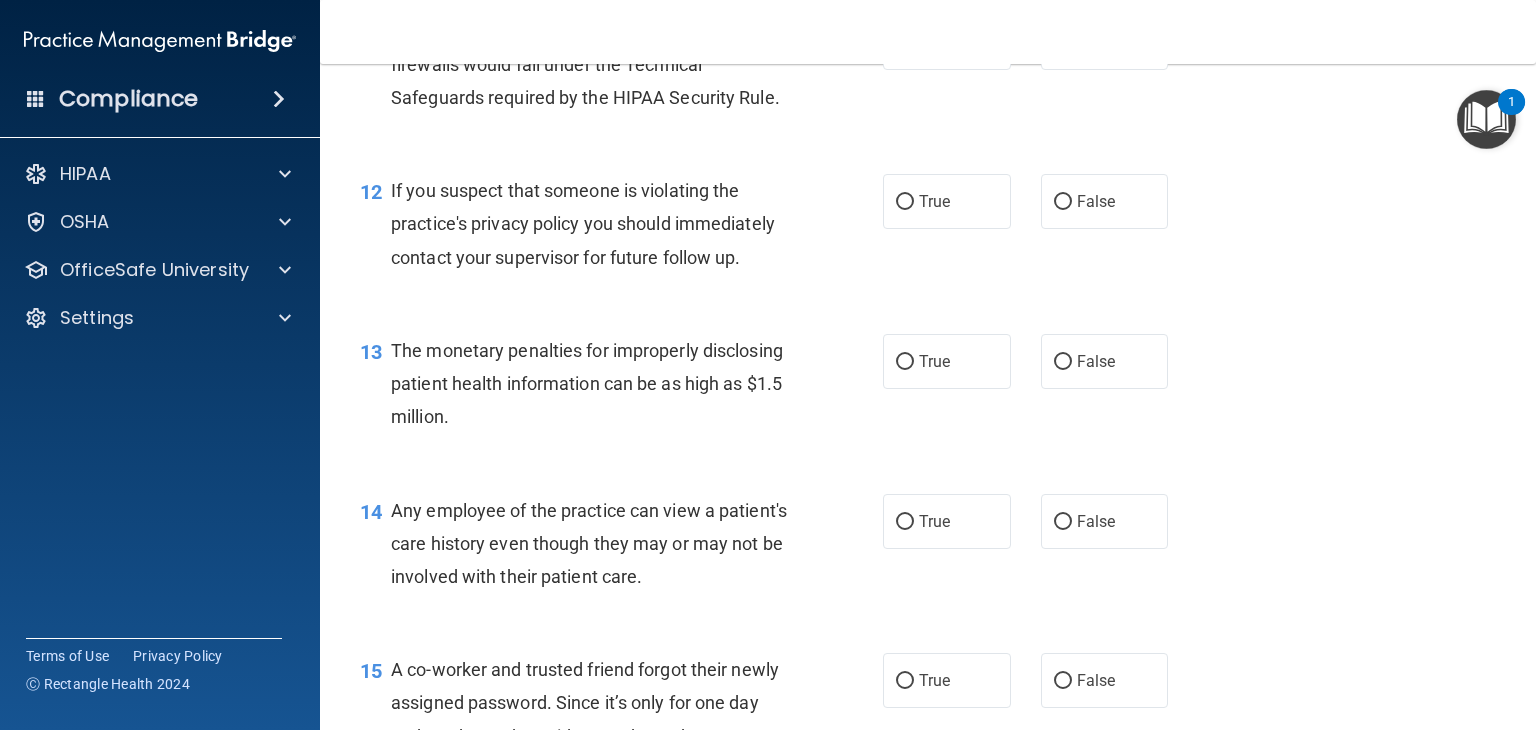 scroll, scrollTop: 1866, scrollLeft: 0, axis: vertical 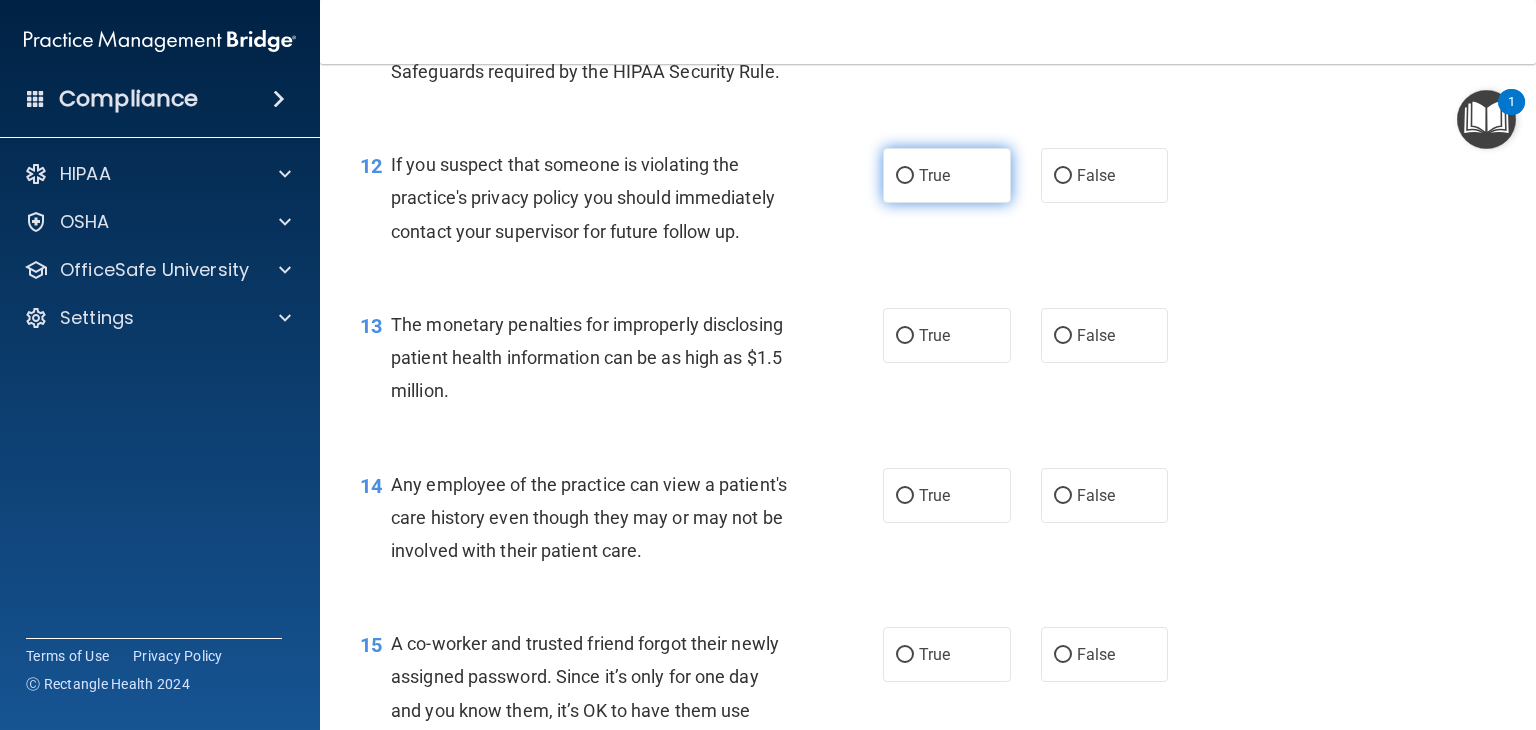 click on "True" at bounding box center (905, 176) 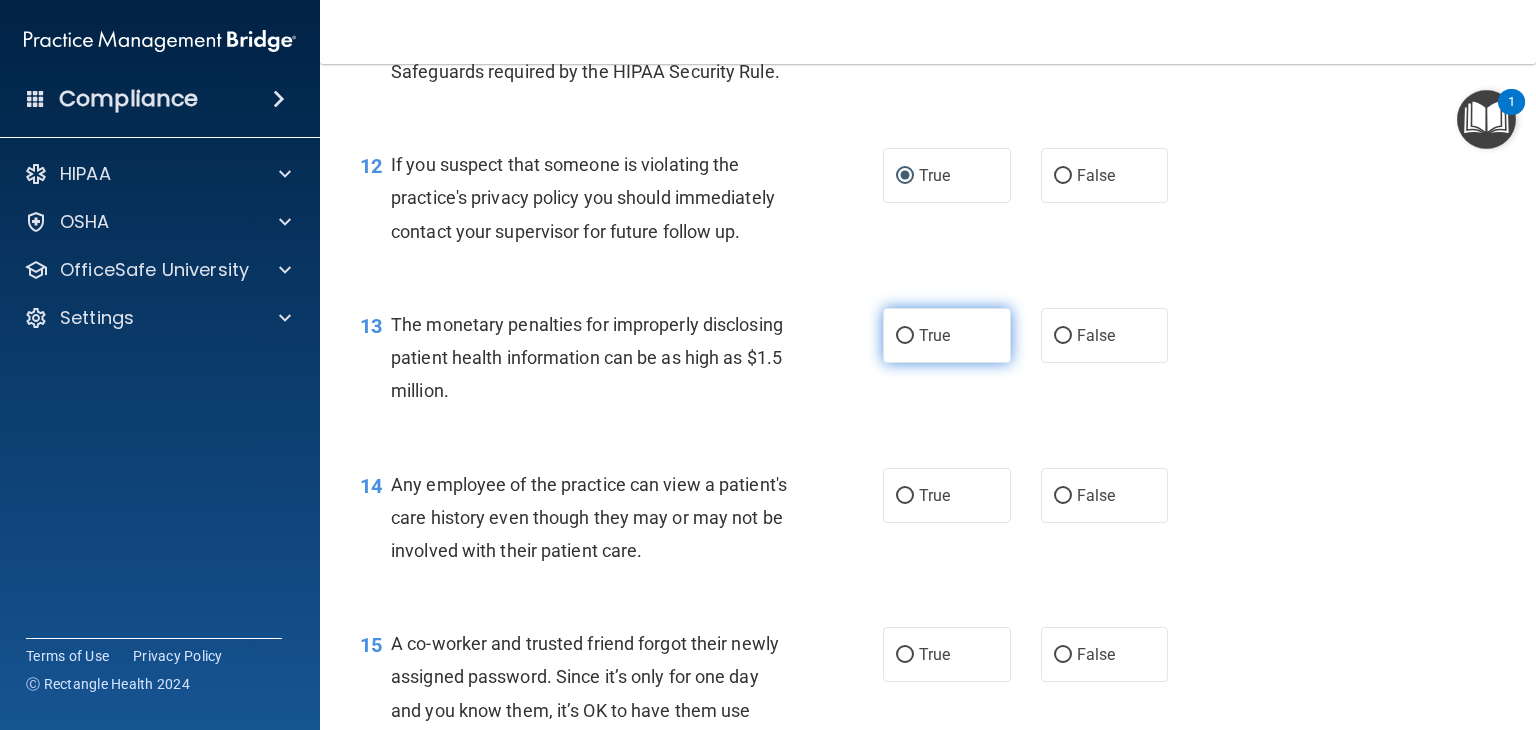 click on "True" at bounding box center (905, 336) 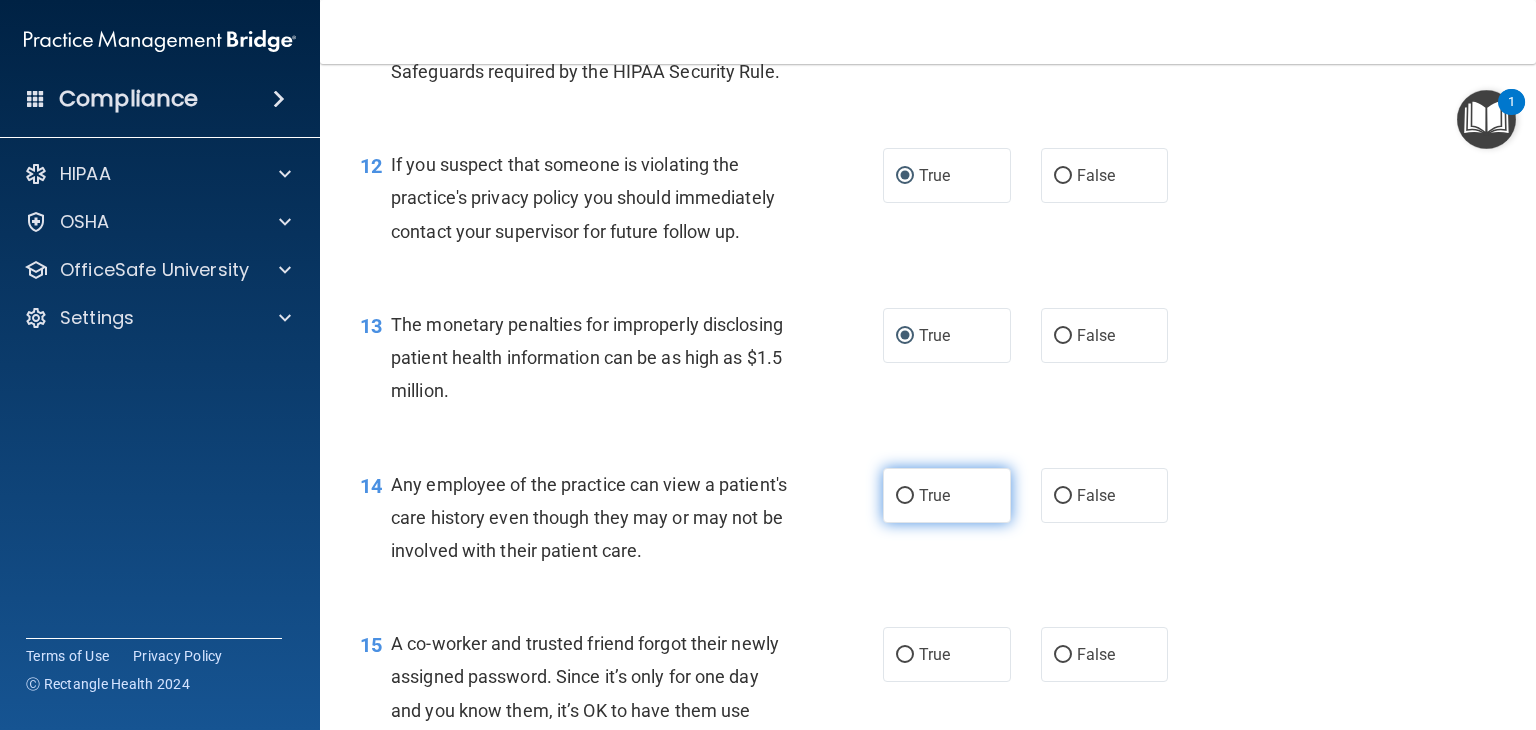 click on "True" at bounding box center (905, 496) 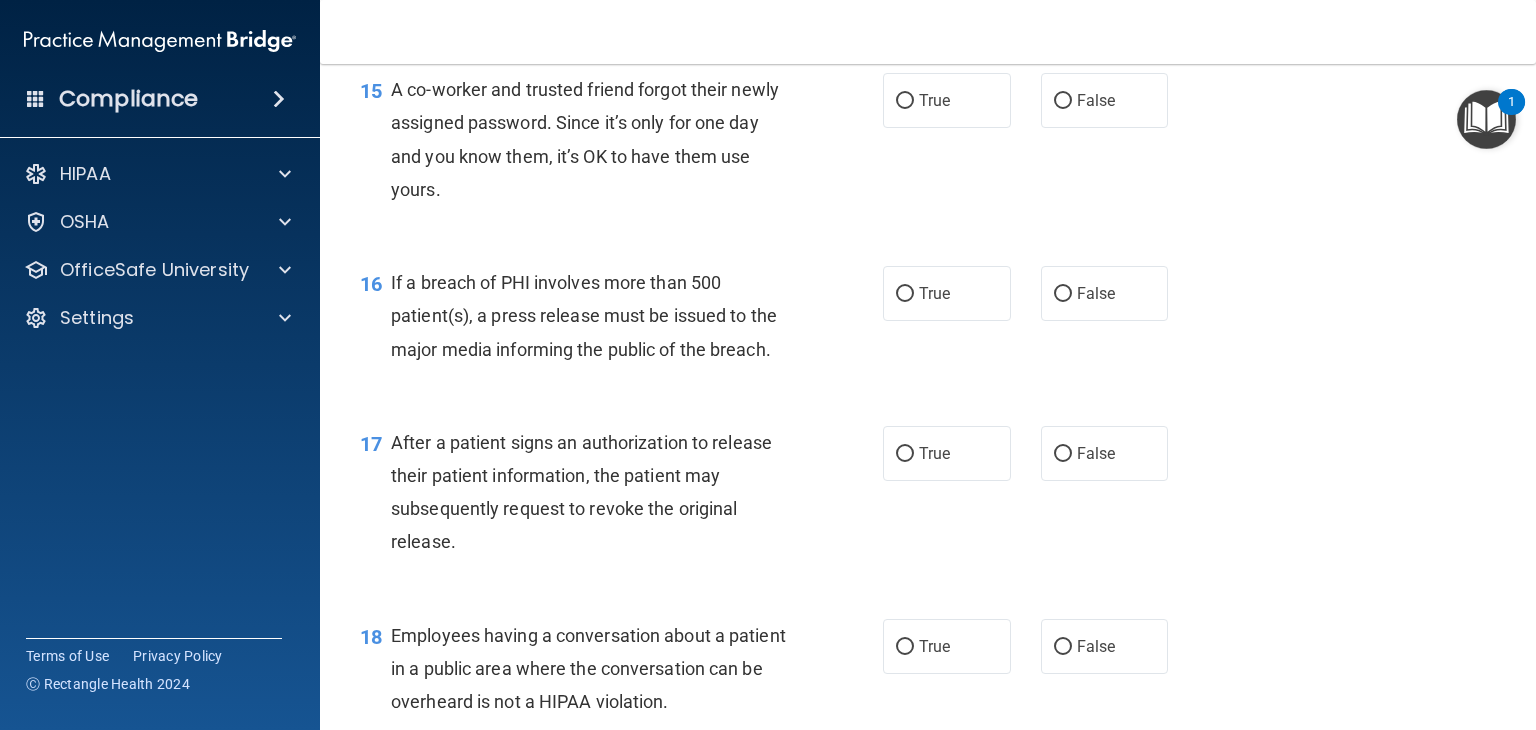 scroll, scrollTop: 2414, scrollLeft: 0, axis: vertical 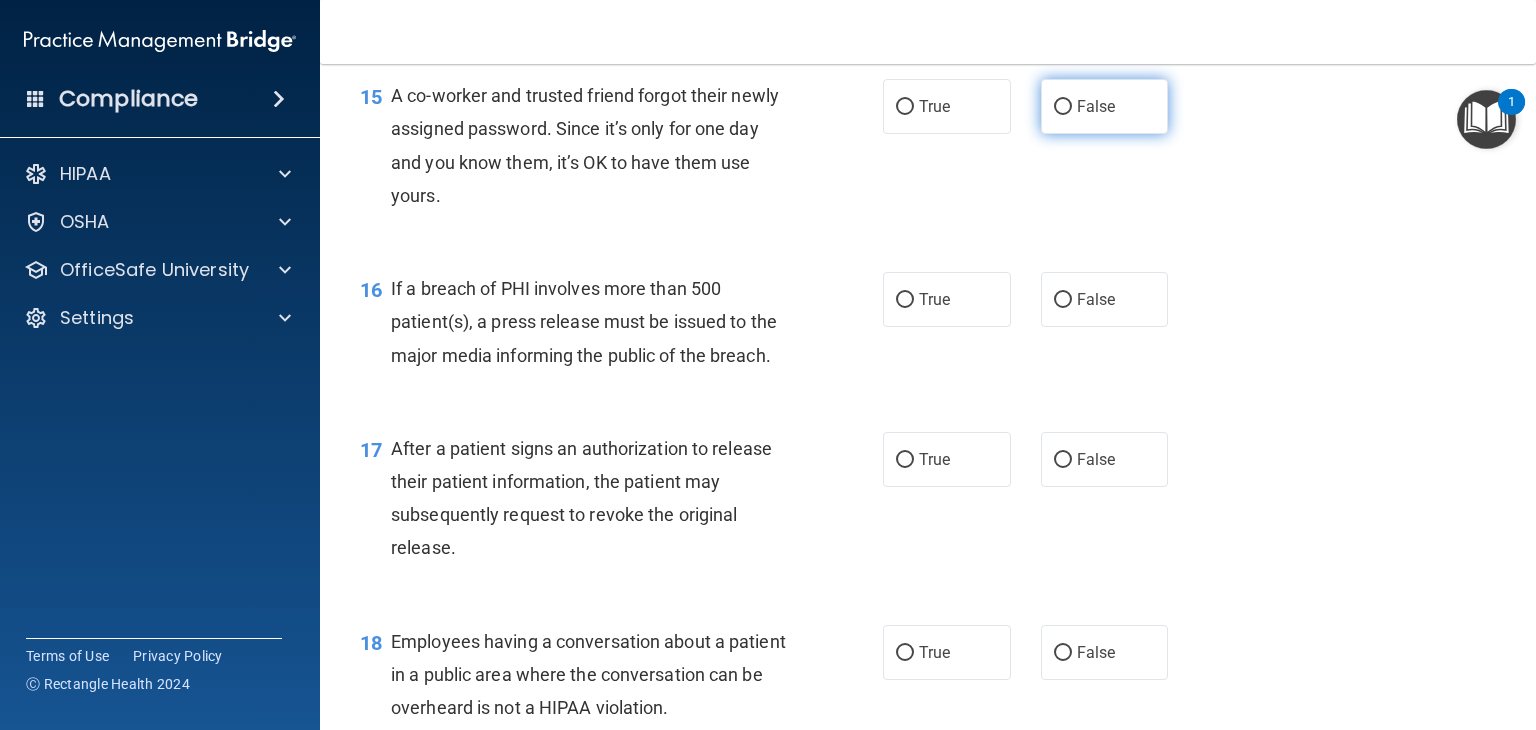 click on "False" at bounding box center [1063, 107] 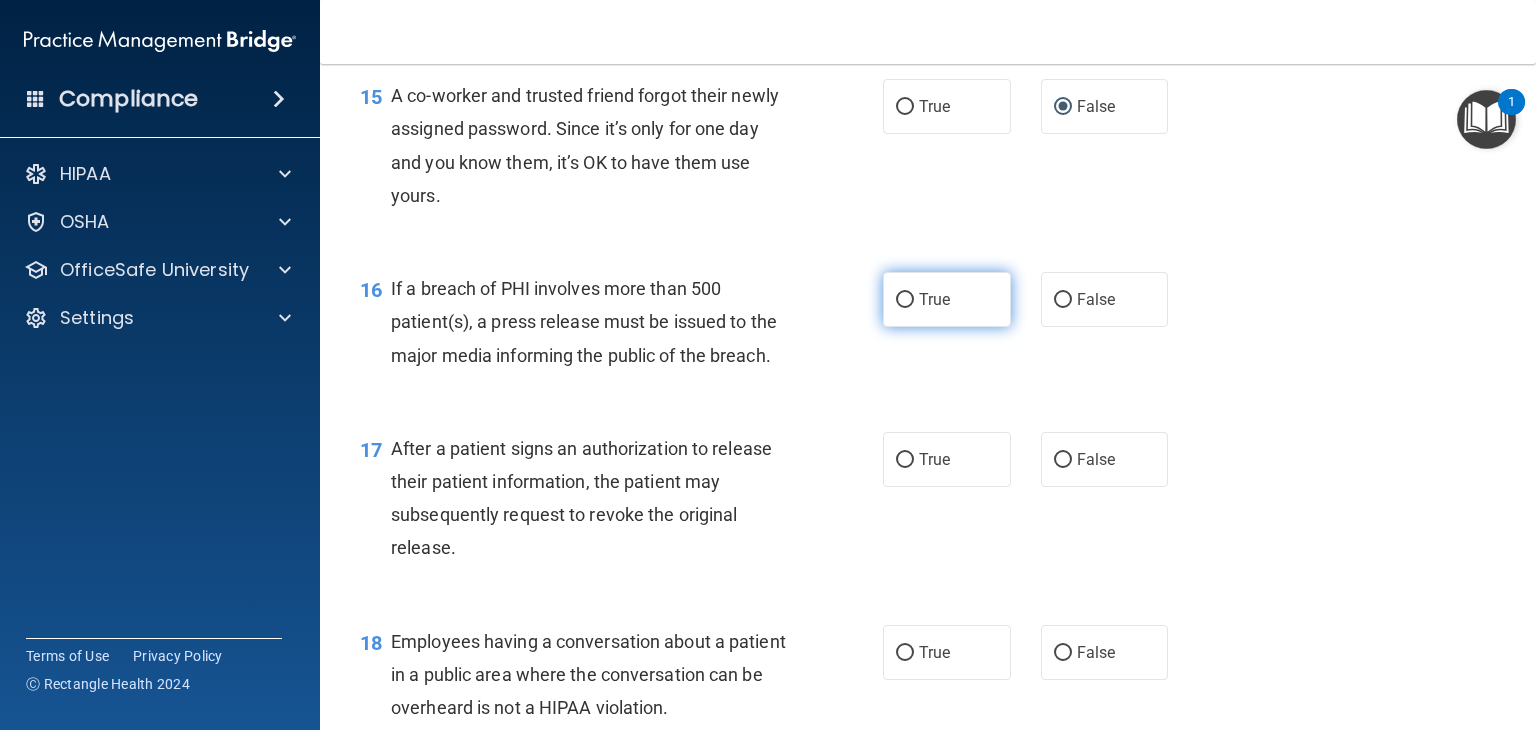 click on "True" at bounding box center (905, 300) 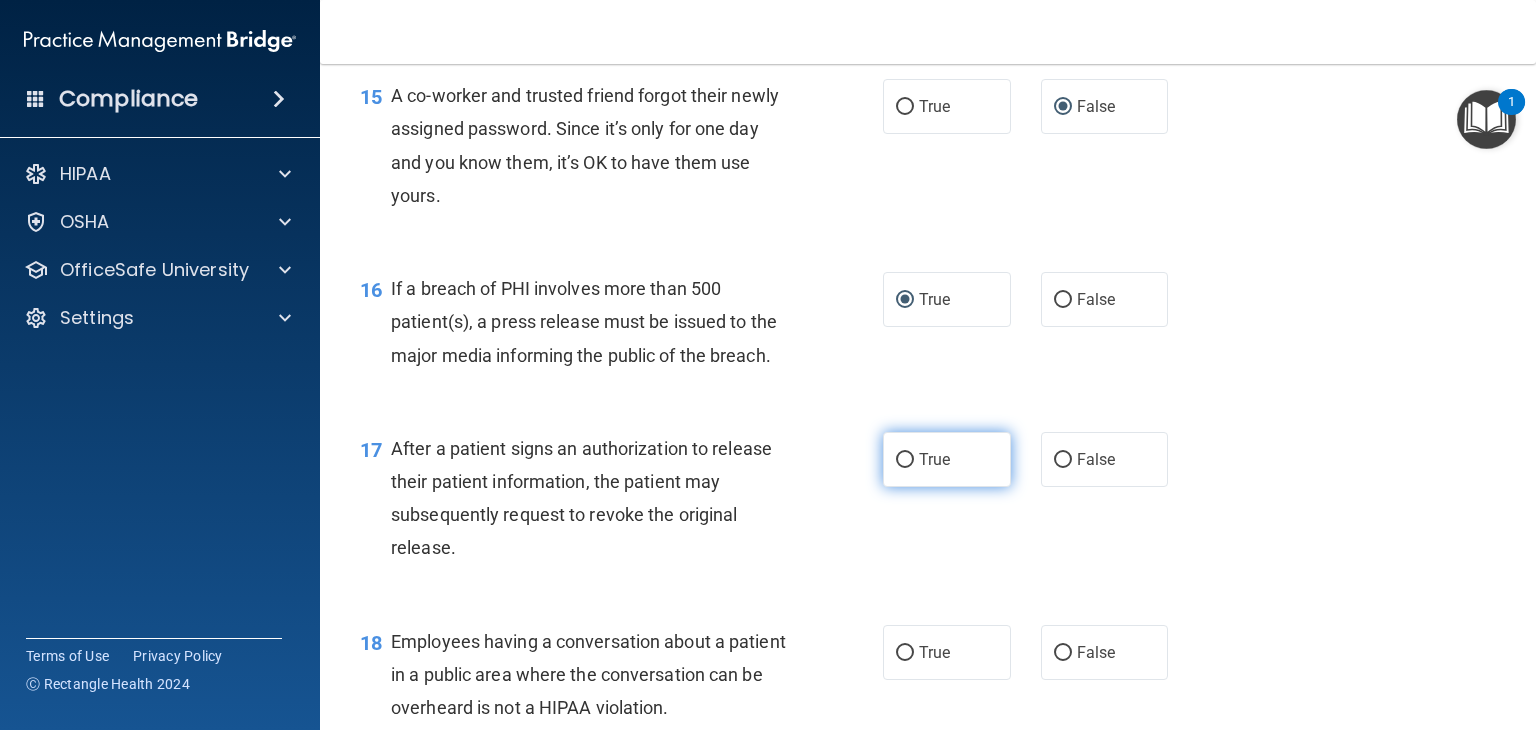 click on "True" at bounding box center (905, 460) 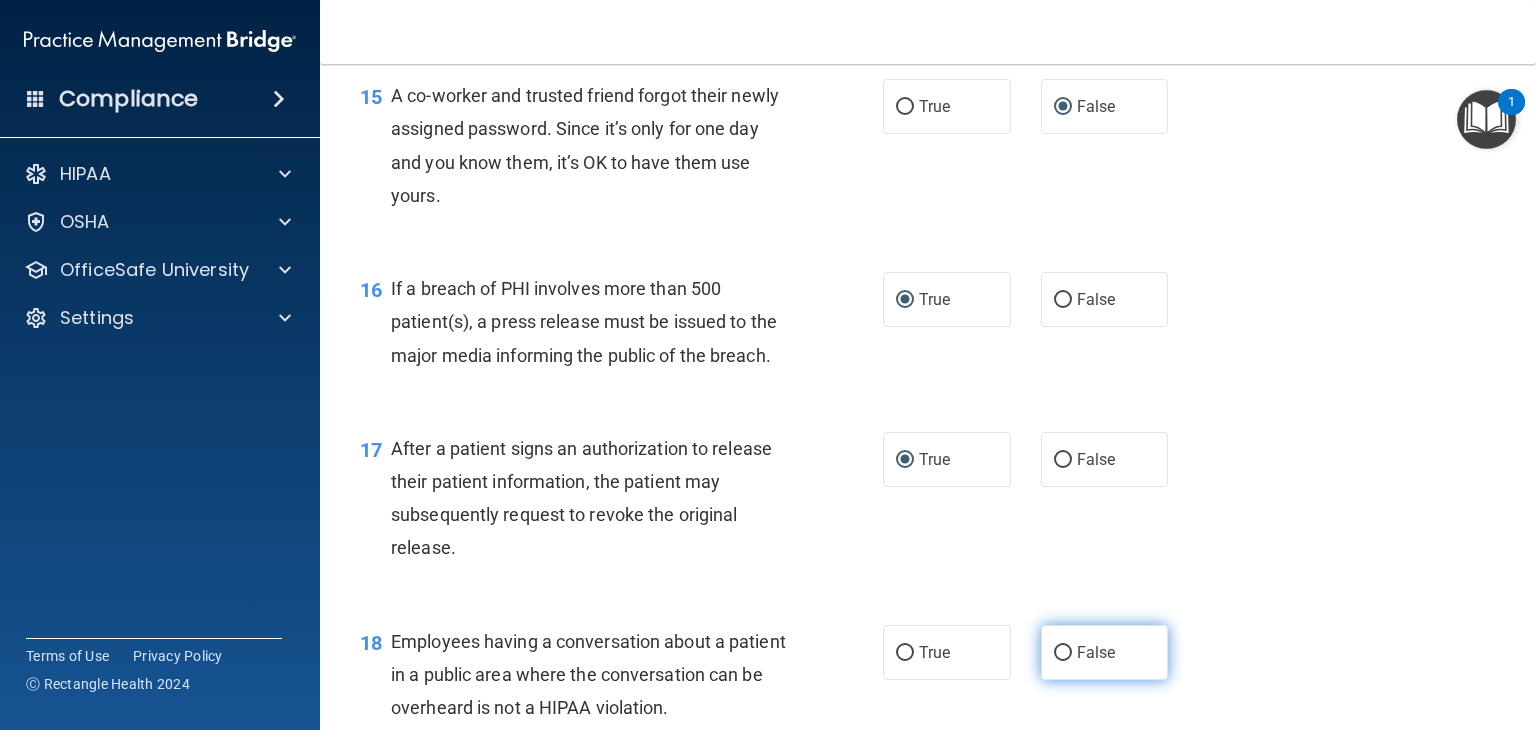 click on "False" at bounding box center (1063, 653) 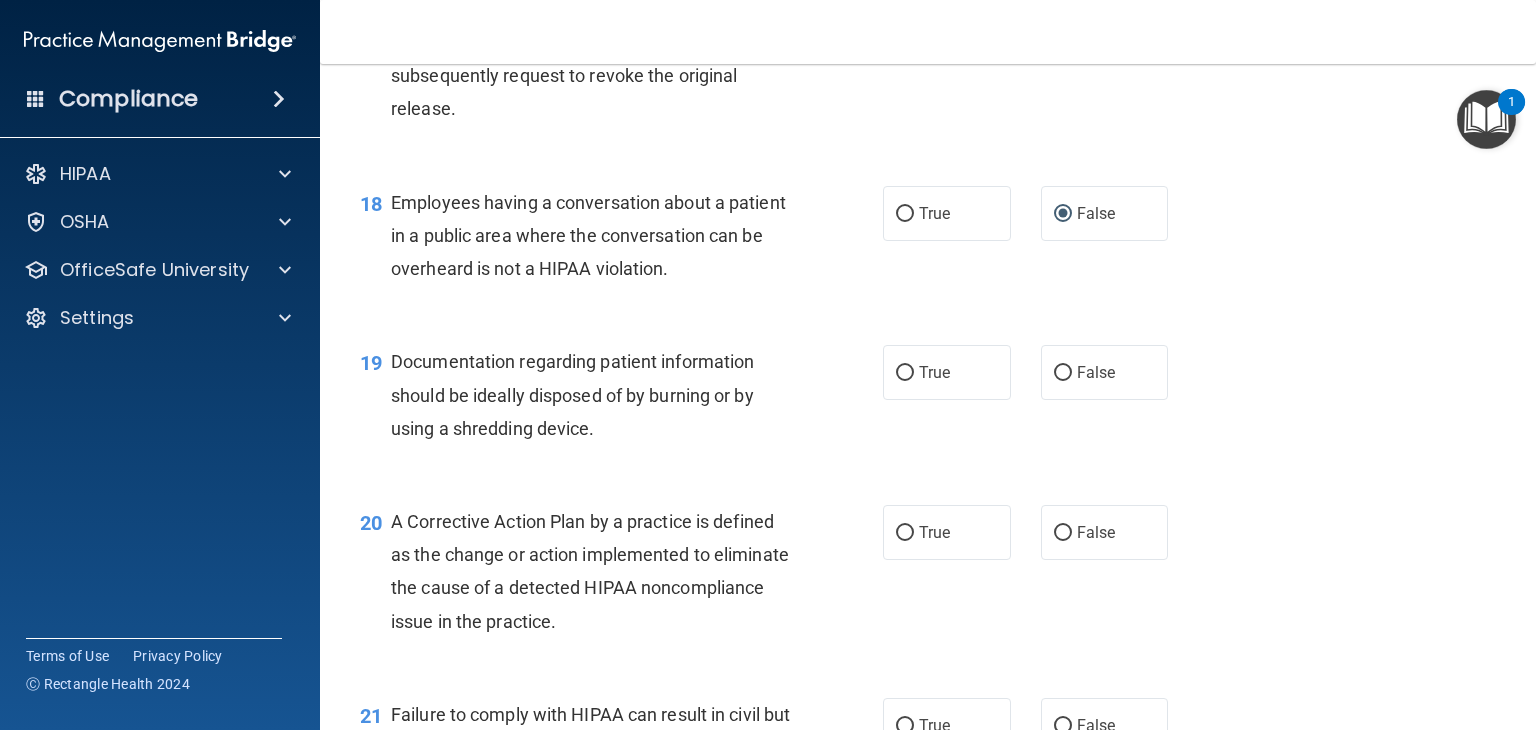 scroll, scrollTop: 2944, scrollLeft: 0, axis: vertical 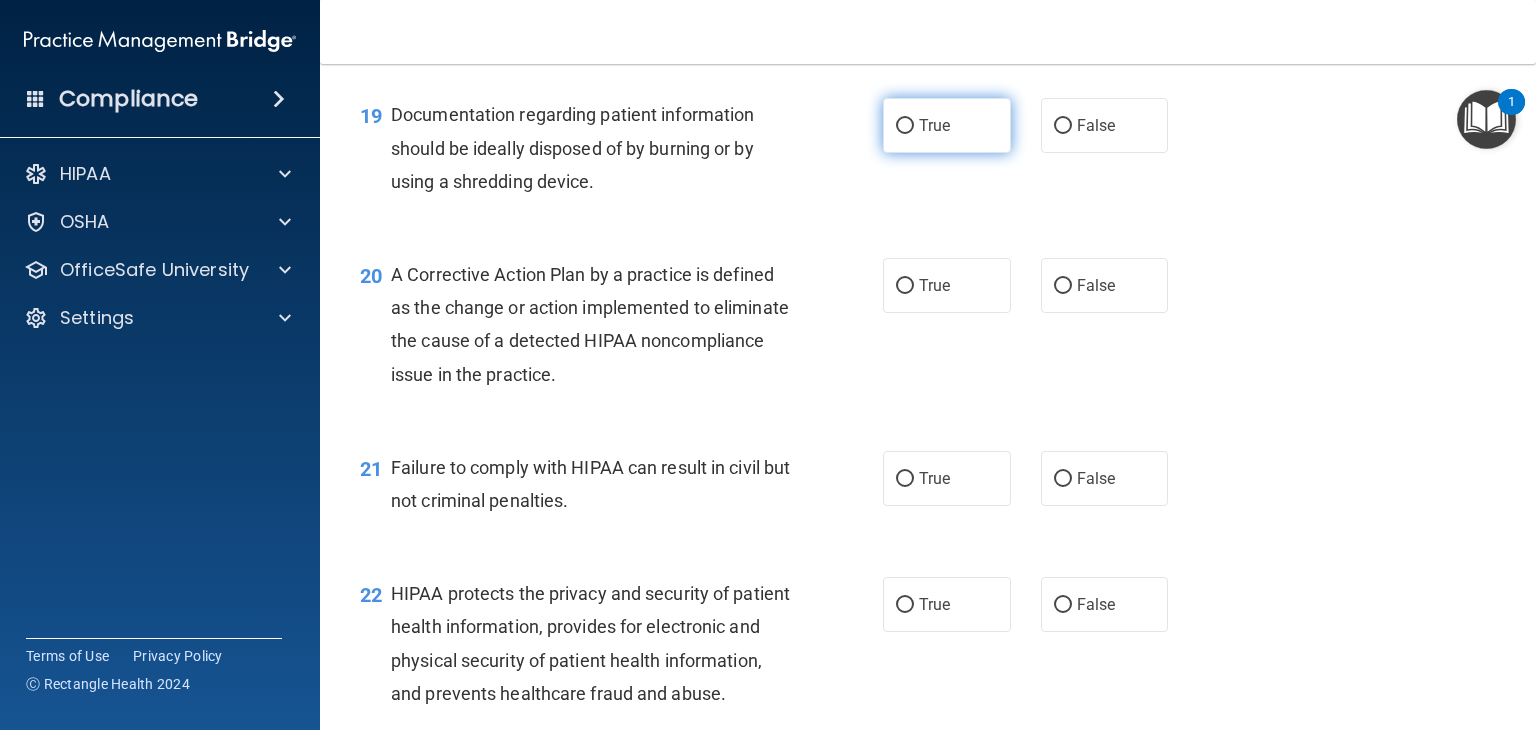 click on "True" at bounding box center [905, 126] 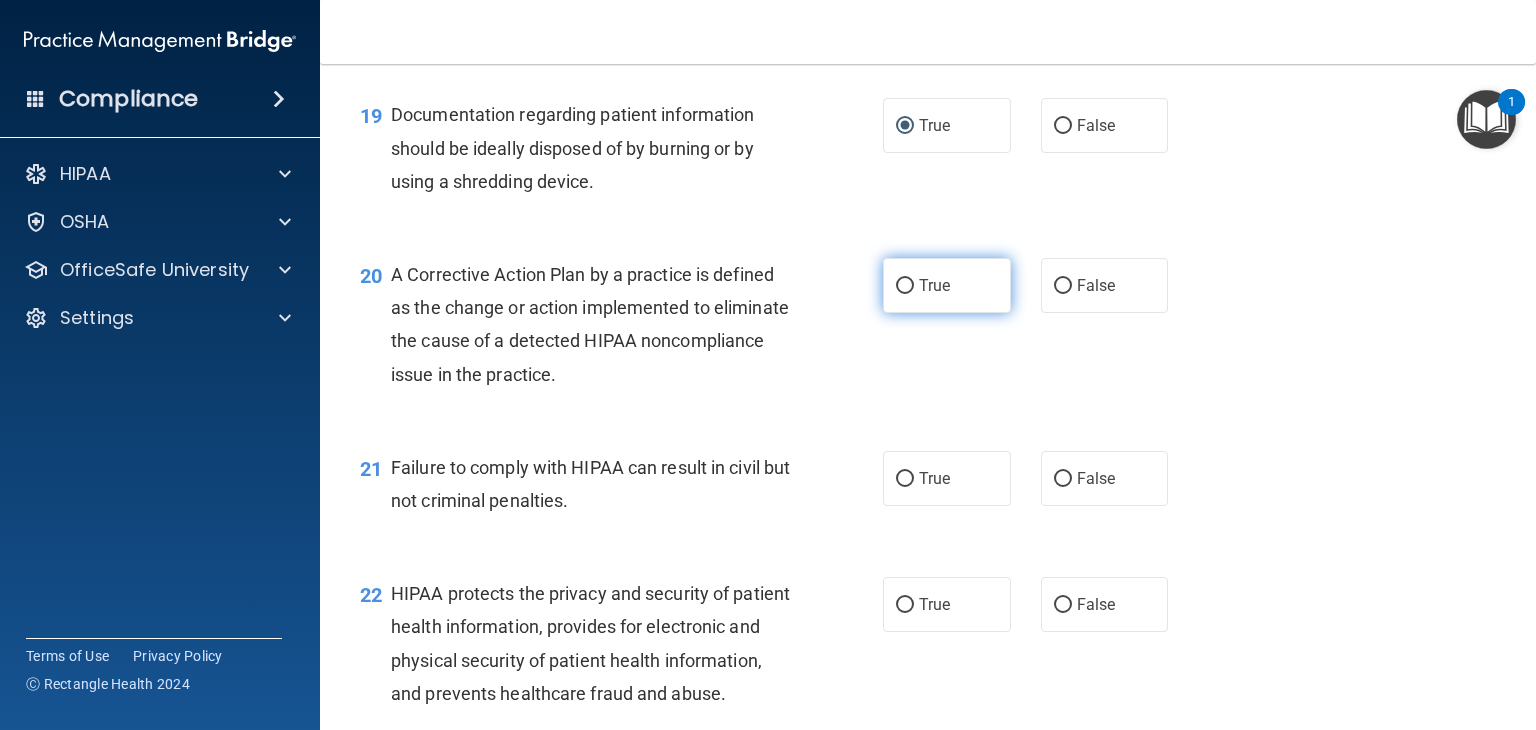 click on "True" at bounding box center (947, 285) 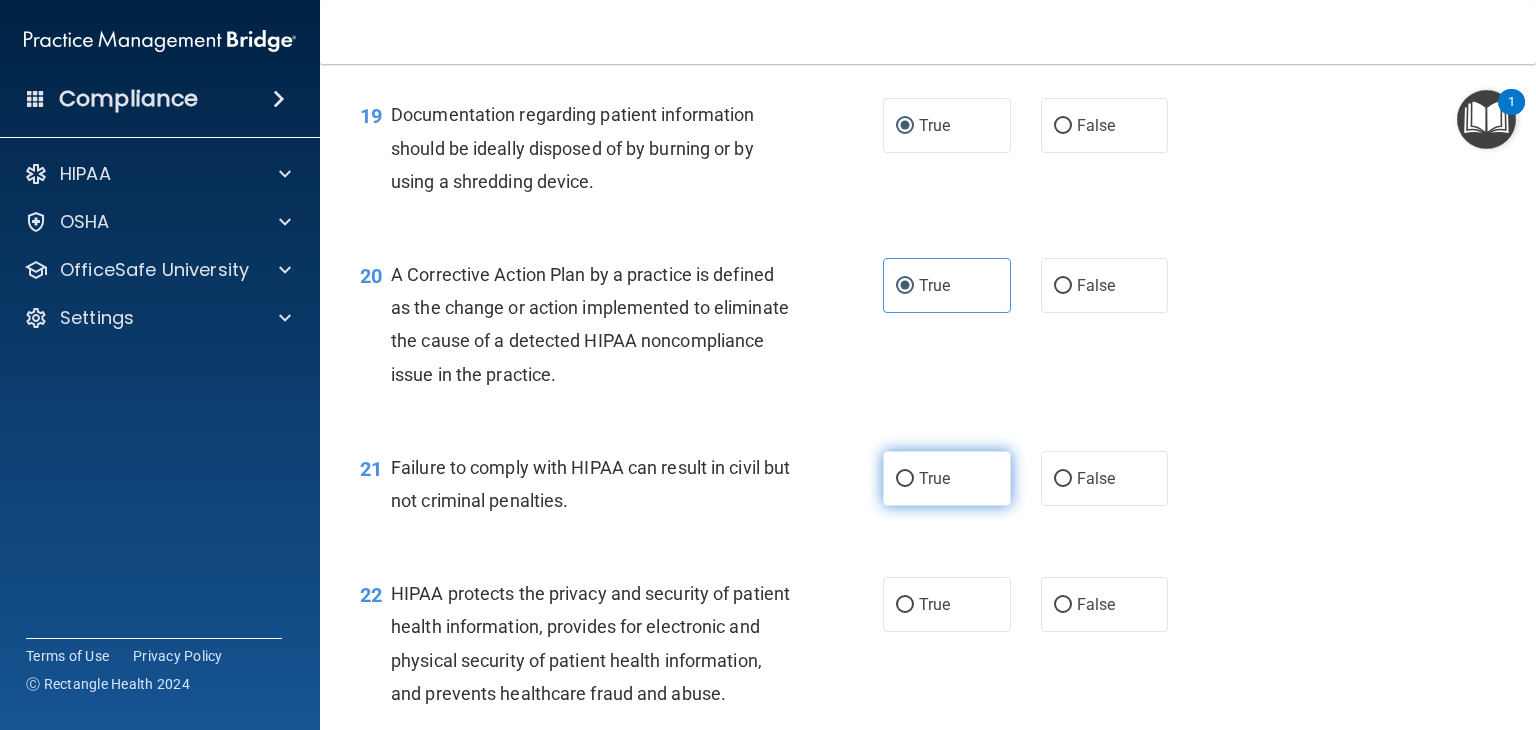 click on "True" at bounding box center (905, 479) 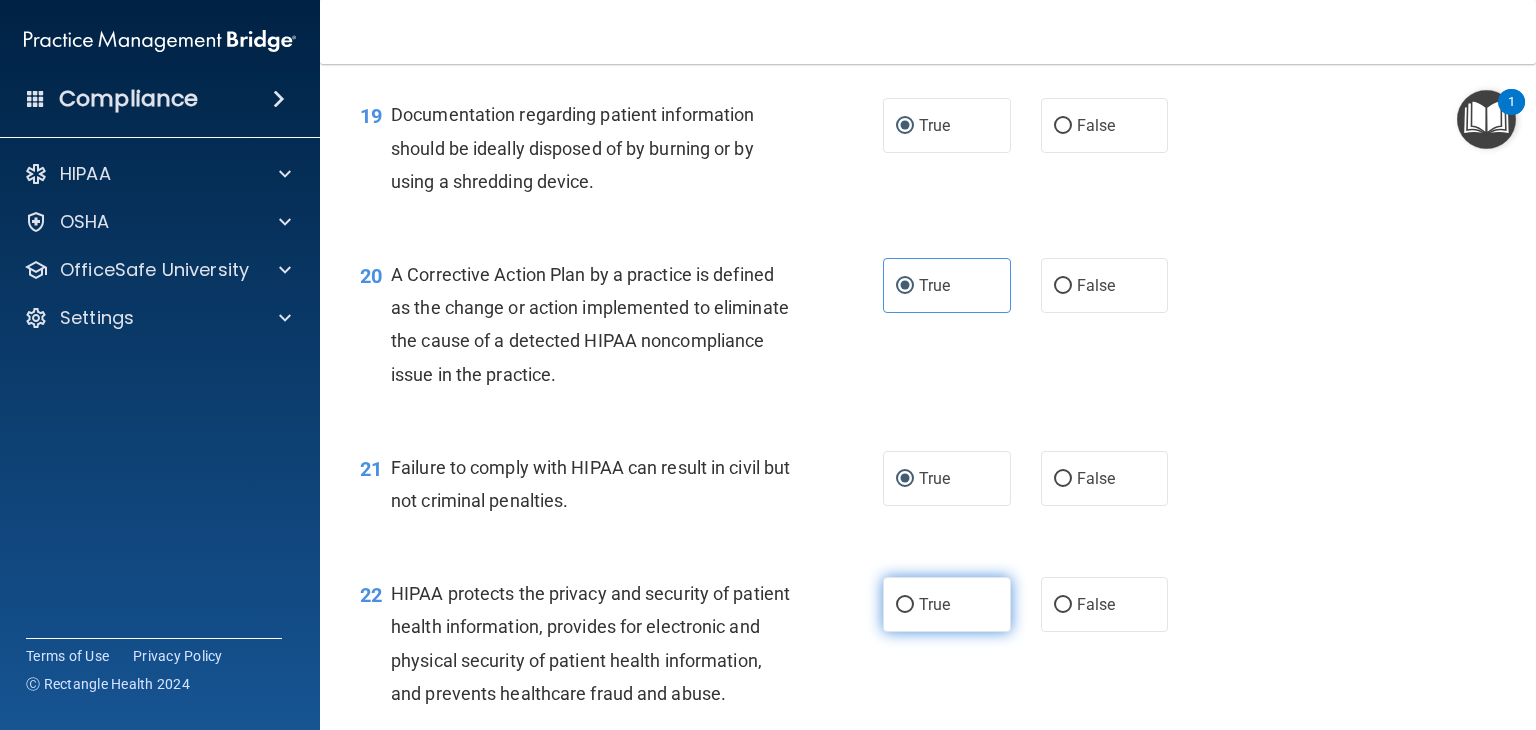 click on "True" at bounding box center (905, 605) 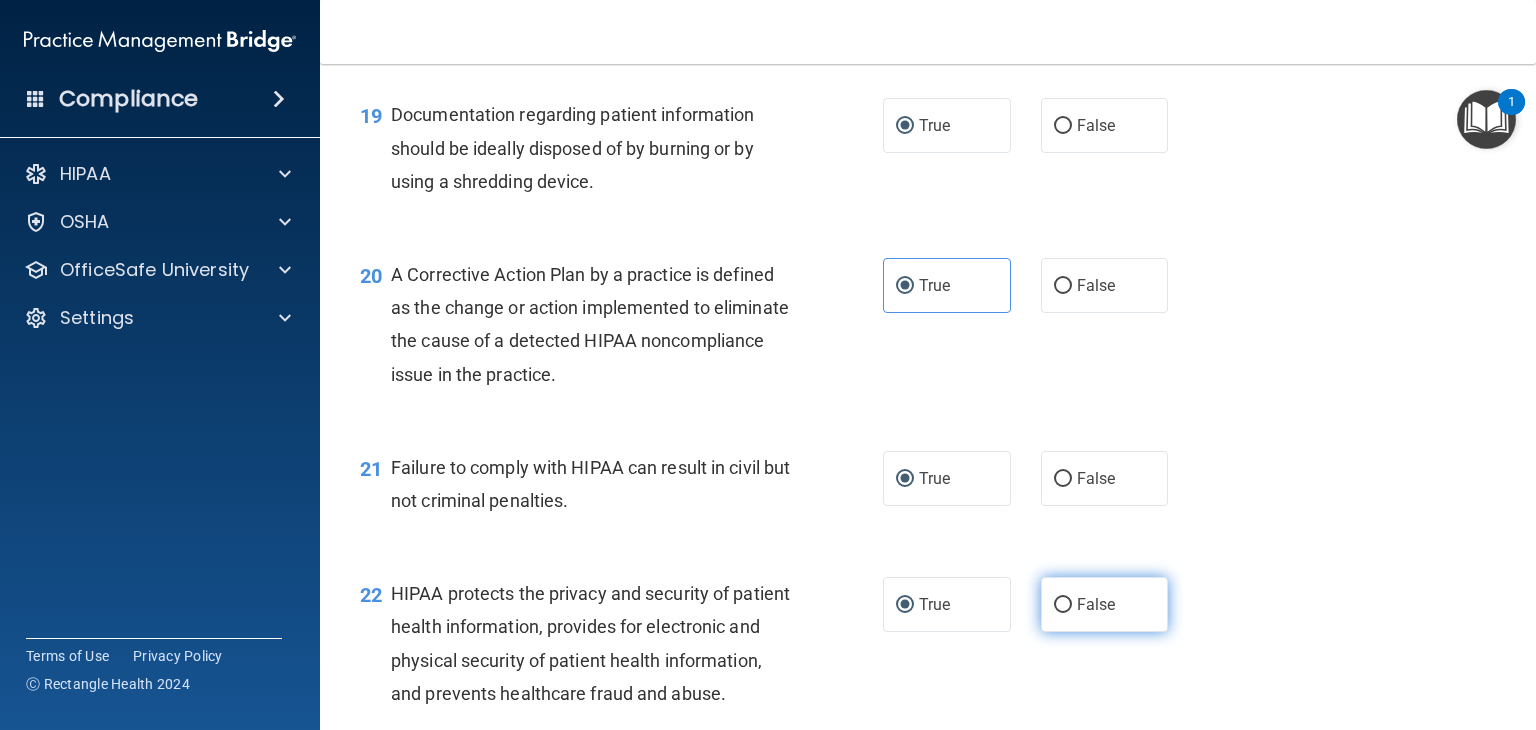 click on "False" at bounding box center (1063, 605) 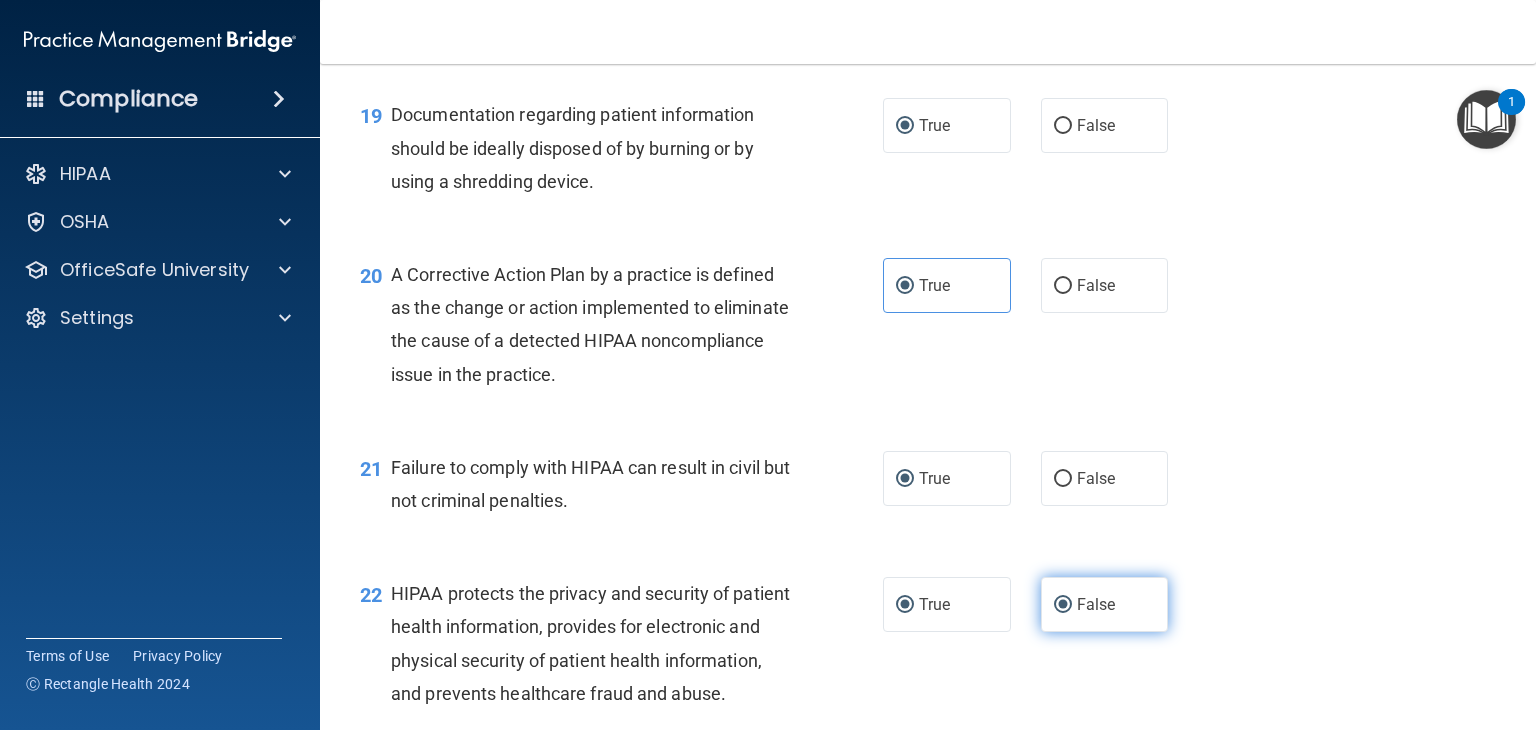 radio on "false" 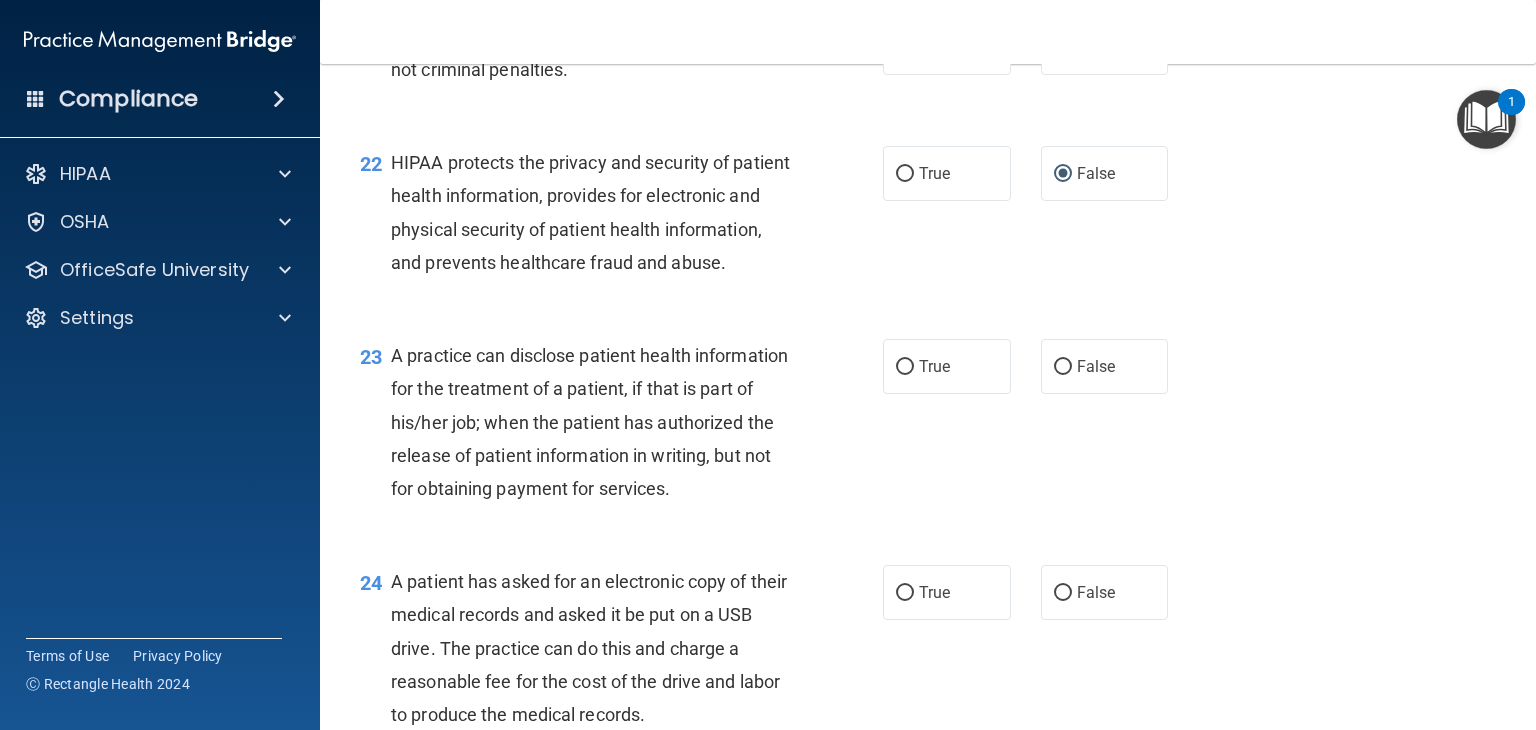 scroll, scrollTop: 3576, scrollLeft: 0, axis: vertical 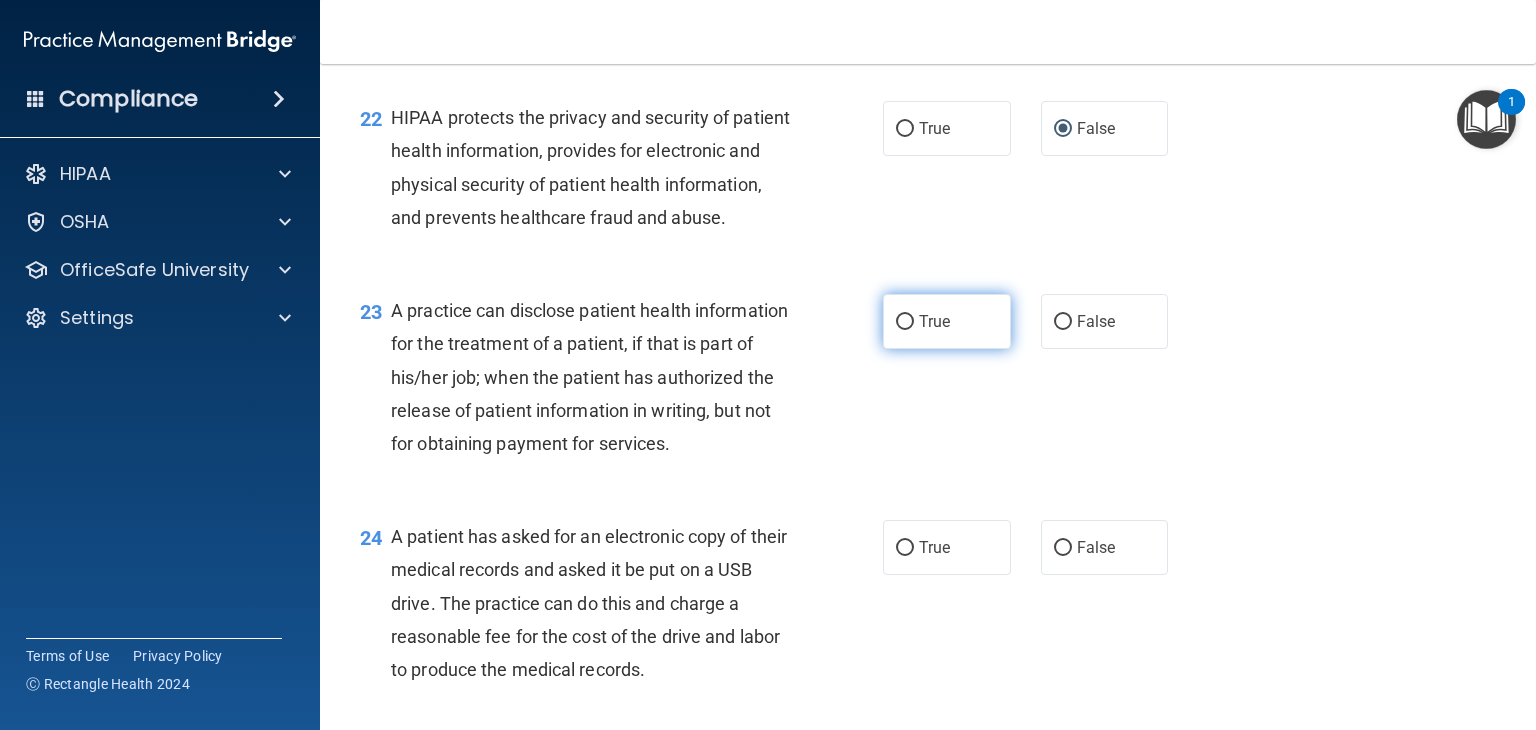 click on "True" at bounding box center (905, 322) 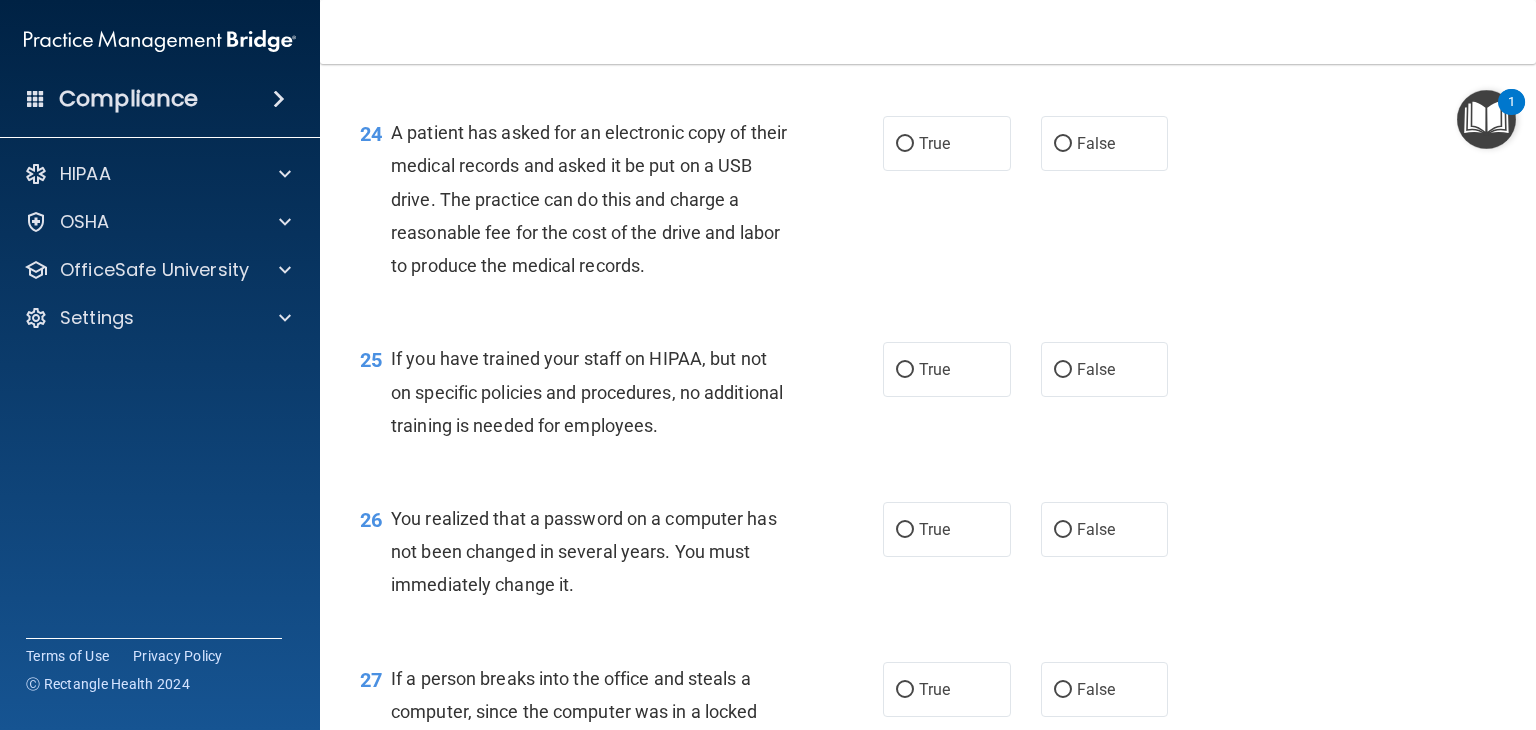 scroll, scrollTop: 3987, scrollLeft: 0, axis: vertical 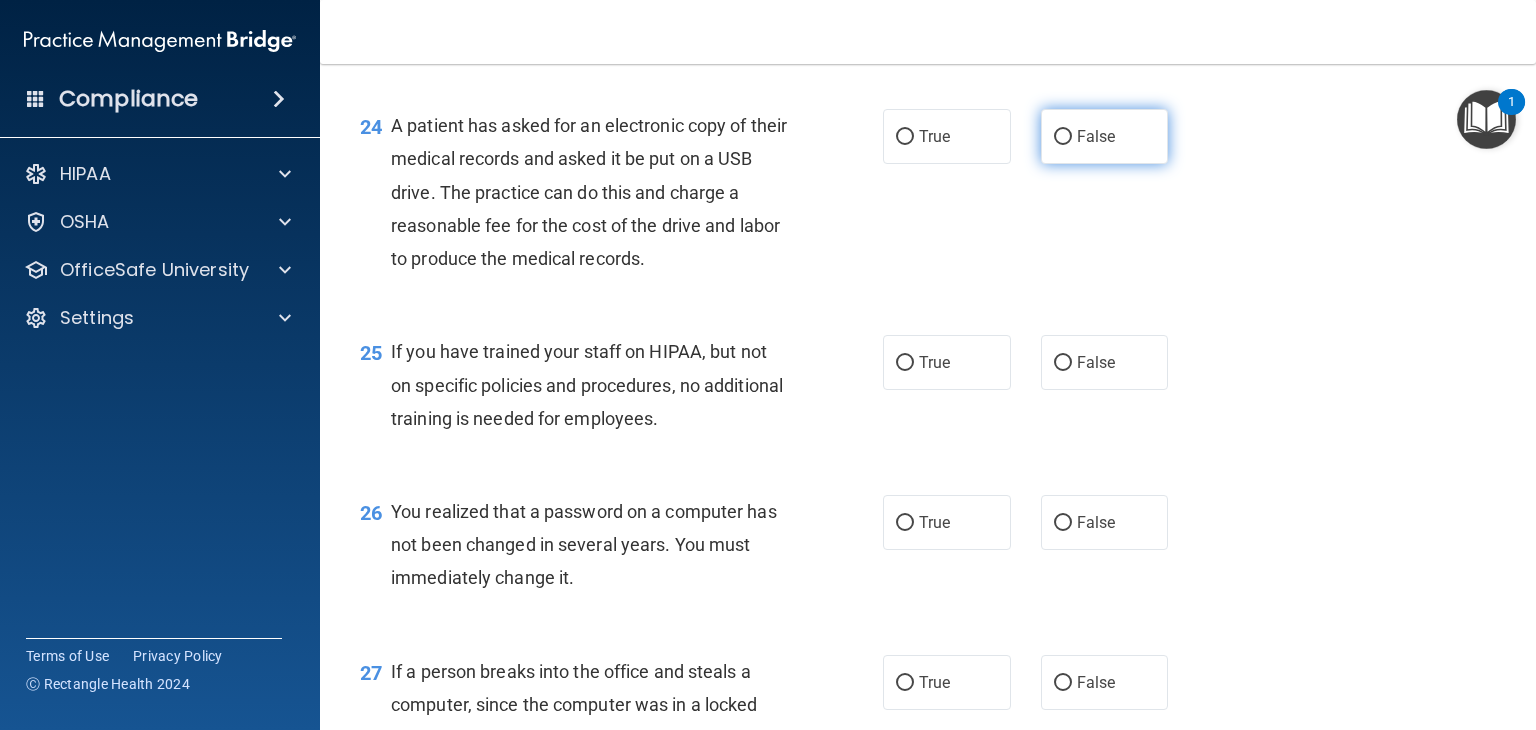 click on "False" at bounding box center [1105, 136] 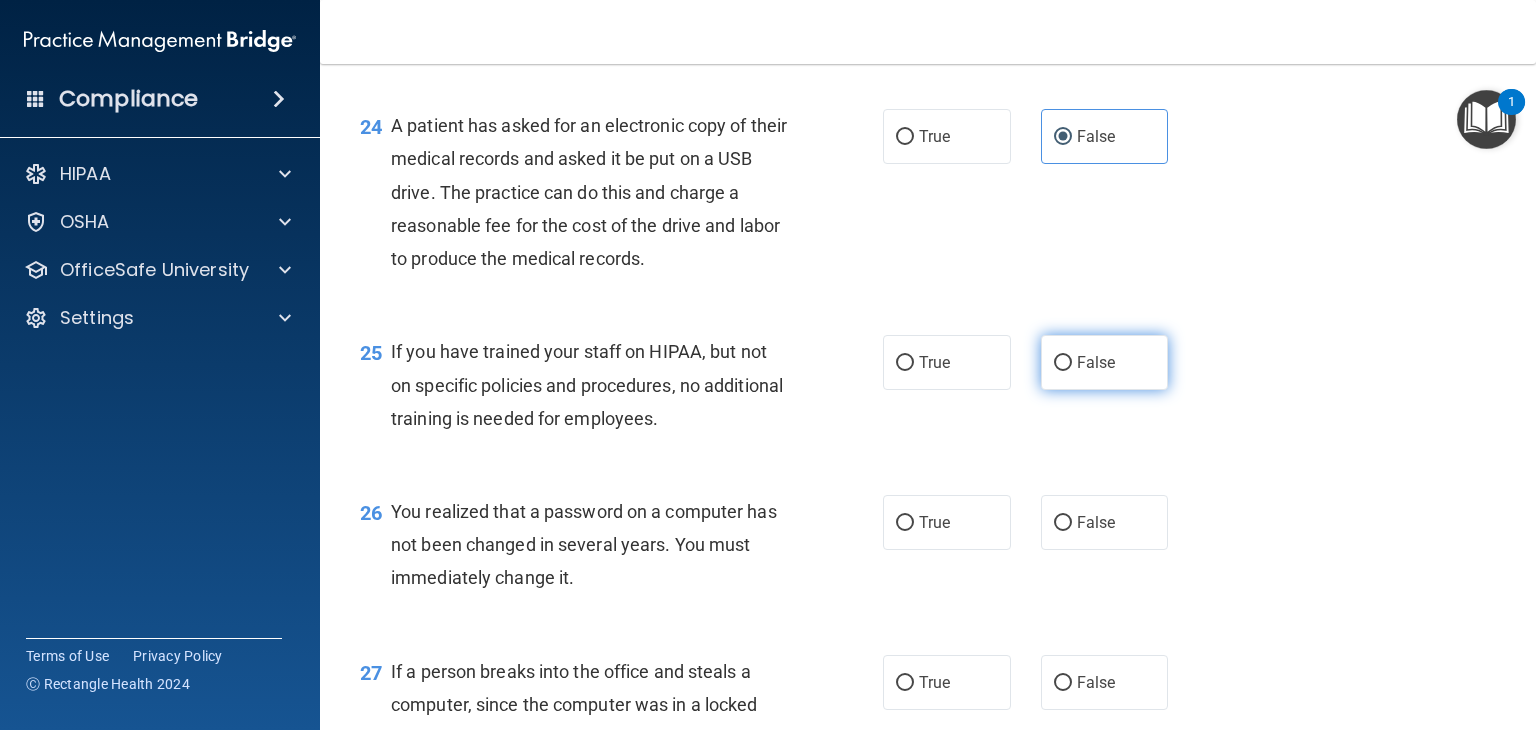 click on "False" at bounding box center (1063, 363) 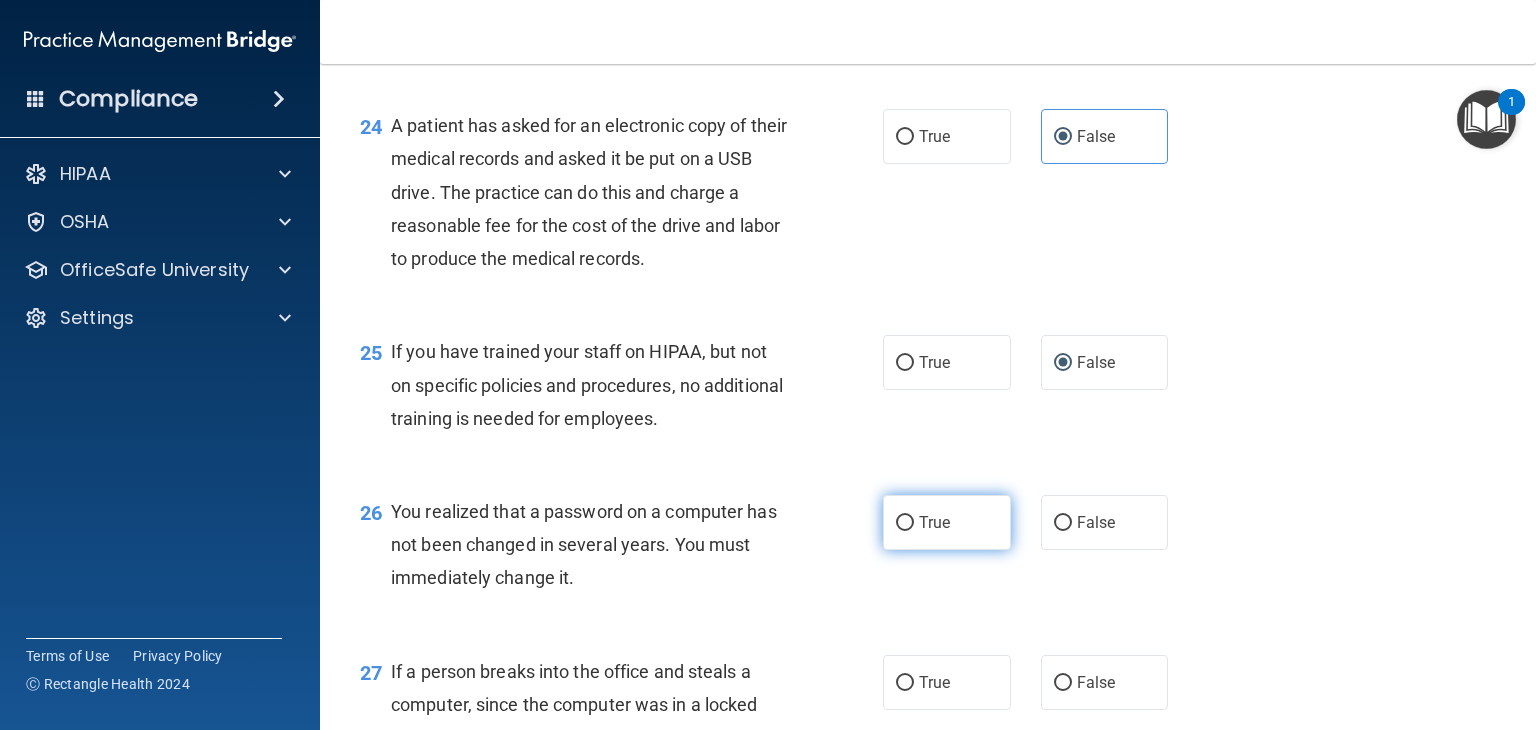 click on "True" at bounding box center [905, 523] 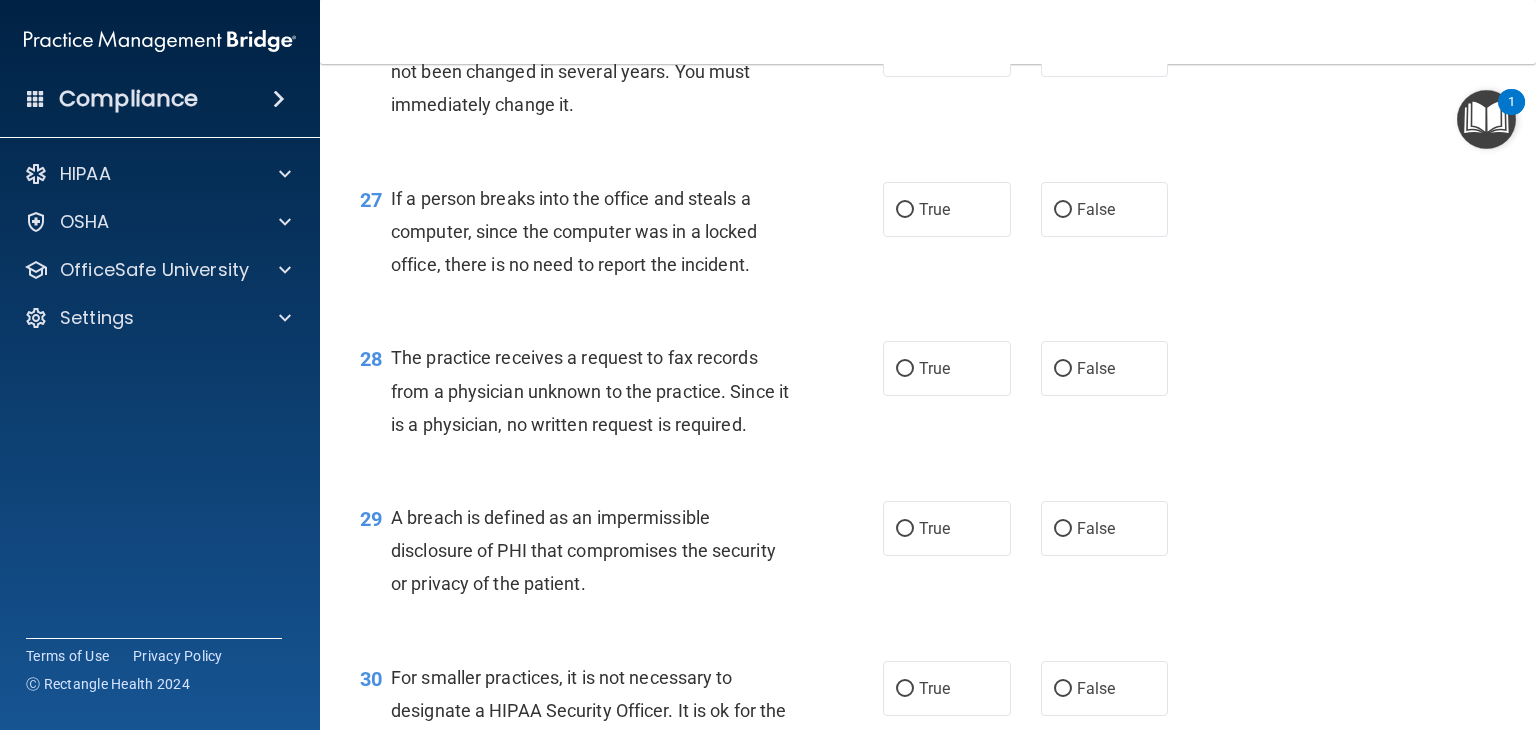 scroll, scrollTop: 4524, scrollLeft: 0, axis: vertical 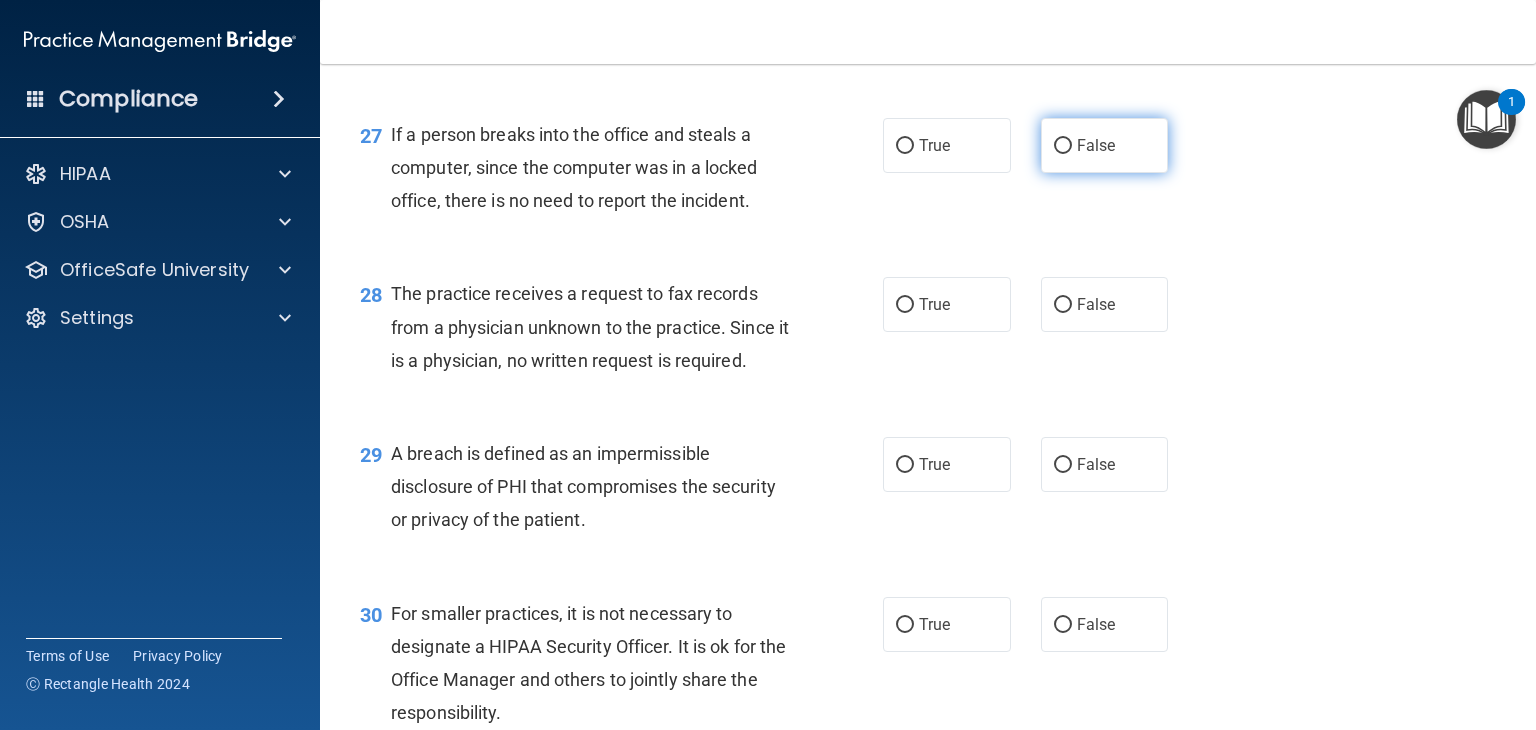 click on "False" at bounding box center (1063, 146) 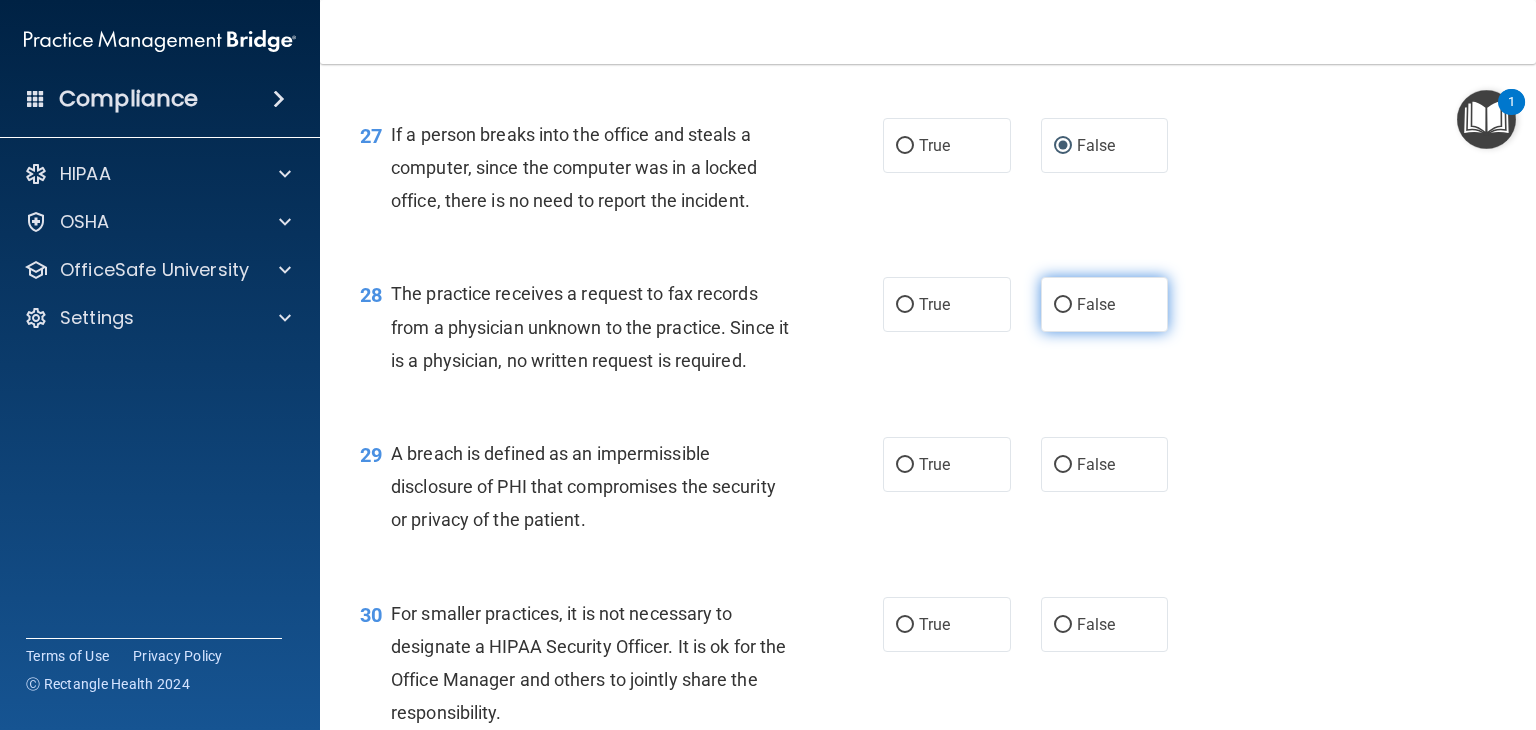 click on "False" at bounding box center [1063, 305] 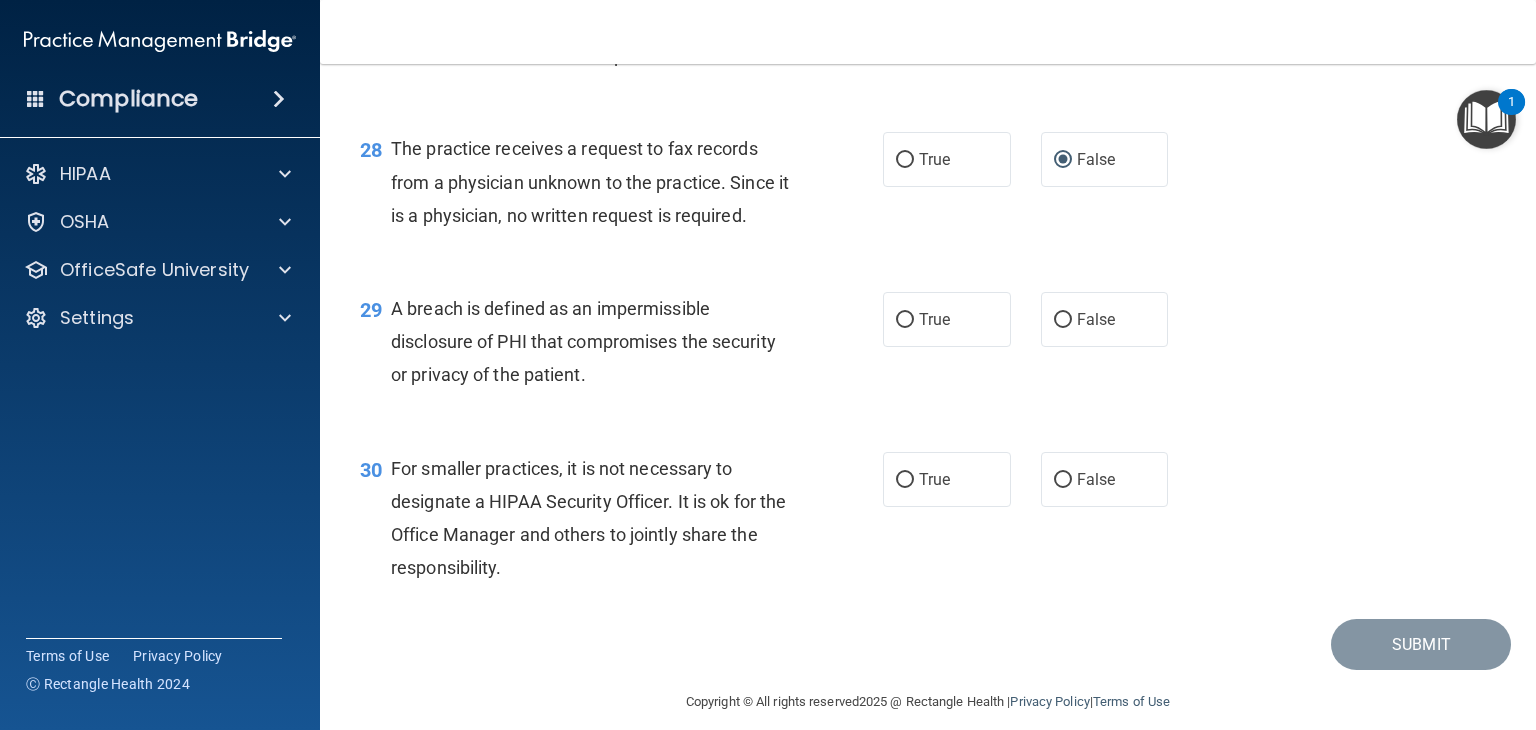 scroll, scrollTop: 4756, scrollLeft: 0, axis: vertical 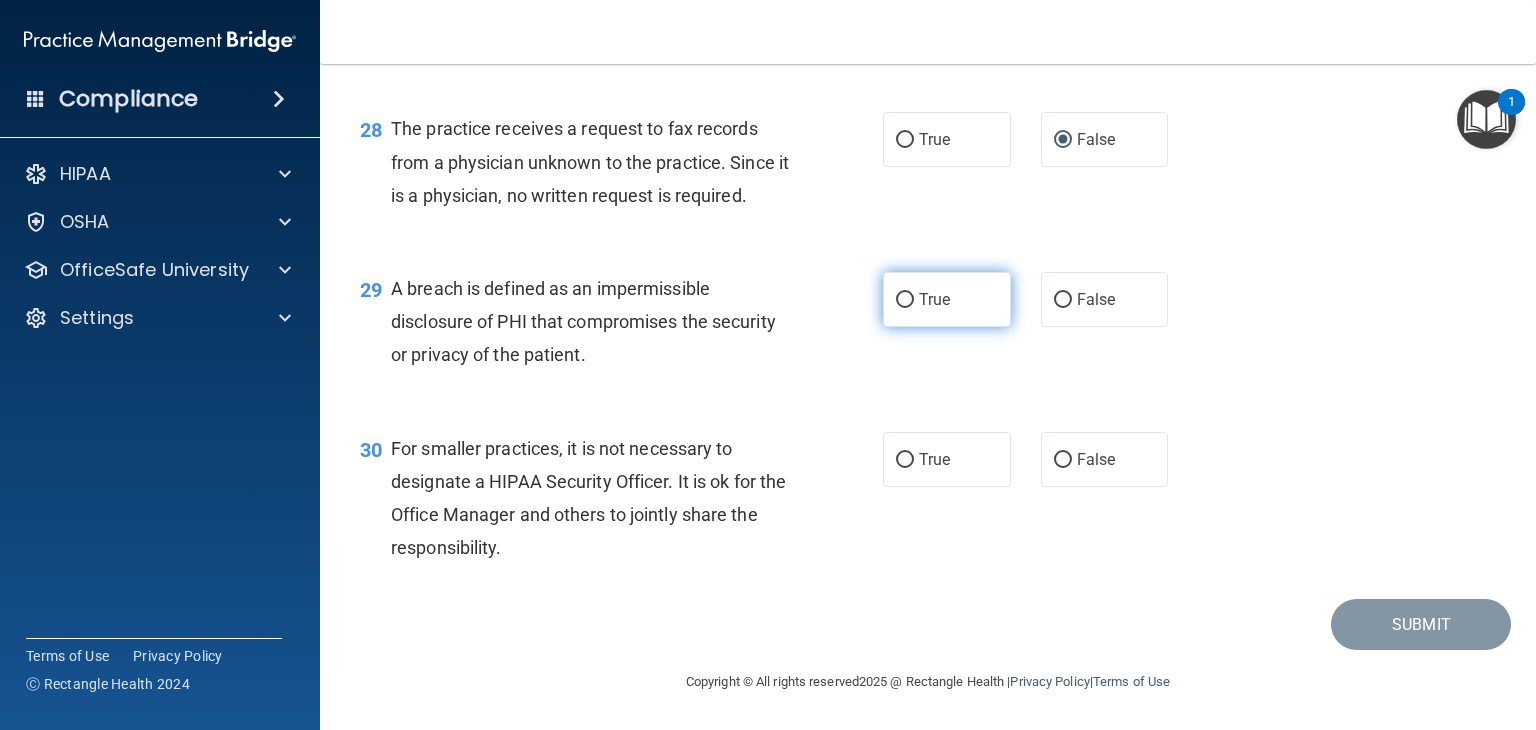 click on "True" at bounding box center (905, 300) 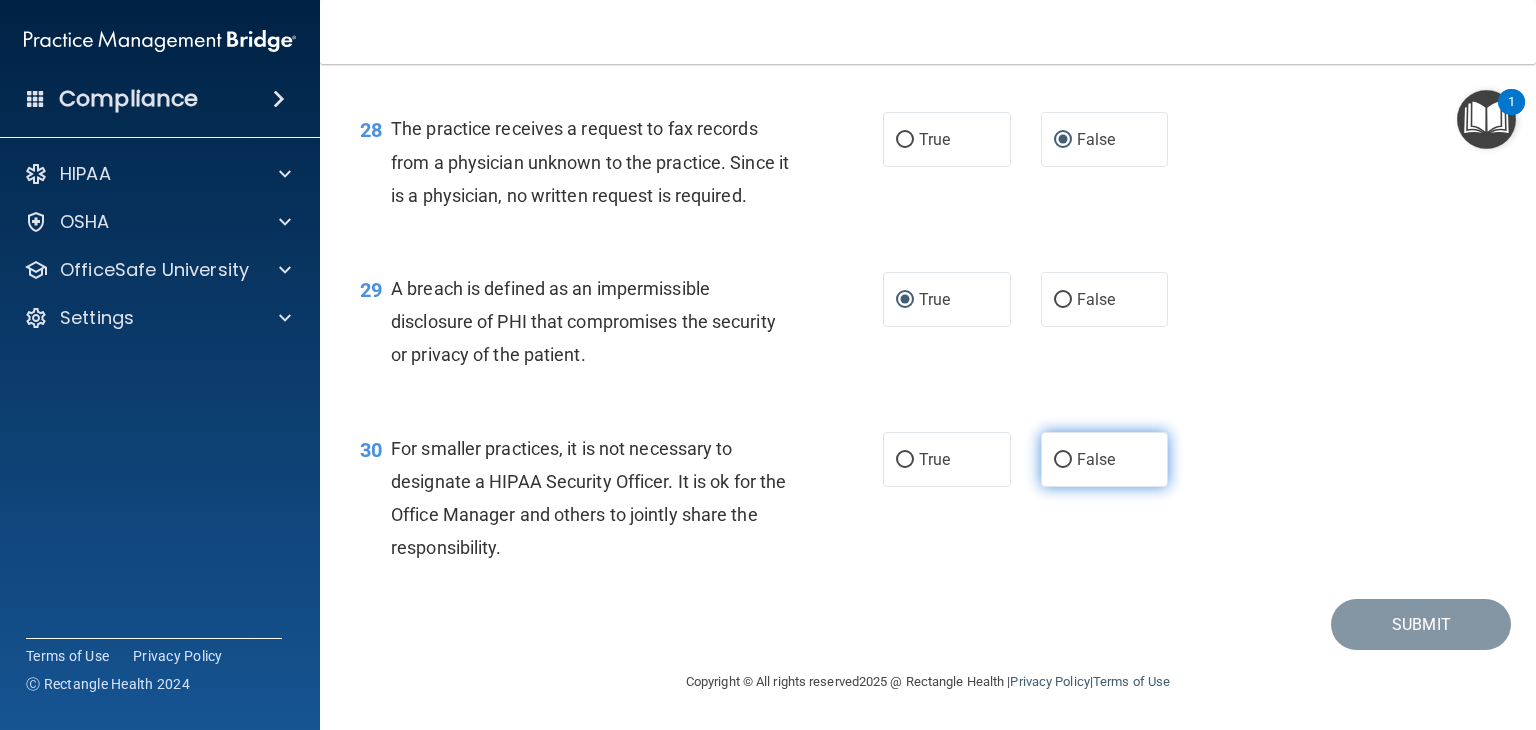 click on "False" at bounding box center (1063, 460) 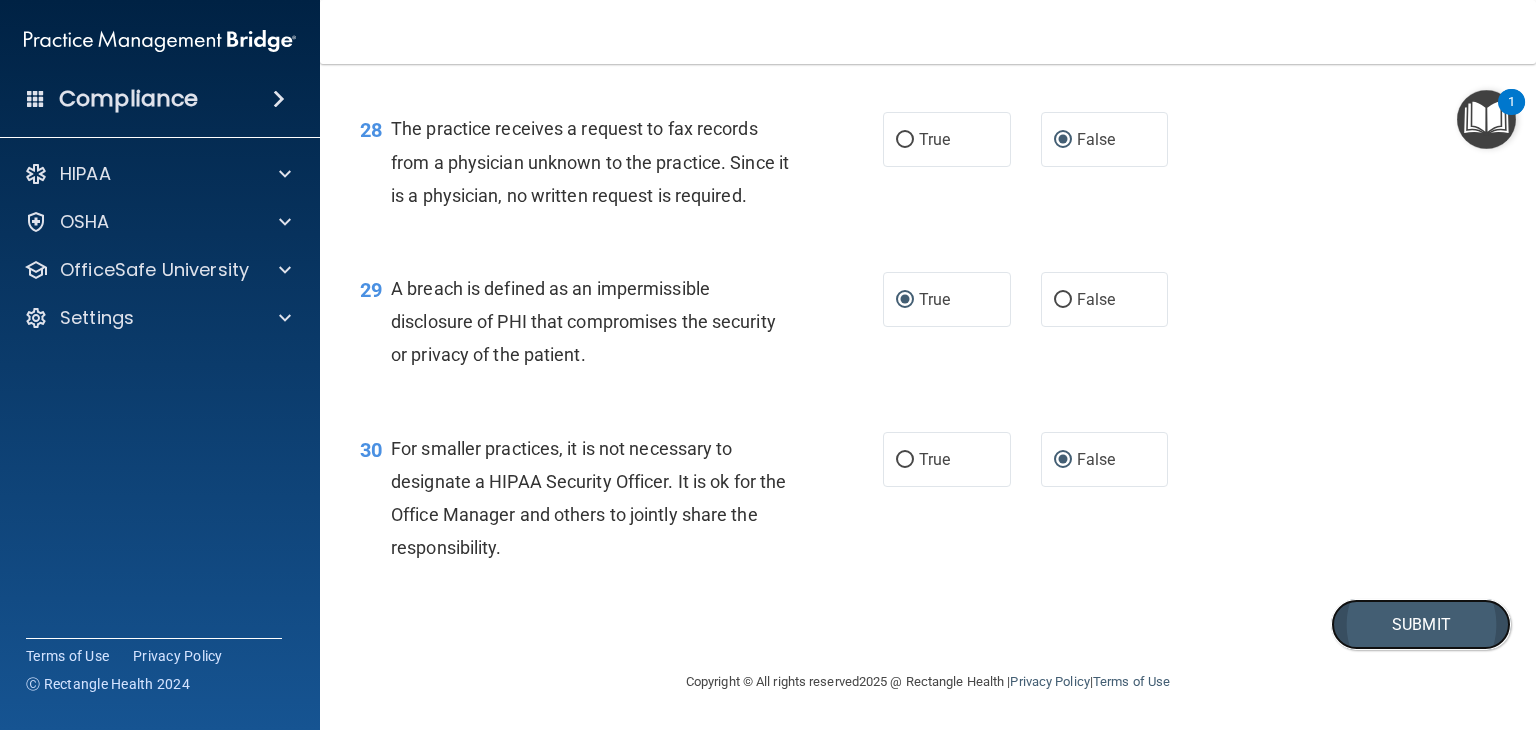 click on "Submit" at bounding box center (1421, 624) 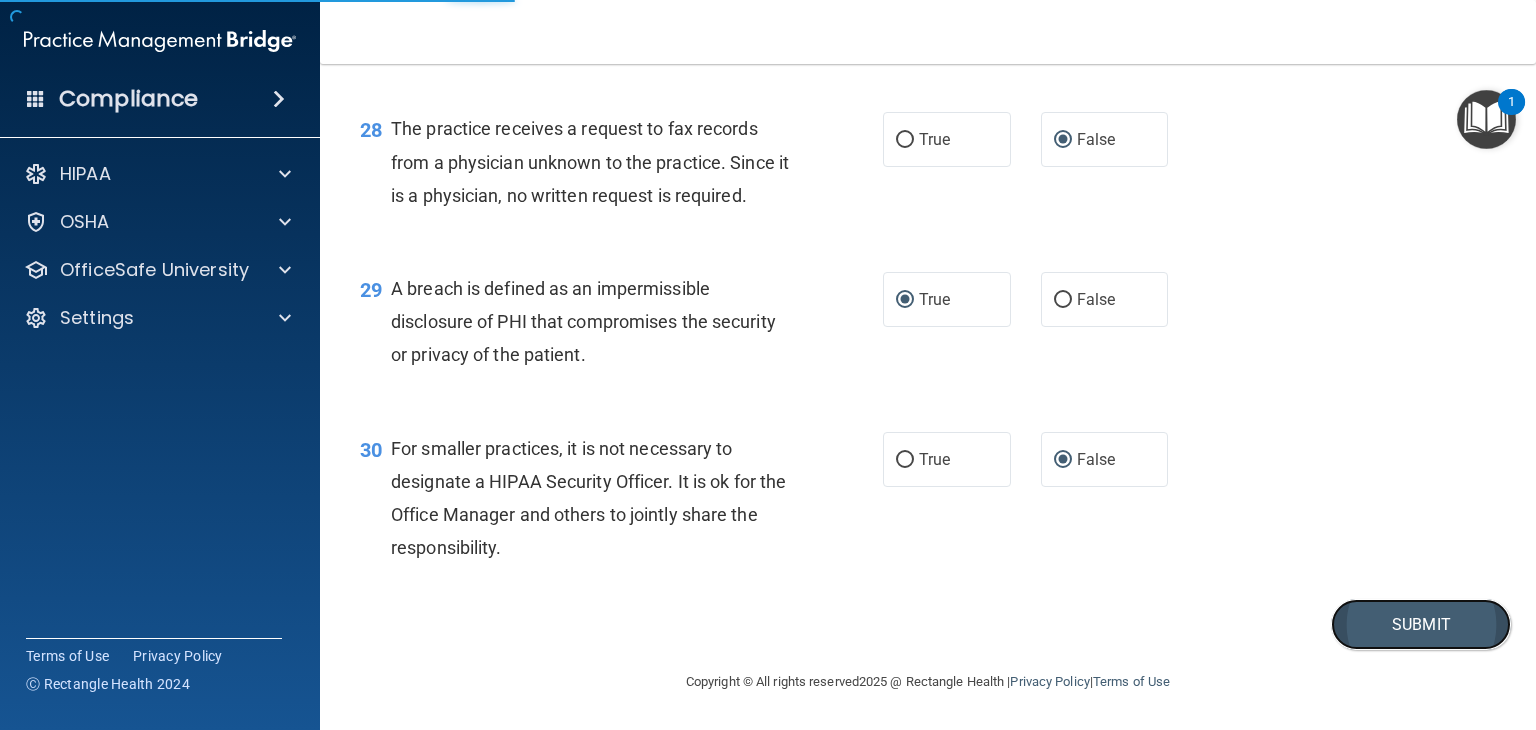 click on "Submit" at bounding box center (1421, 624) 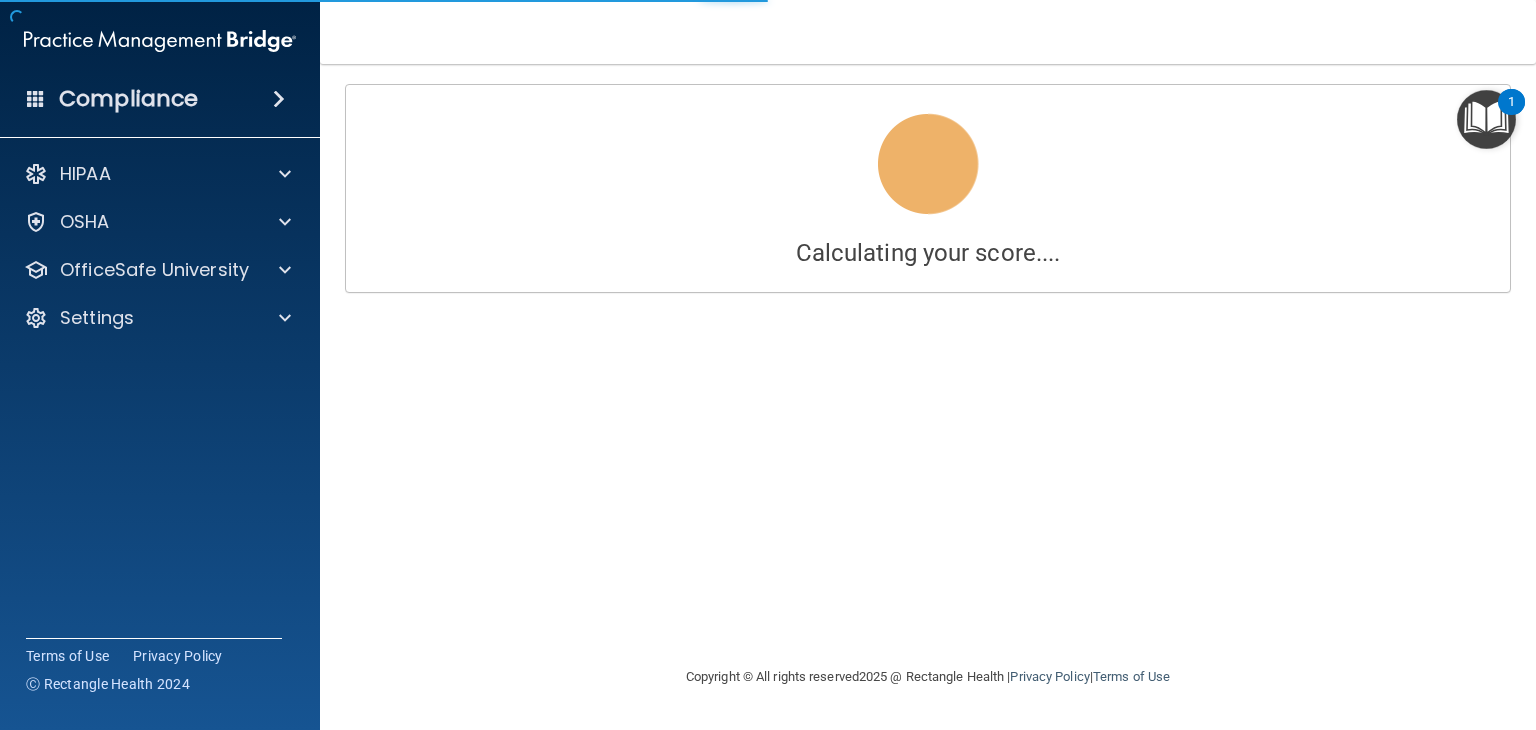 scroll, scrollTop: 0, scrollLeft: 0, axis: both 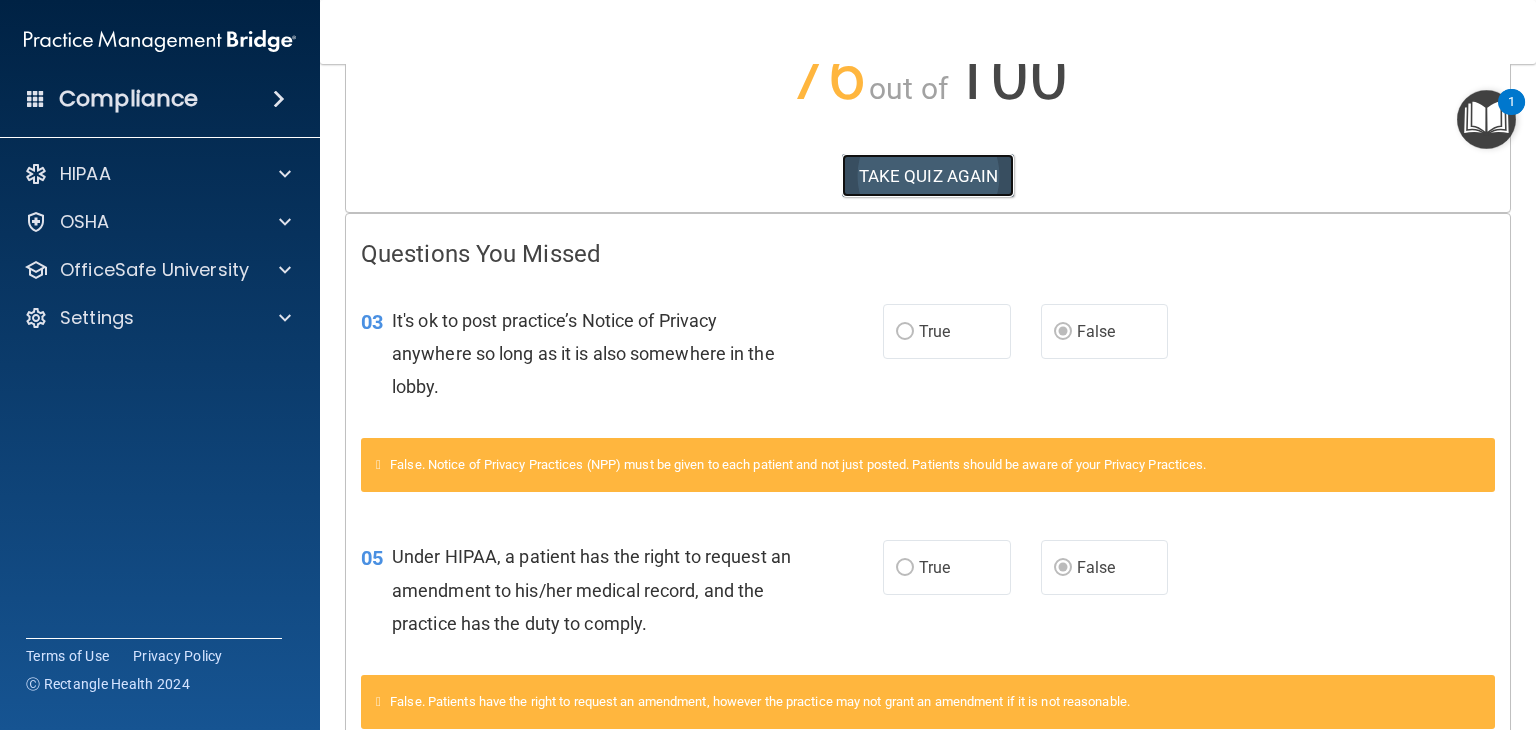 click on "TAKE QUIZ AGAIN" at bounding box center (928, 176) 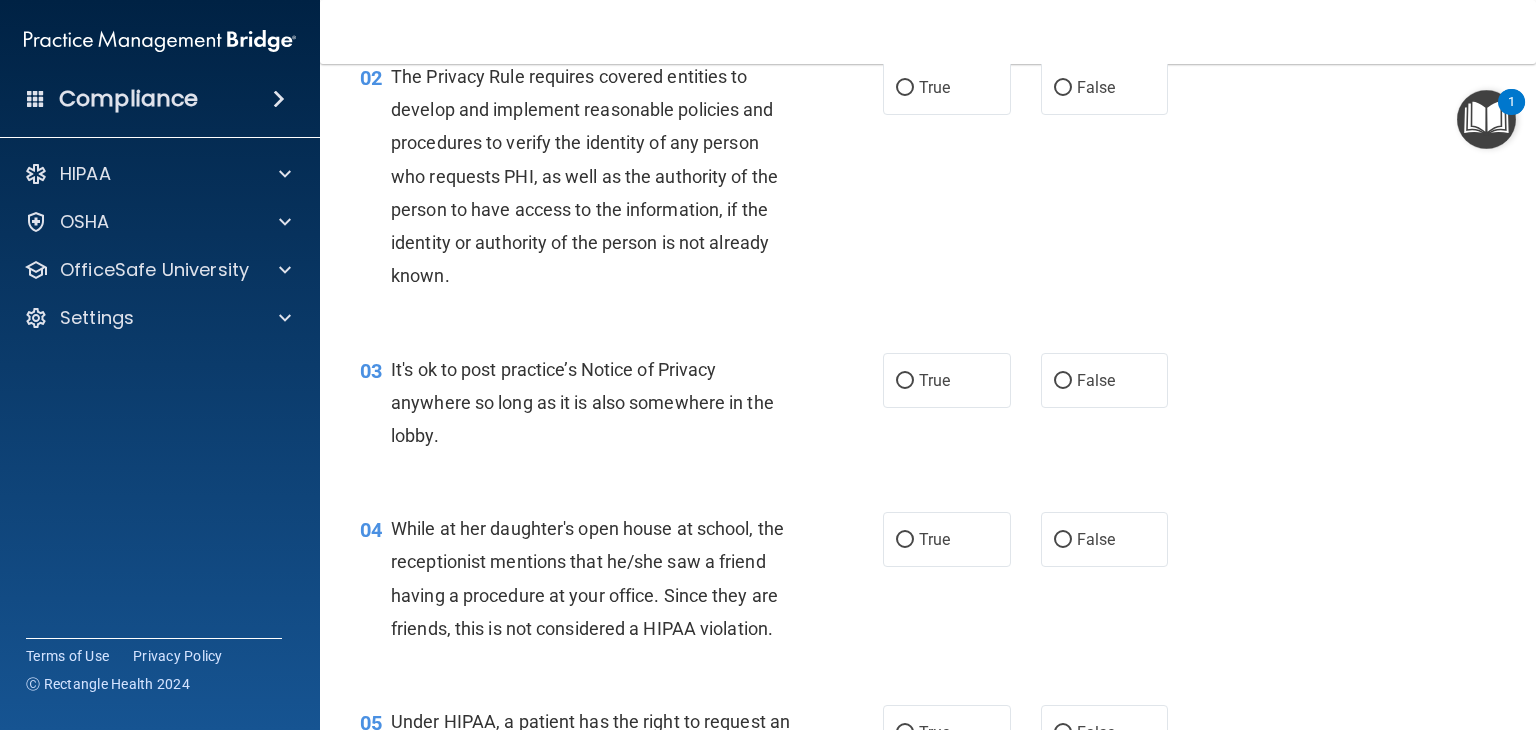 scroll, scrollTop: 148, scrollLeft: 0, axis: vertical 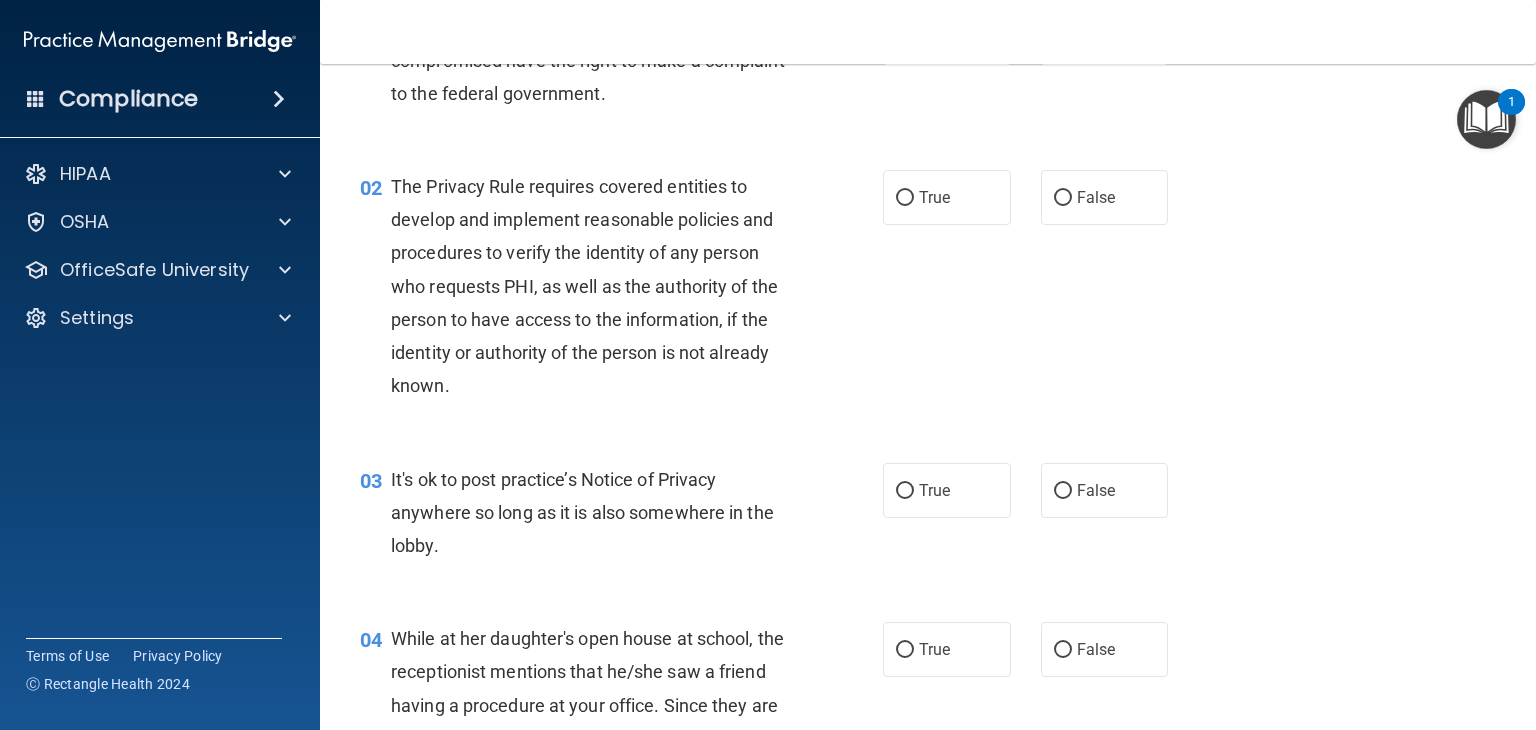 click on "01       Patients who believe that their PHI has been compromised have the right to make a complaint to the federal government.                 True           False" at bounding box center (928, 65) 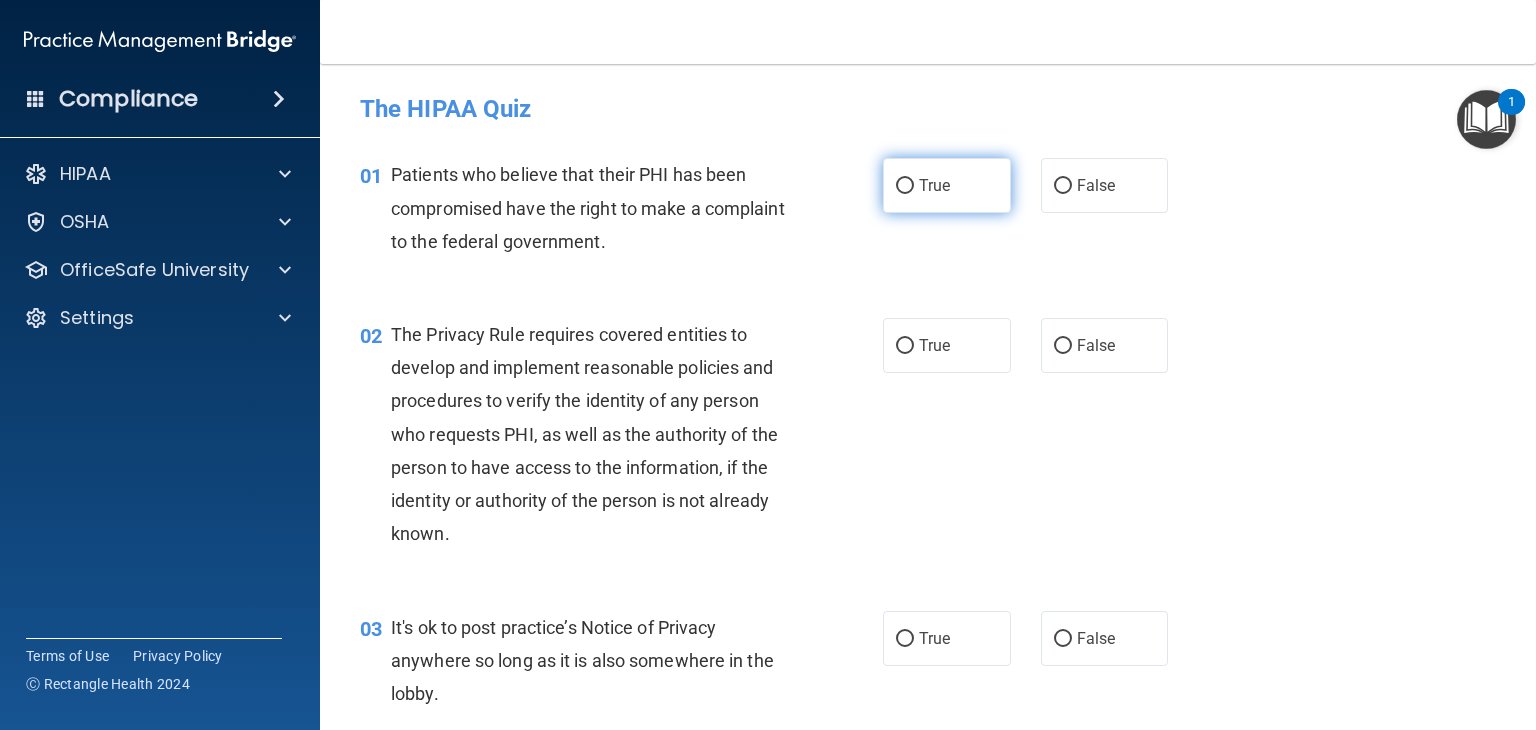 click on "True" at bounding box center (905, 186) 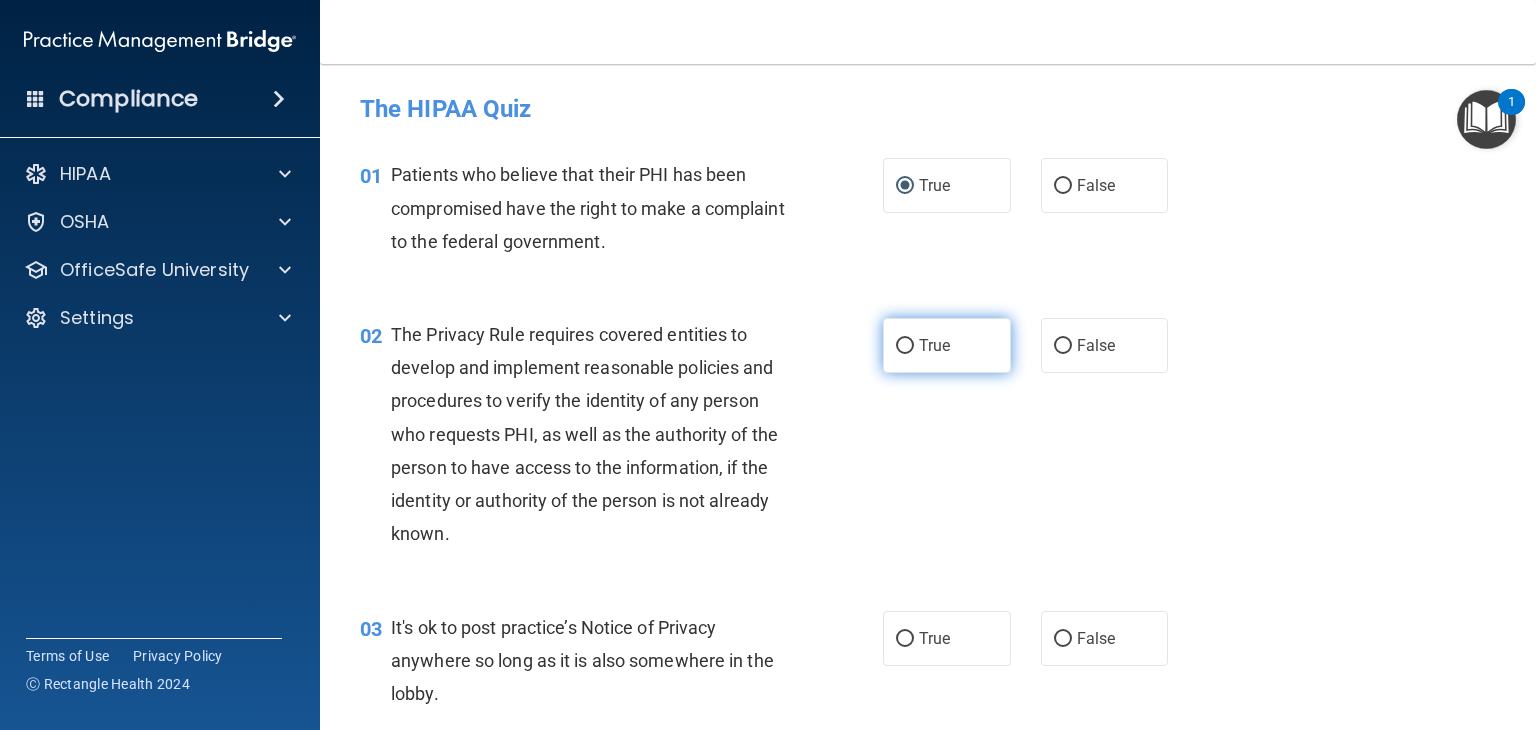 click on "True" at bounding box center [905, 346] 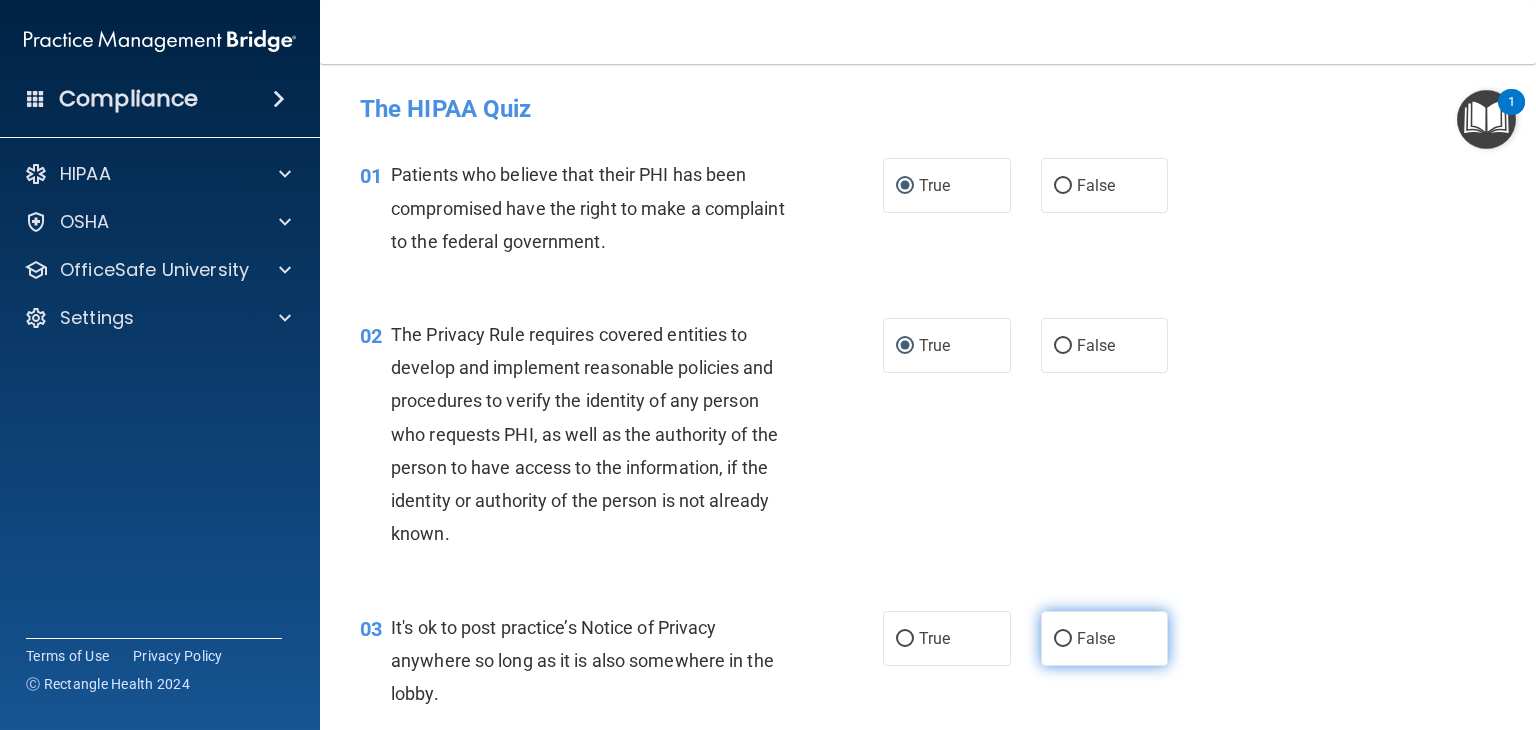 click on "False" at bounding box center (1063, 639) 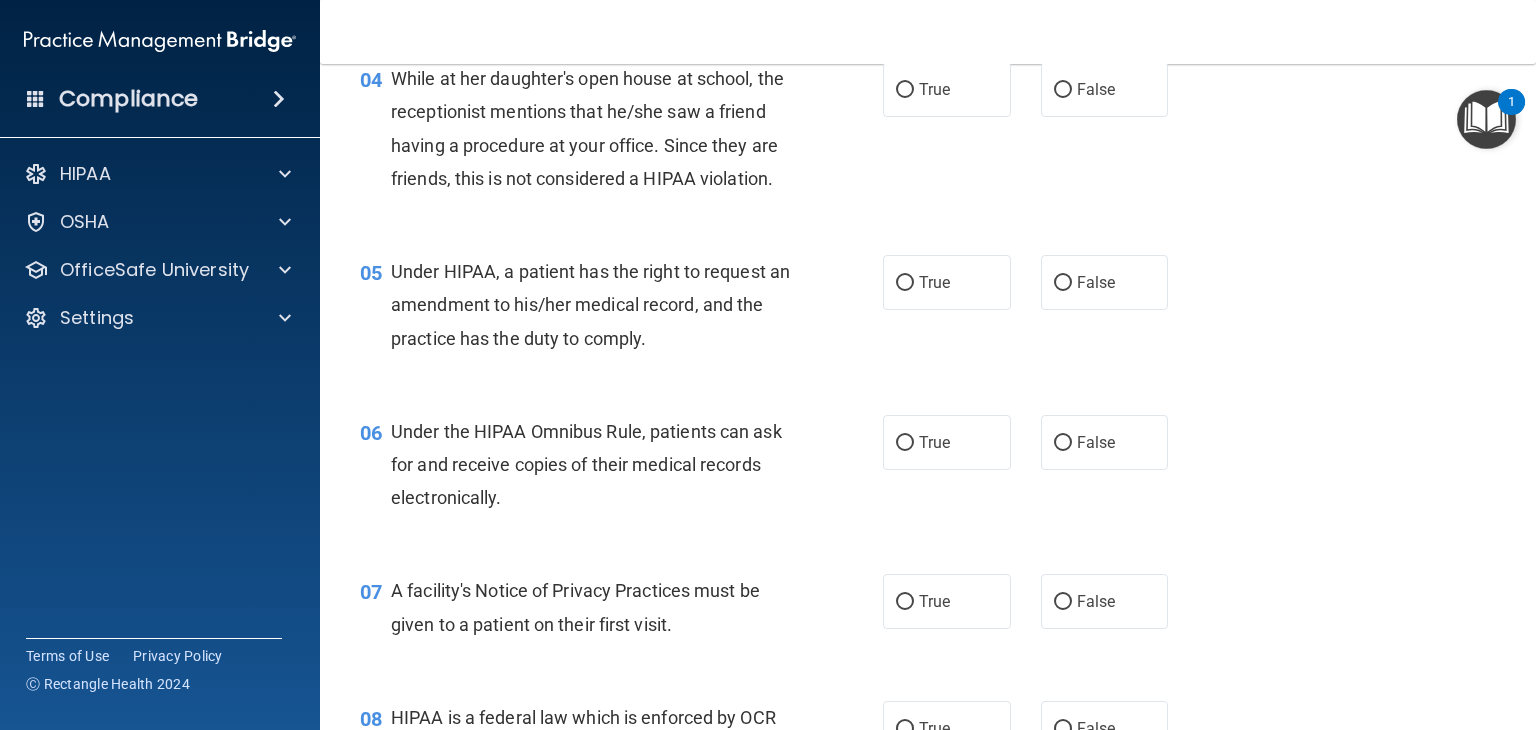 scroll, scrollTop: 682, scrollLeft: 0, axis: vertical 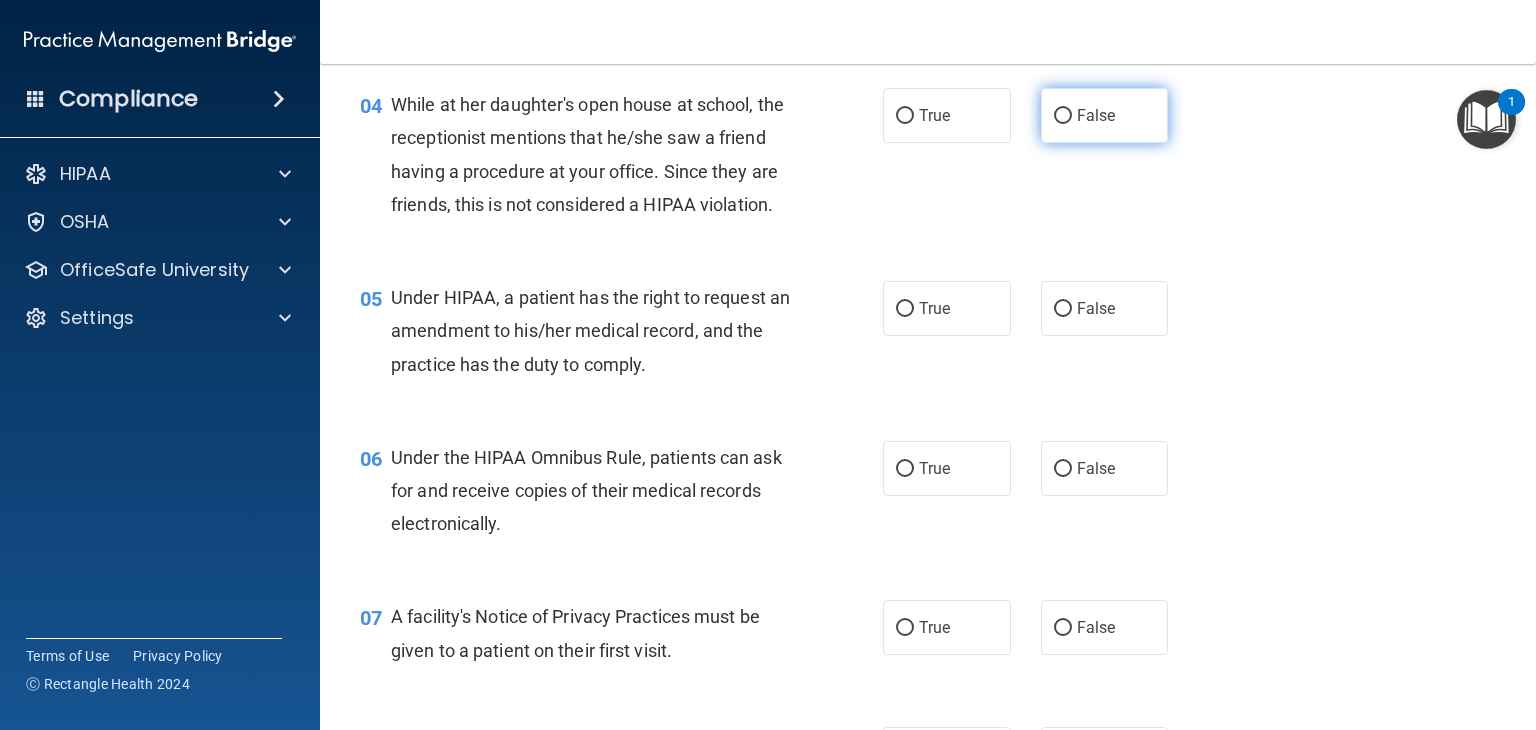 click on "False" at bounding box center (1105, 115) 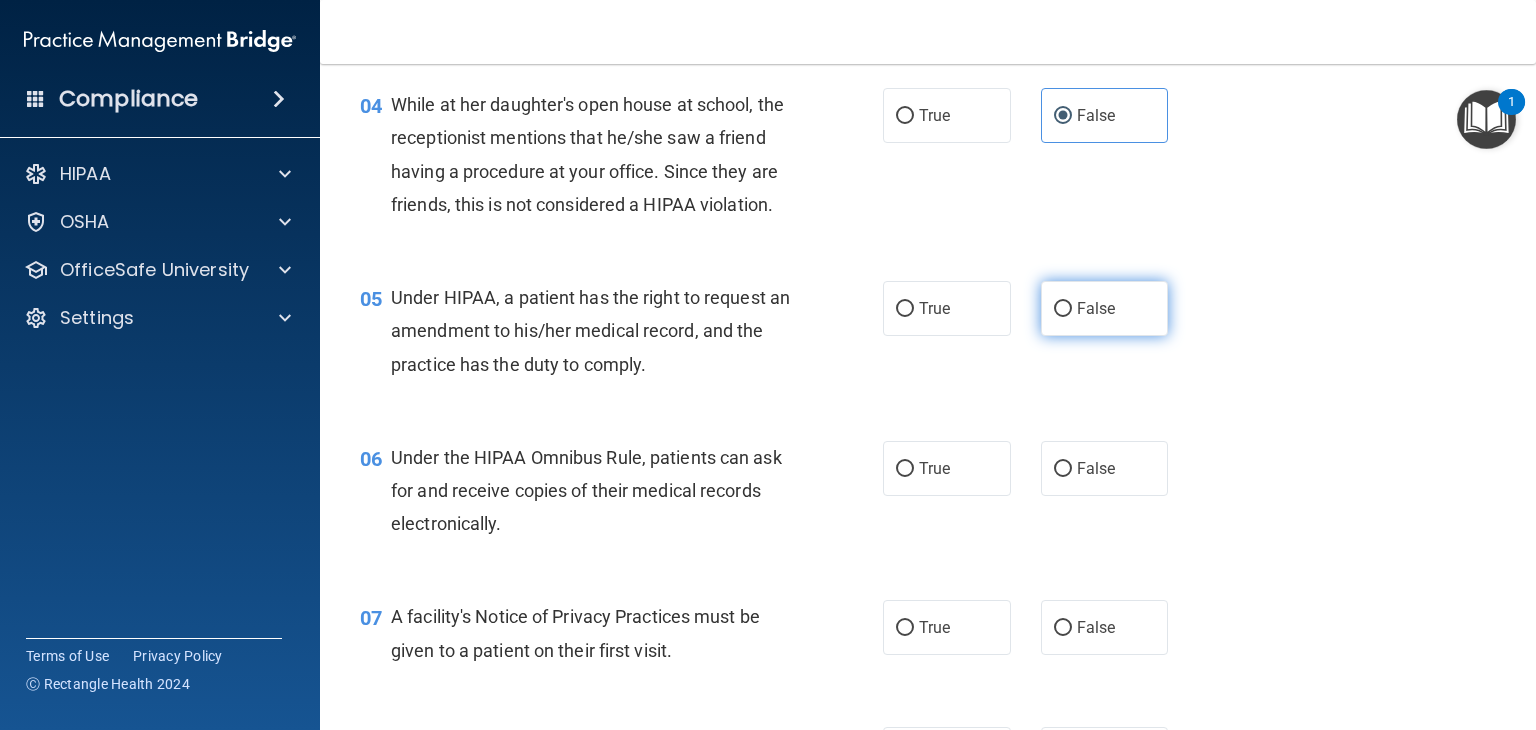 click on "False" at bounding box center (1063, 309) 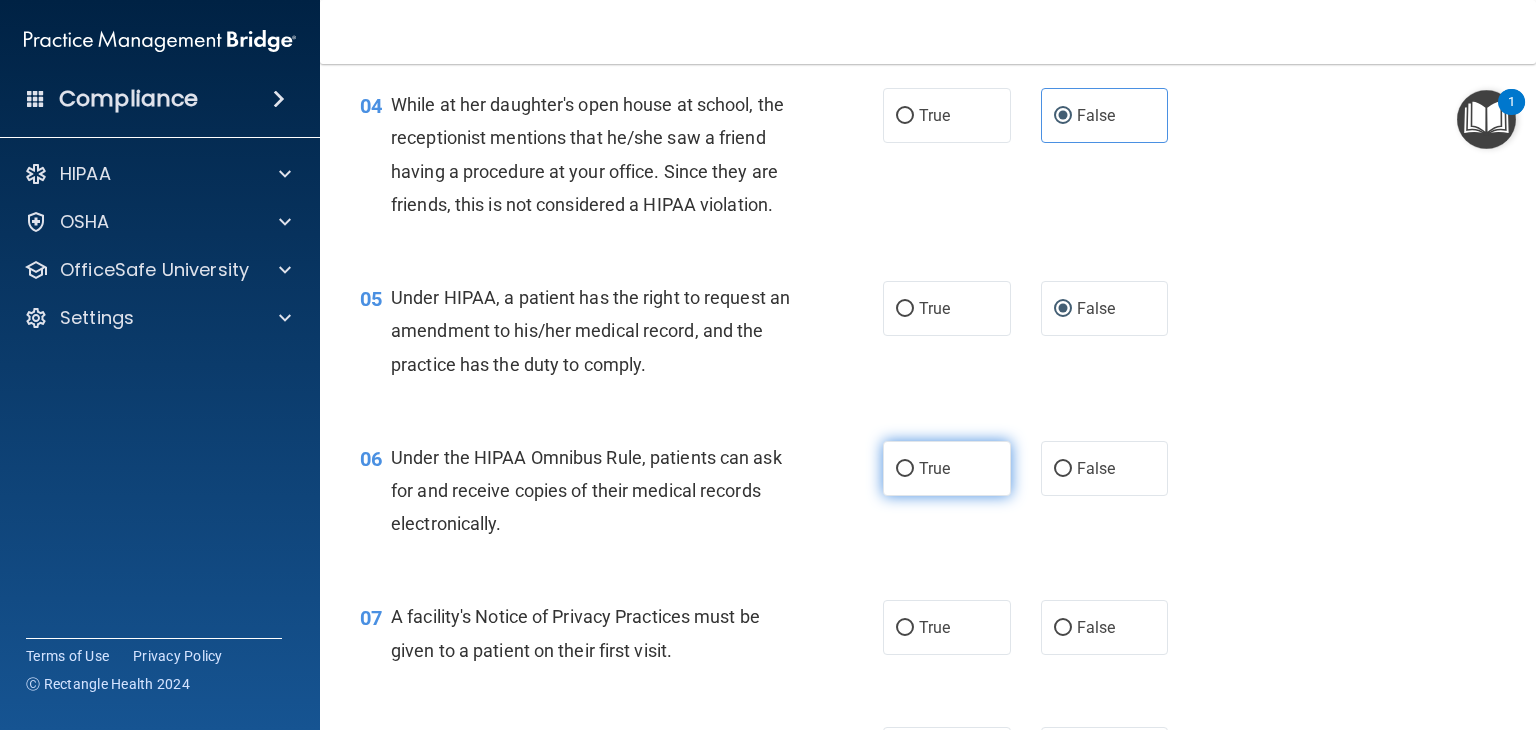 click on "True" at bounding box center (905, 469) 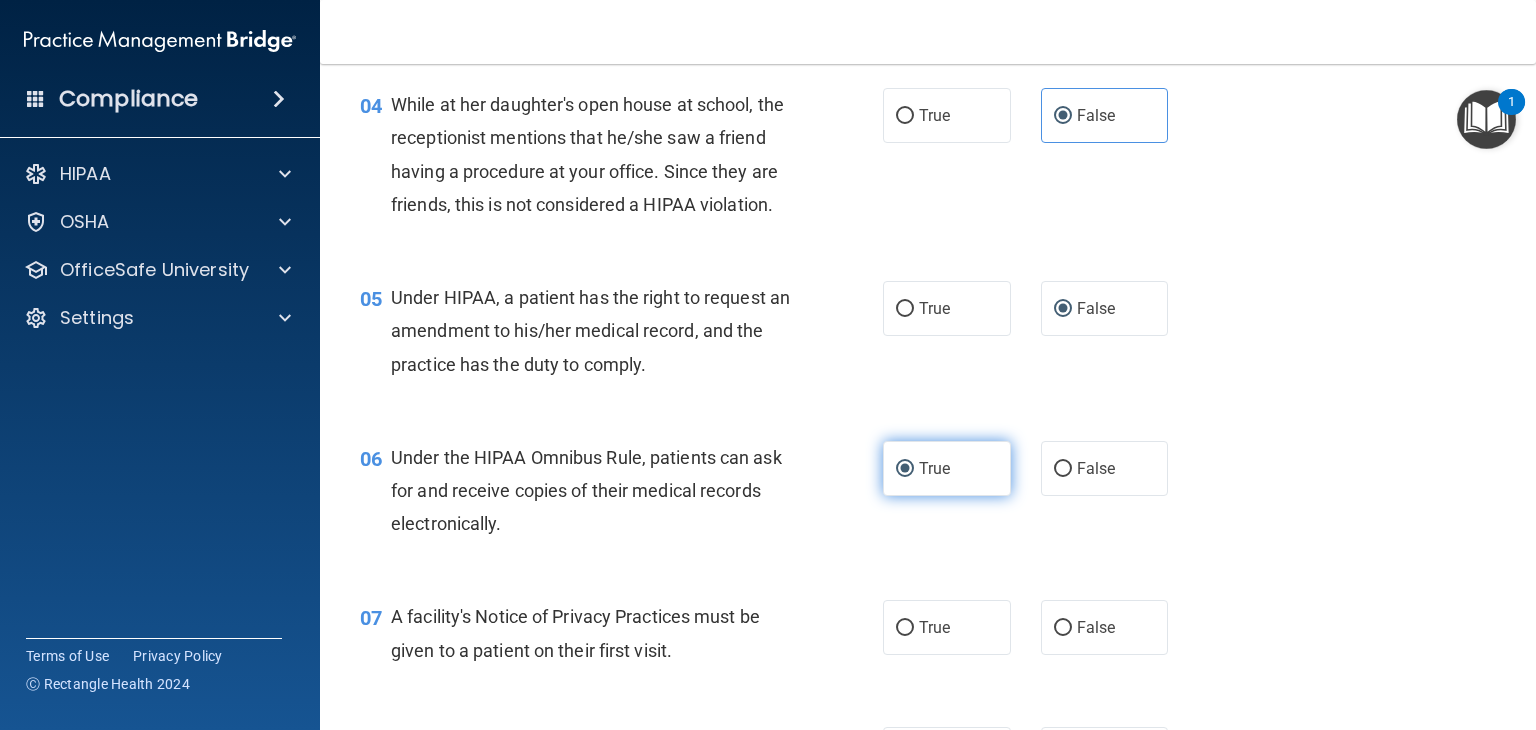 click on "True" at bounding box center [905, 469] 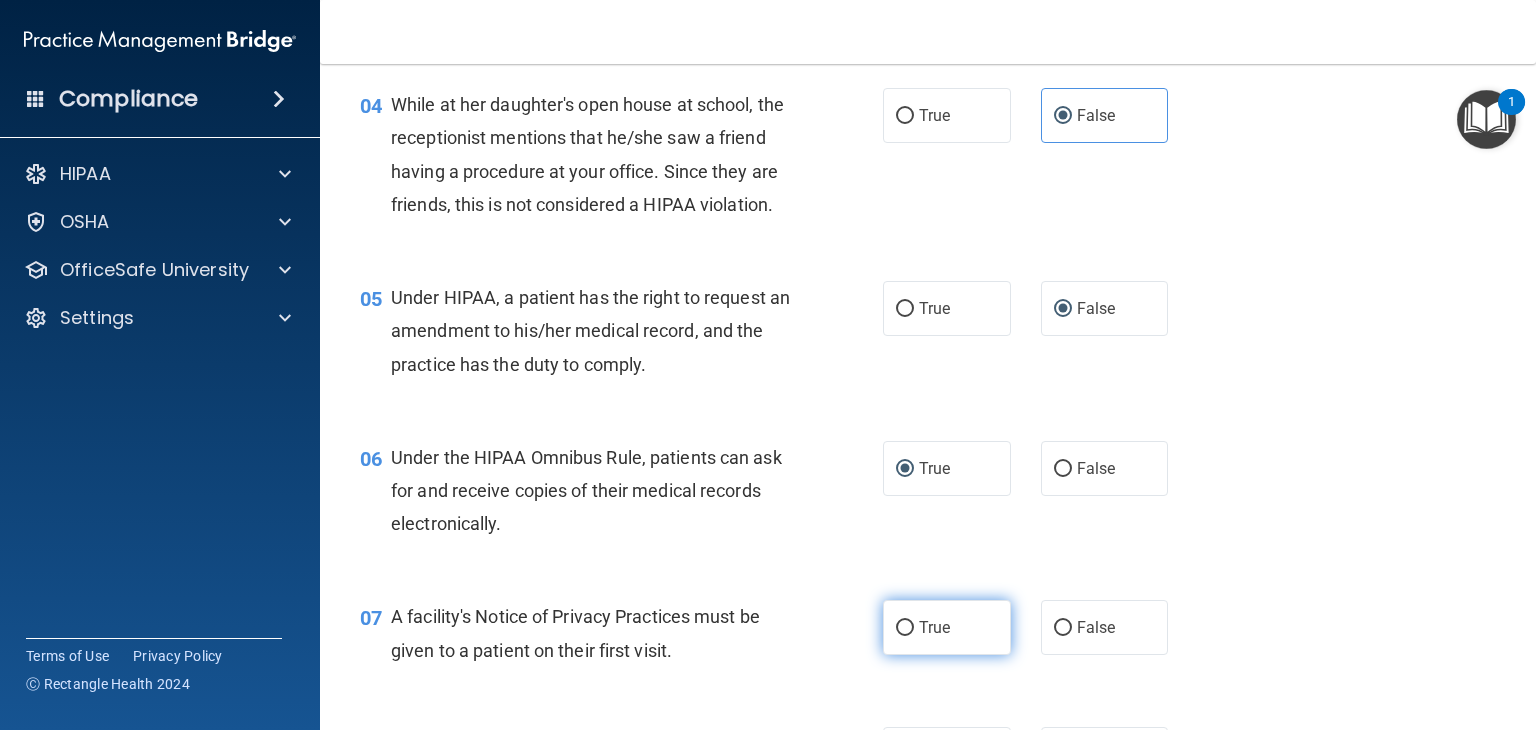 click on "True" at bounding box center [905, 628] 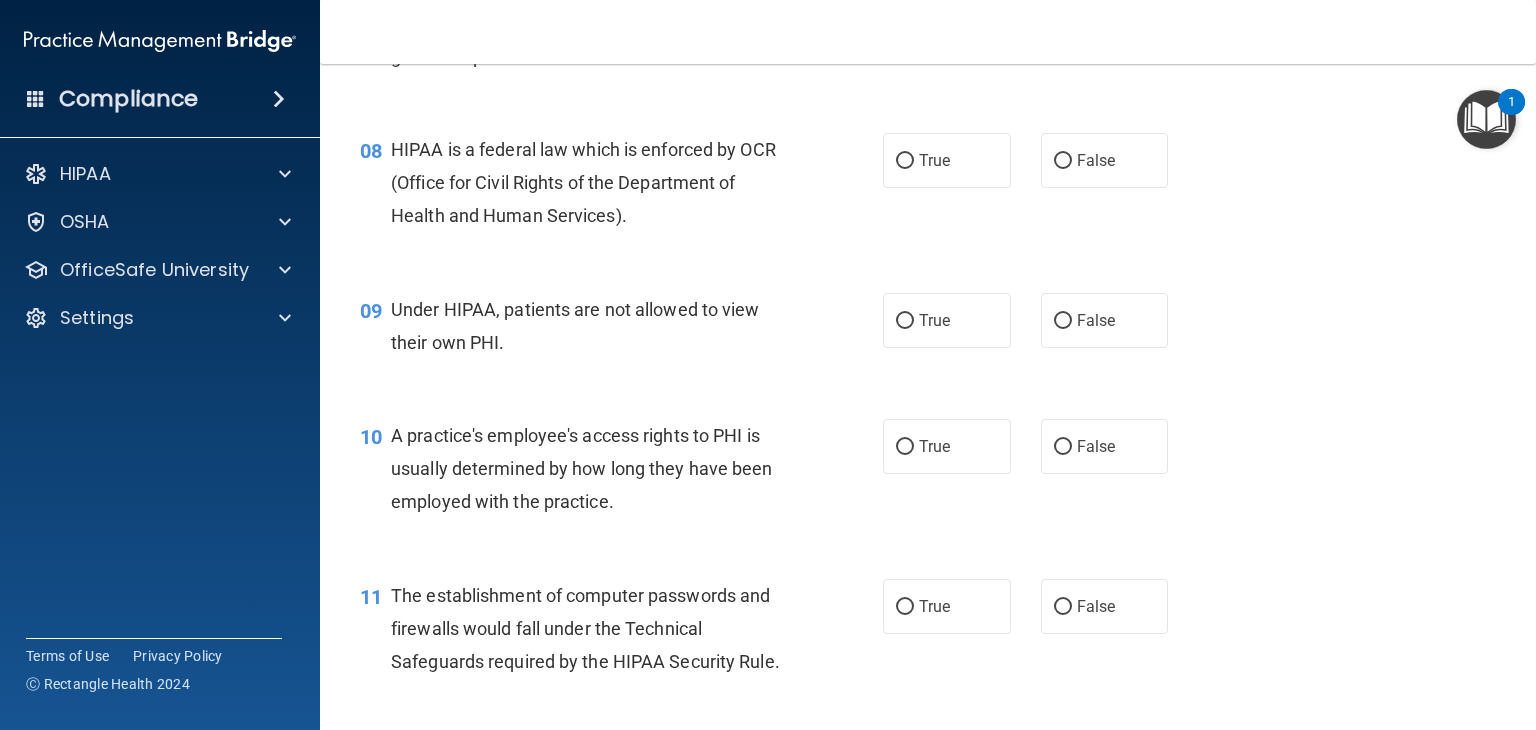 scroll, scrollTop: 1335, scrollLeft: 0, axis: vertical 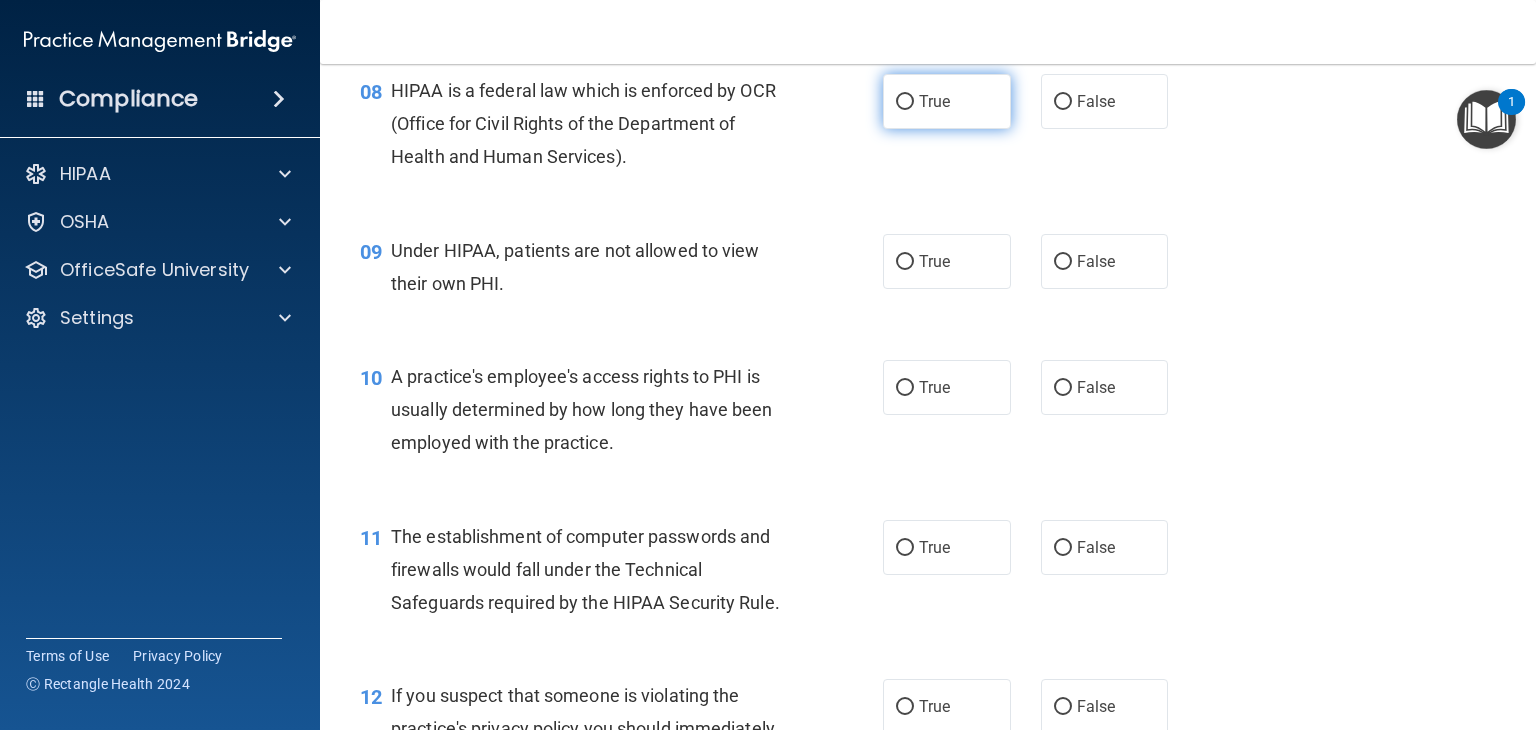 click on "True" at bounding box center (947, 101) 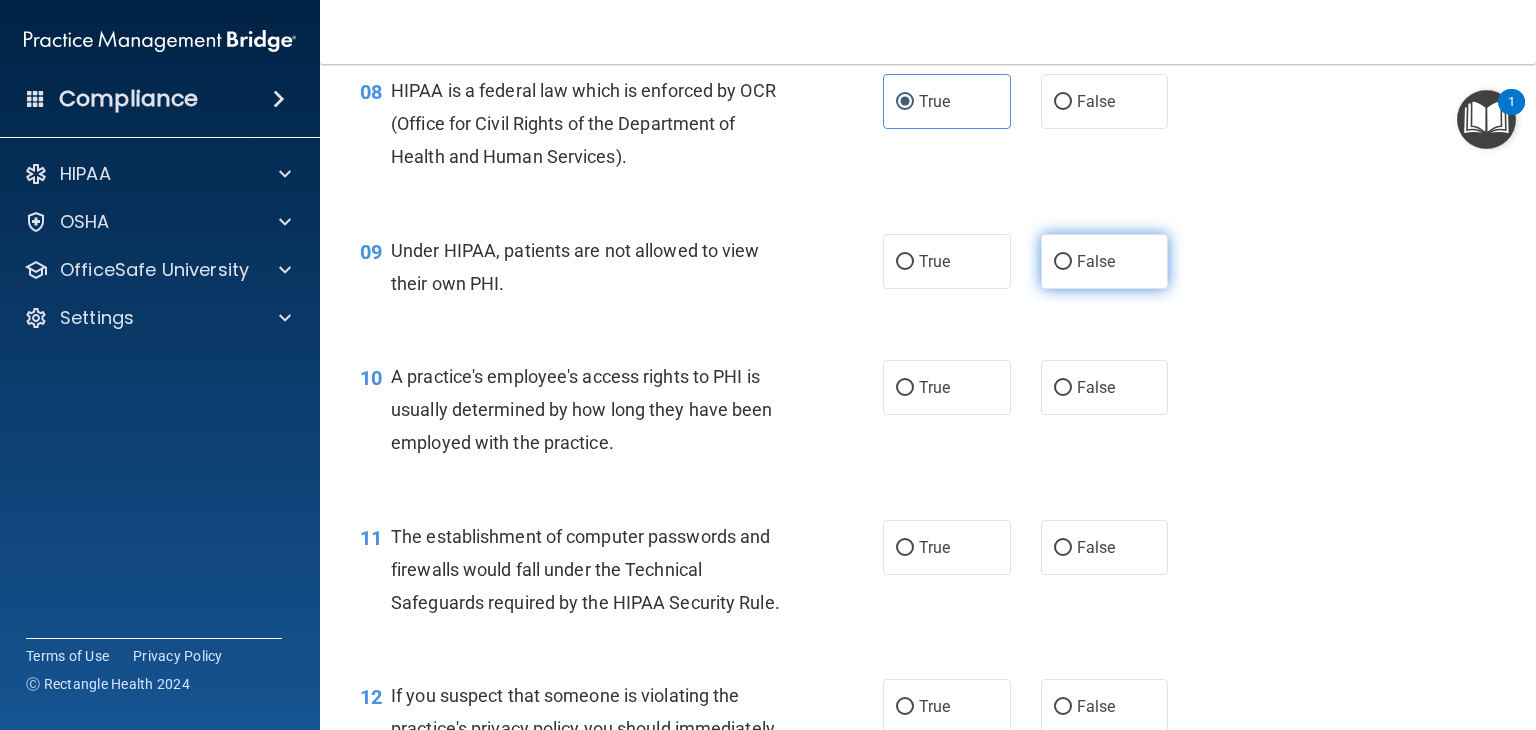 click on "False" at bounding box center (1105, 261) 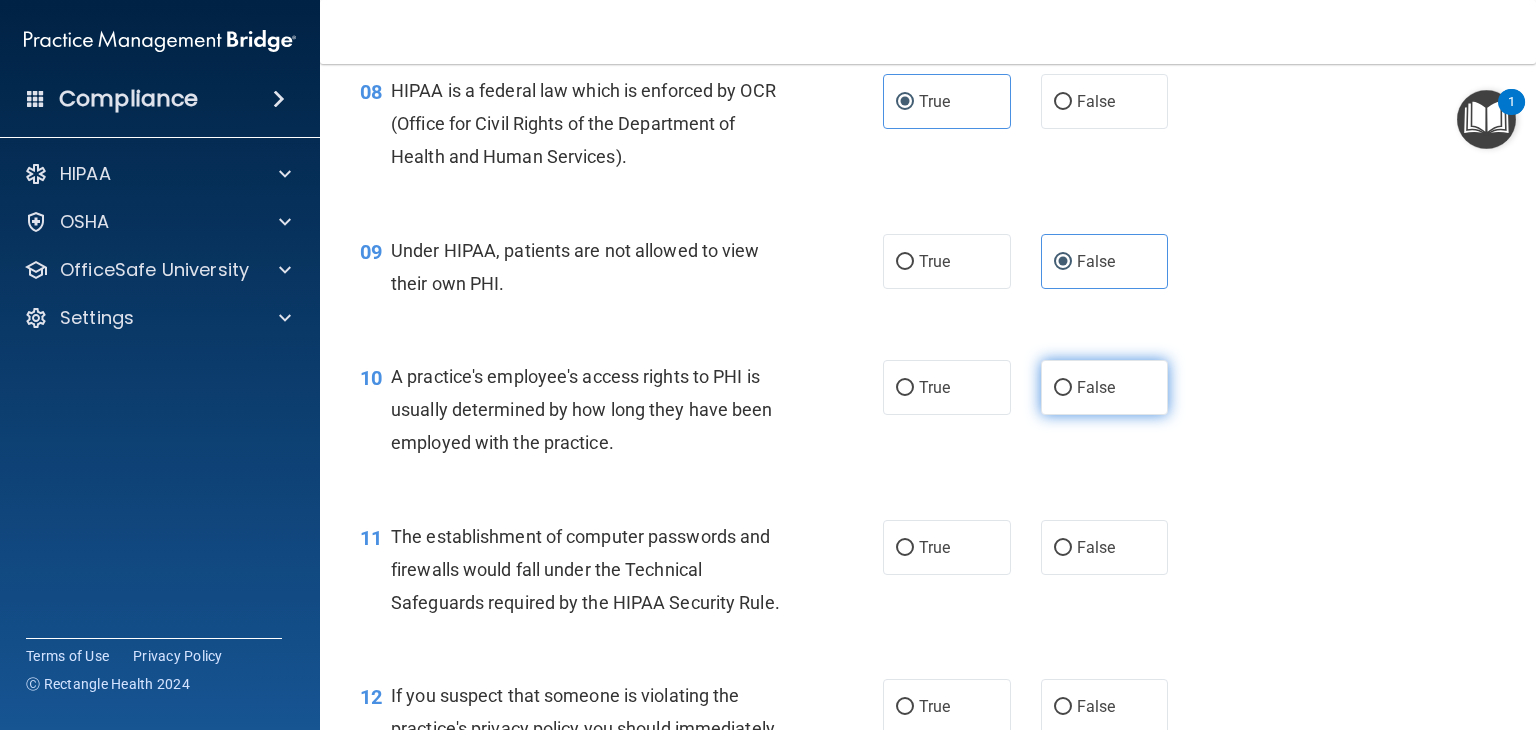 radio on "true" 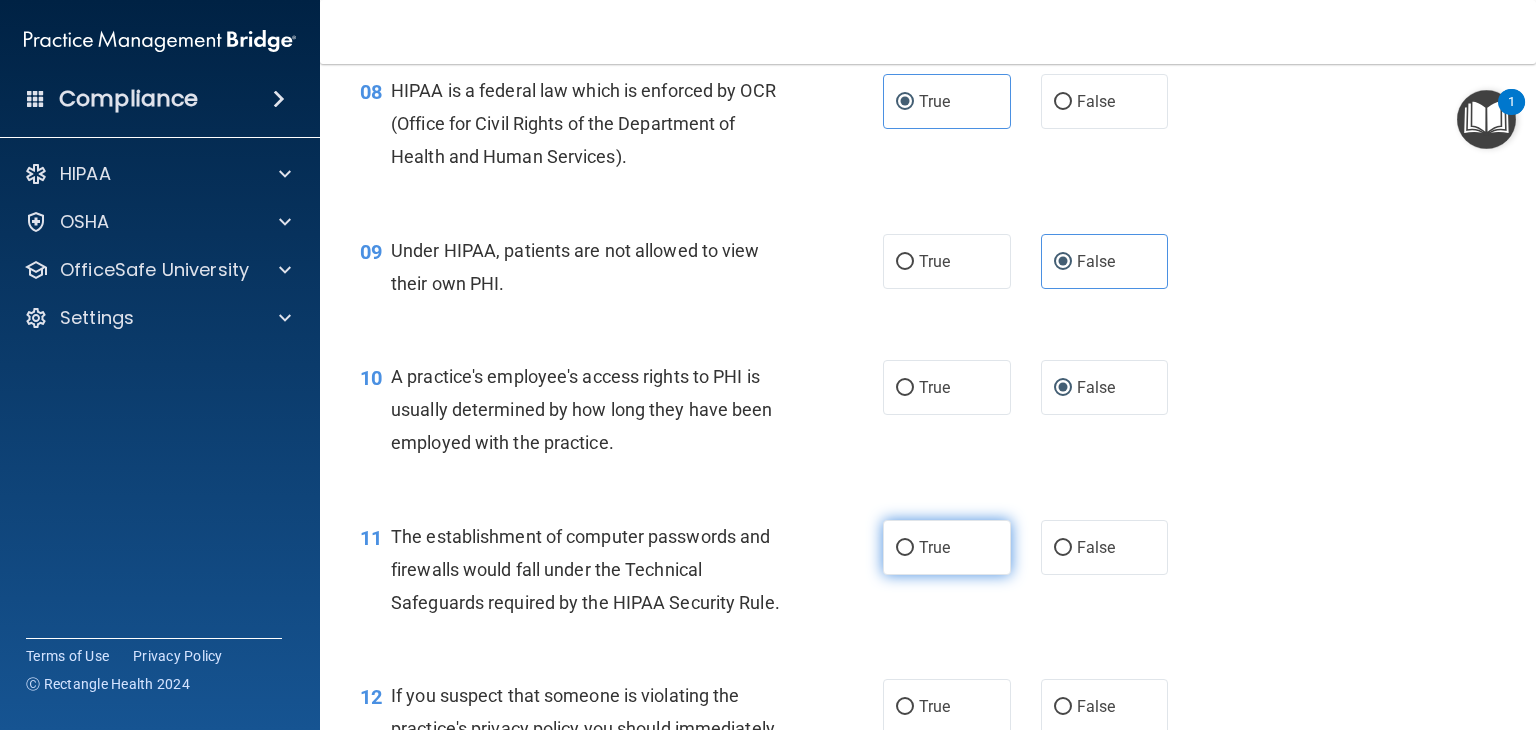 click on "True" at bounding box center [905, 548] 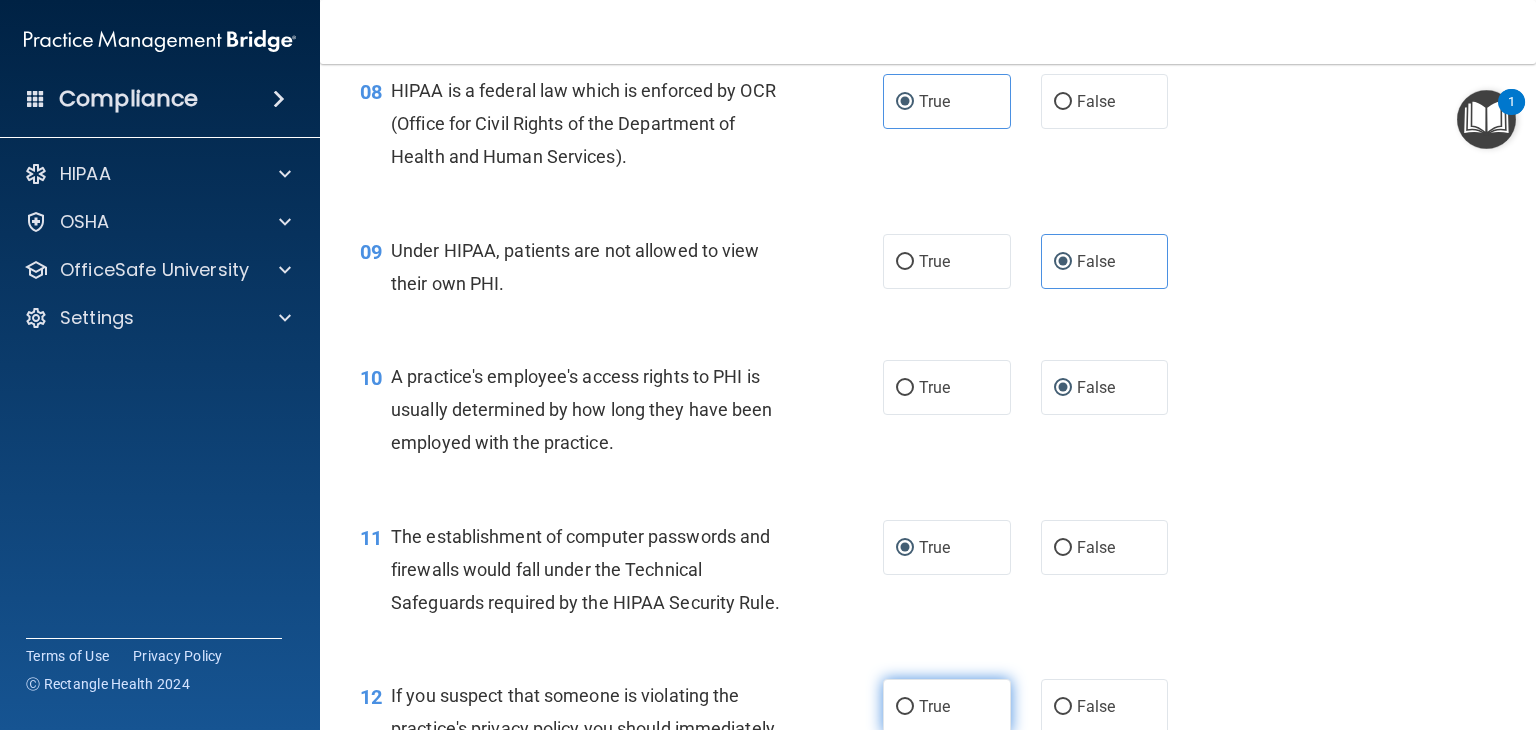 click on "True" at bounding box center [947, 706] 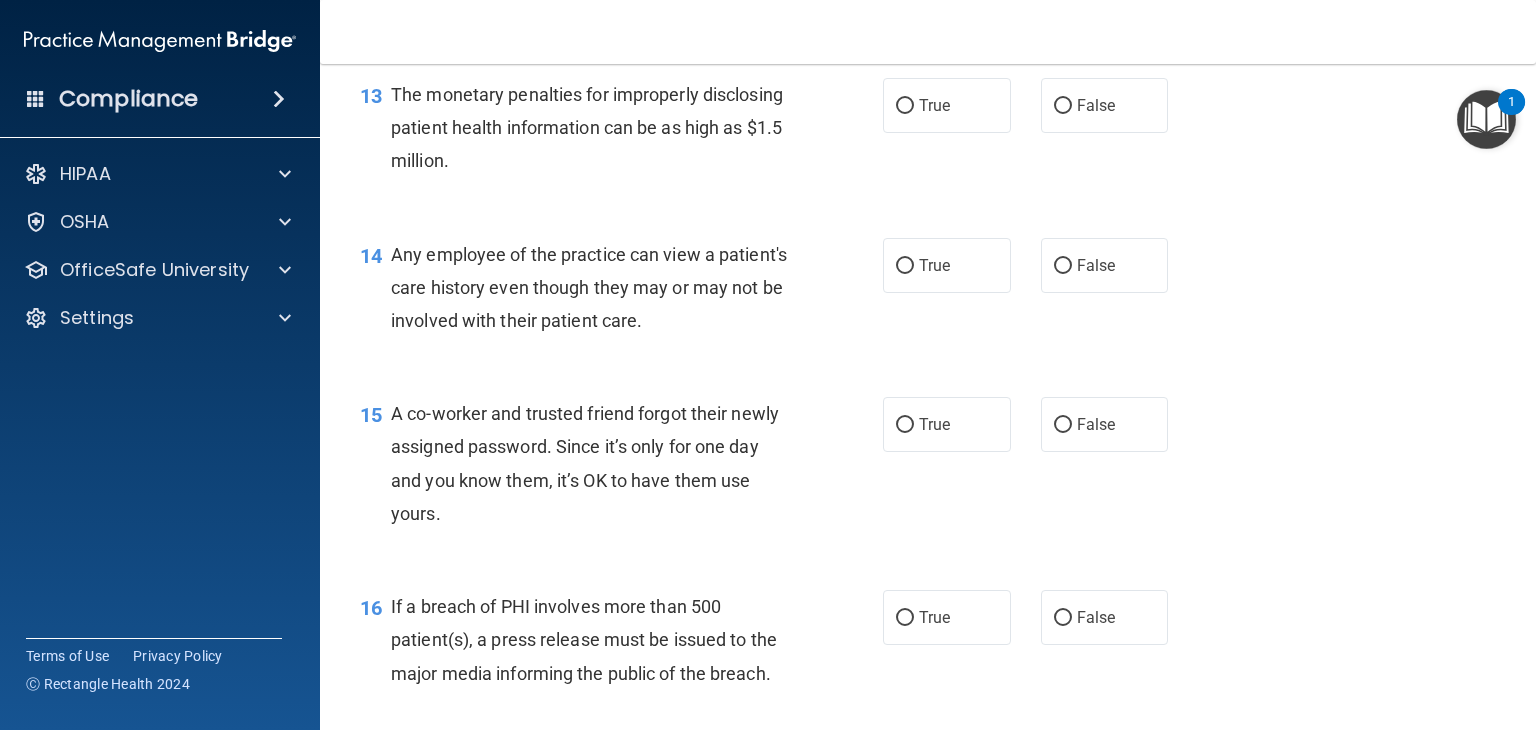 scroll, scrollTop: 2116, scrollLeft: 0, axis: vertical 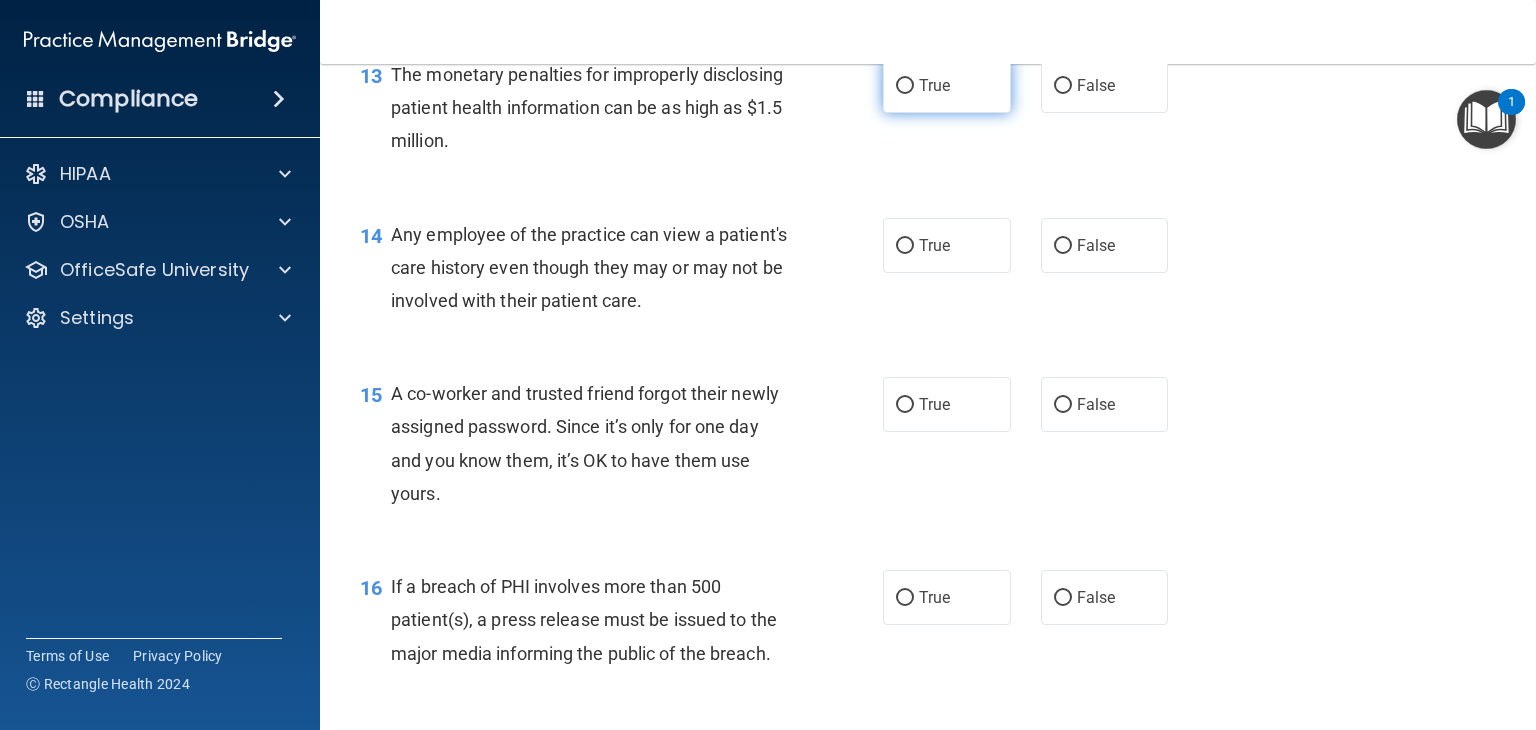 click on "True" at bounding box center (905, 86) 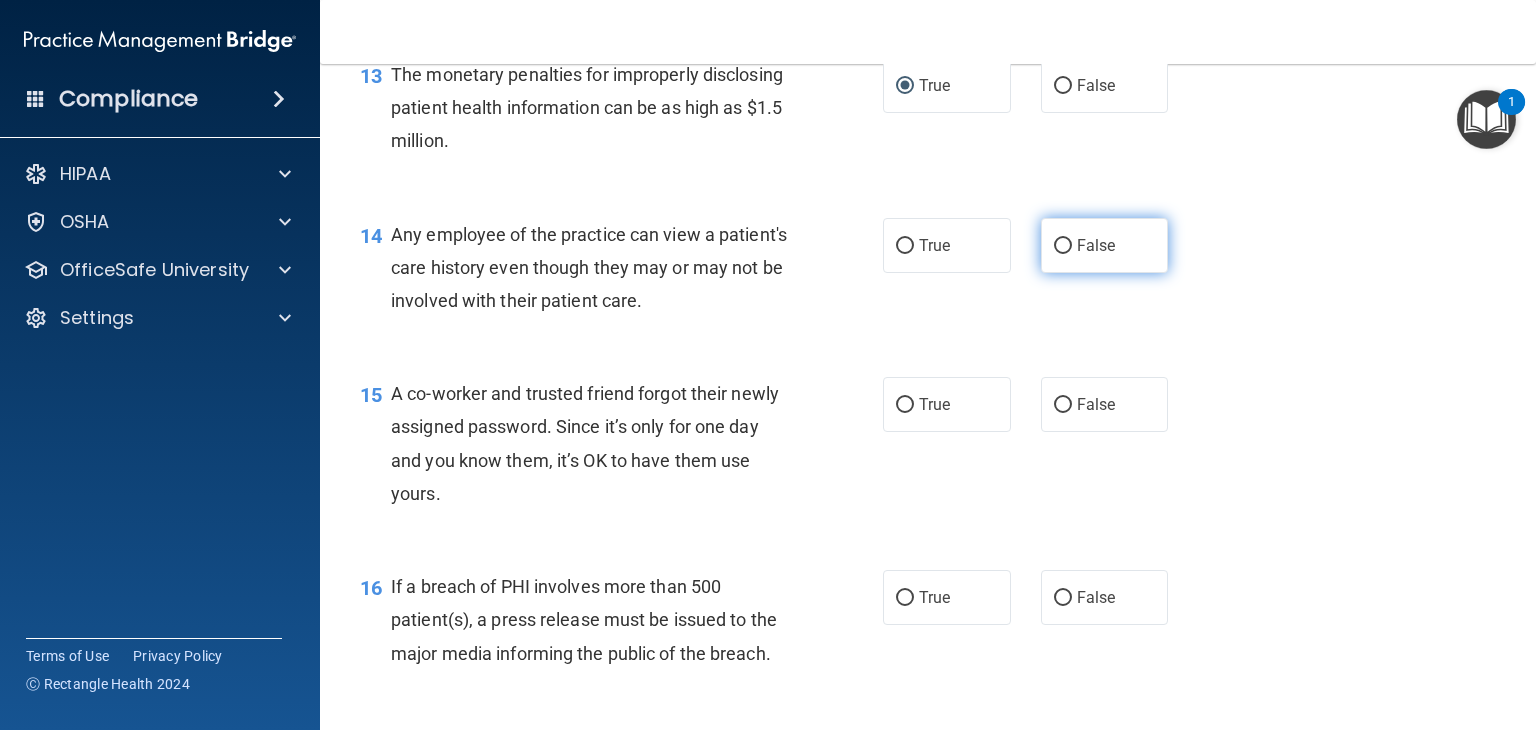 click on "False" at bounding box center [1063, 246] 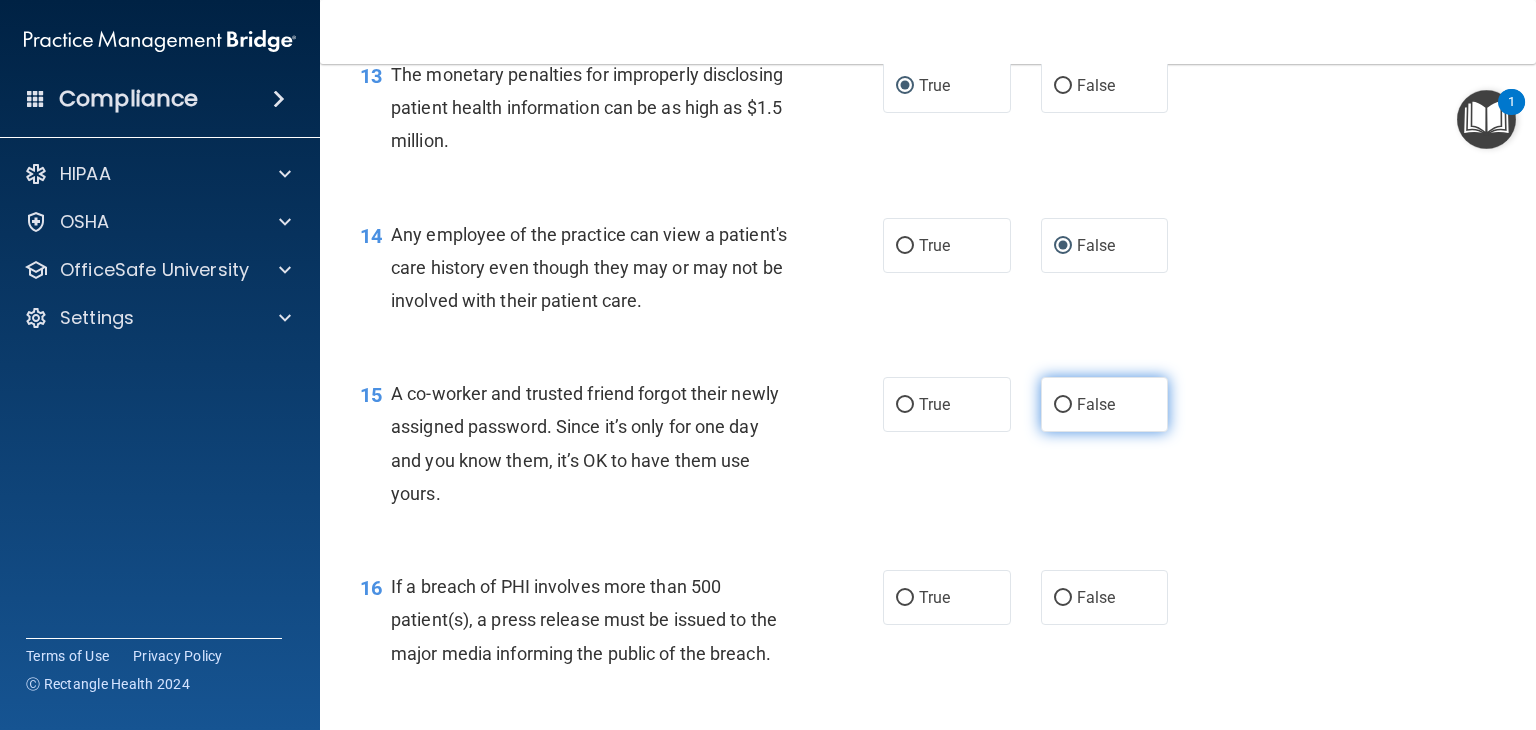 click on "False" at bounding box center (1063, 405) 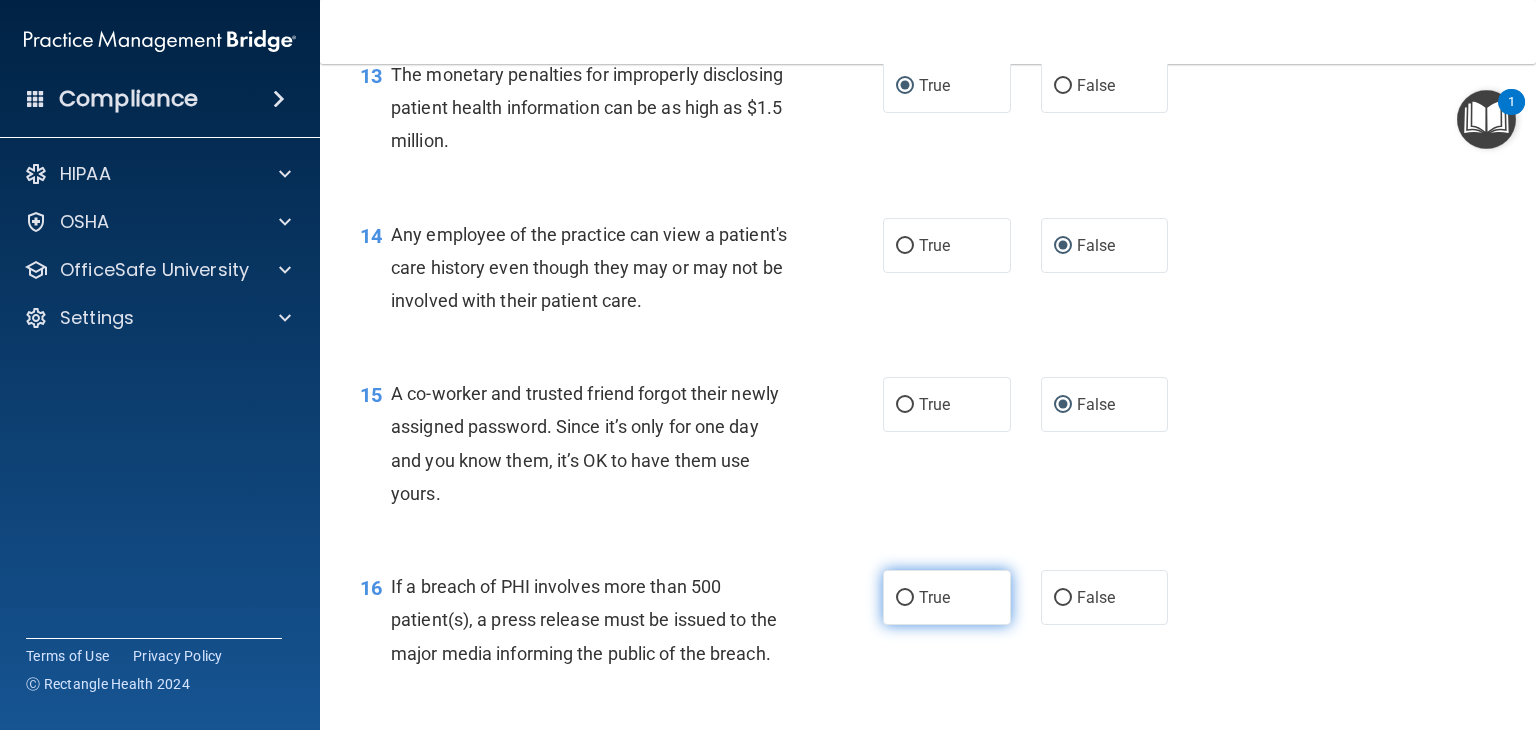 click on "True" at bounding box center [905, 598] 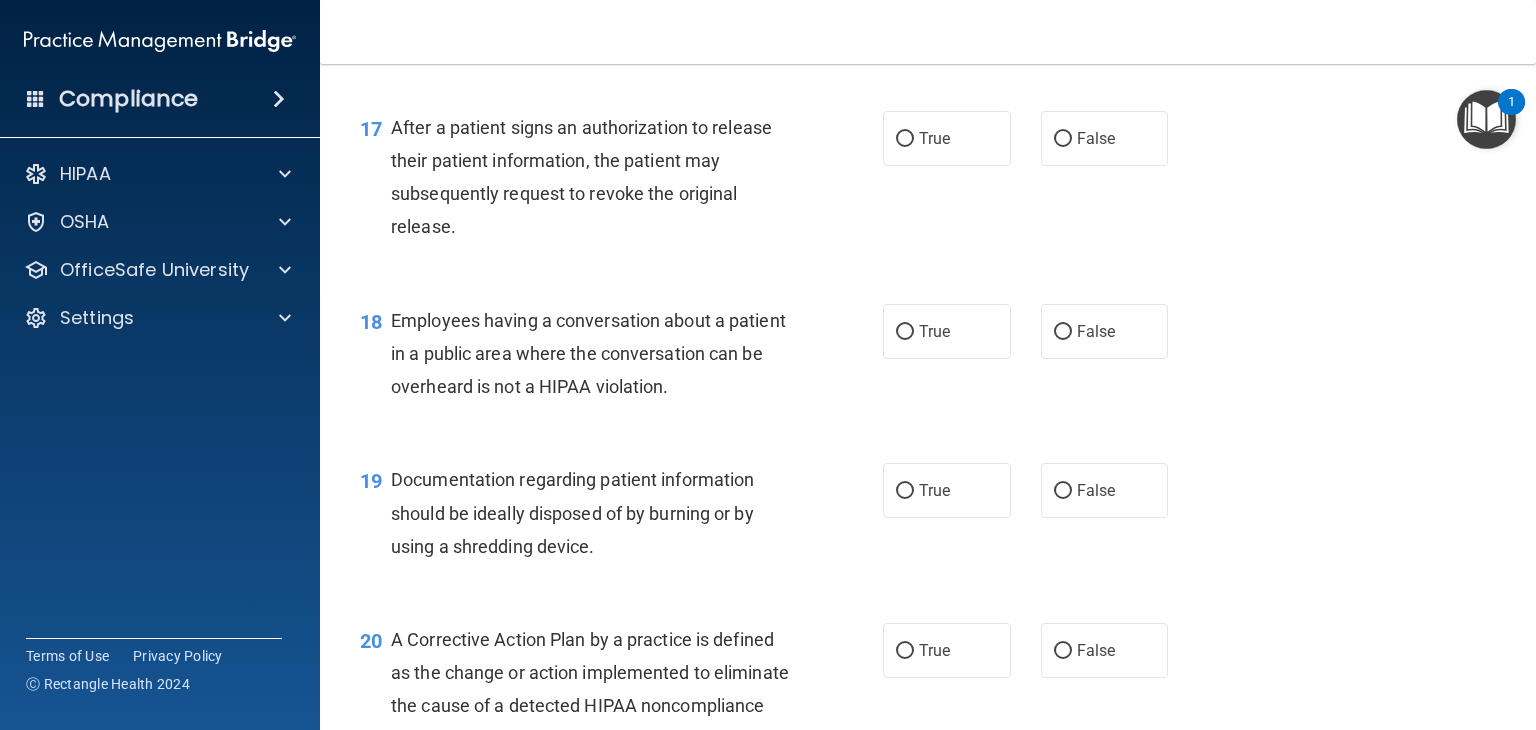 scroll, scrollTop: 2728, scrollLeft: 0, axis: vertical 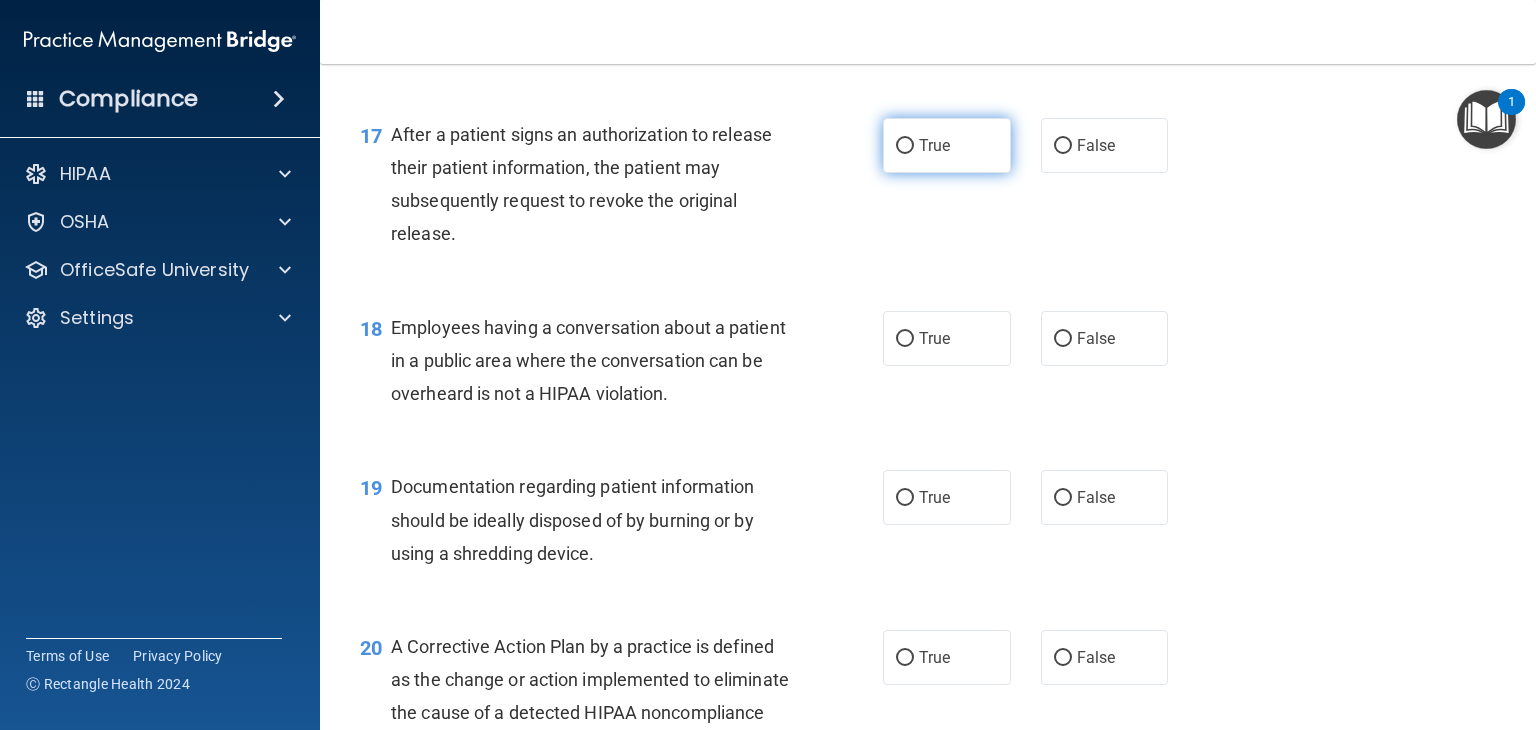 click on "True" at bounding box center (905, 146) 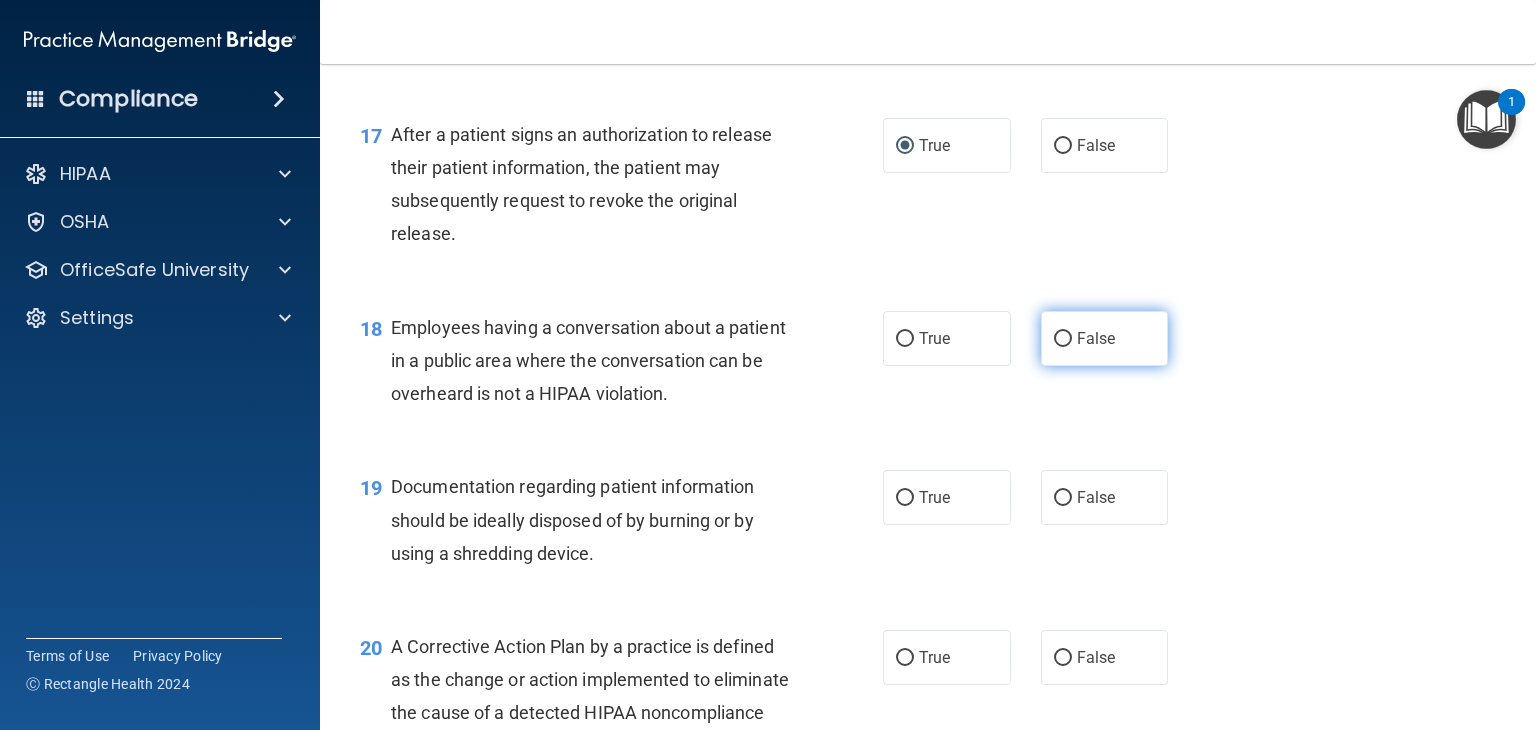 click on "False" at bounding box center (1063, 339) 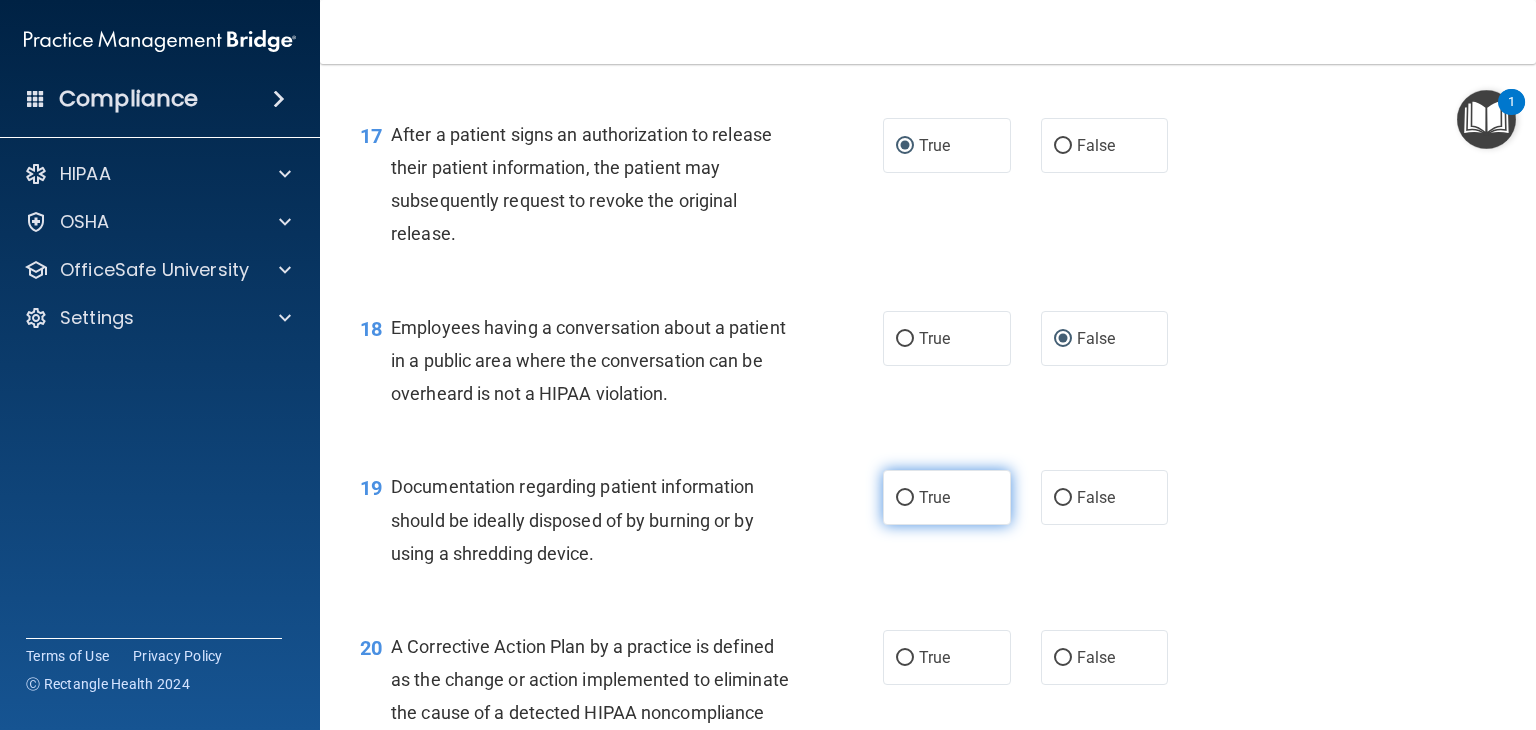 click on "True" at bounding box center [905, 498] 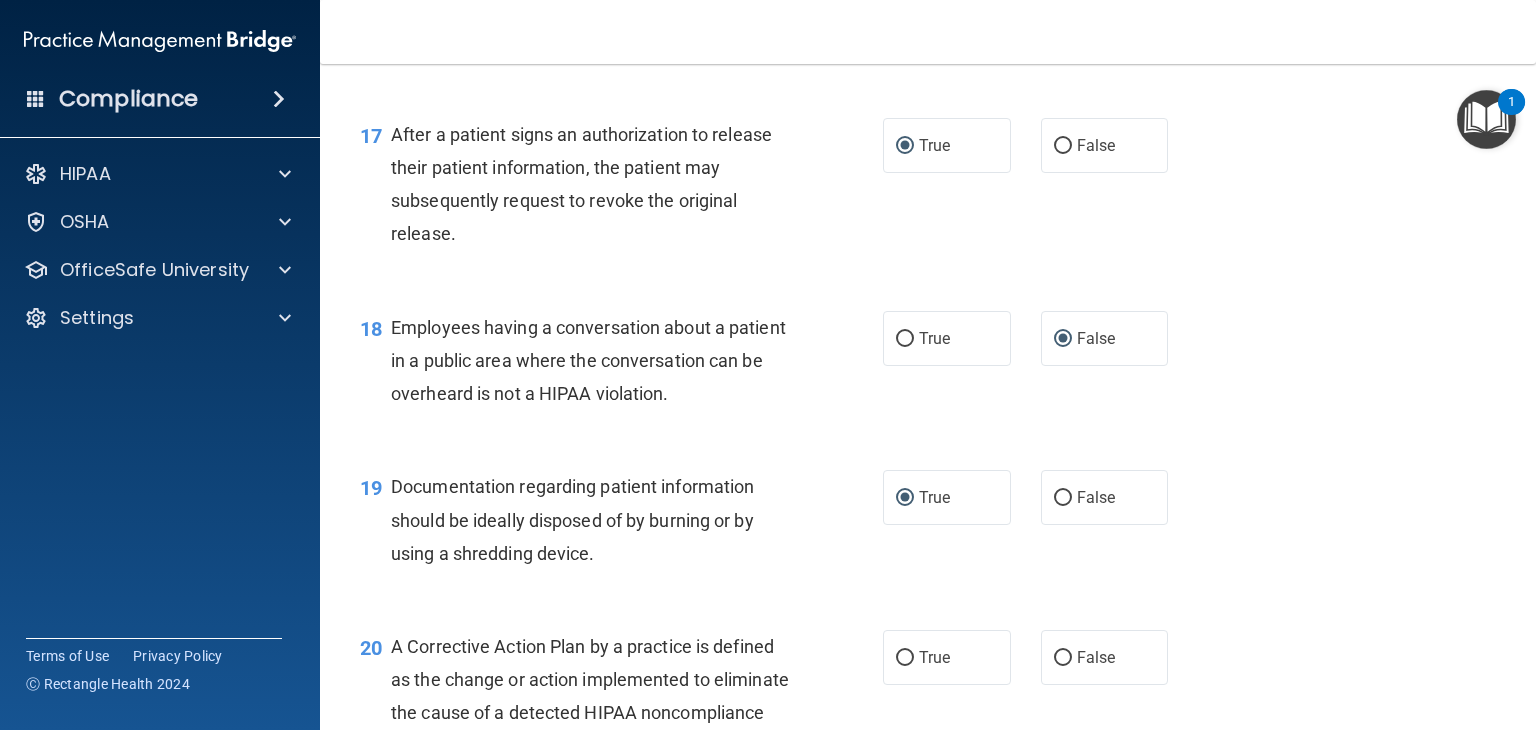 click on "20       A Corrective Action Plan by a practice is defined as the change or action implemented to eliminate the cause of a detected HIPAA noncompliance issue in the practice." at bounding box center [621, 701] 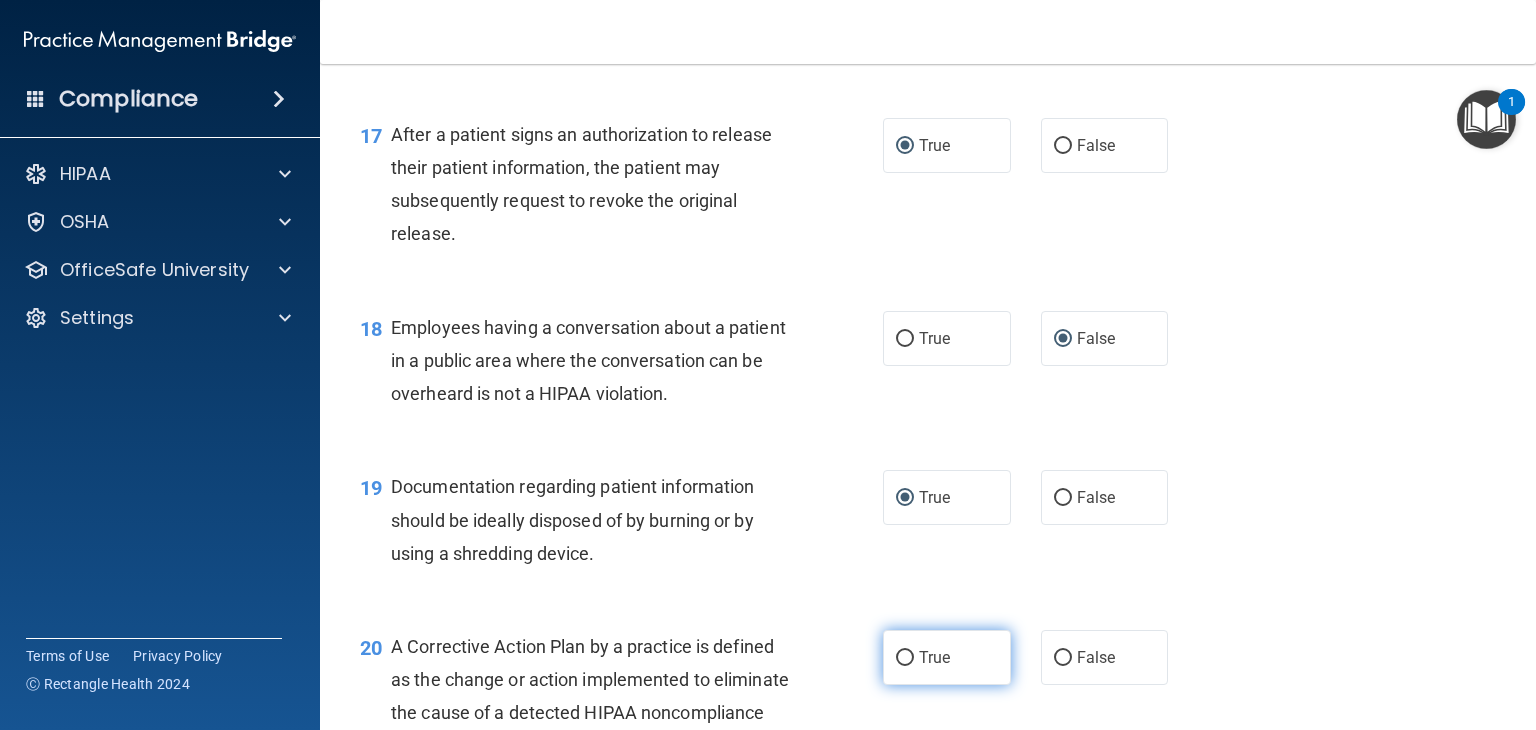 click on "True" at bounding box center (905, 658) 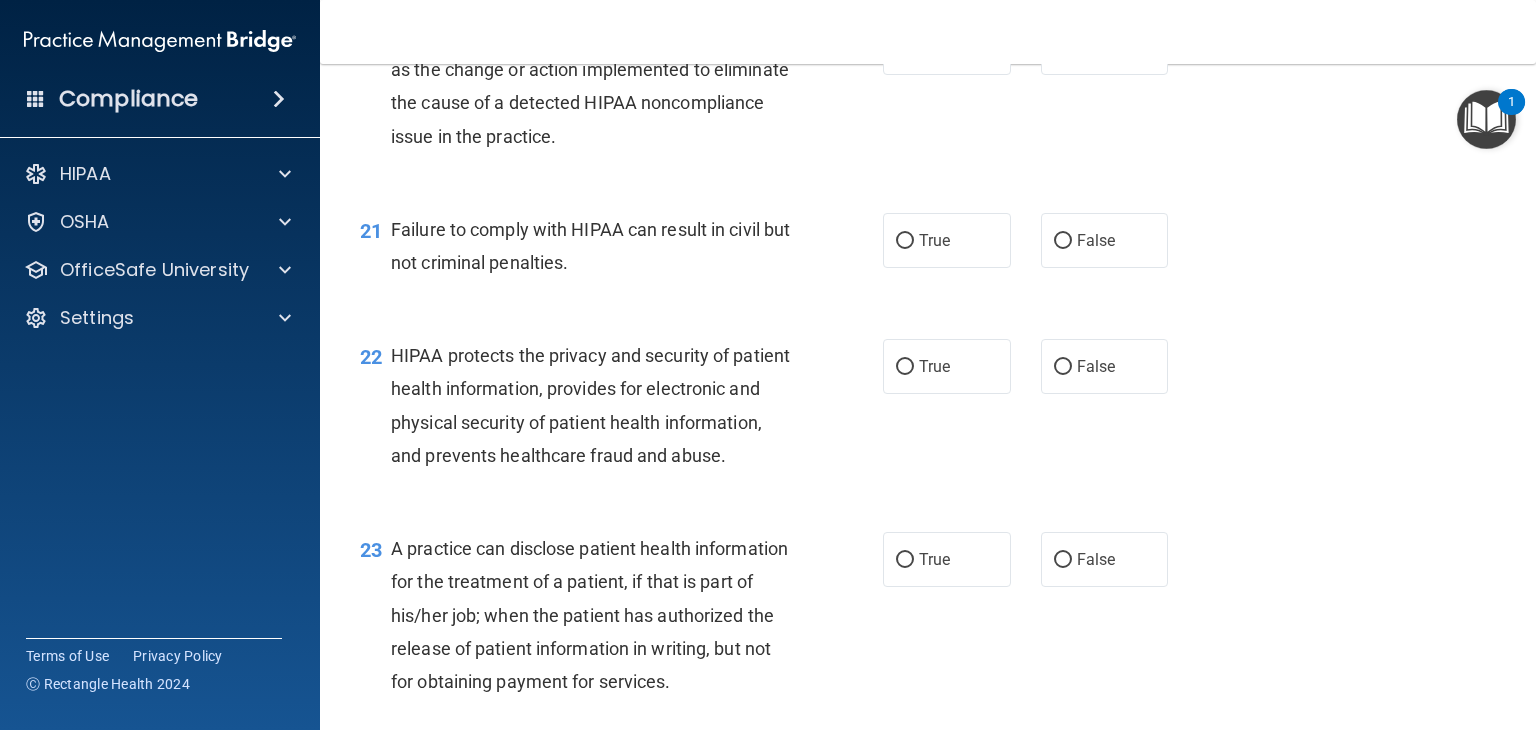 scroll, scrollTop: 3344, scrollLeft: 0, axis: vertical 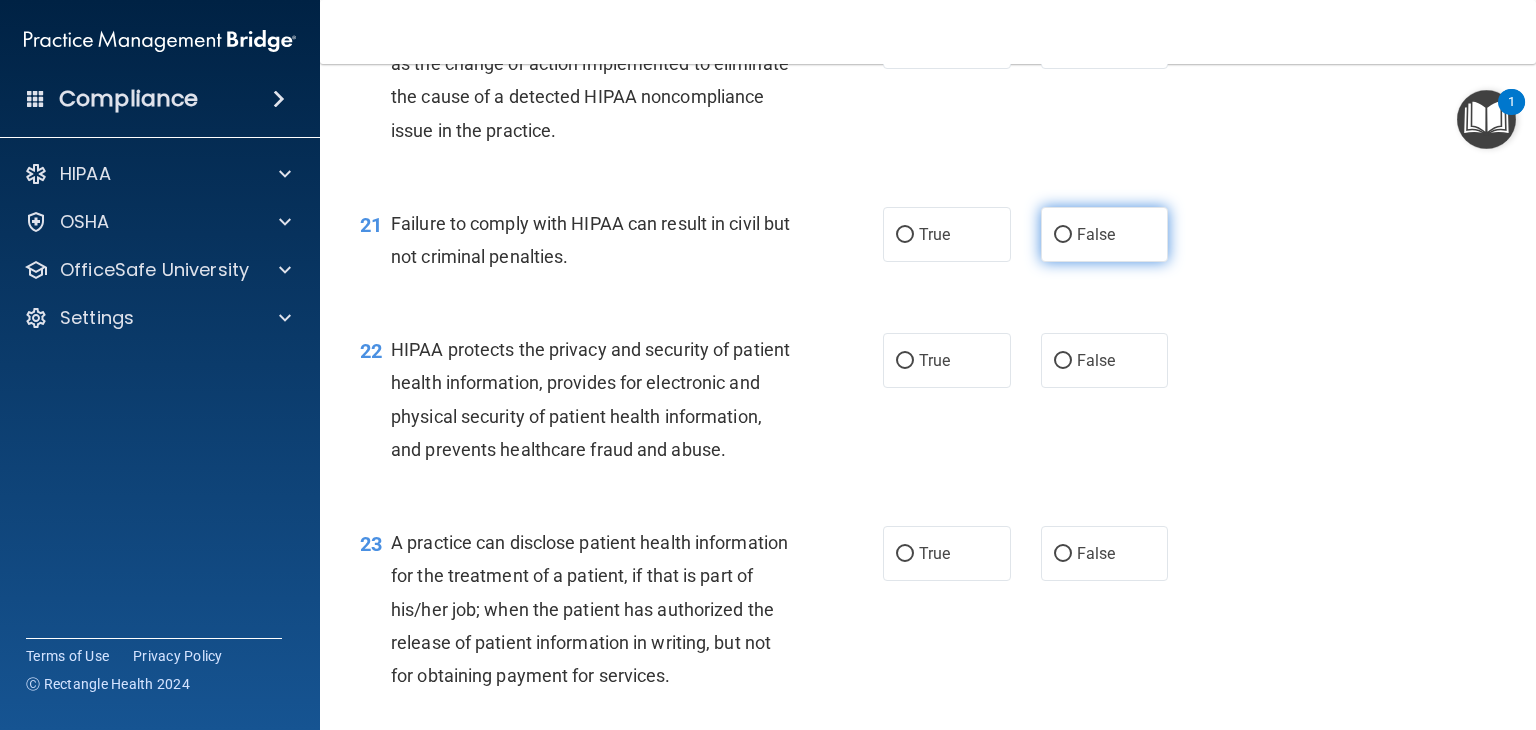 click on "False" at bounding box center (1063, 235) 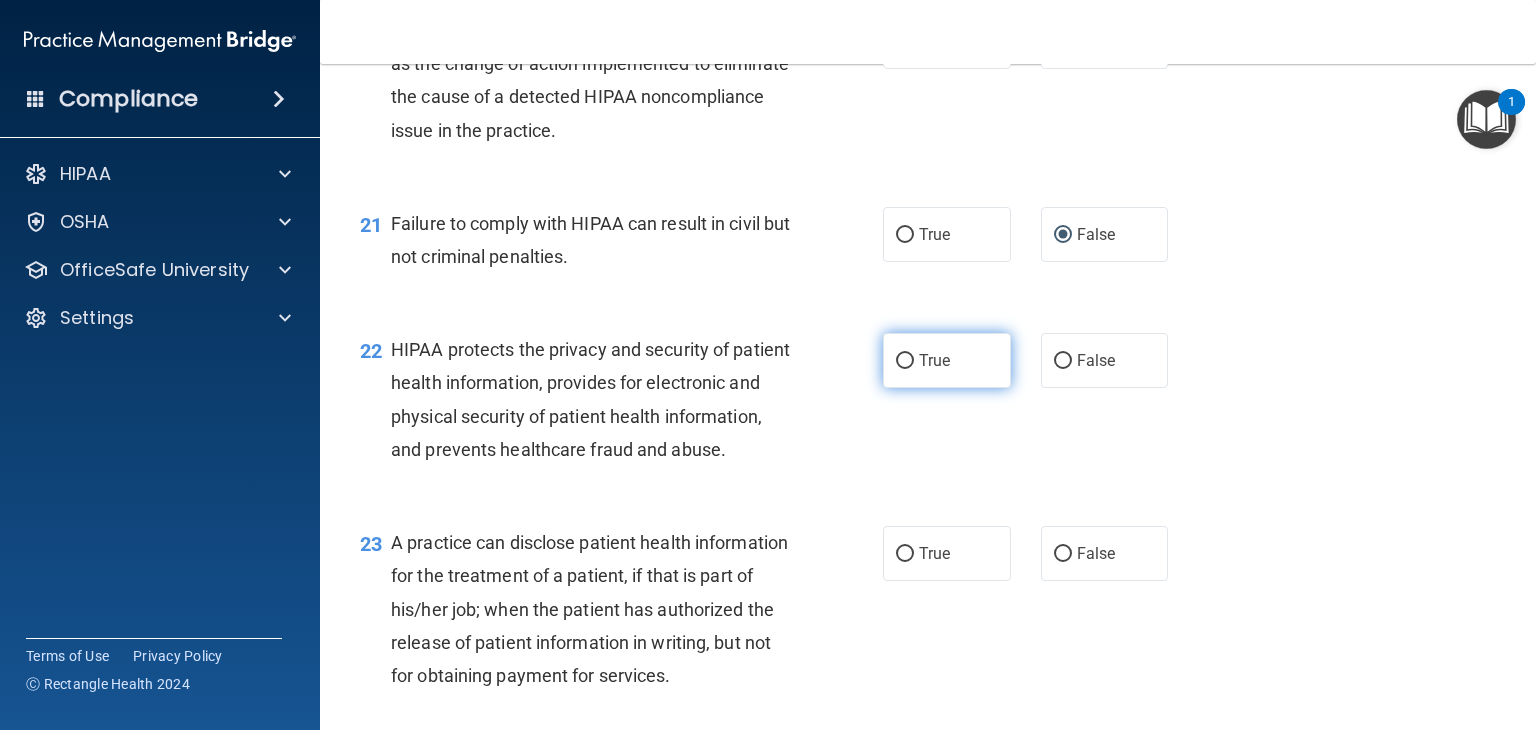 click on "True" at bounding box center (905, 361) 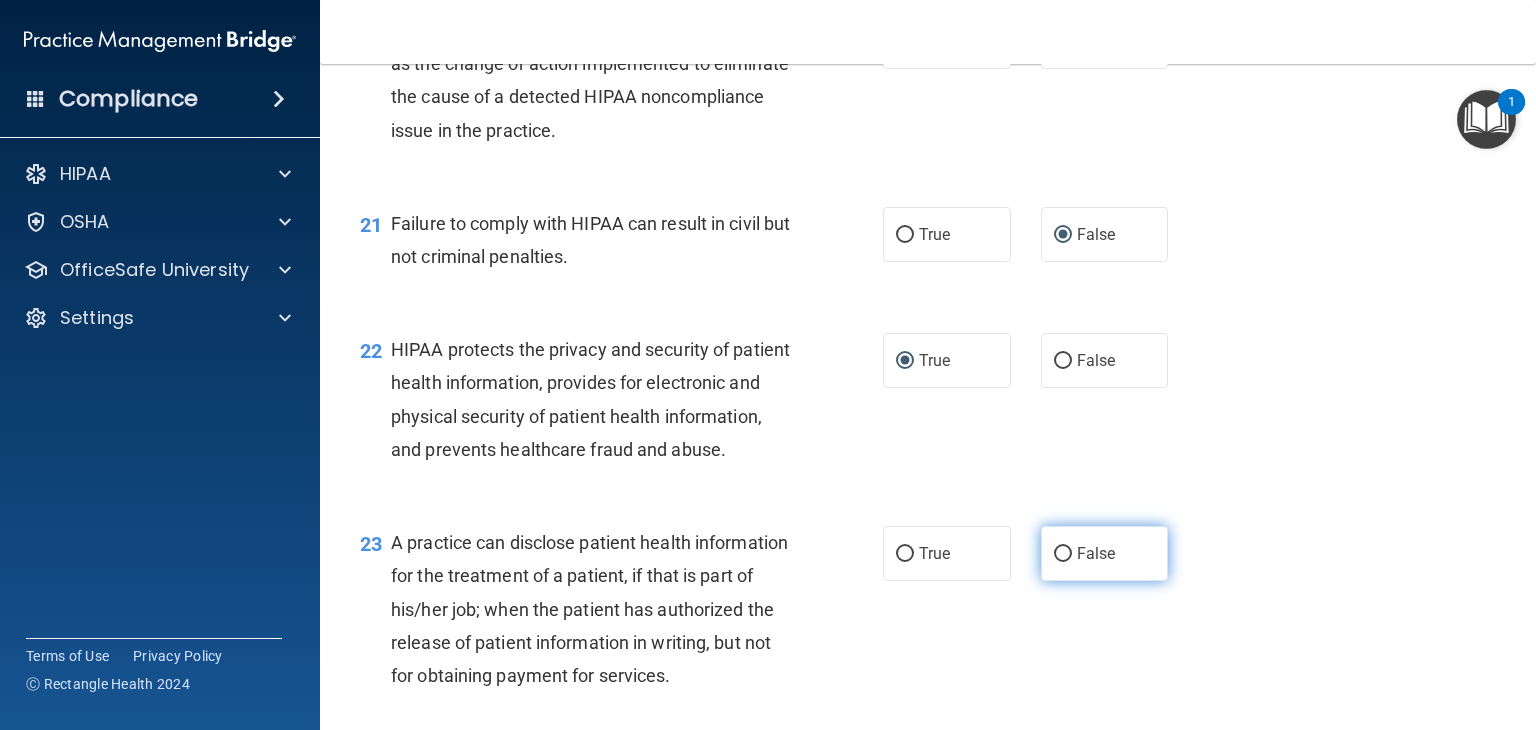 click on "False" at bounding box center (1063, 554) 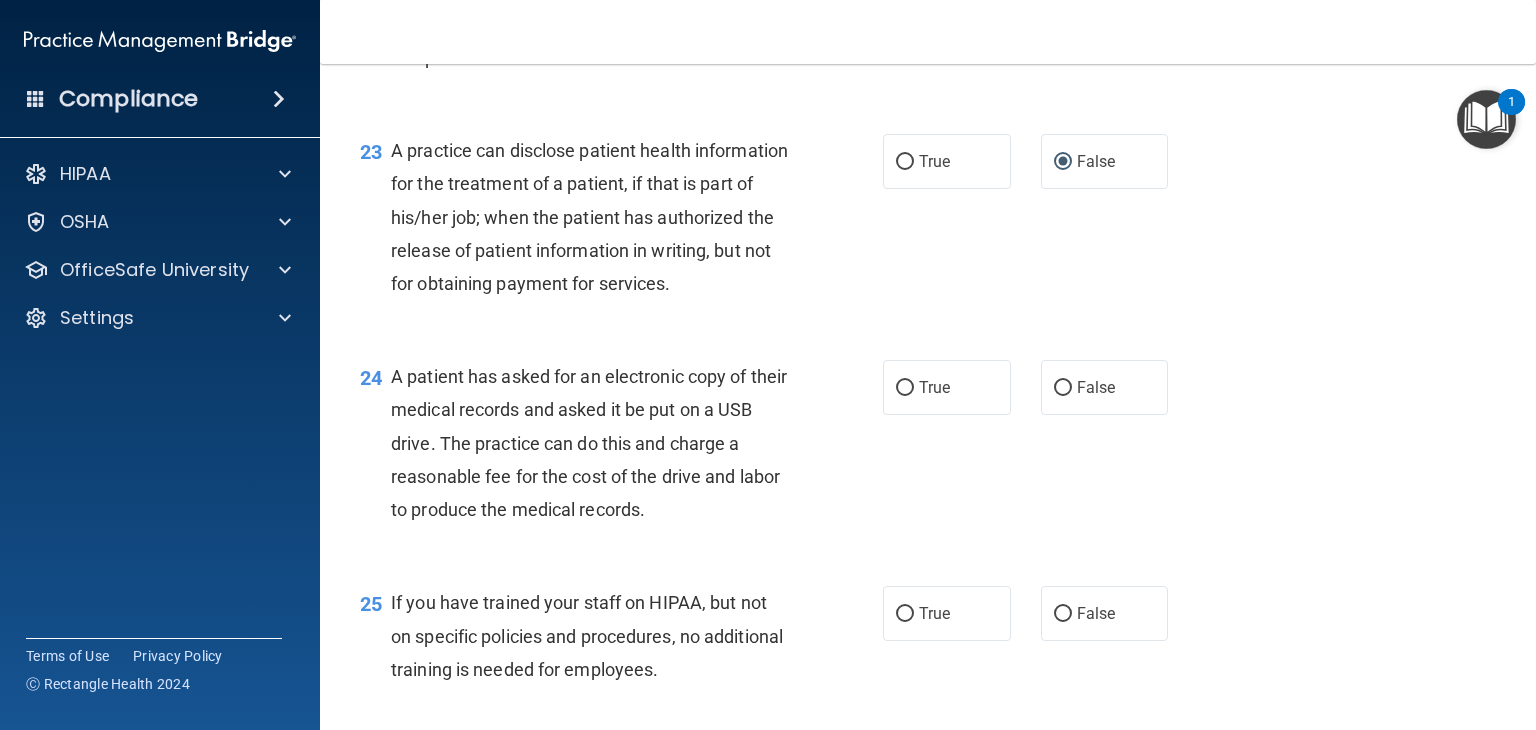 scroll, scrollTop: 3853, scrollLeft: 0, axis: vertical 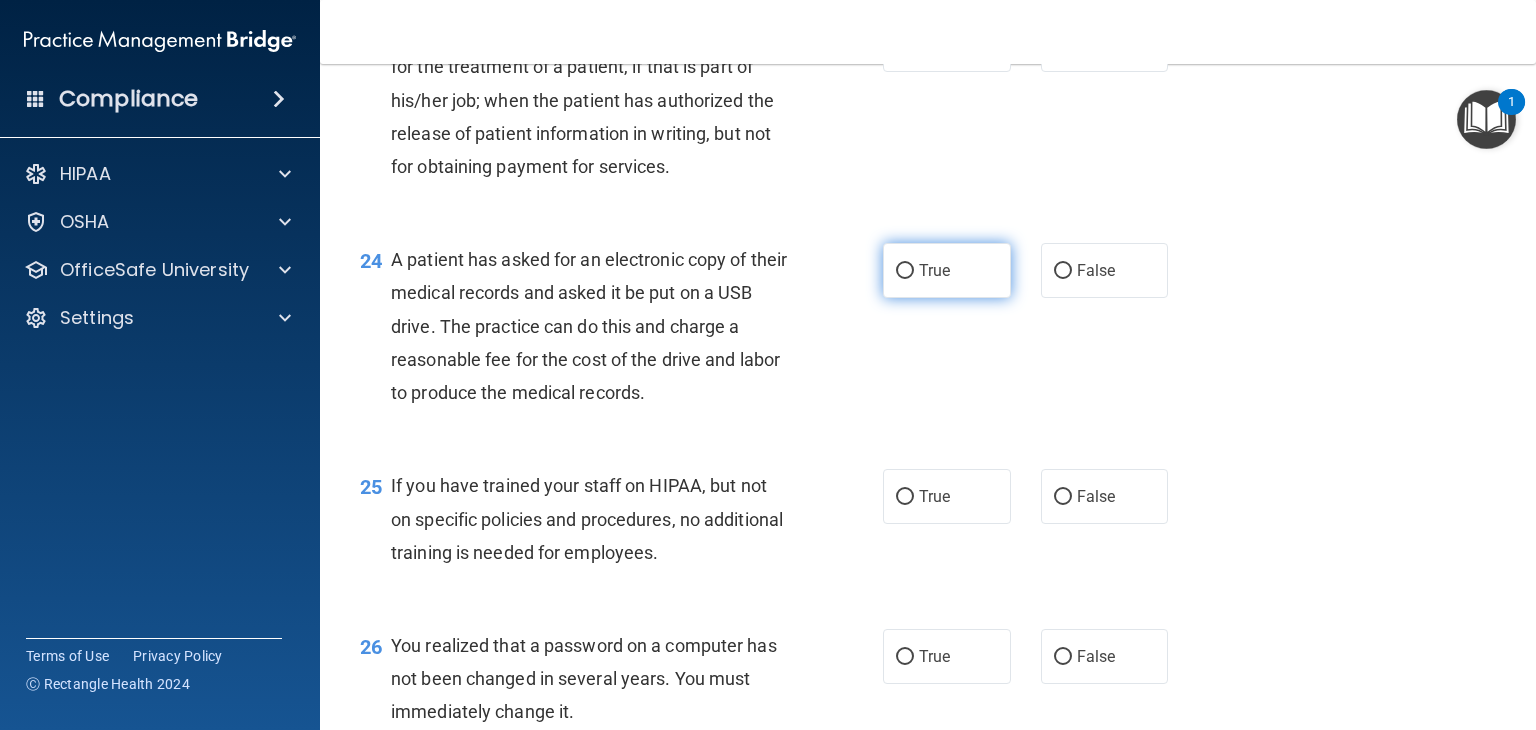 click on "True" at bounding box center (905, 271) 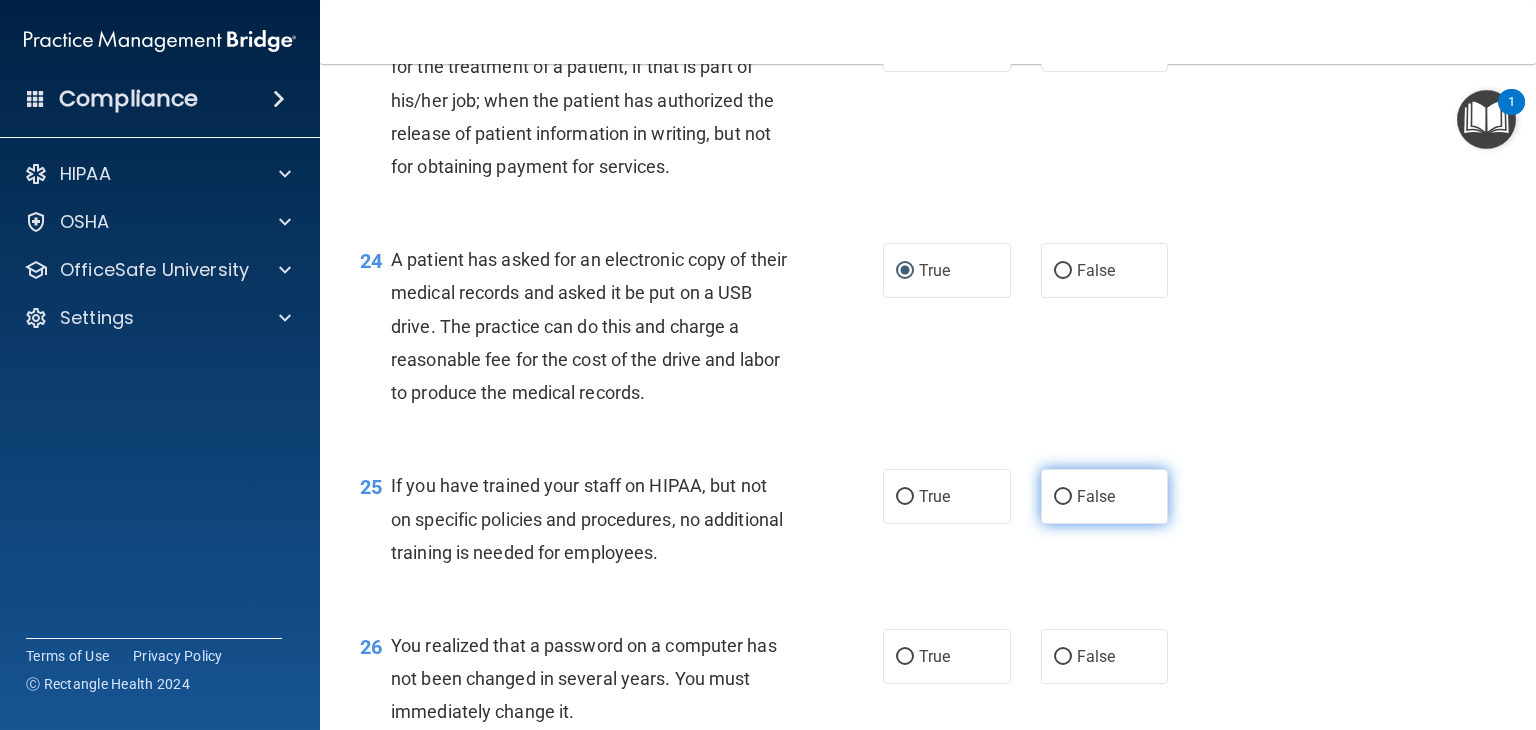 click on "False" at bounding box center [1063, 497] 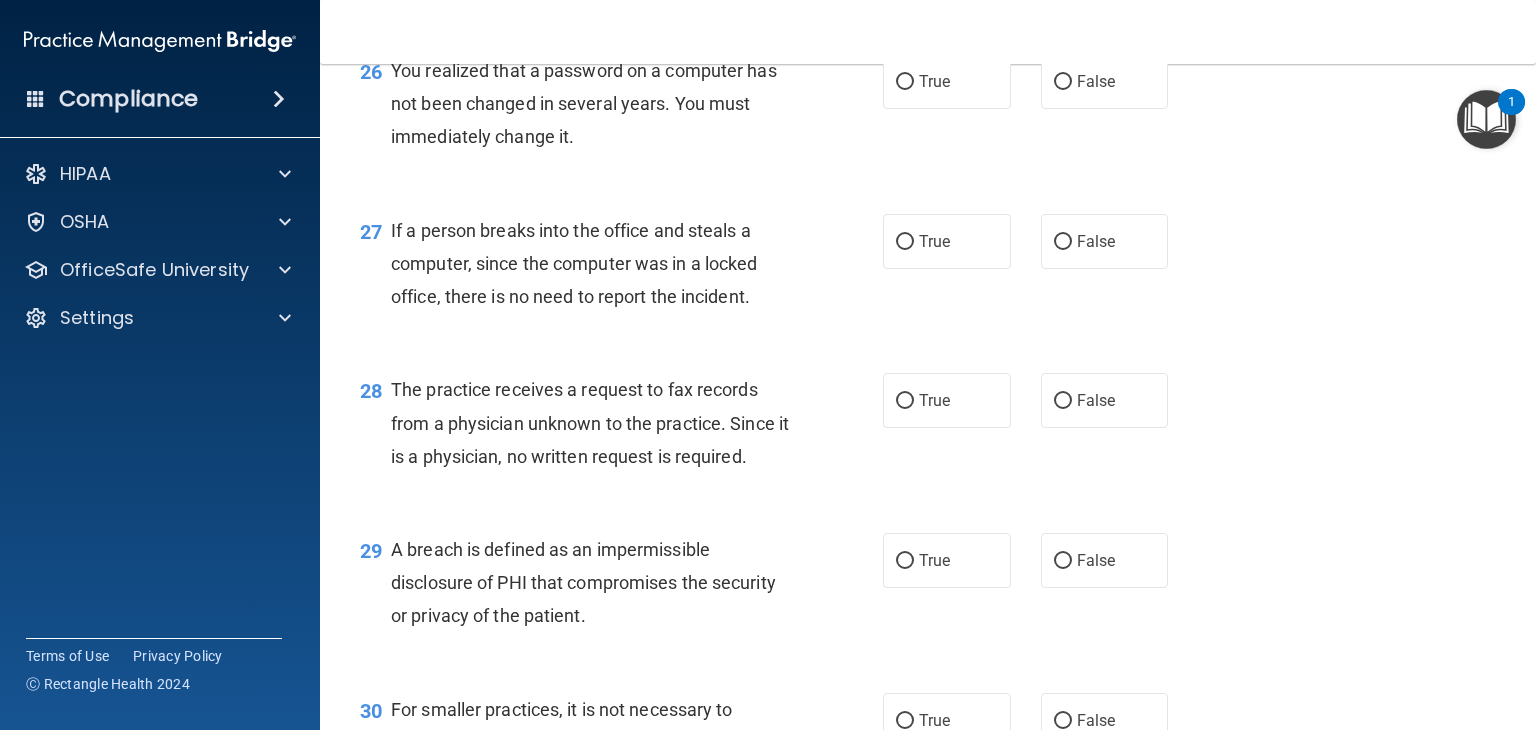 scroll, scrollTop: 4663, scrollLeft: 0, axis: vertical 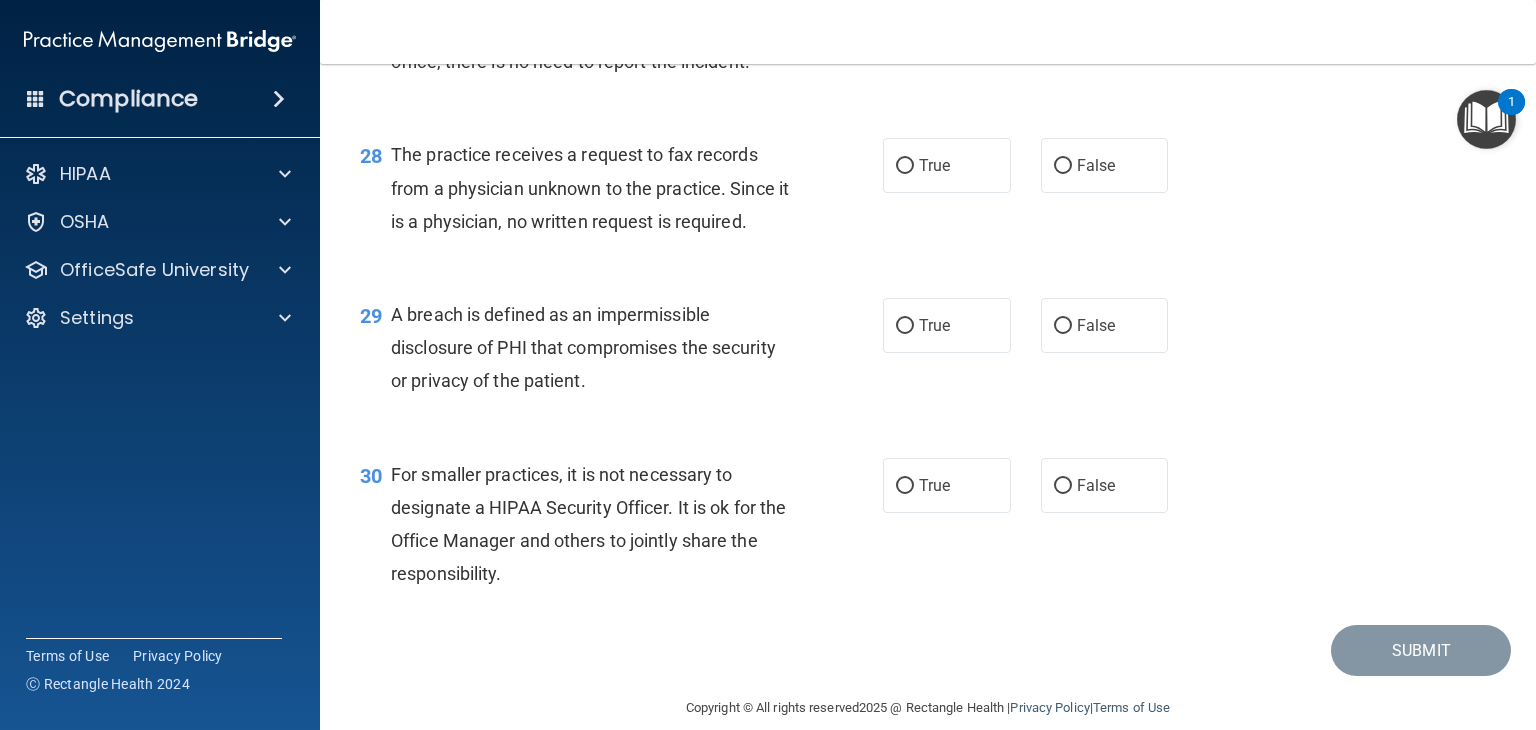 click on "False" at bounding box center (1063, 7) 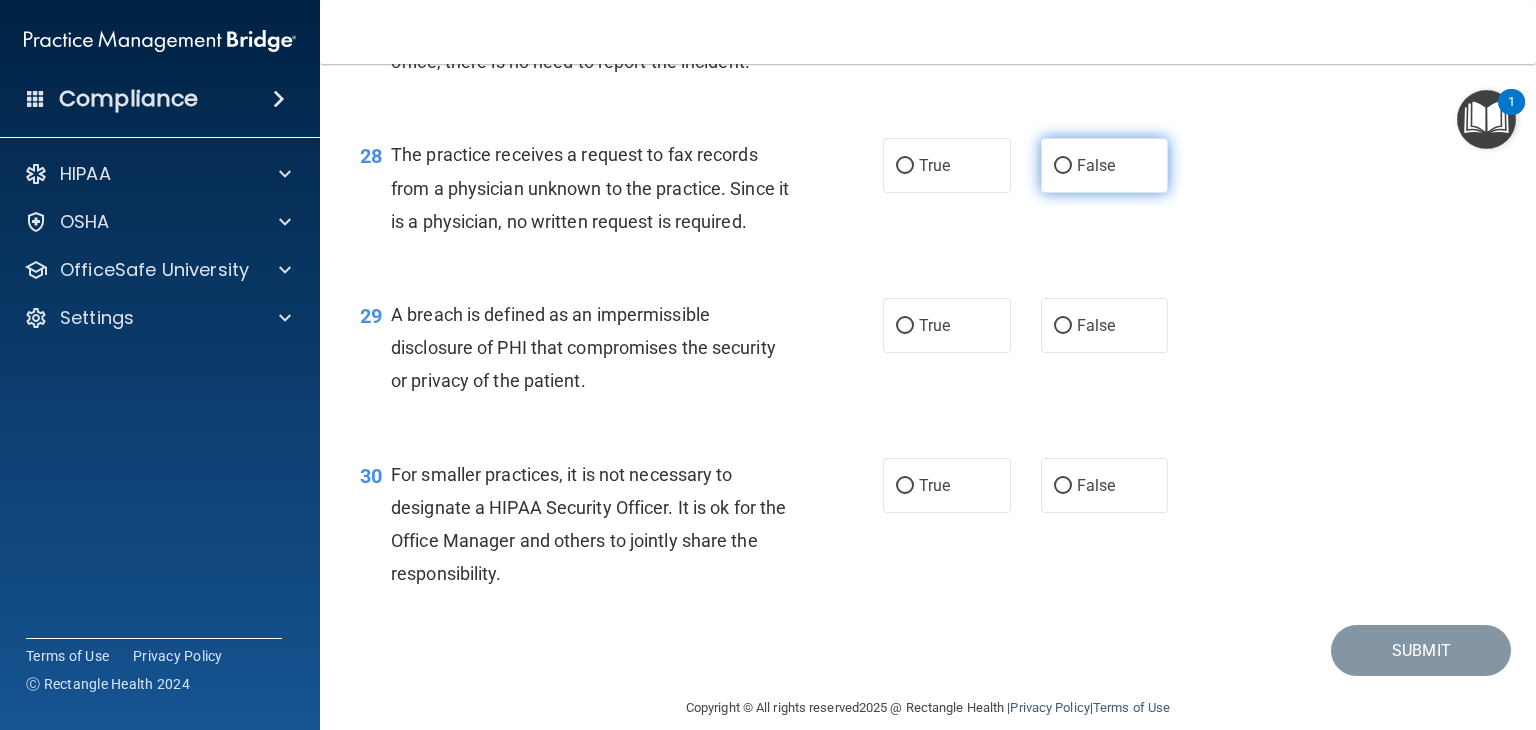 click on "False" at bounding box center (1063, 166) 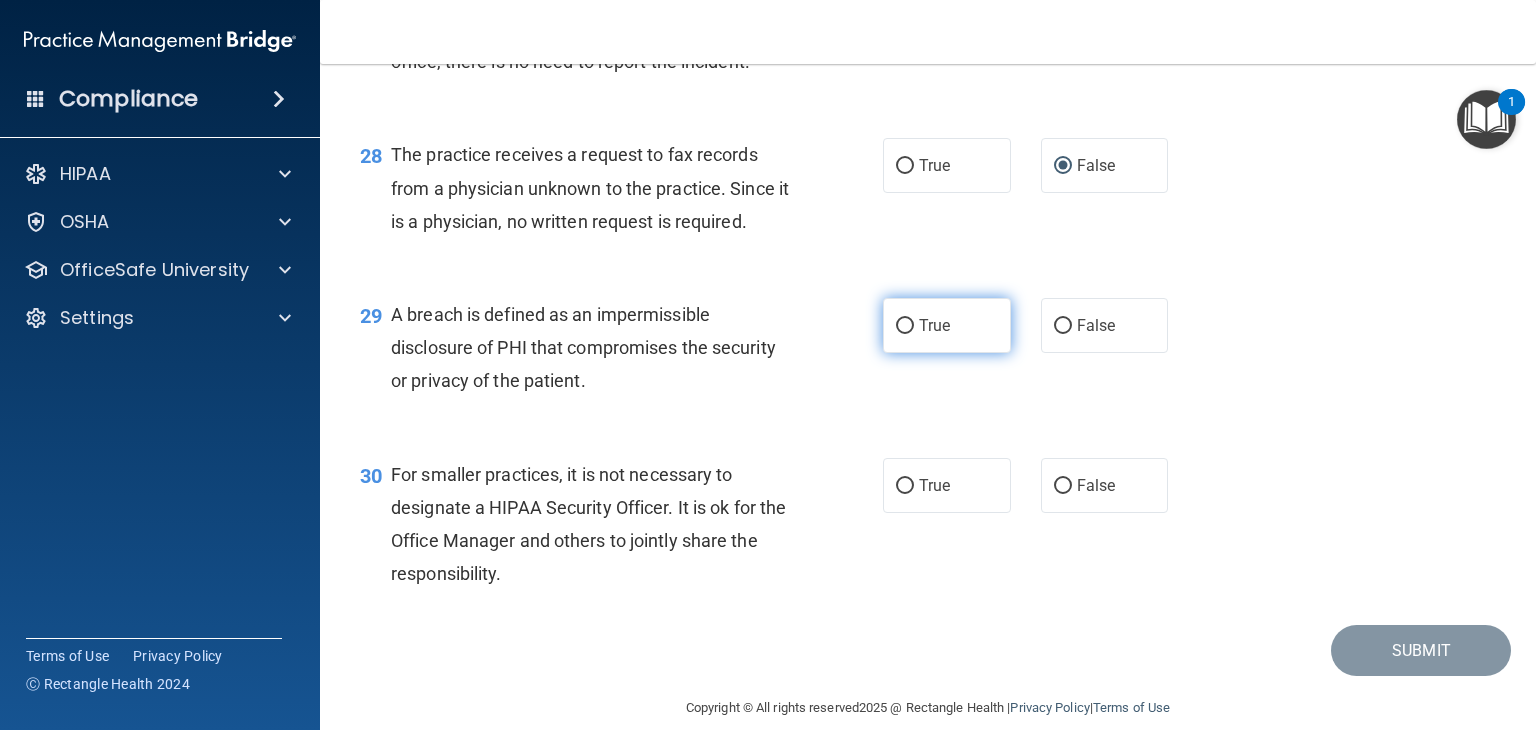 click on "True" at bounding box center [905, 326] 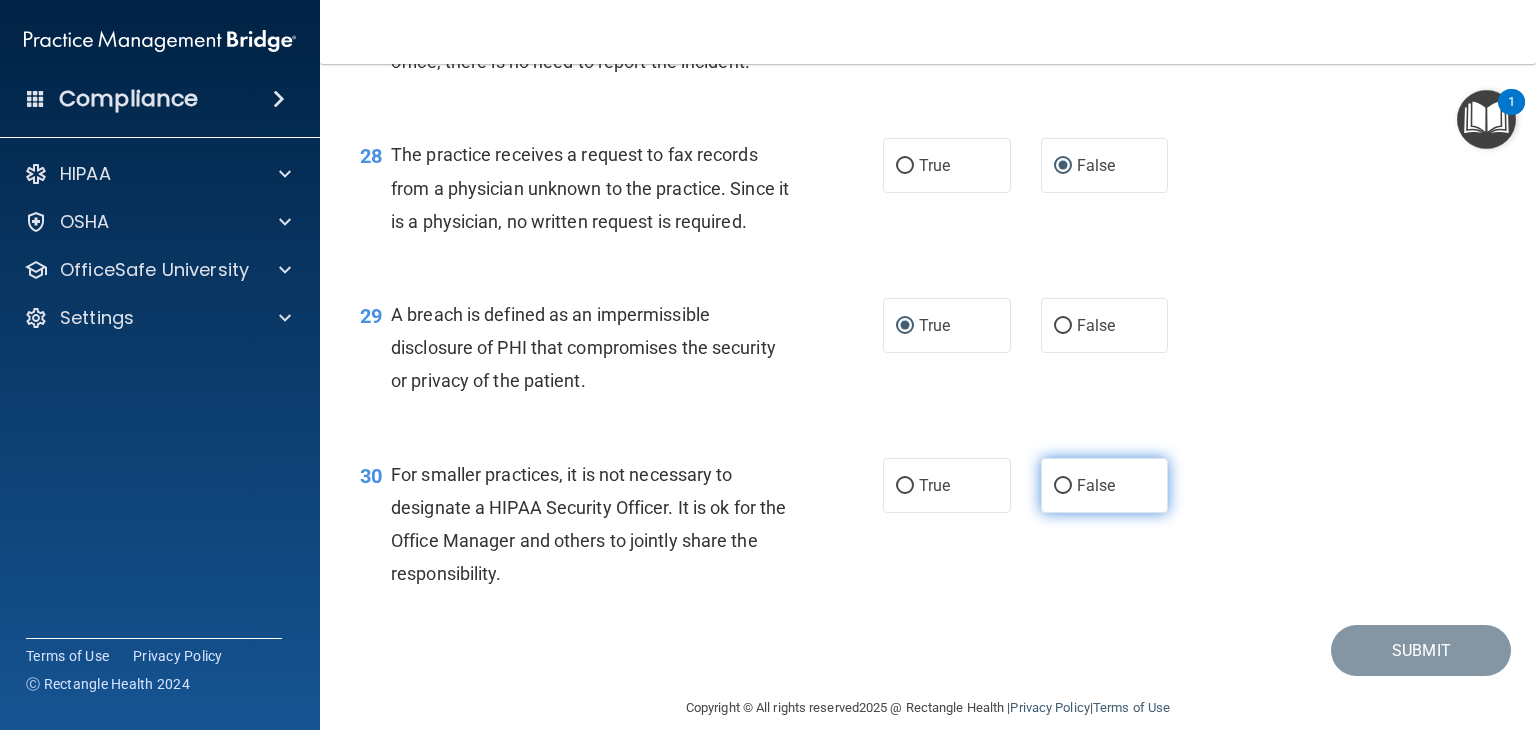 click on "False" at bounding box center (1063, 486) 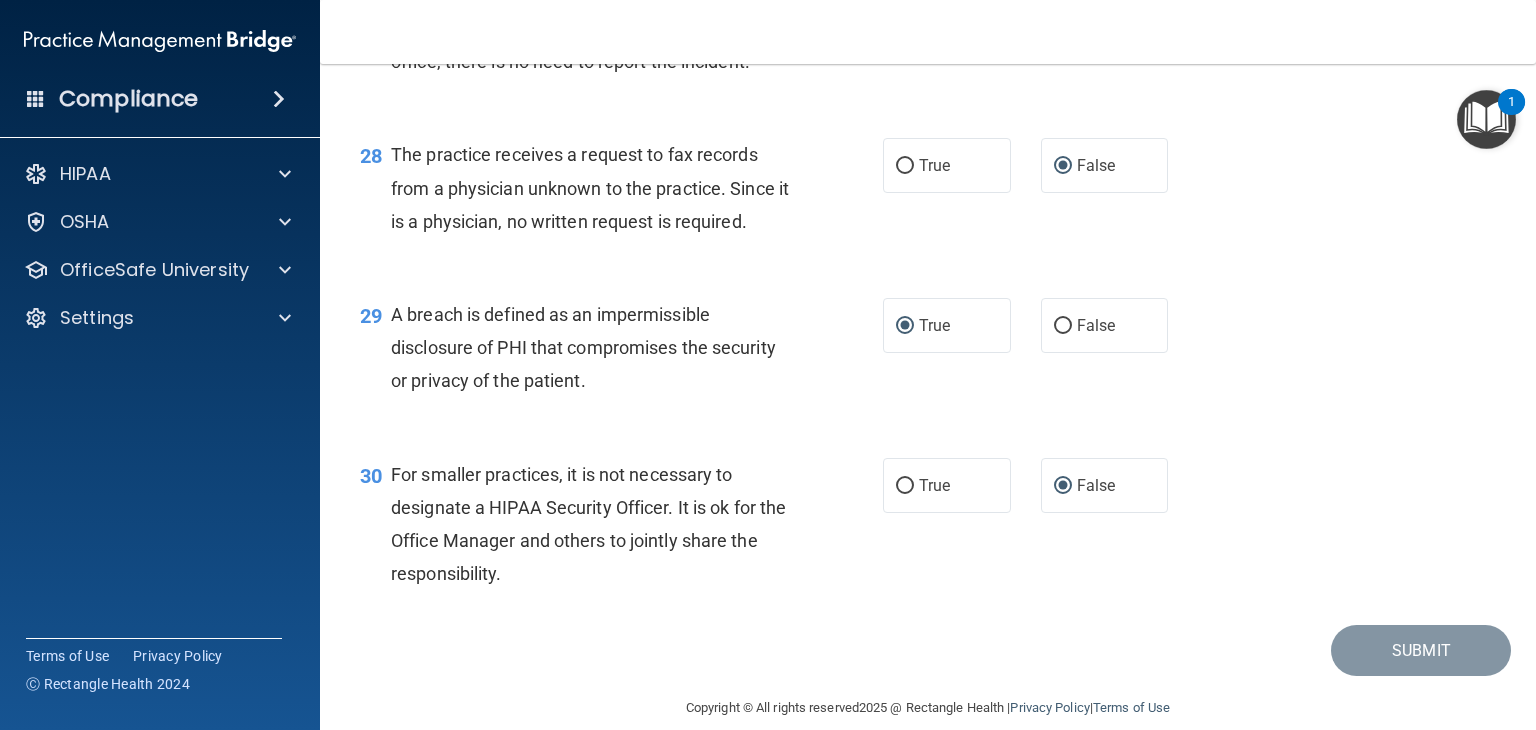 scroll, scrollTop: 4756, scrollLeft: 0, axis: vertical 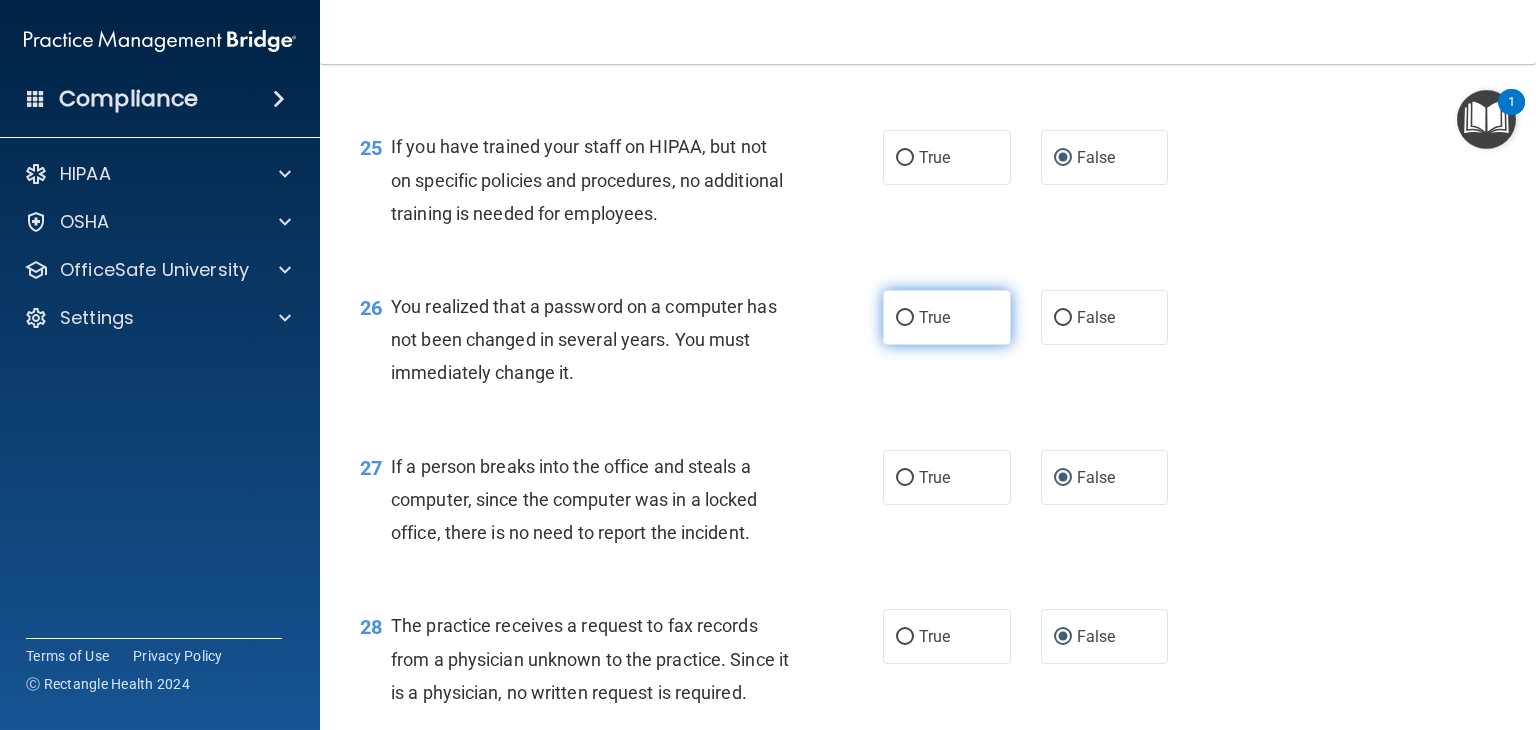 click on "True" at bounding box center [947, 317] 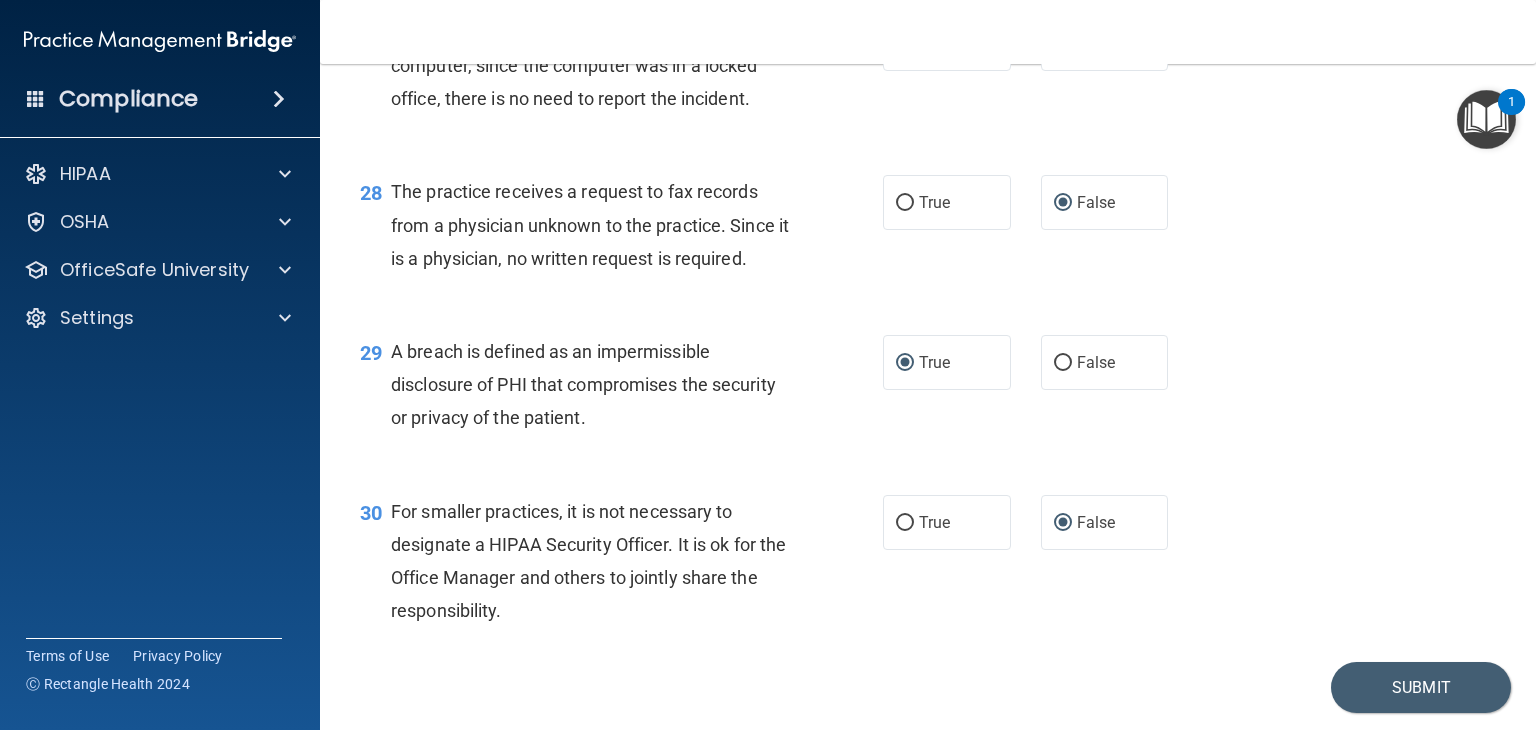 scroll, scrollTop: 4756, scrollLeft: 0, axis: vertical 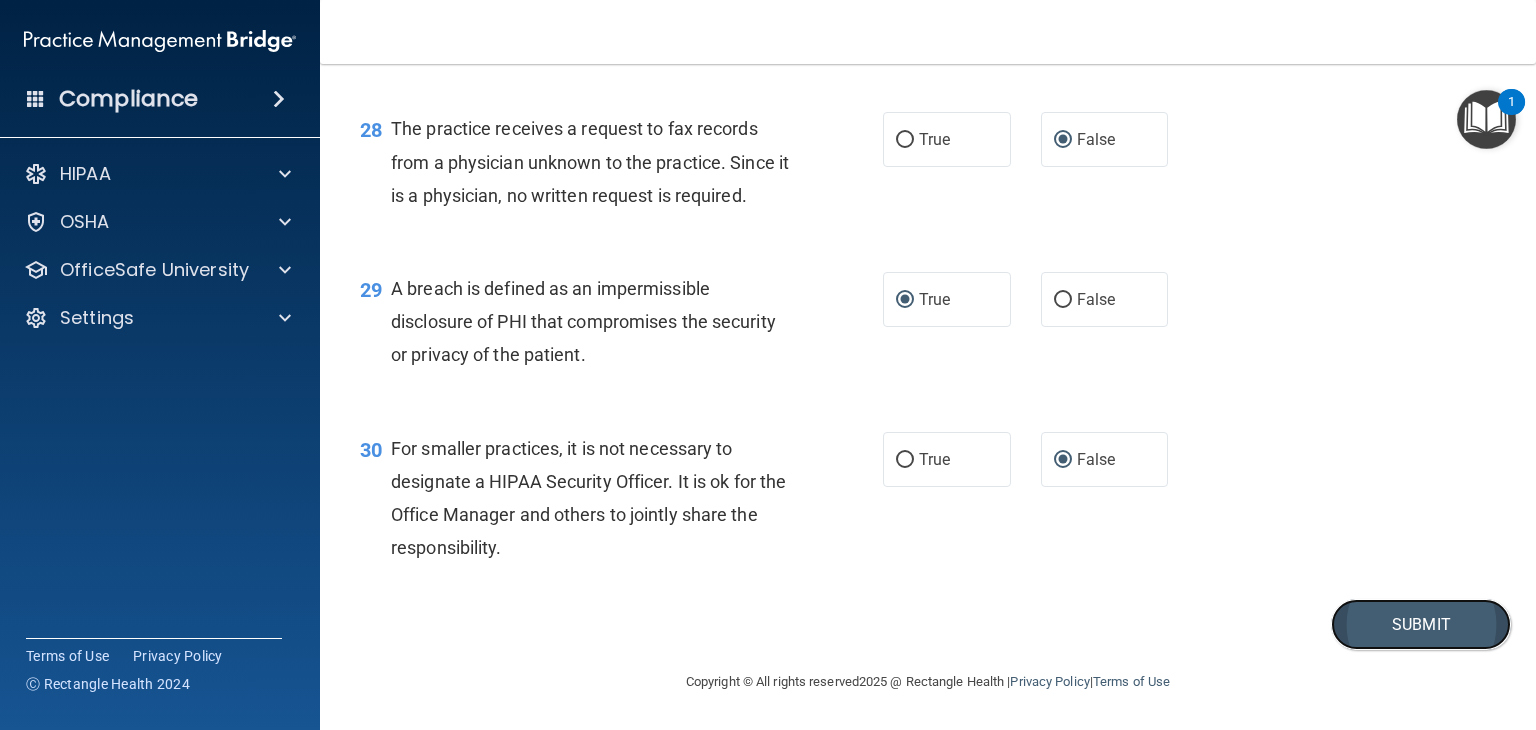 click on "Submit" at bounding box center [1421, 624] 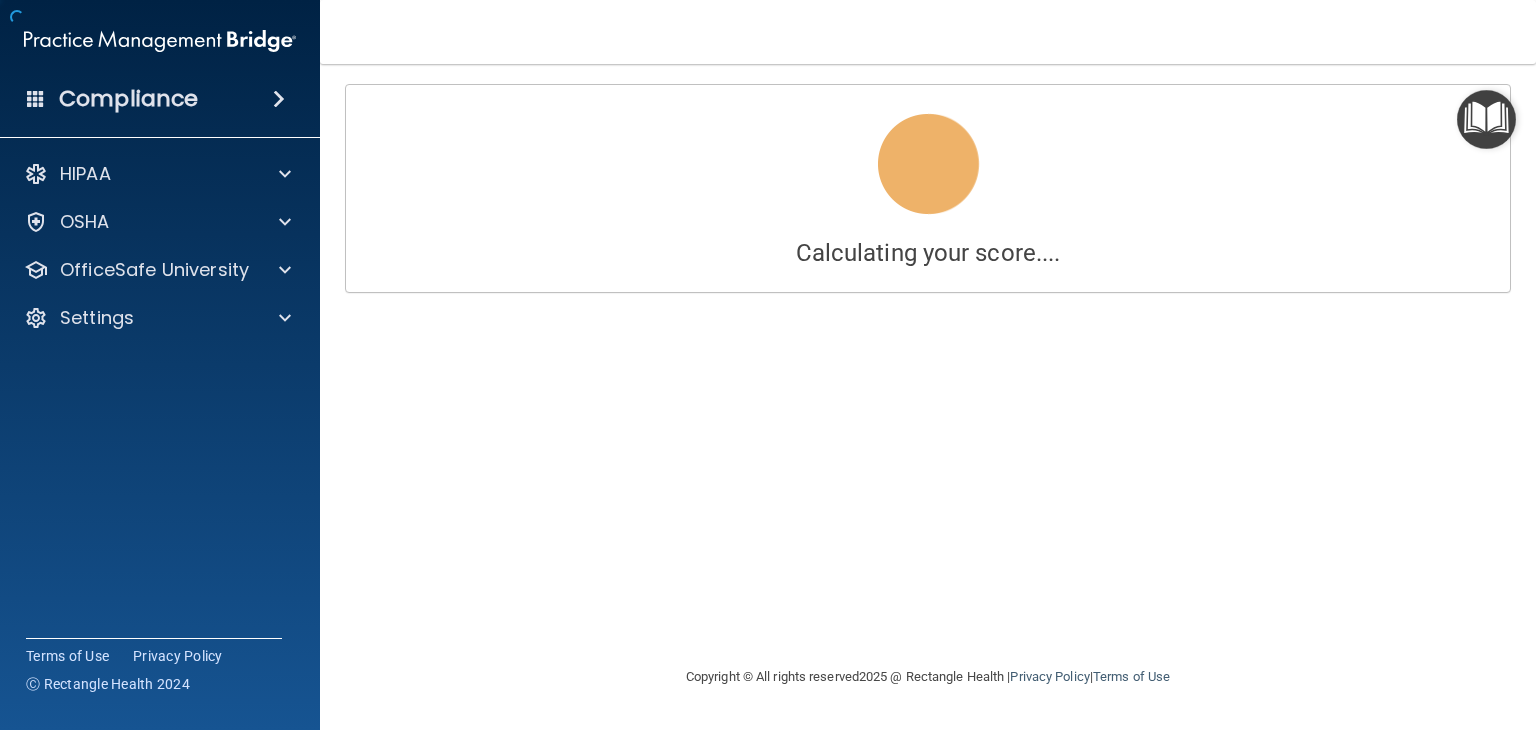 scroll, scrollTop: 0, scrollLeft: 0, axis: both 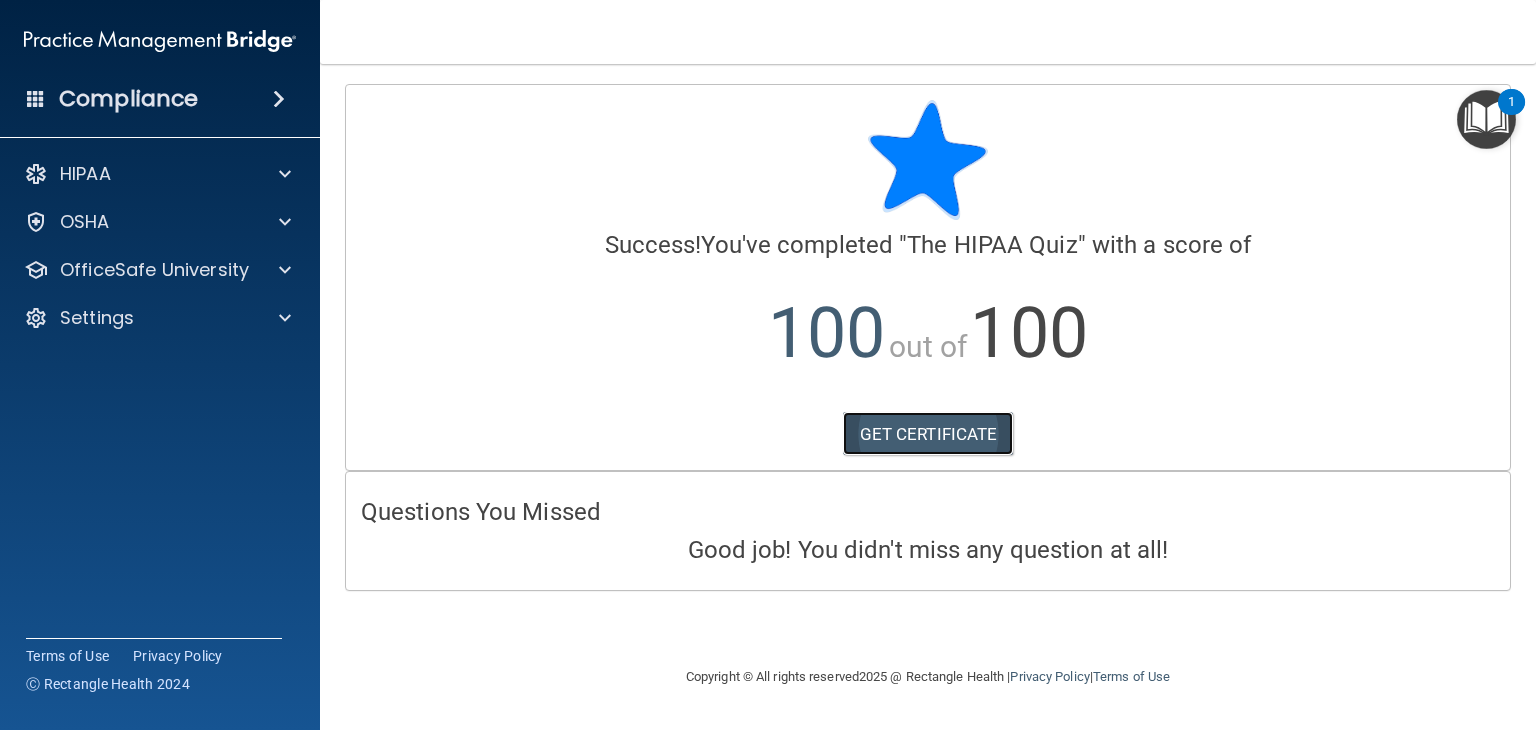 click on "GET CERTIFICATE" at bounding box center [928, 434] 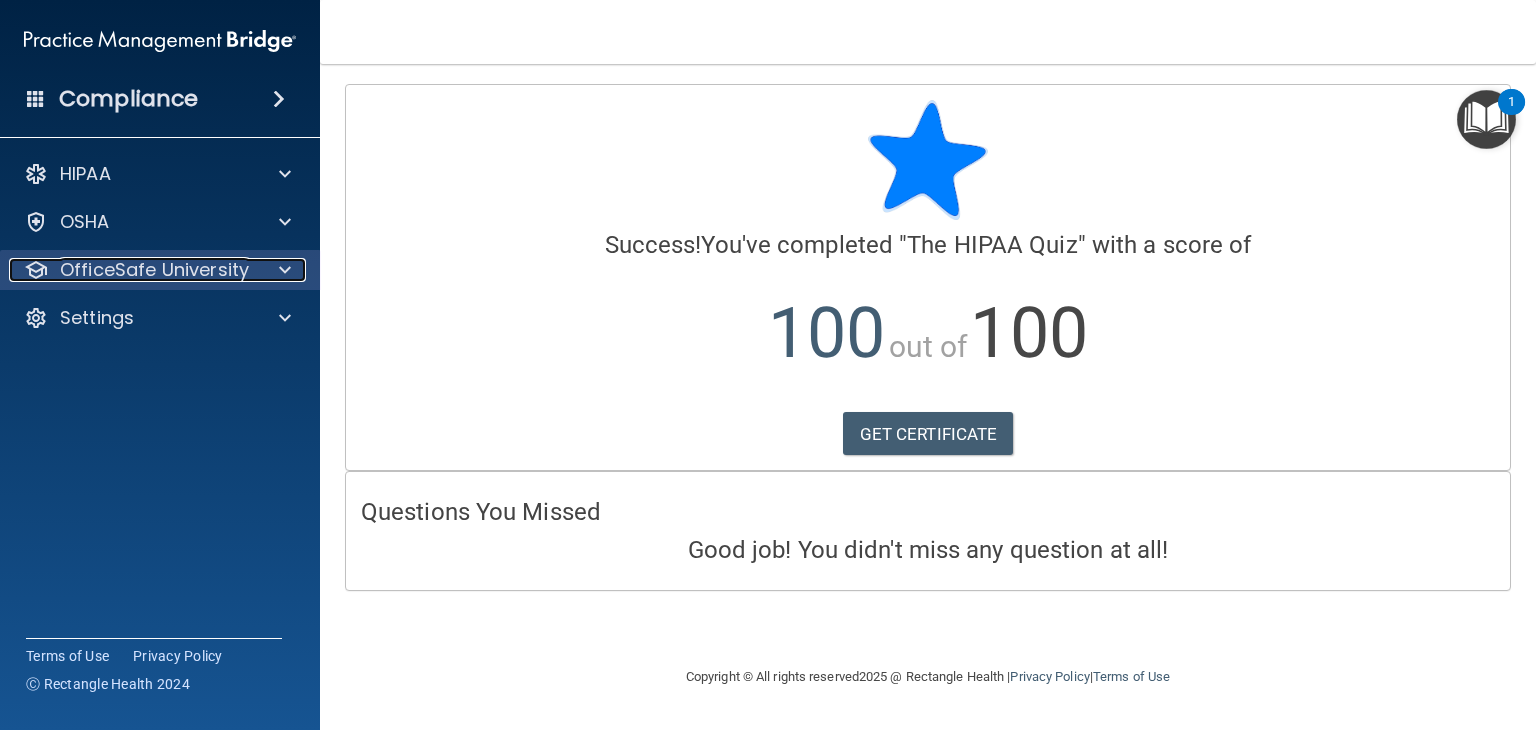 click at bounding box center [285, 270] 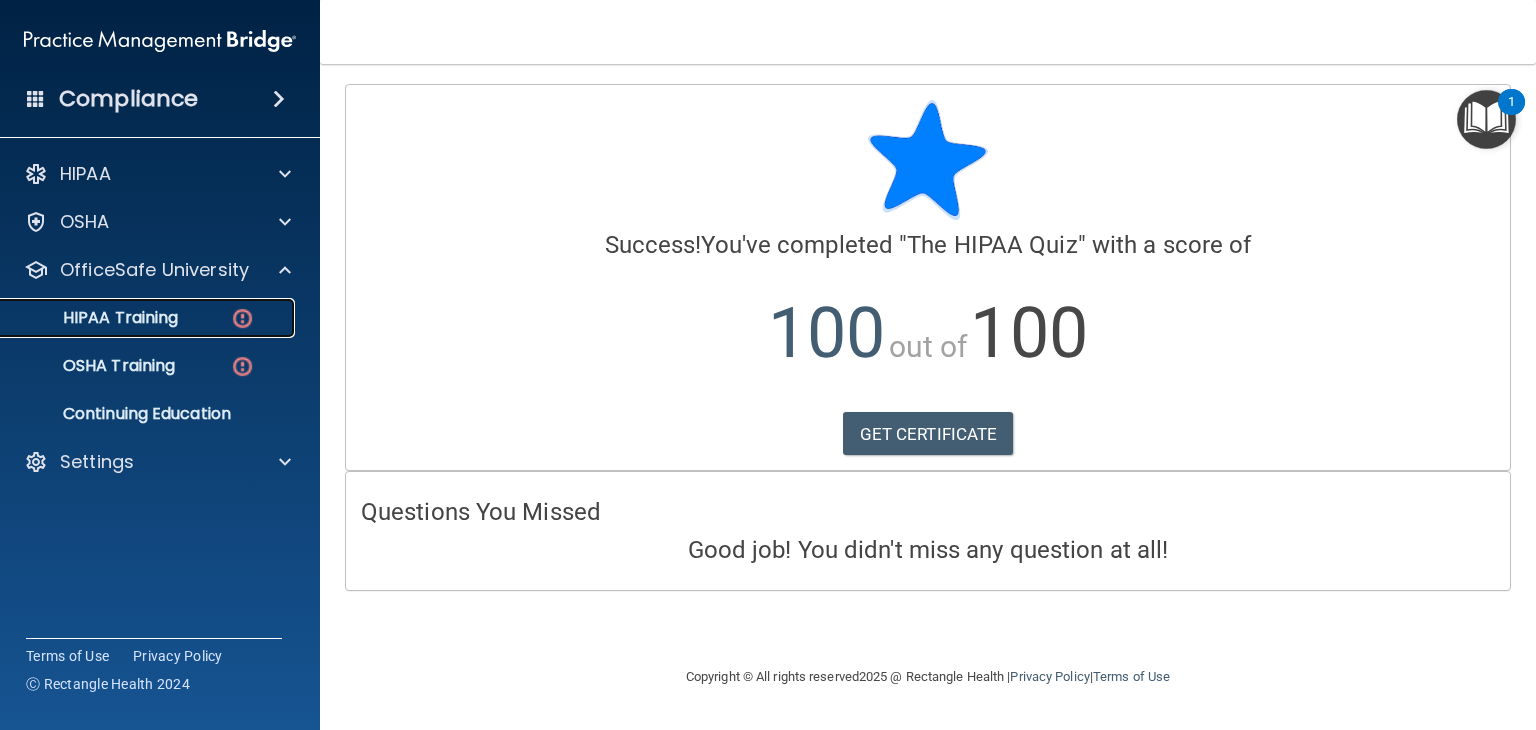 click at bounding box center (242, 318) 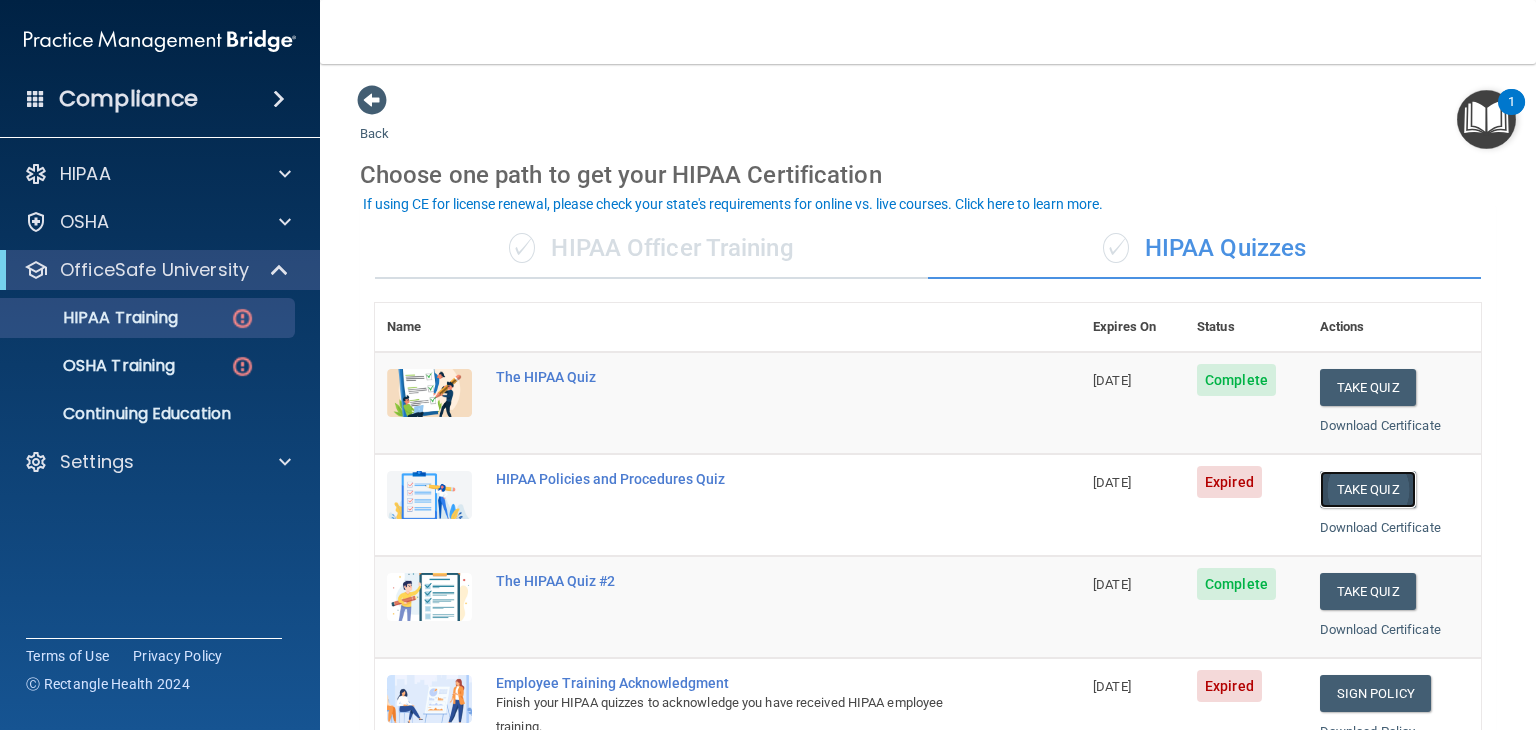 click on "Take Quiz" at bounding box center [1368, 489] 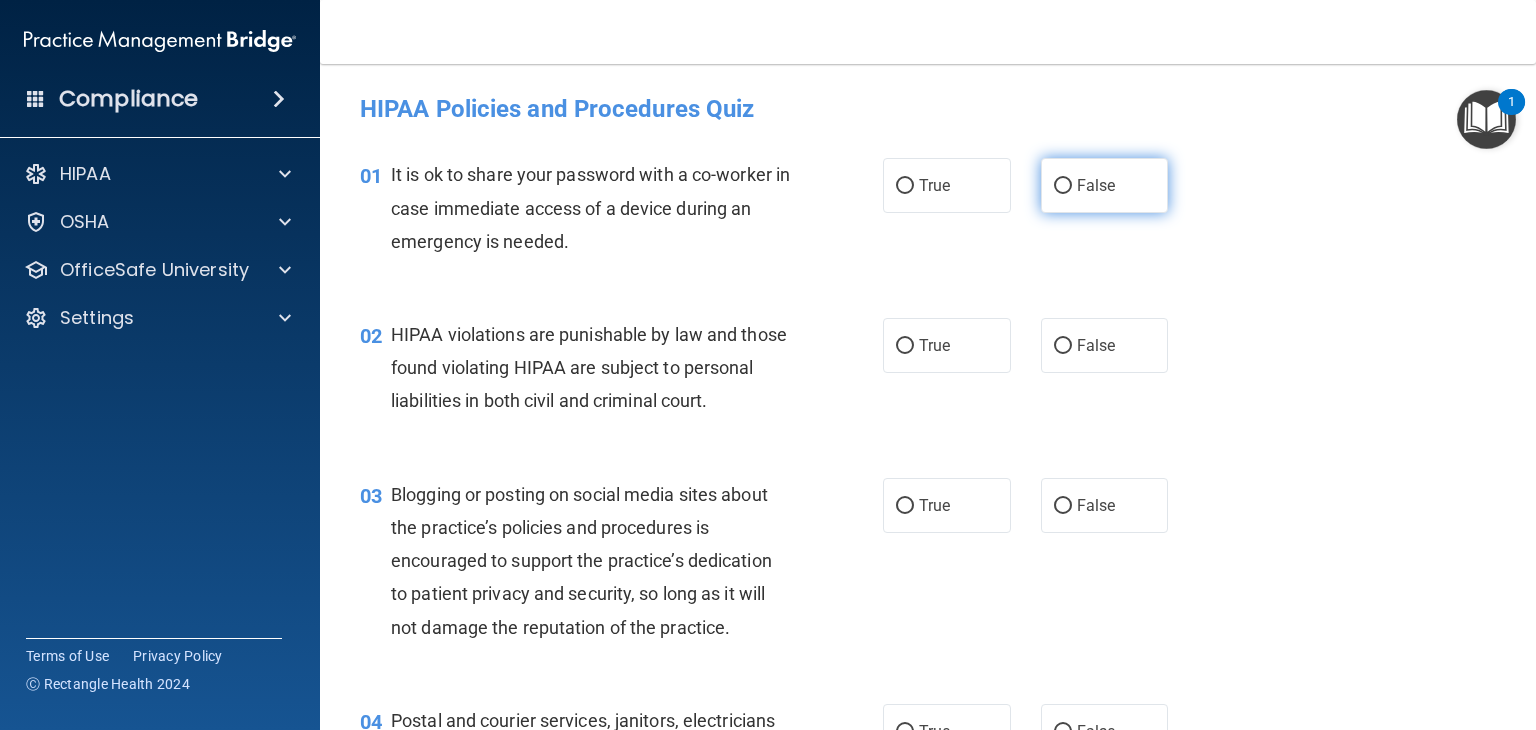 click on "False" at bounding box center [1063, 186] 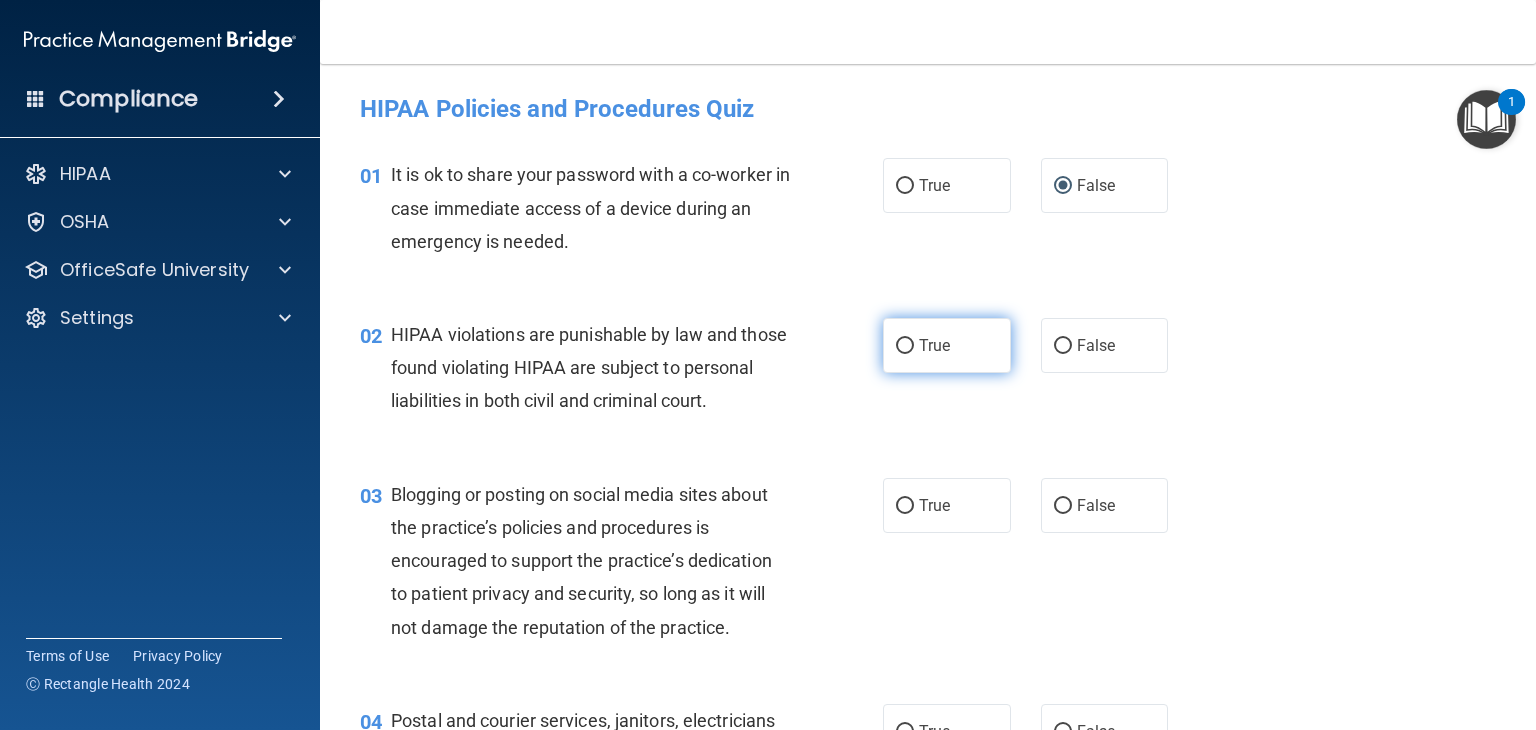 click on "True" at bounding box center (905, 346) 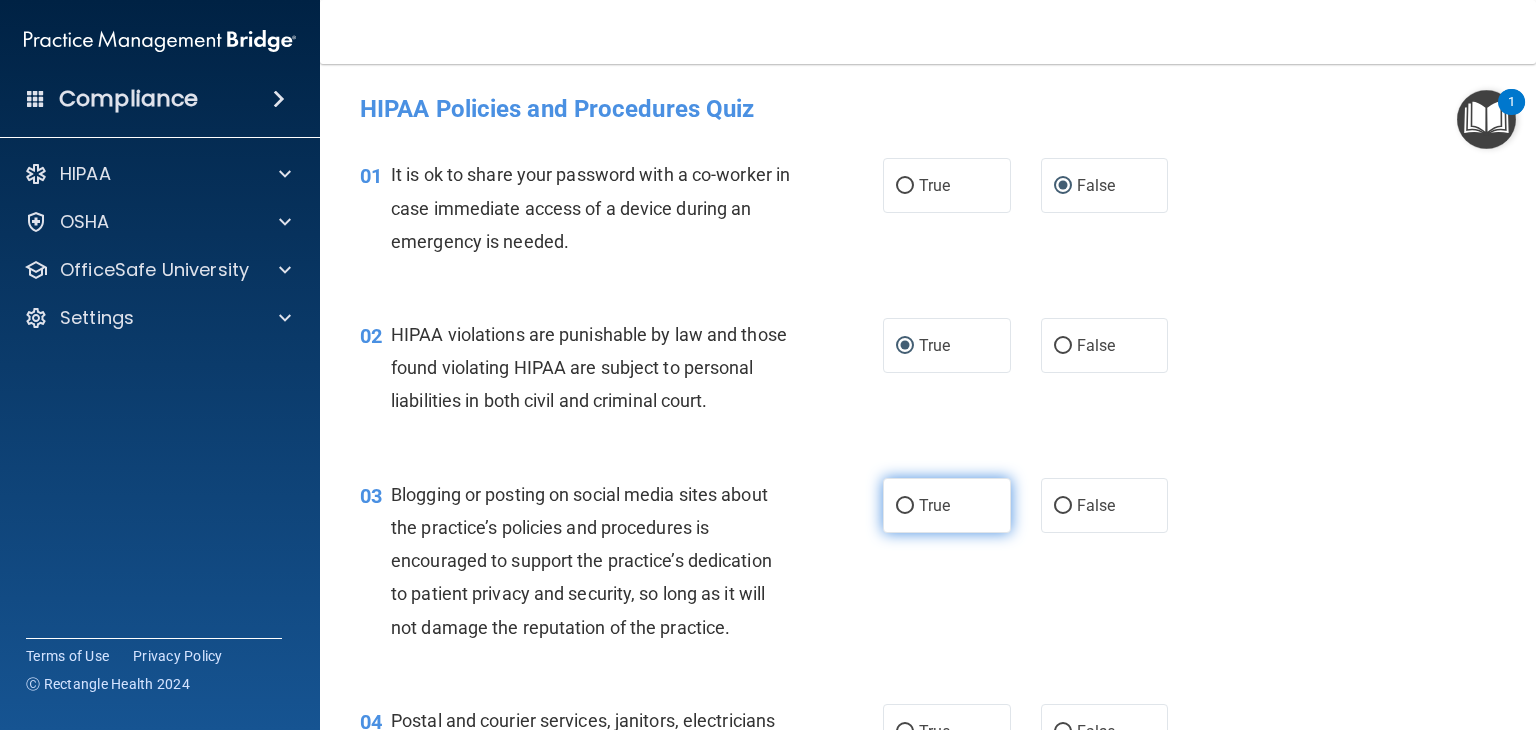 click on "True" at bounding box center (905, 506) 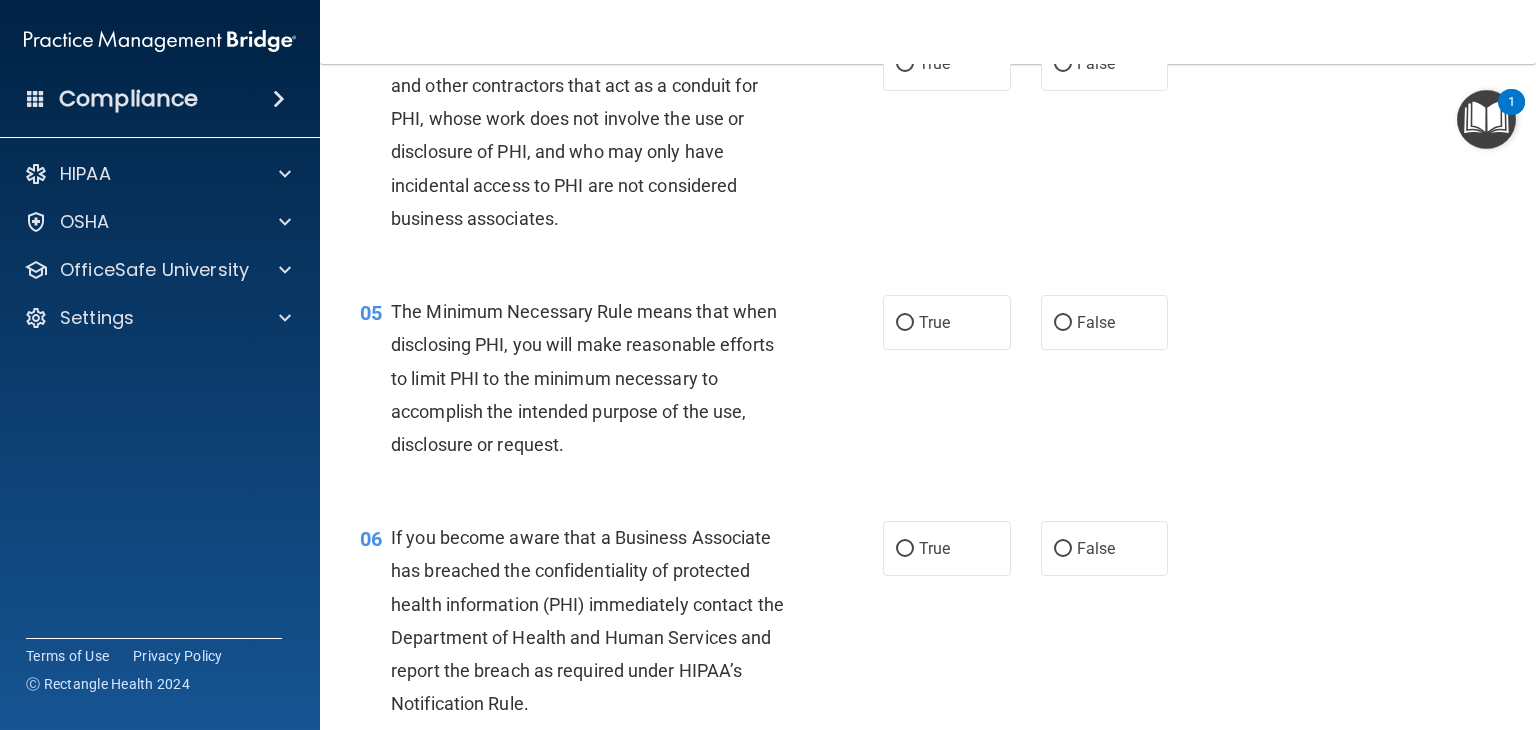scroll, scrollTop: 626, scrollLeft: 0, axis: vertical 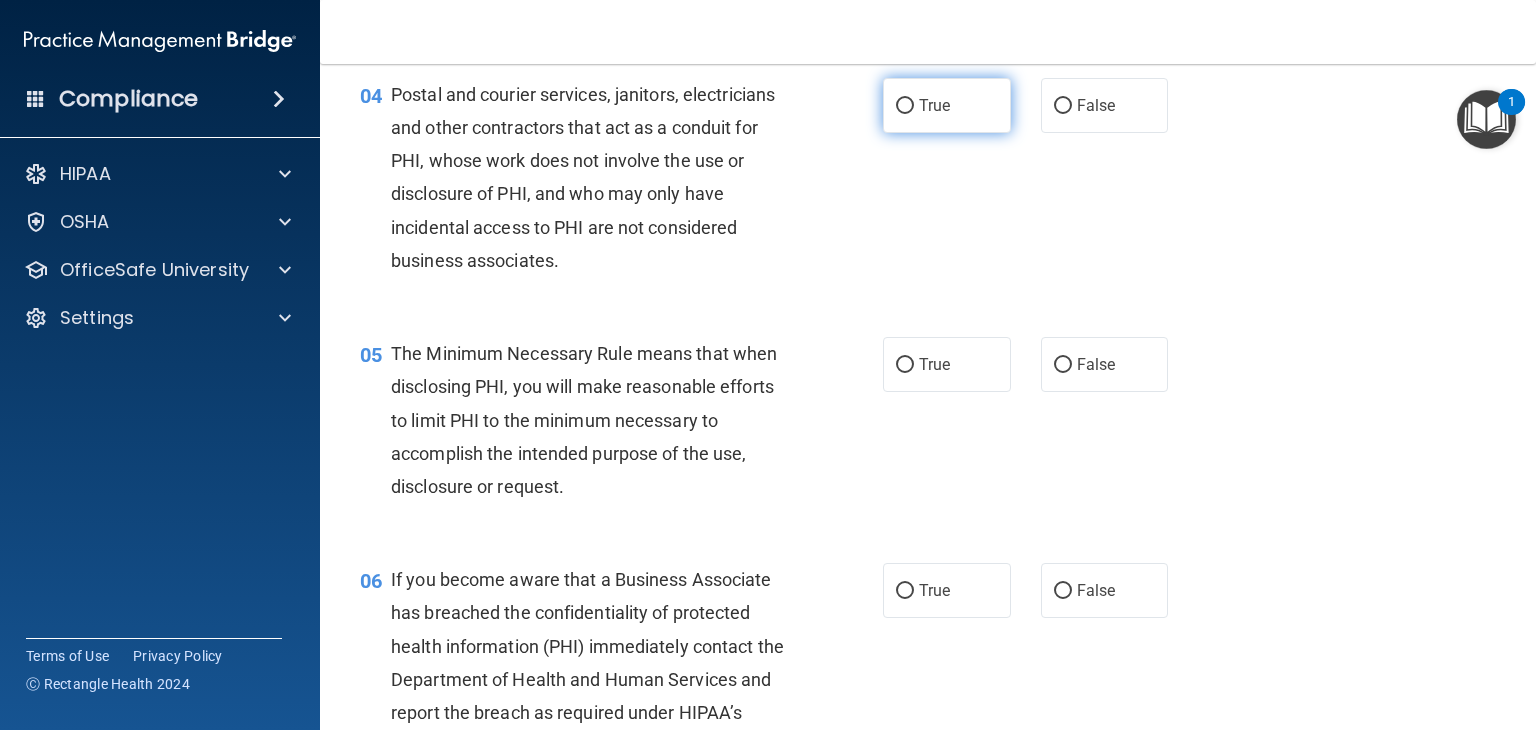 click on "True" at bounding box center (905, 106) 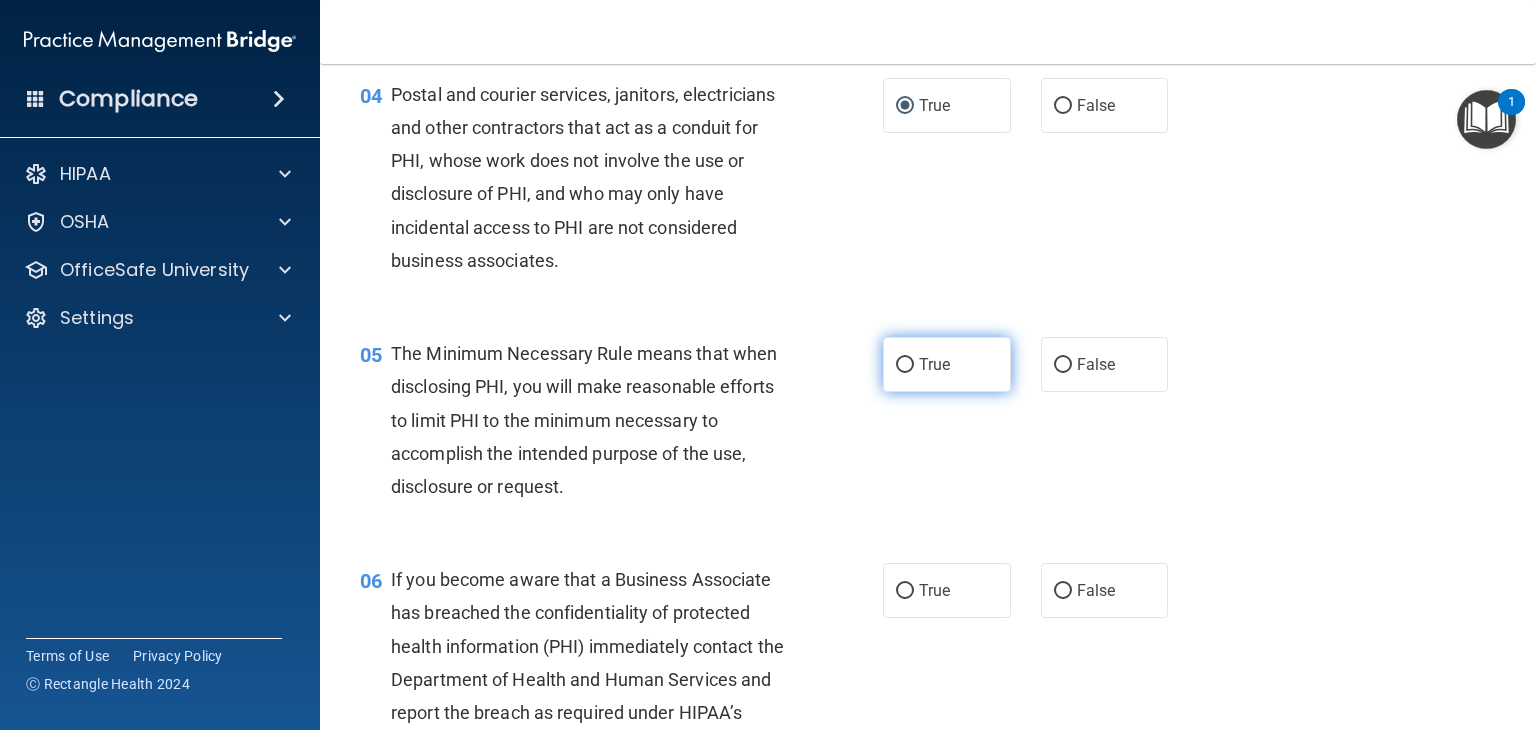 click on "True" at bounding box center [905, 365] 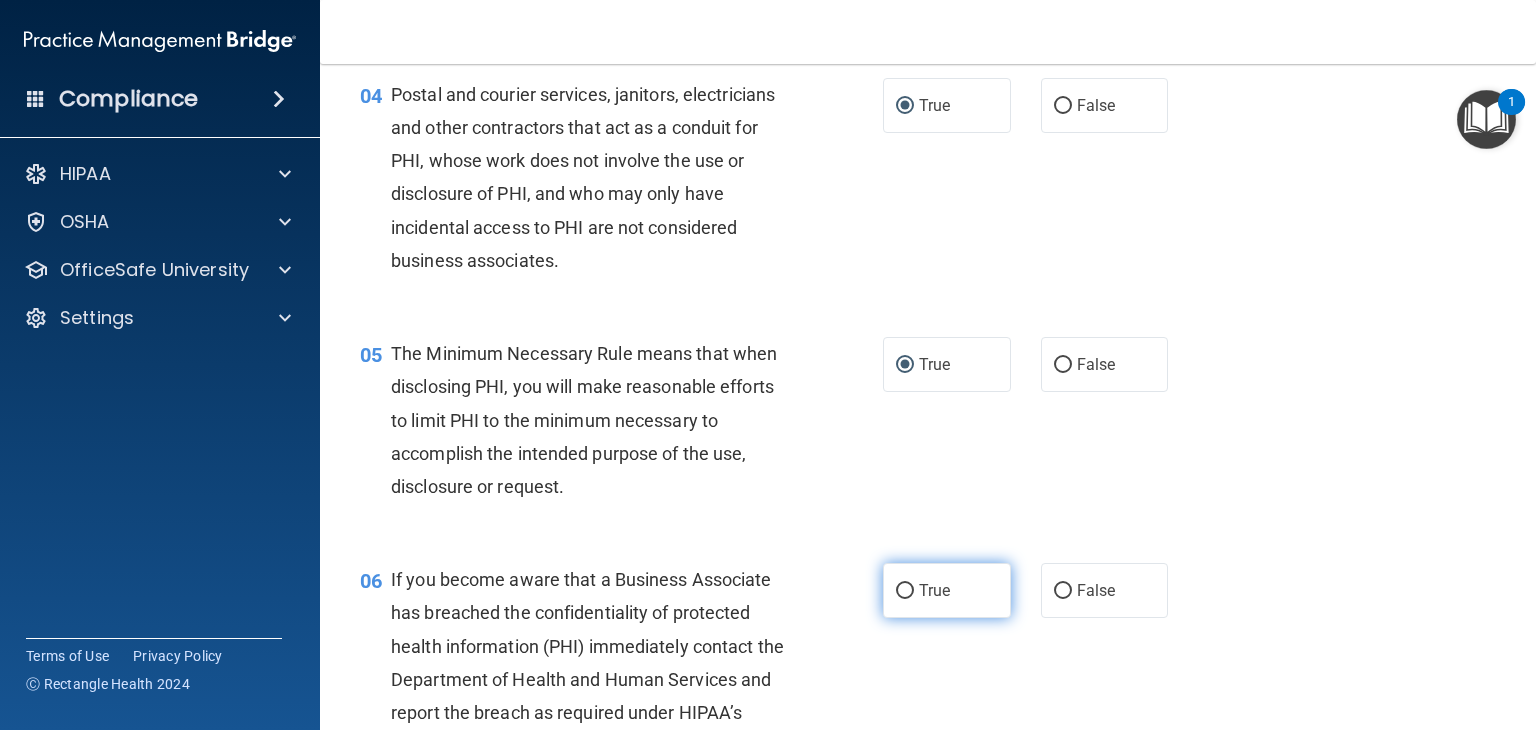 click on "True" at bounding box center (905, 591) 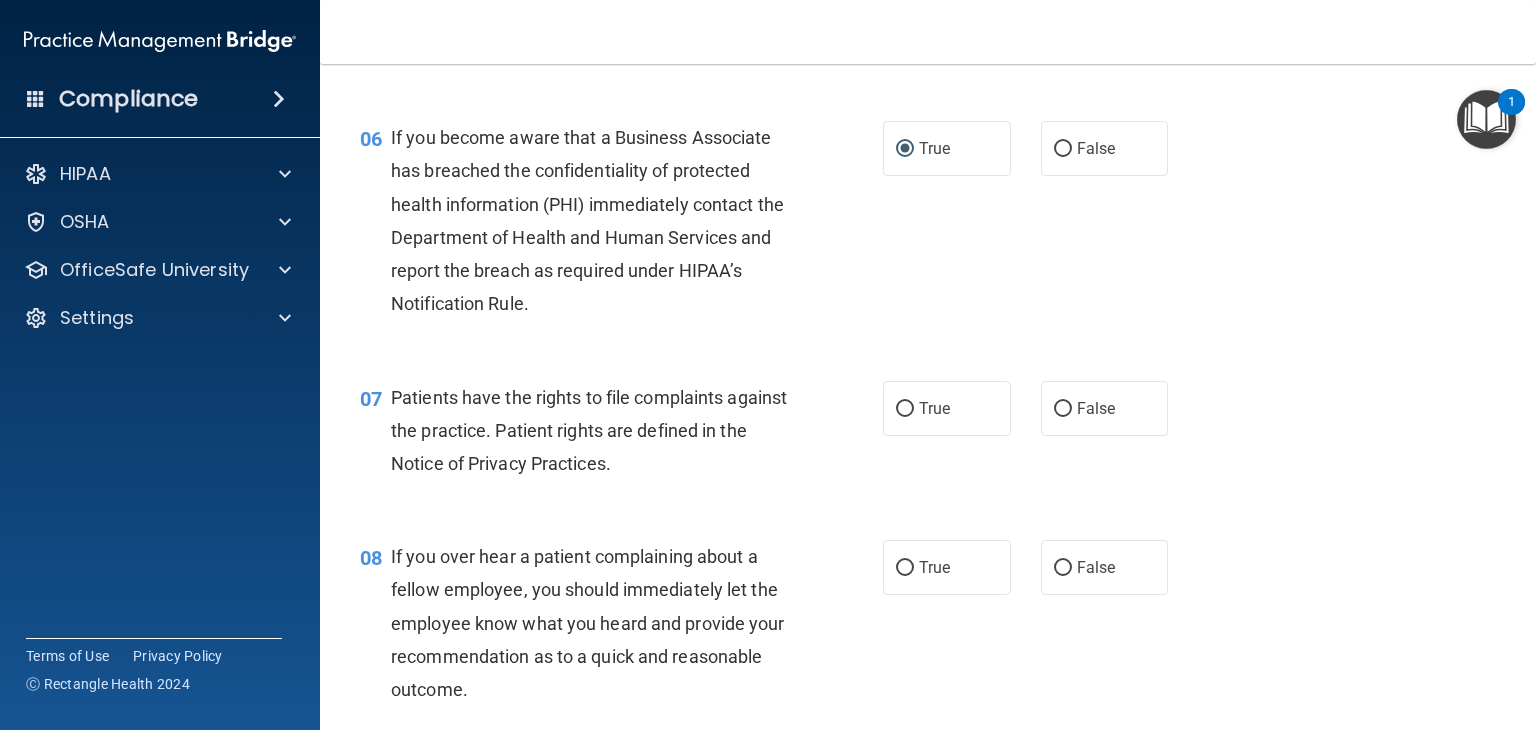 scroll, scrollTop: 1081, scrollLeft: 0, axis: vertical 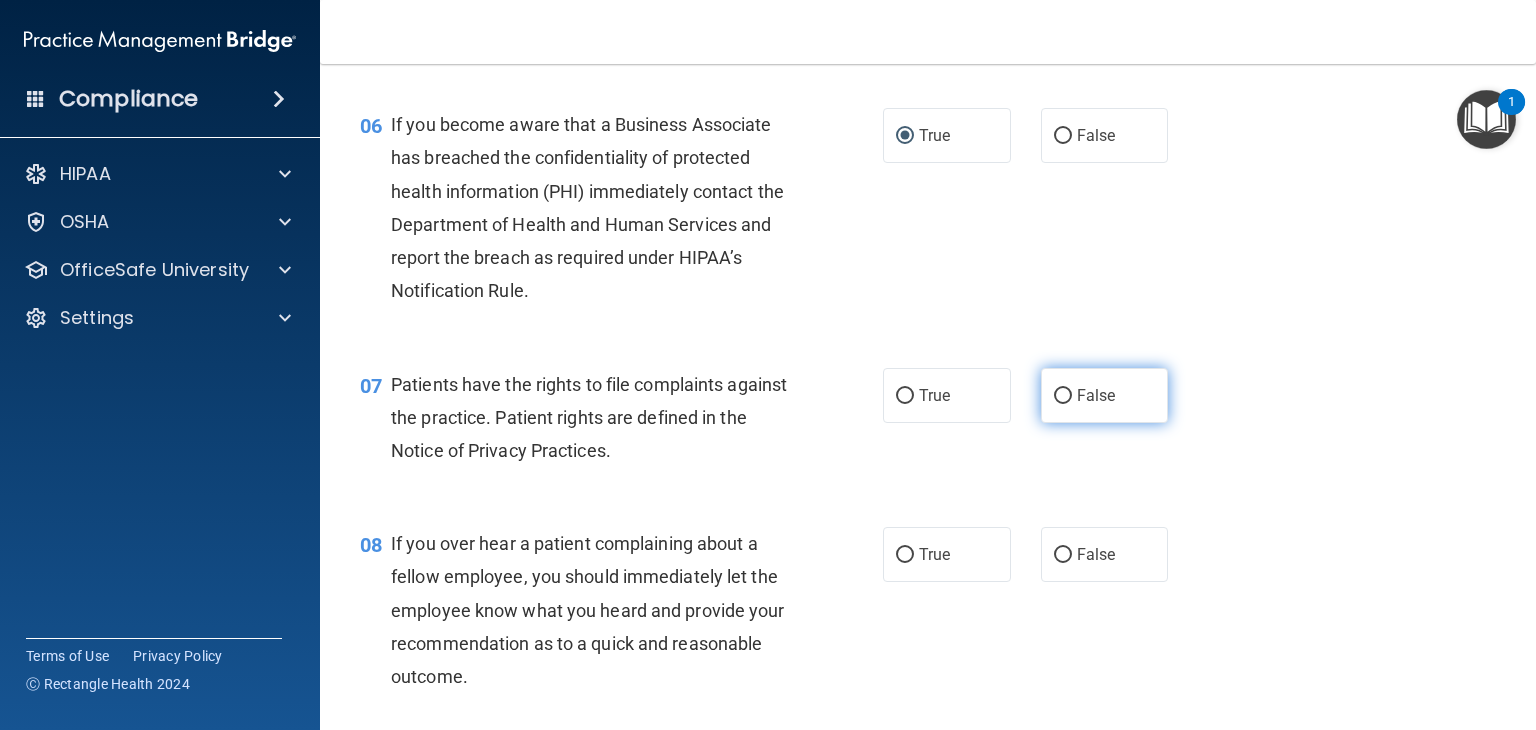 click on "False" at bounding box center (1063, 396) 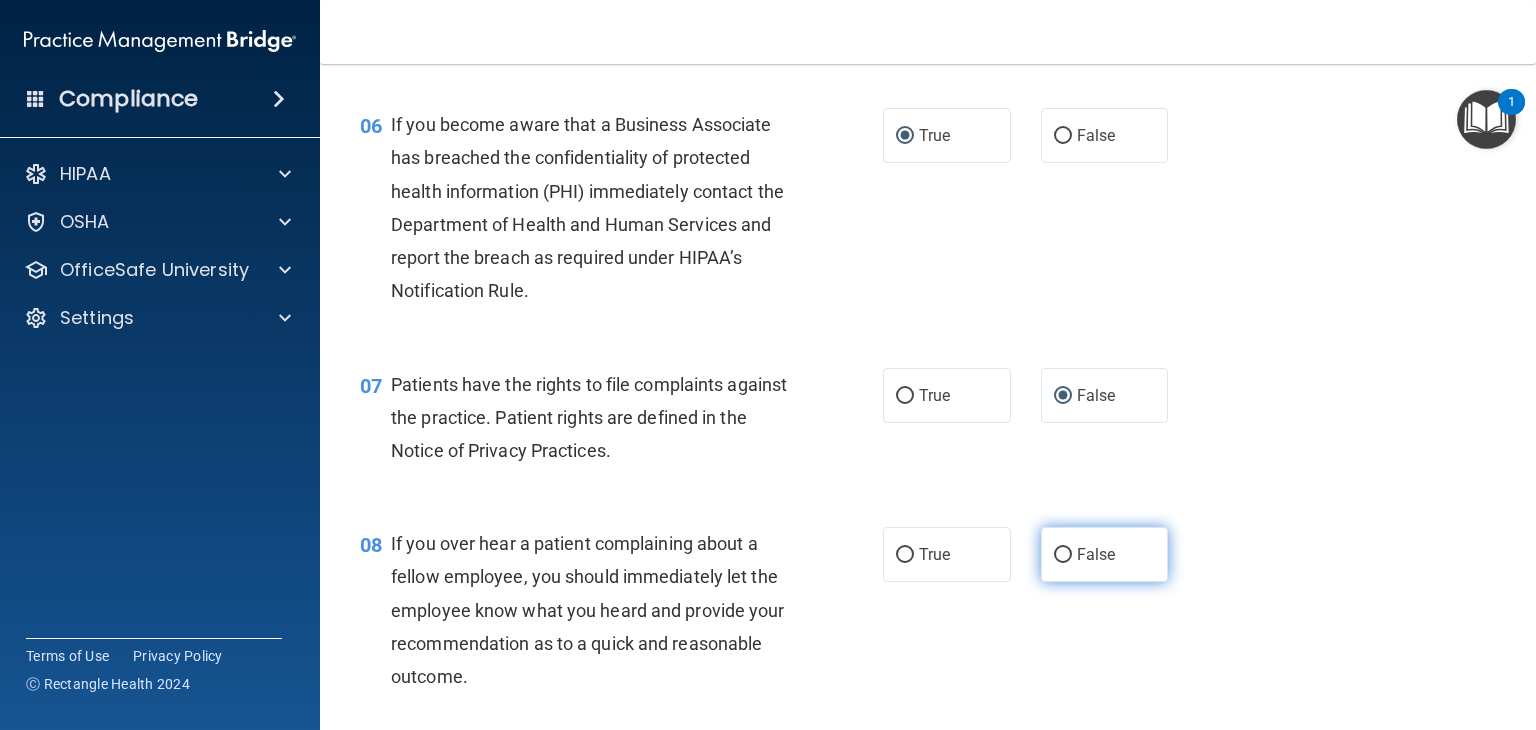 click on "False" at bounding box center (1063, 555) 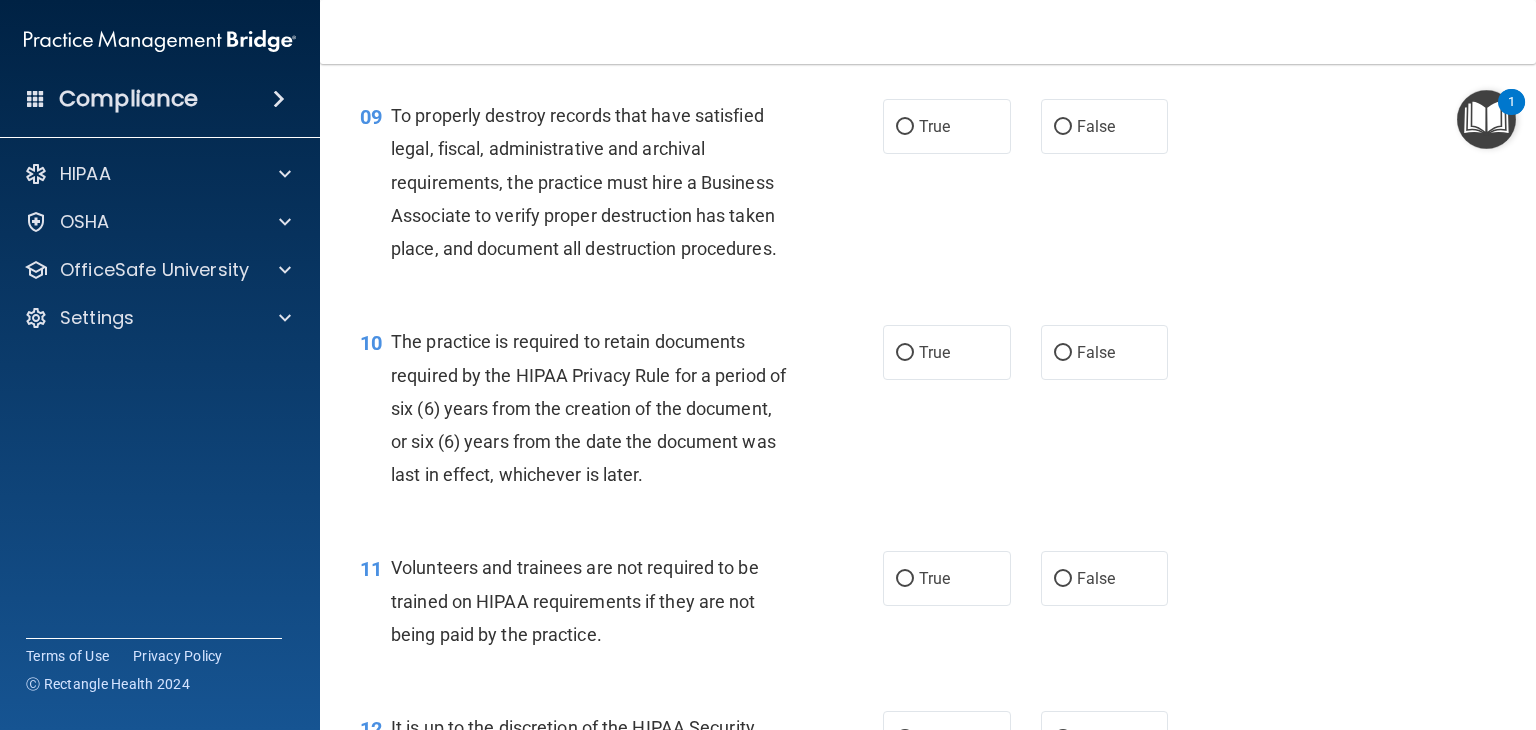 scroll, scrollTop: 1741, scrollLeft: 0, axis: vertical 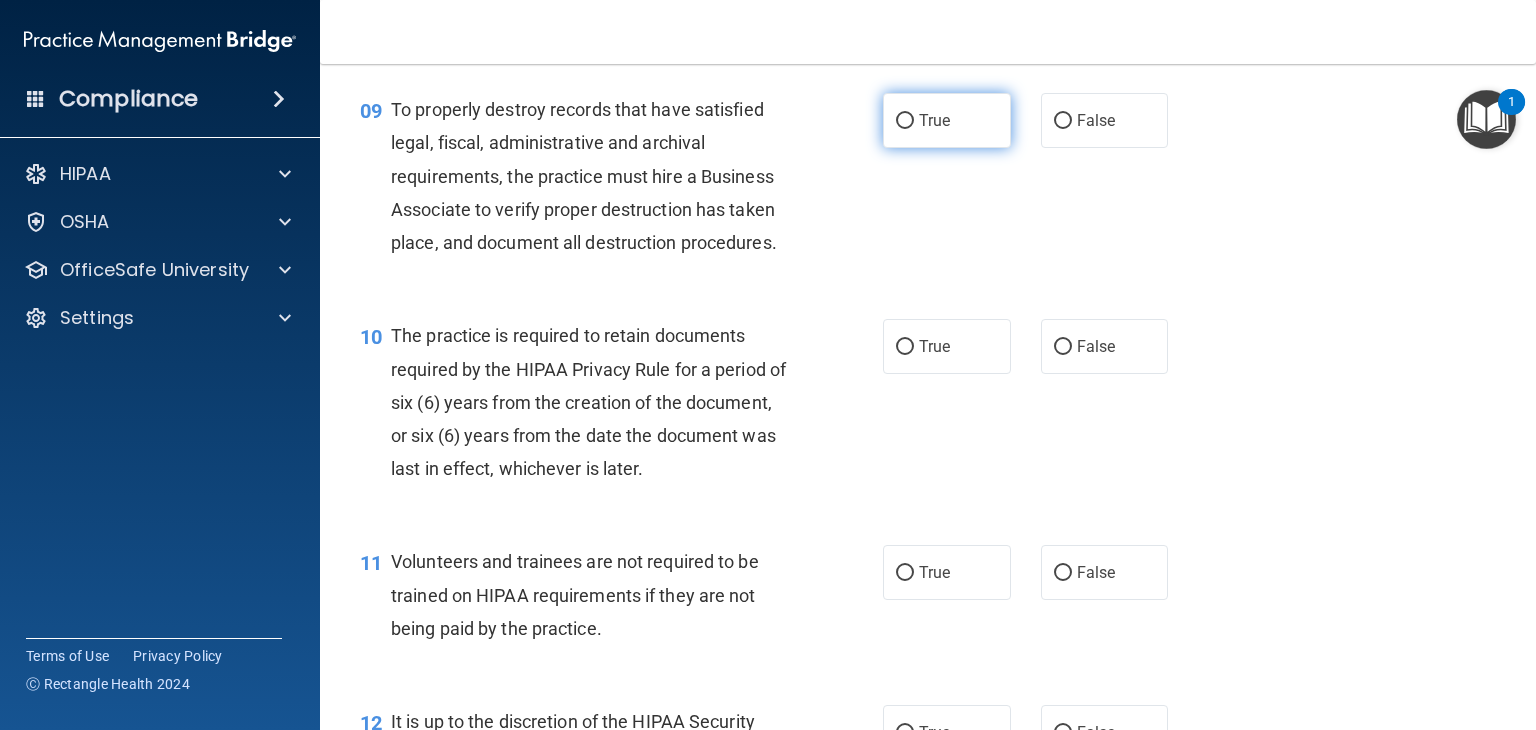click on "True" at bounding box center (905, 121) 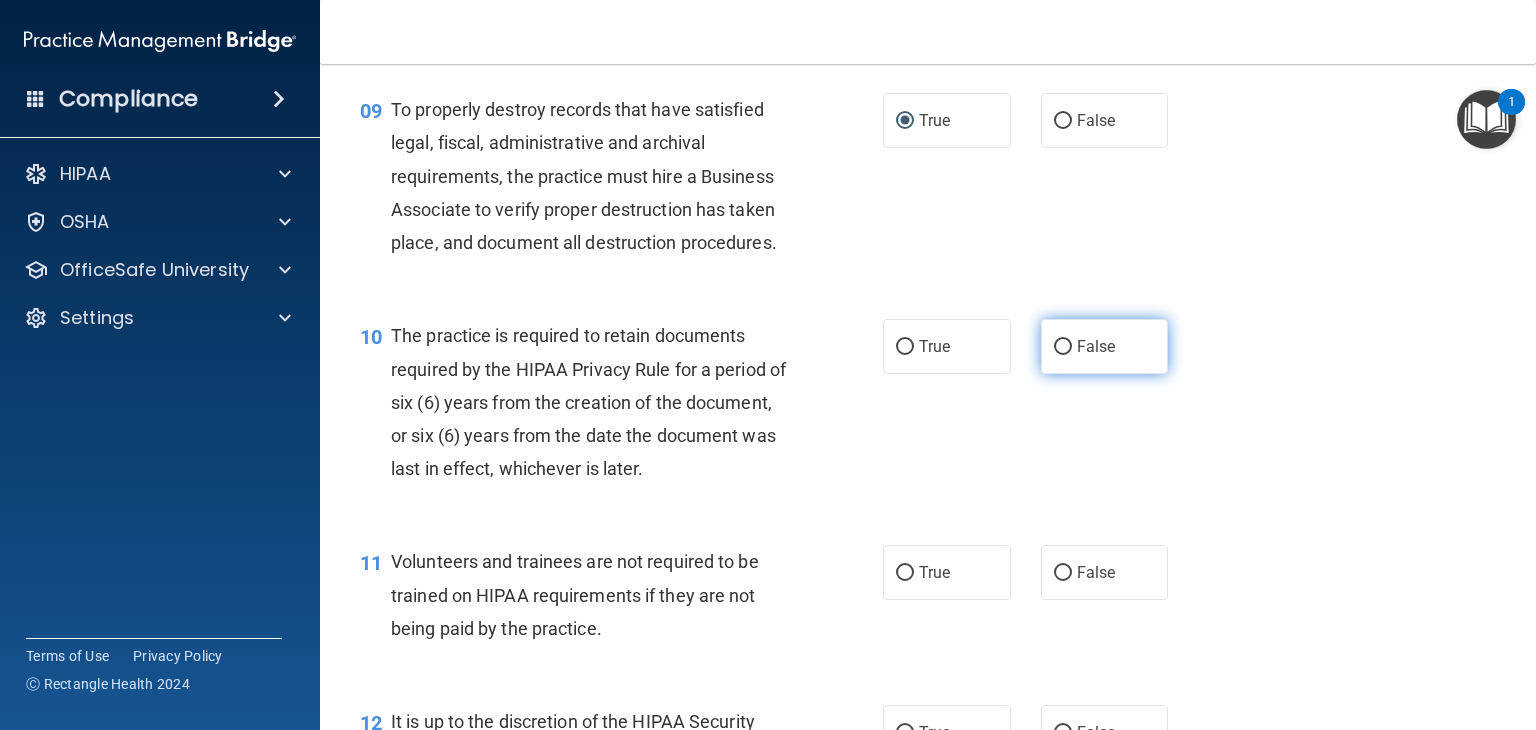 click on "False" at bounding box center [1063, 347] 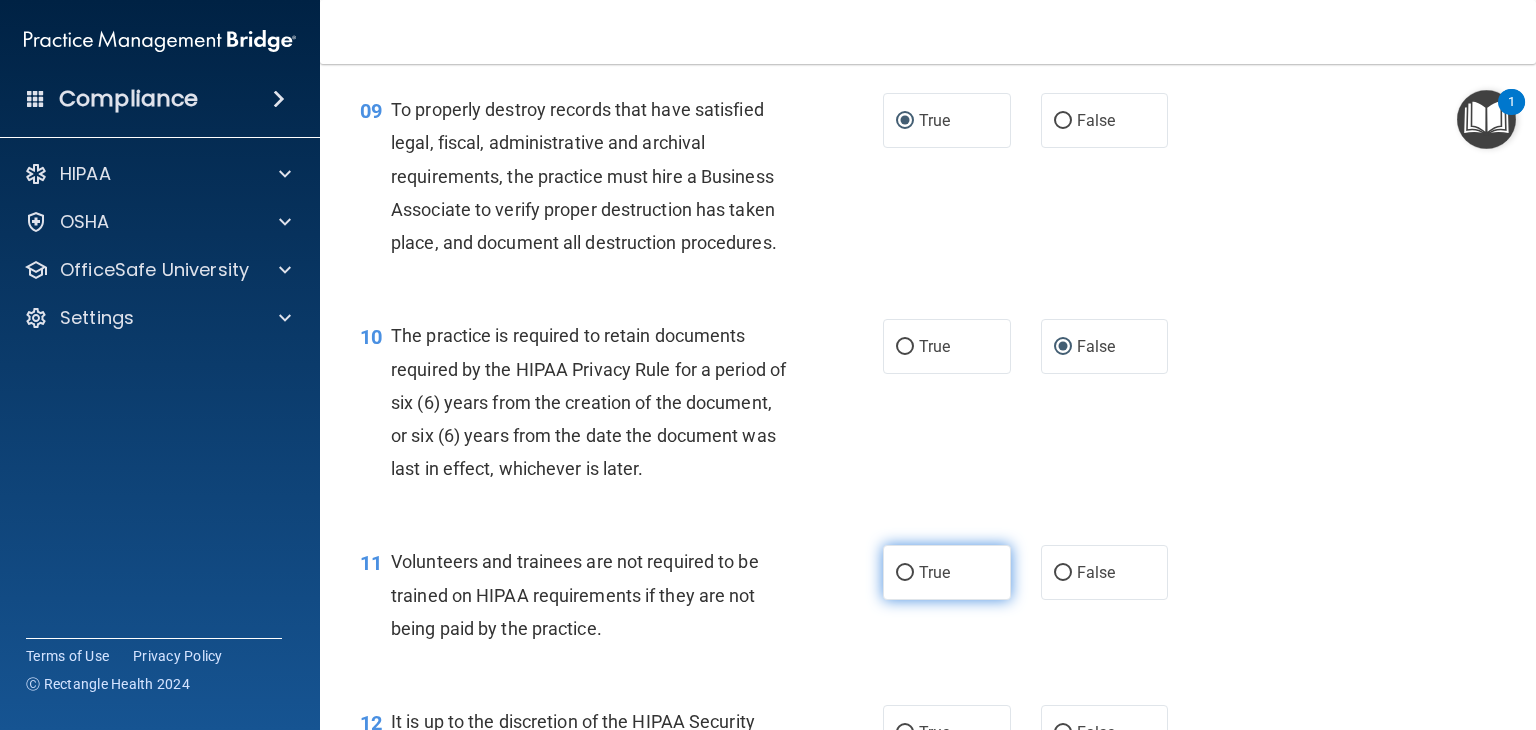 click on "True" at bounding box center [905, 573] 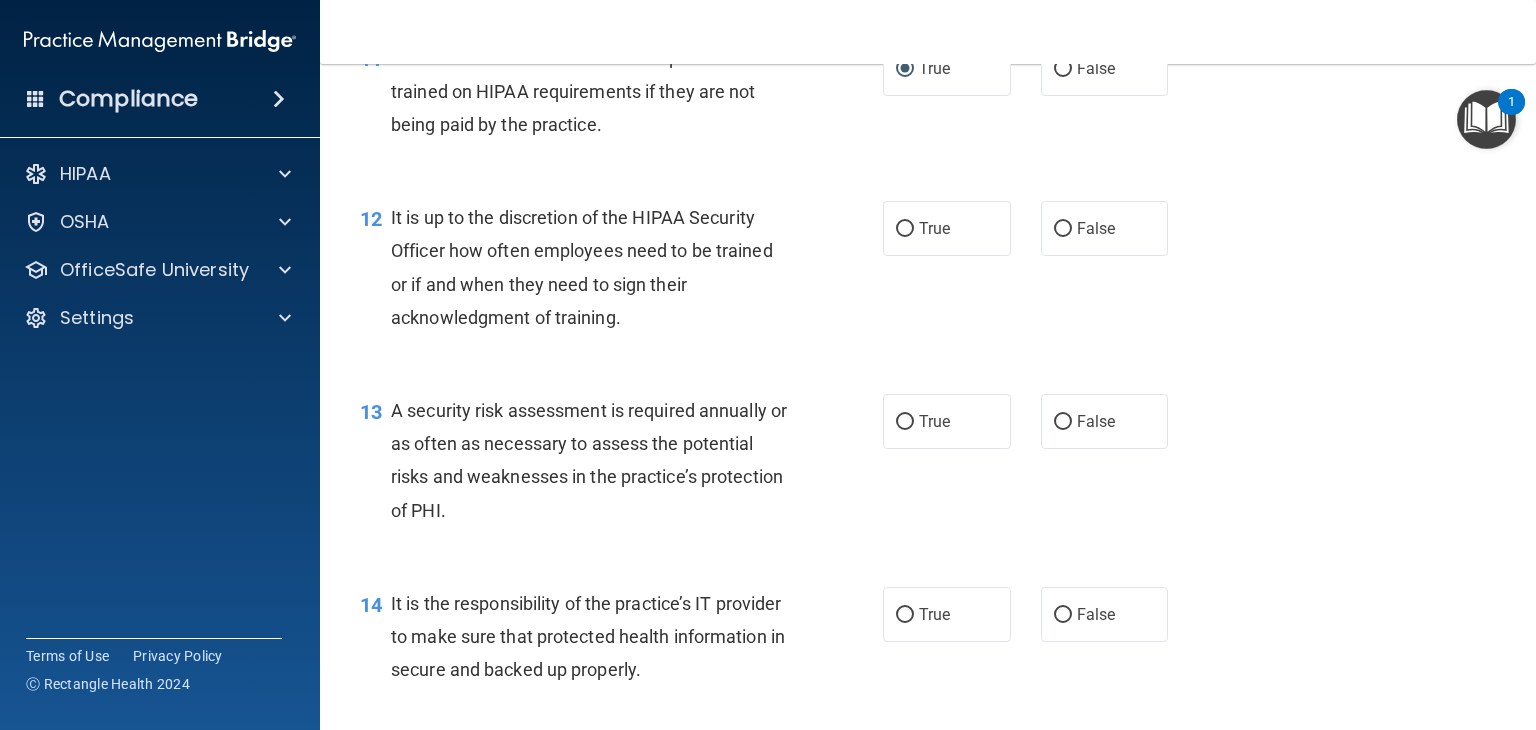 scroll, scrollTop: 2252, scrollLeft: 0, axis: vertical 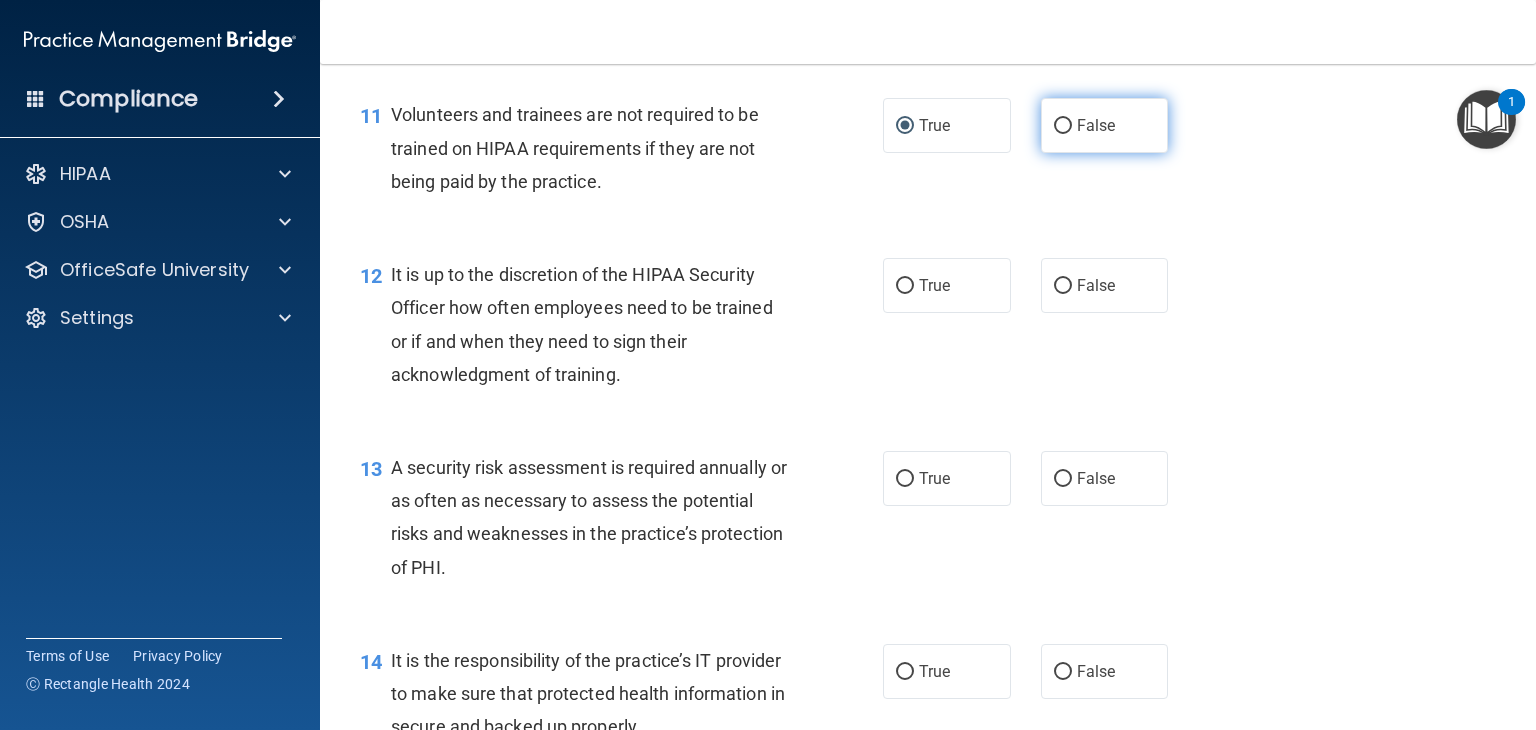 click on "False" at bounding box center [1063, 126] 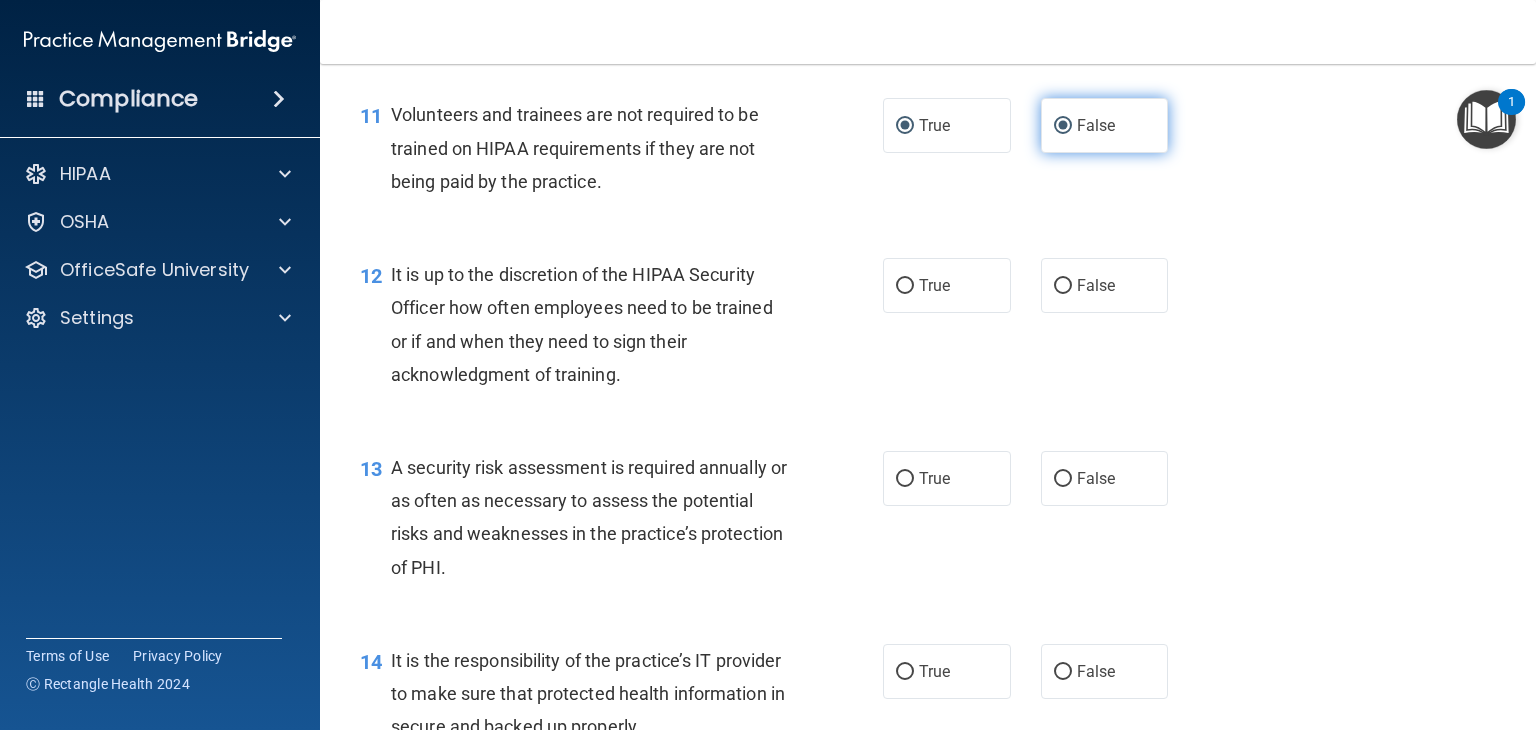 radio on "false" 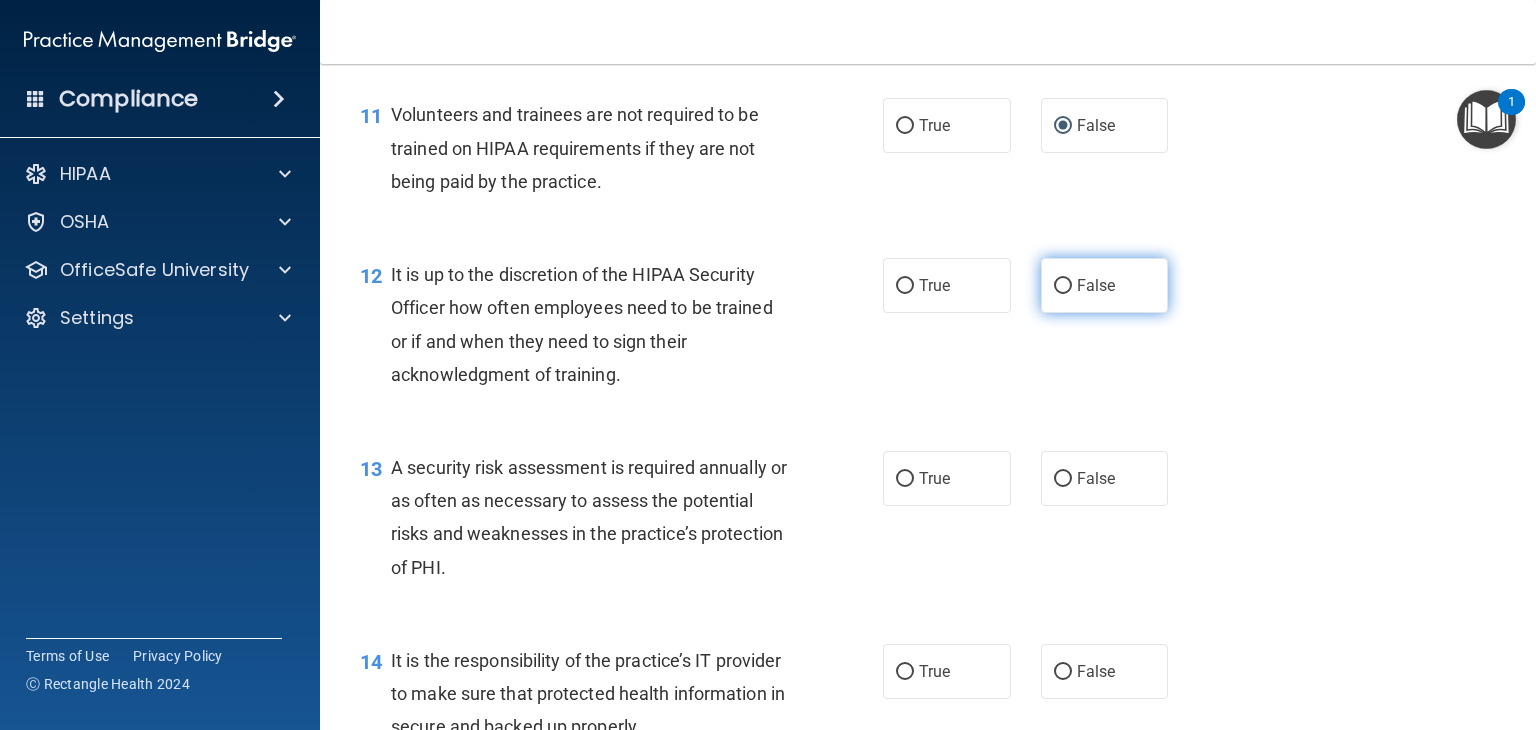 click on "False" at bounding box center [1063, 286] 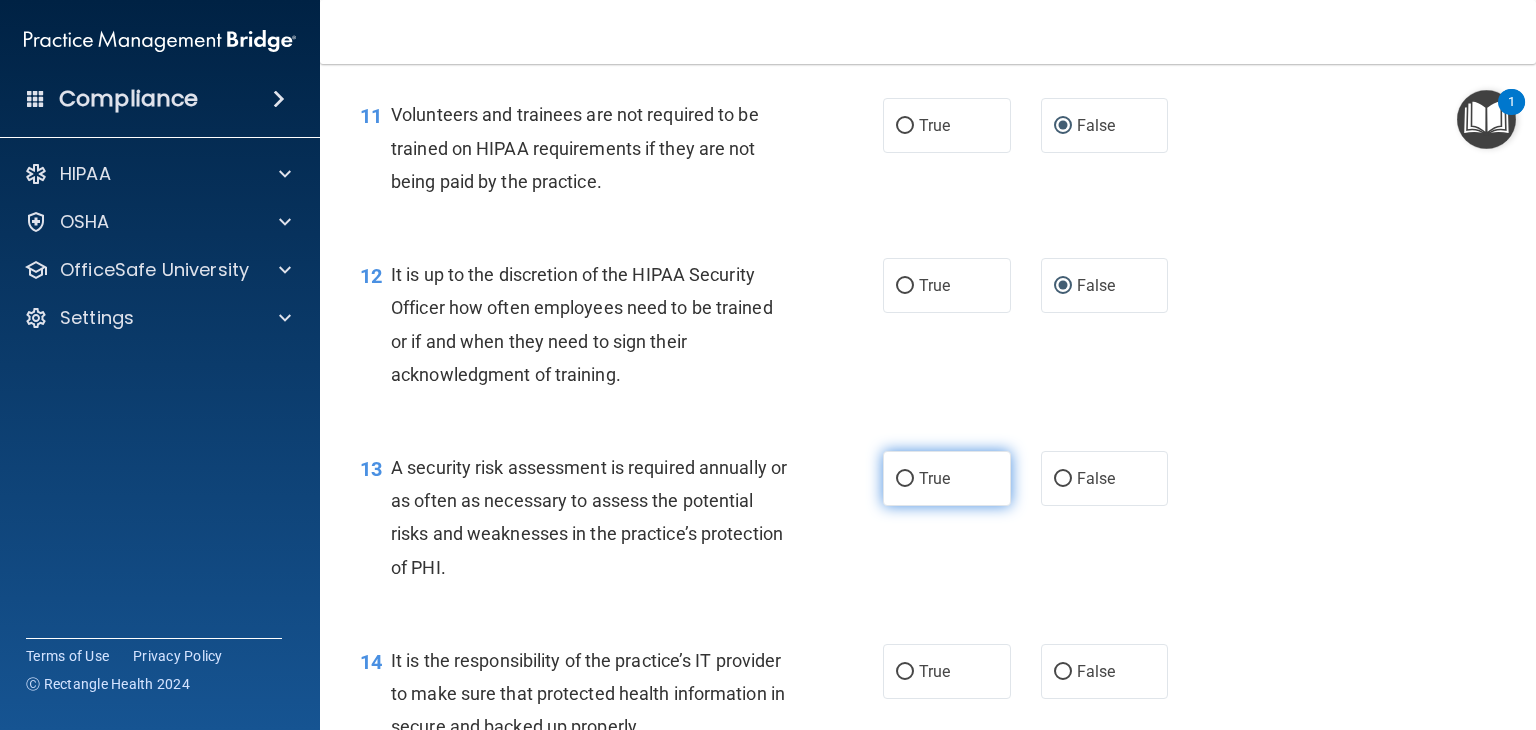 click on "True" at bounding box center [905, 479] 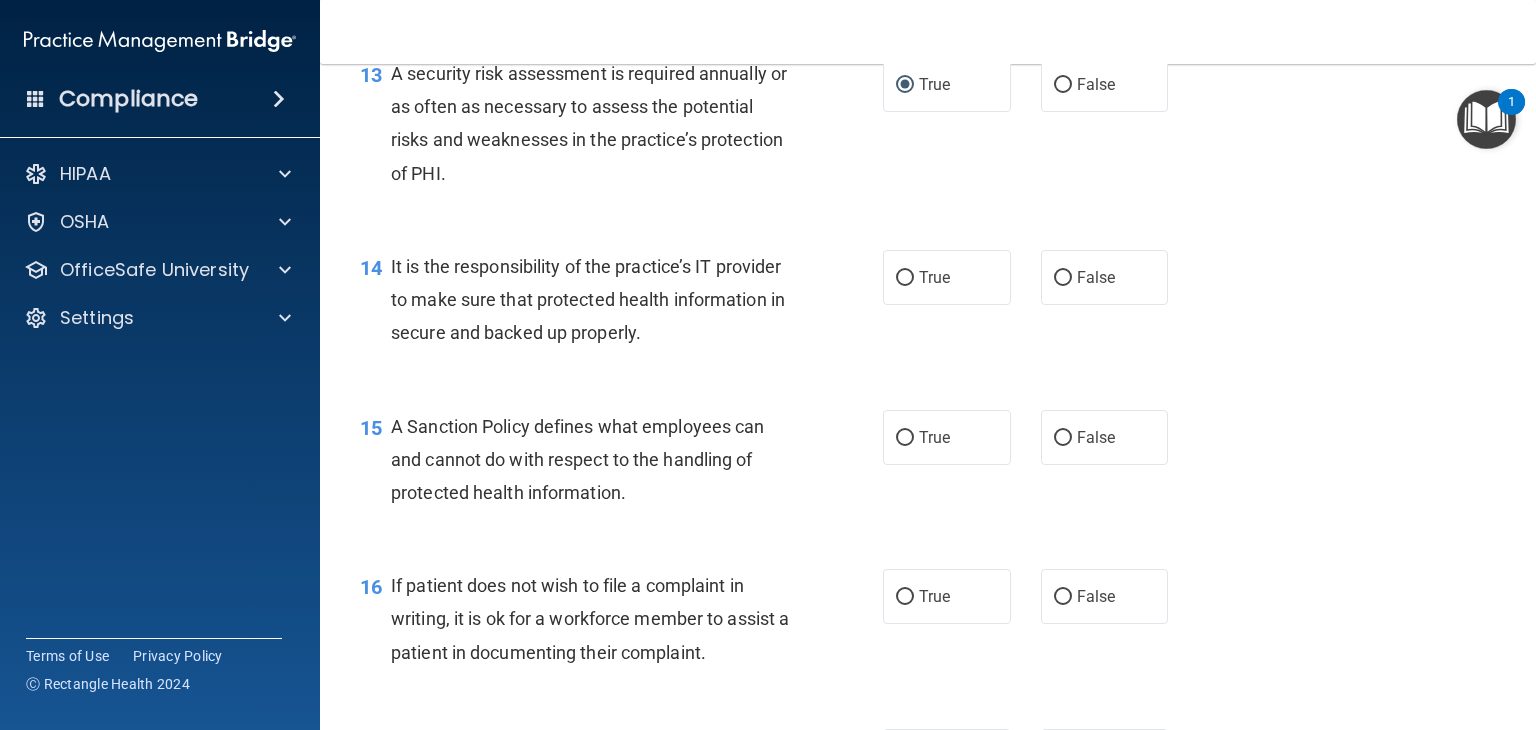 scroll, scrollTop: 2721, scrollLeft: 0, axis: vertical 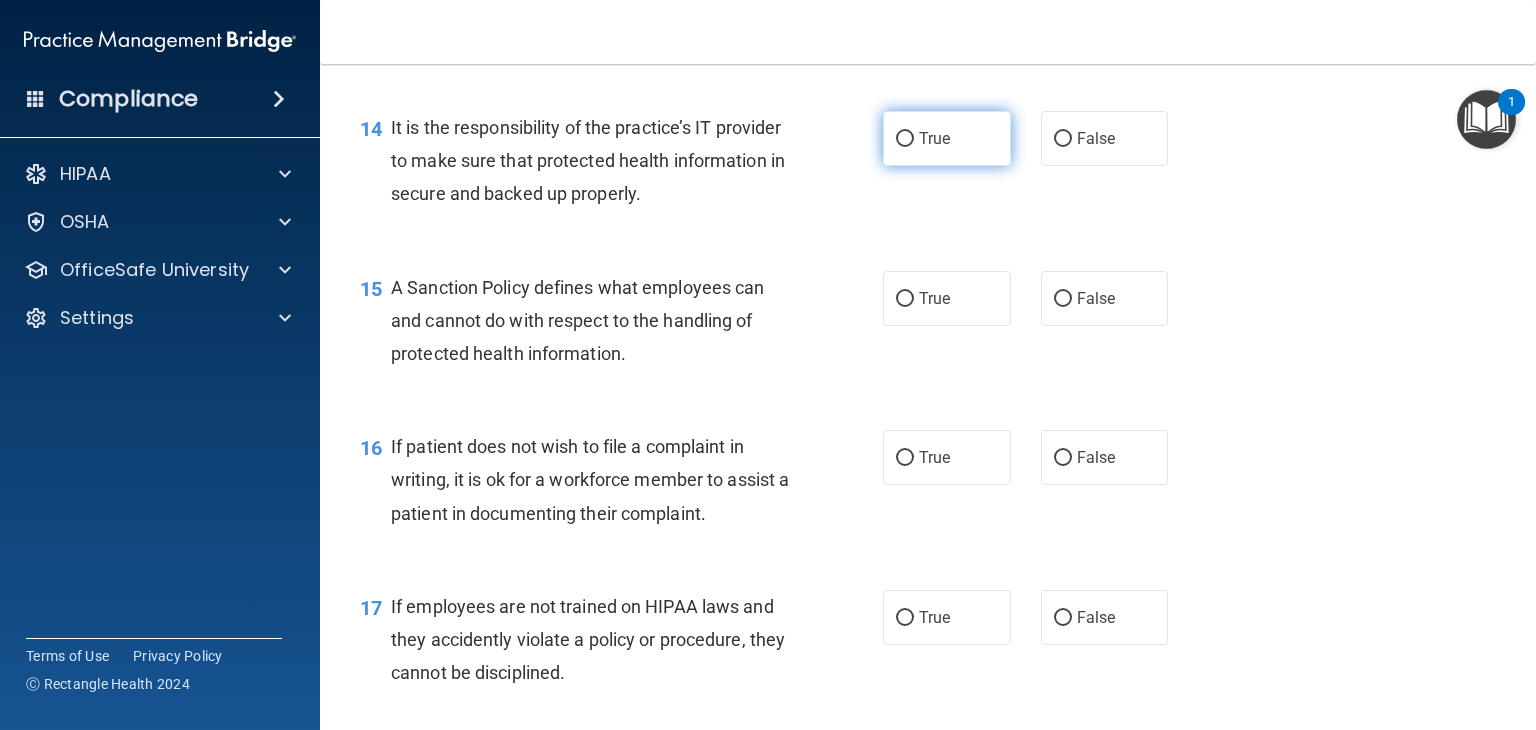 click on "True" at bounding box center (905, 139) 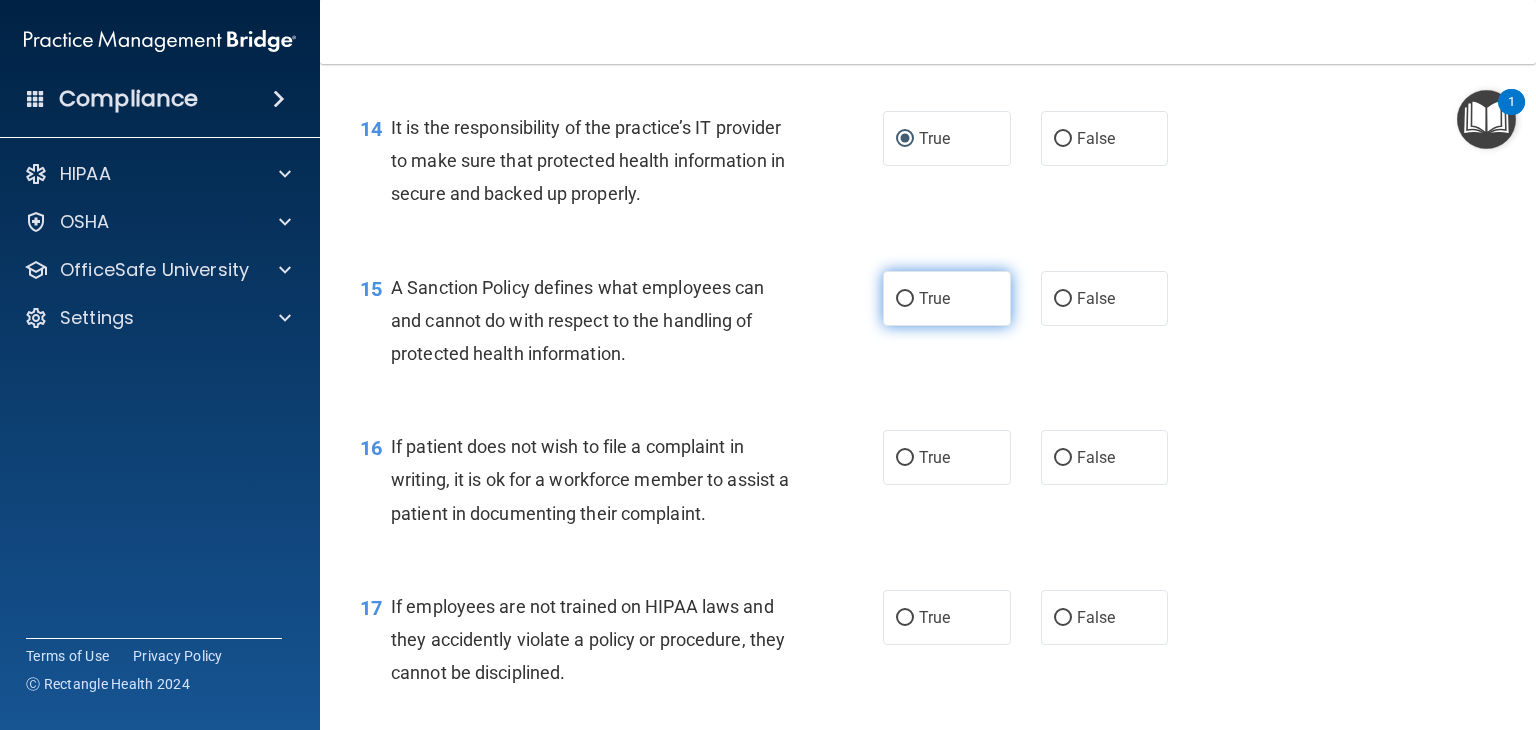 click on "True" at bounding box center [905, 299] 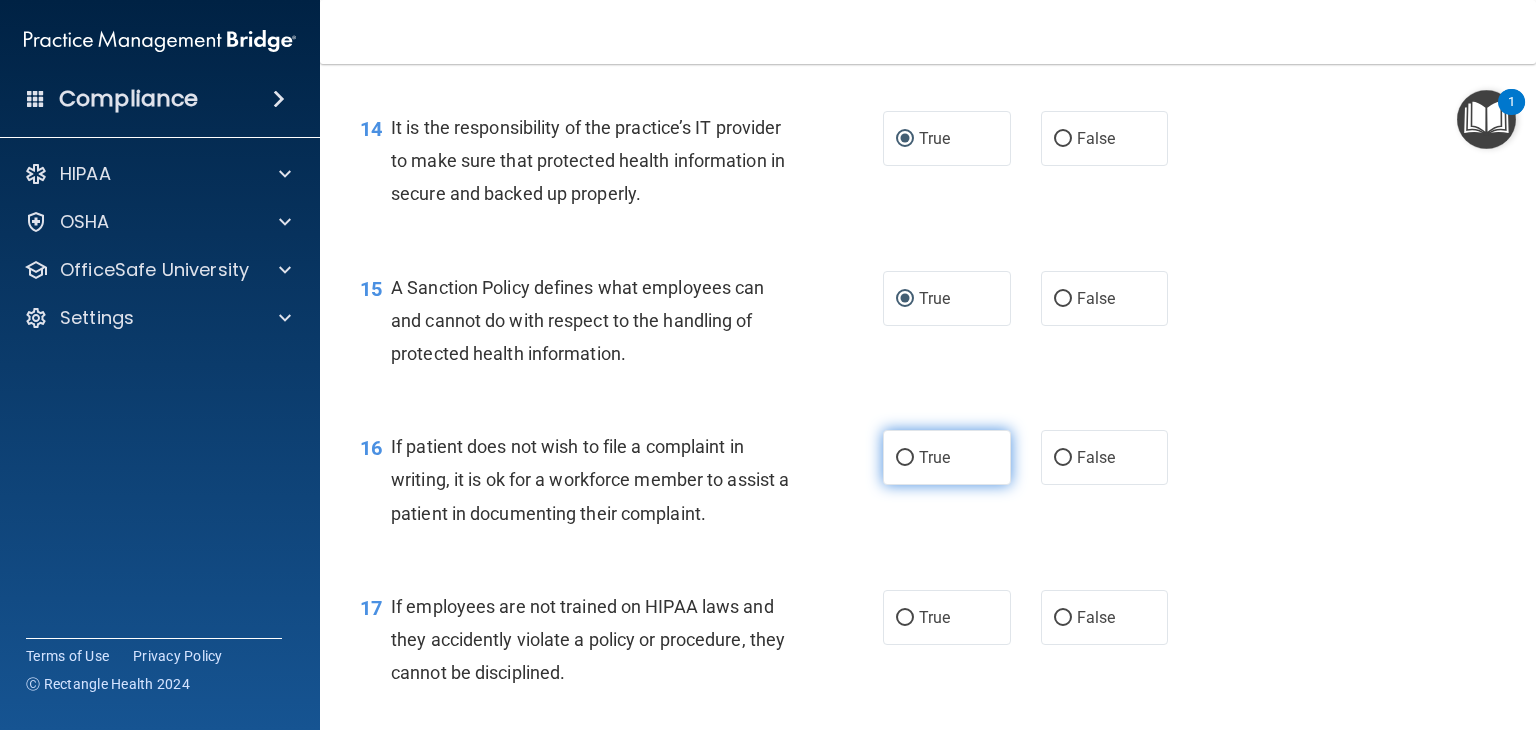 click on "True" at bounding box center (905, 458) 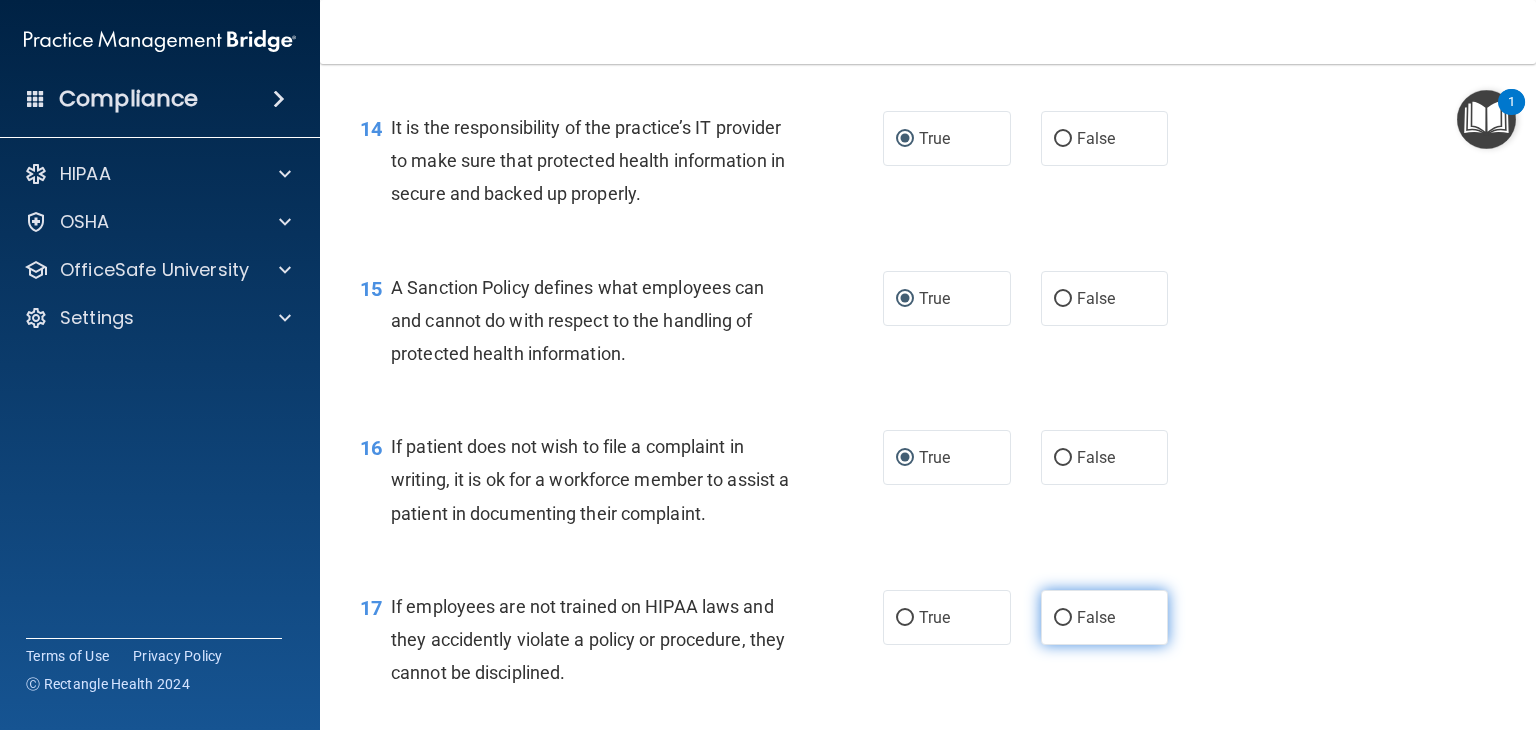 click on "False" at bounding box center (1063, 618) 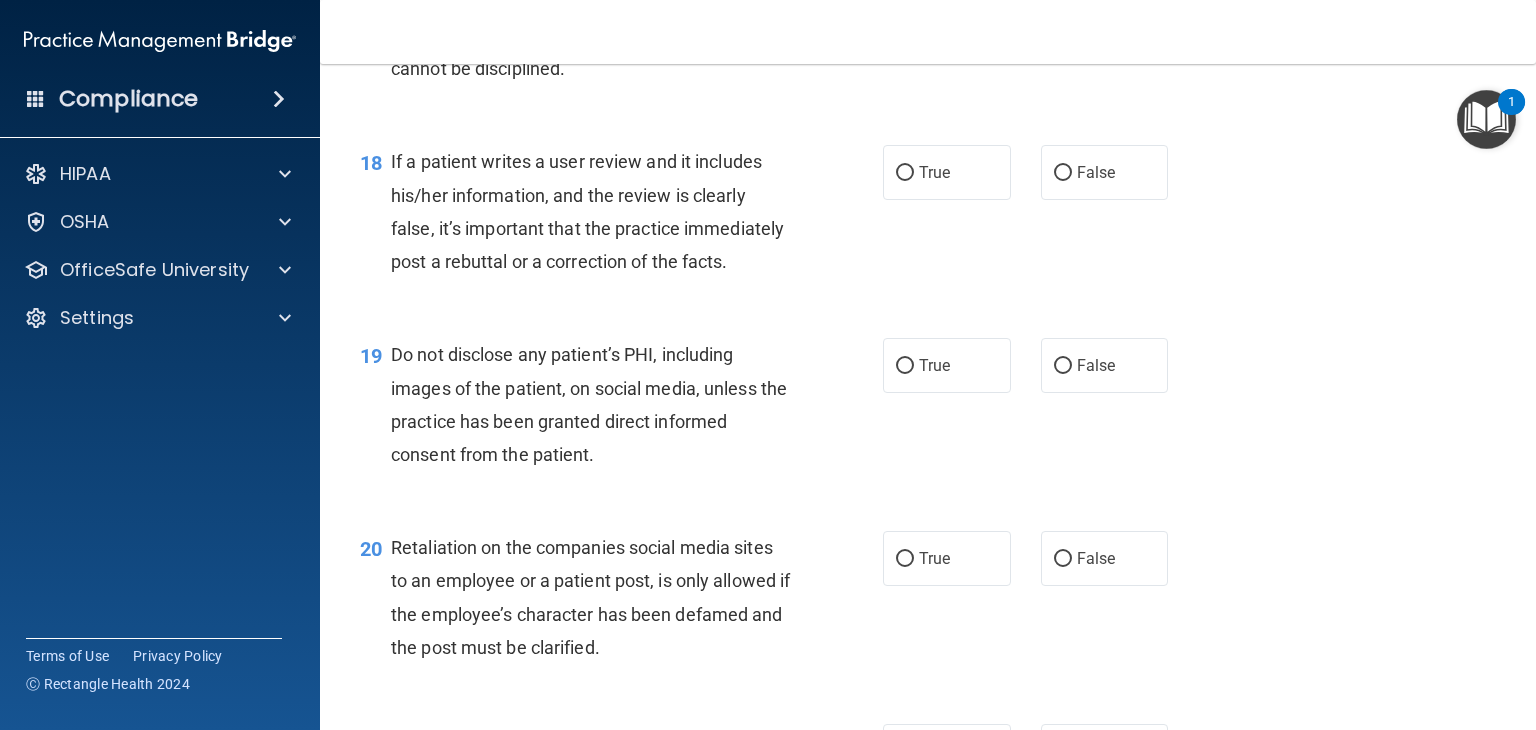 scroll, scrollTop: 3360, scrollLeft: 0, axis: vertical 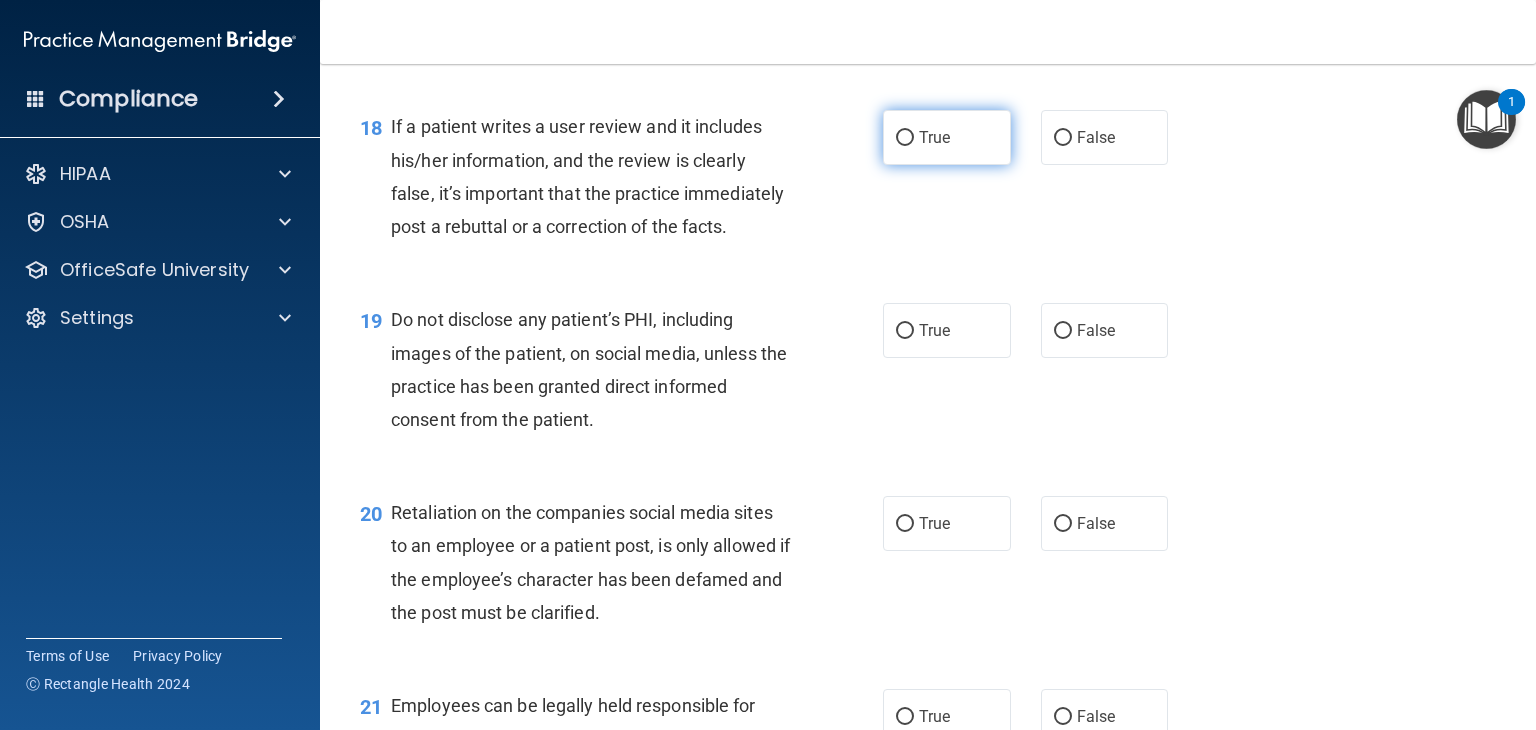 click on "True" at bounding box center [947, 137] 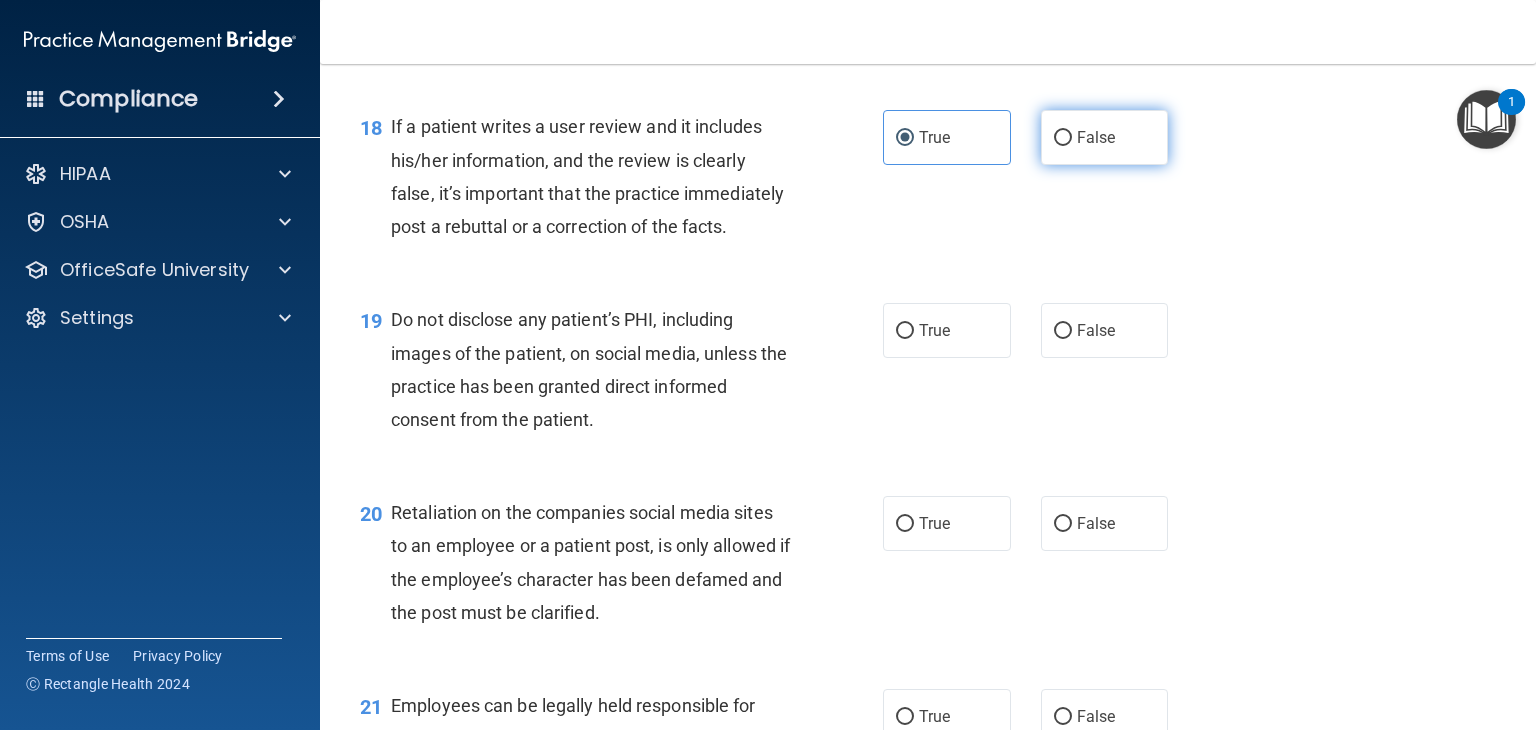click on "False" at bounding box center (1063, 138) 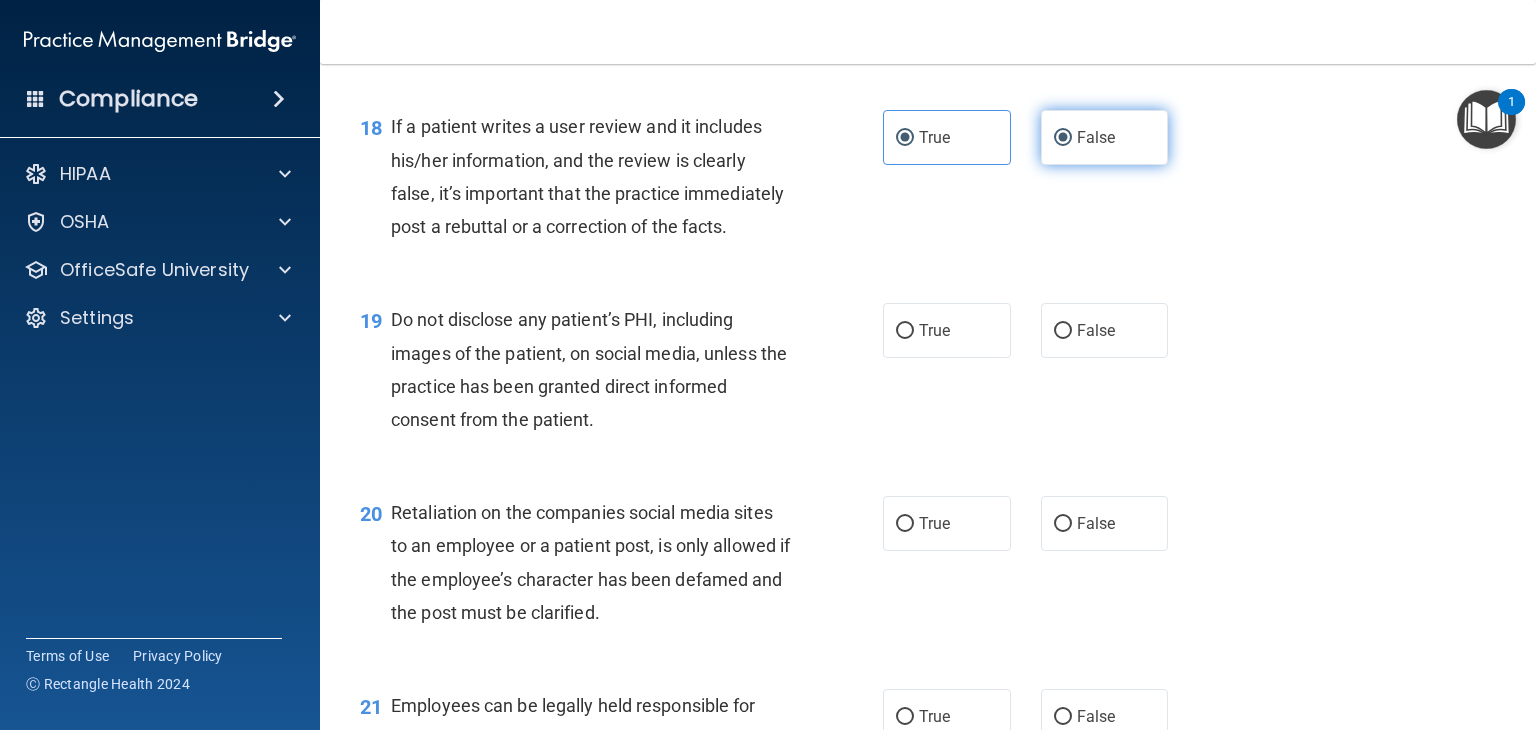 radio on "false" 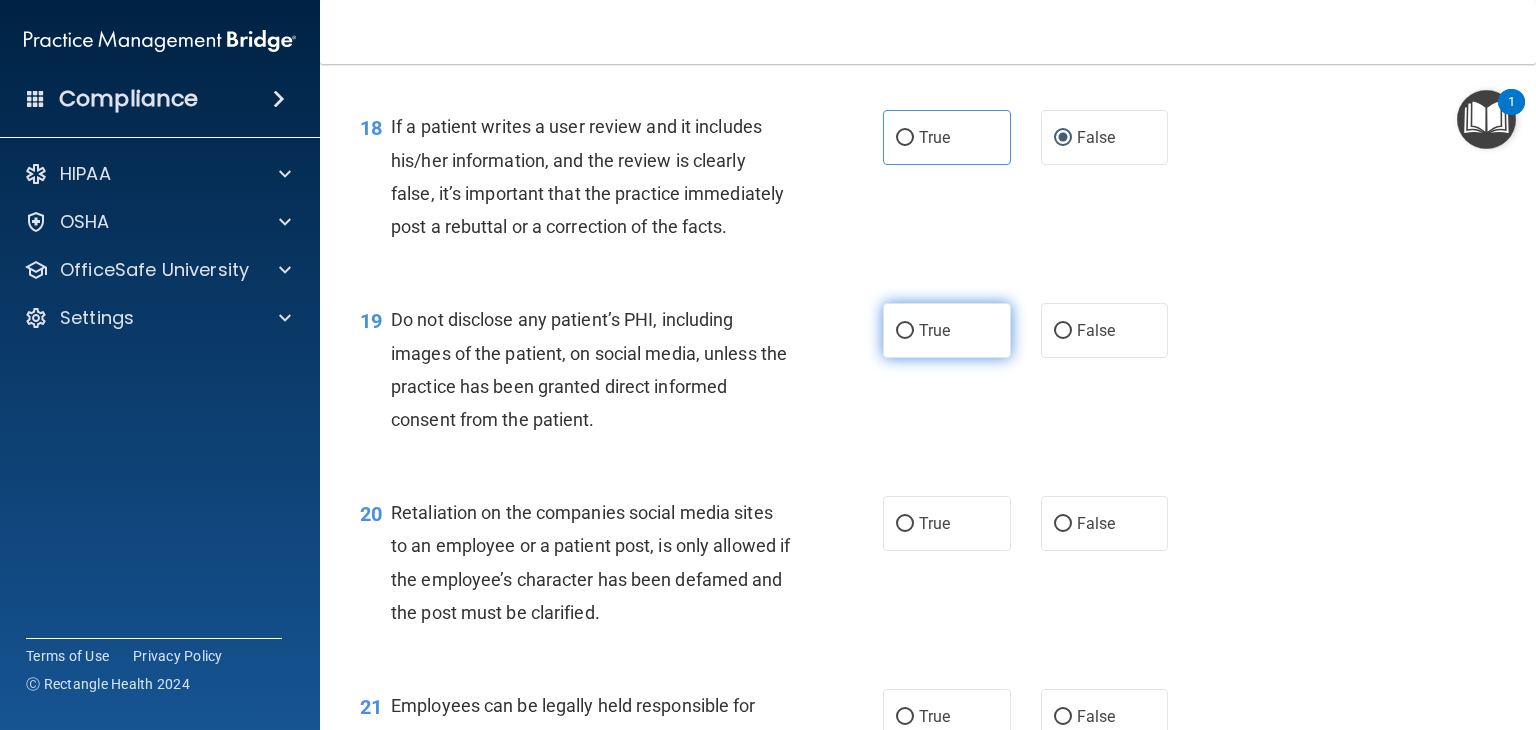 click on "True" at bounding box center [905, 331] 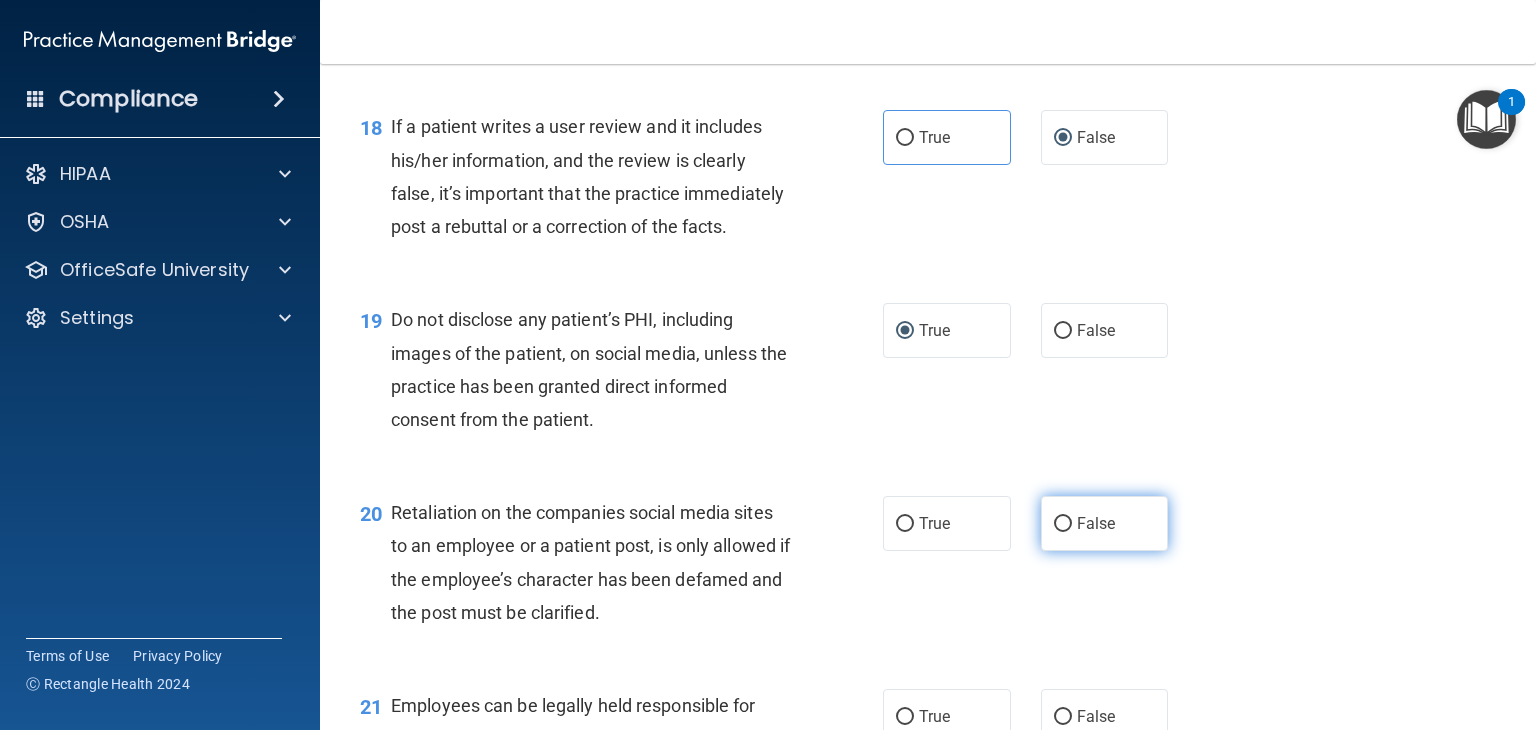 click on "False" at bounding box center (1063, 524) 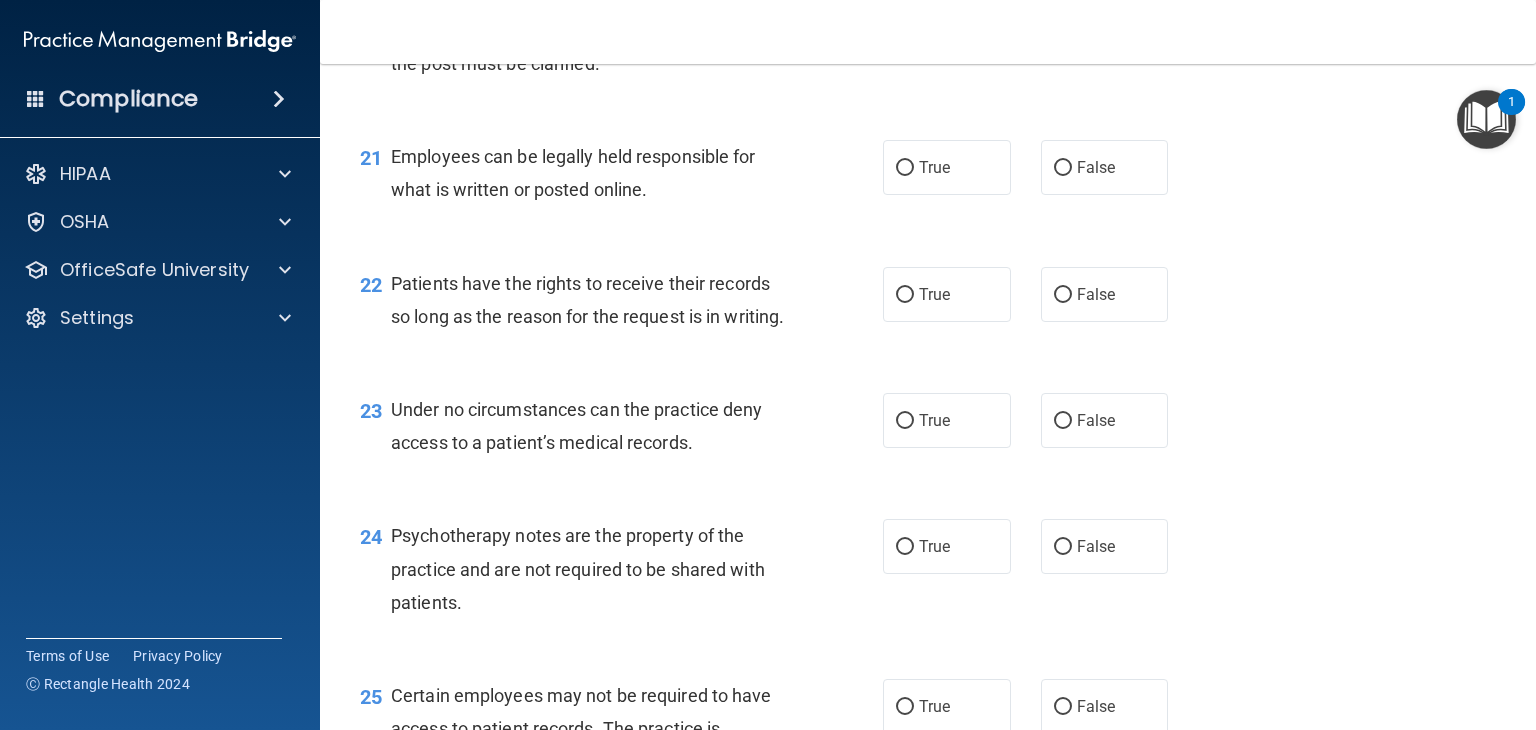 scroll, scrollTop: 3937, scrollLeft: 0, axis: vertical 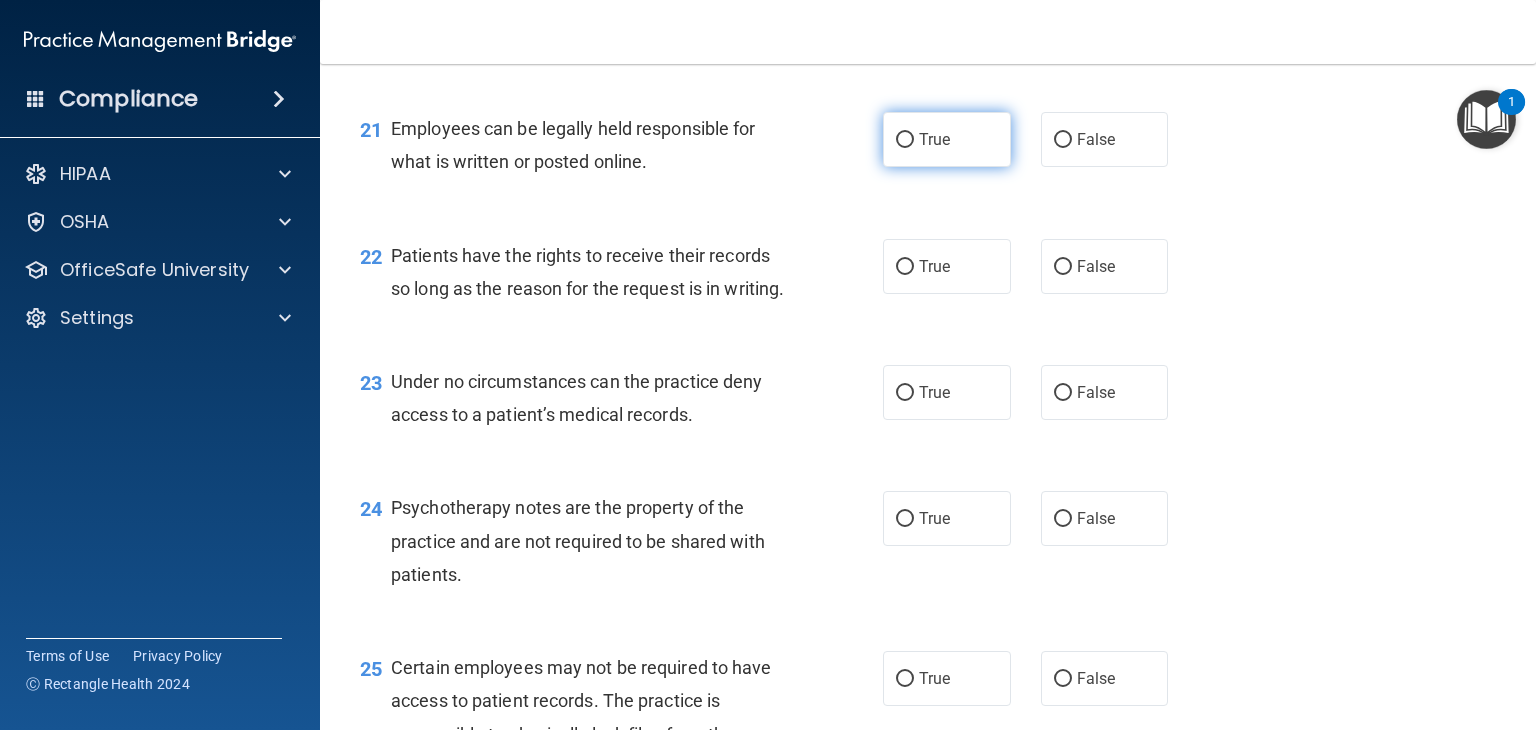 click on "True" at bounding box center (905, 140) 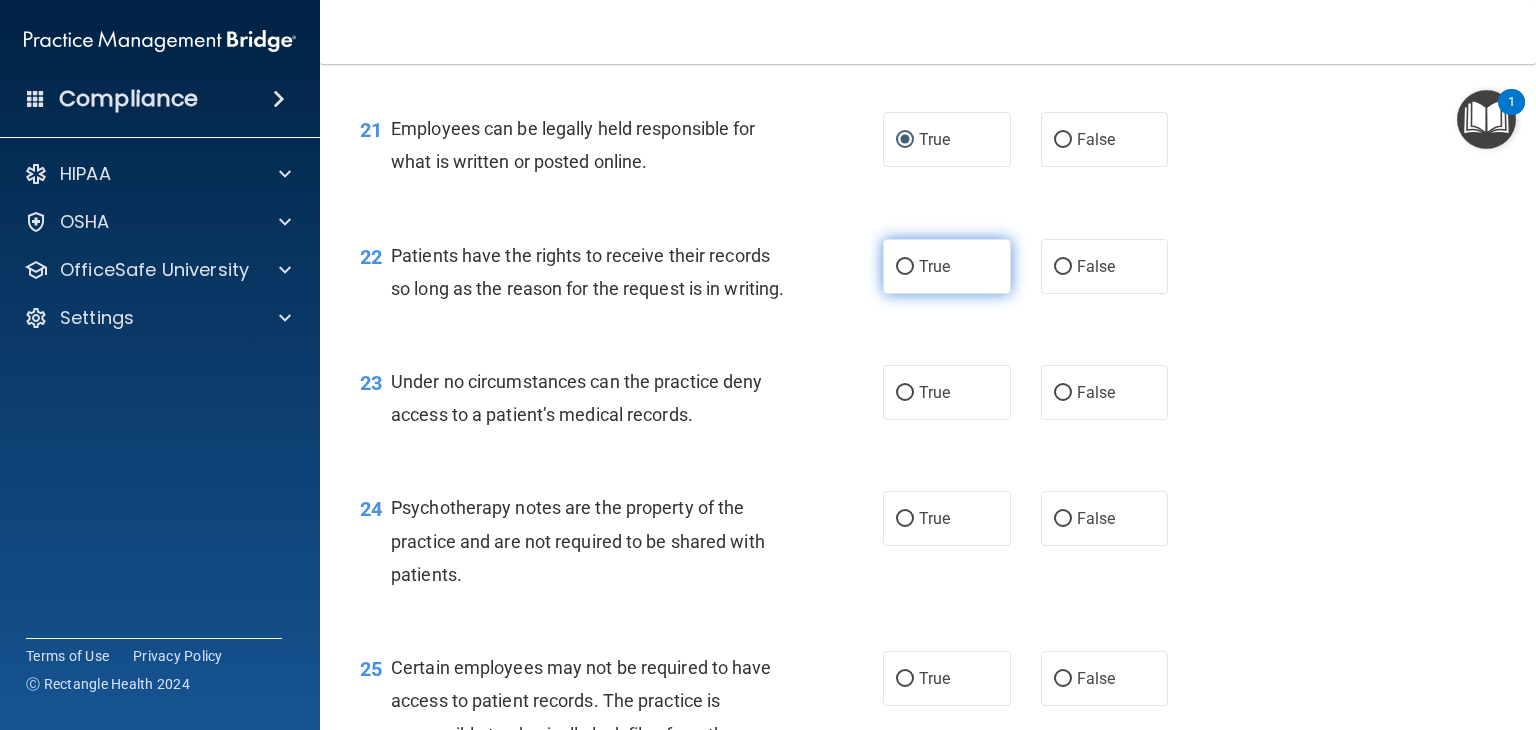 click on "True" at bounding box center [905, 267] 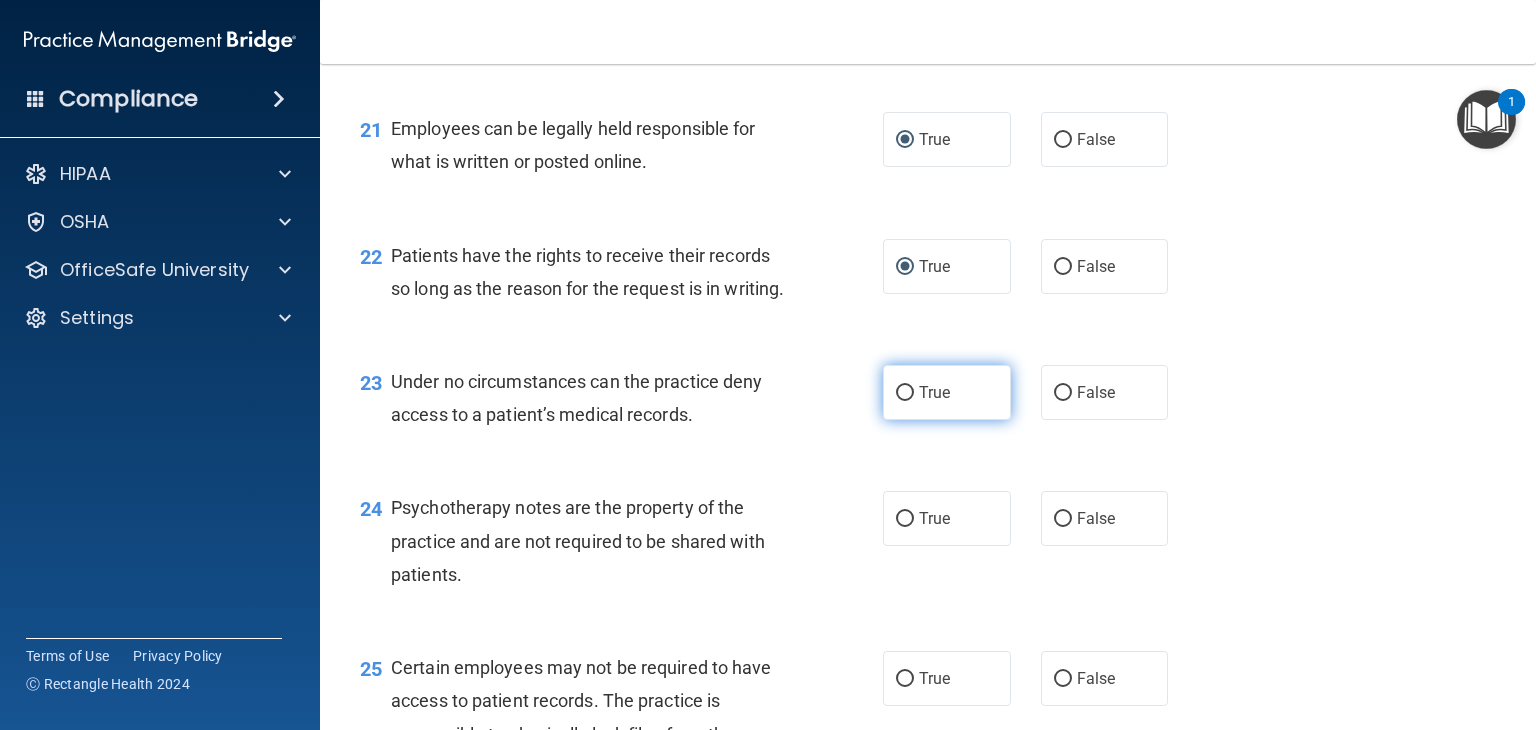 click on "True" at bounding box center [905, 393] 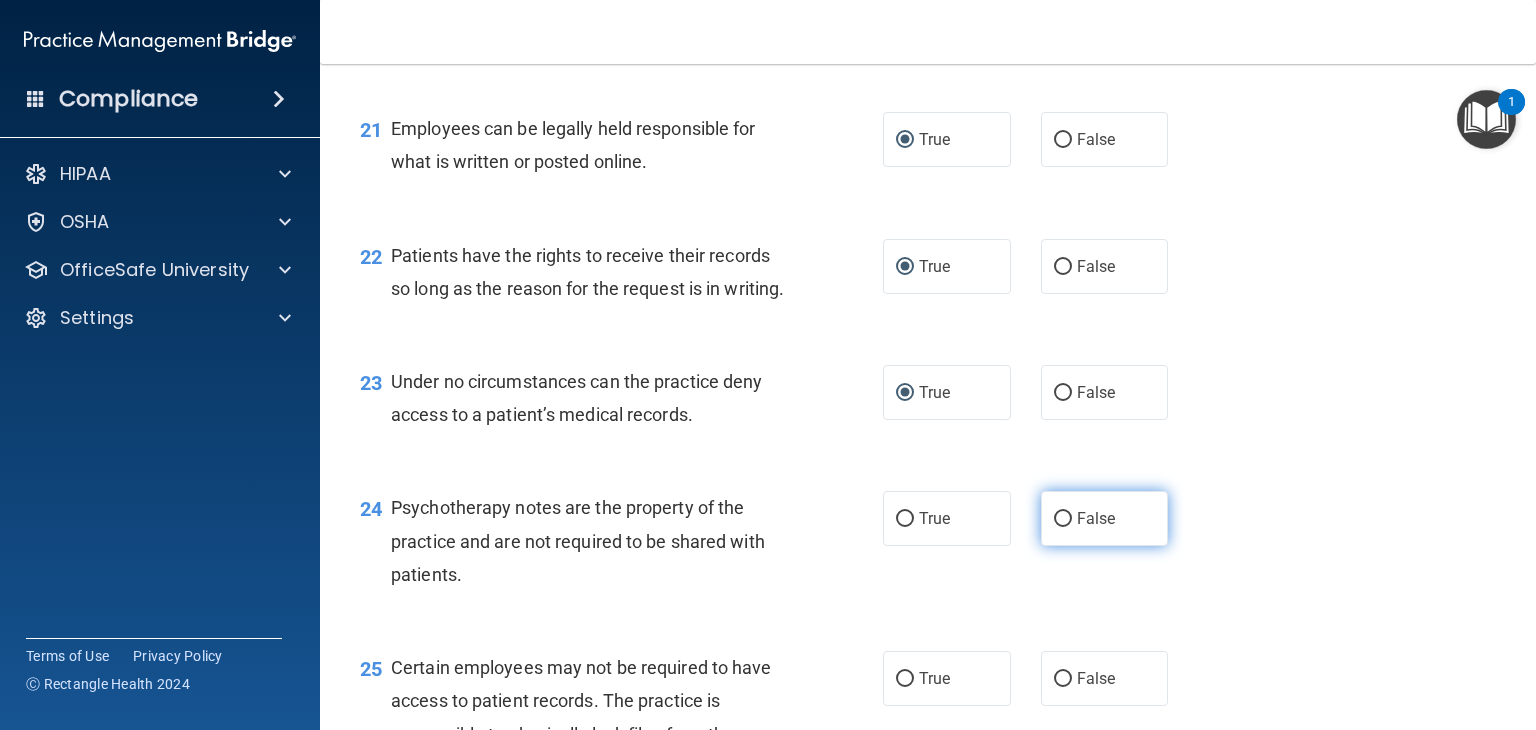 click on "False" at bounding box center [1063, 519] 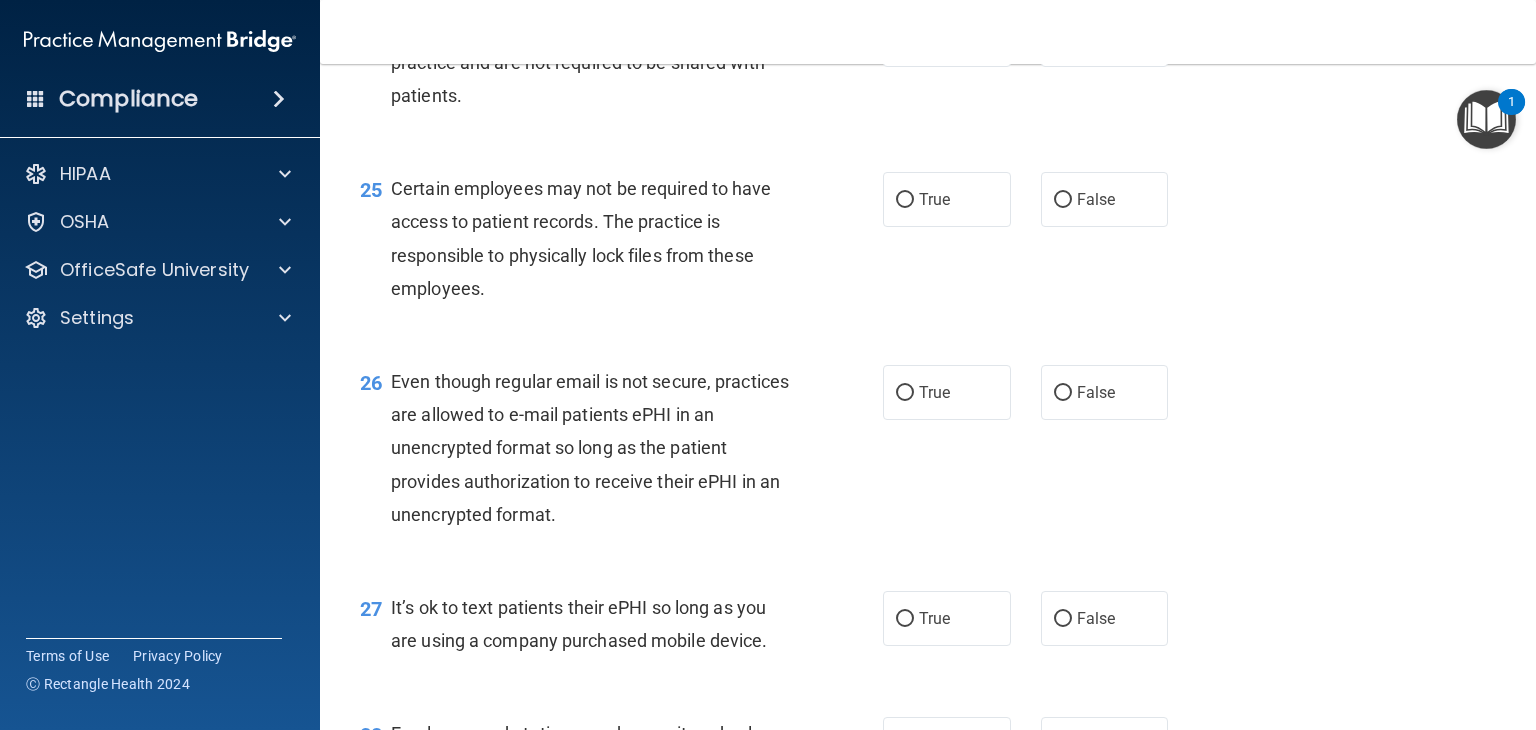 scroll, scrollTop: 4506, scrollLeft: 0, axis: vertical 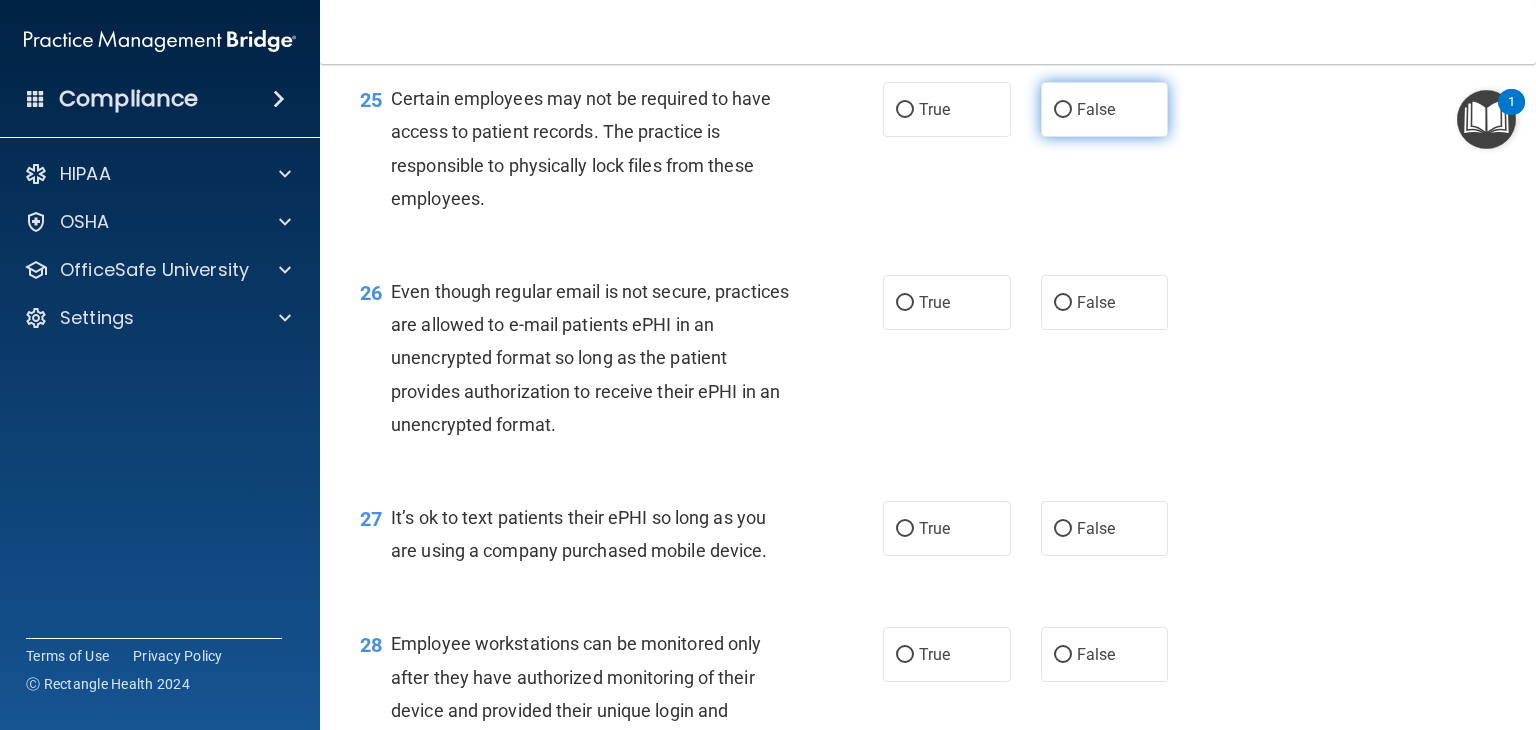 click on "False" at bounding box center (1063, 110) 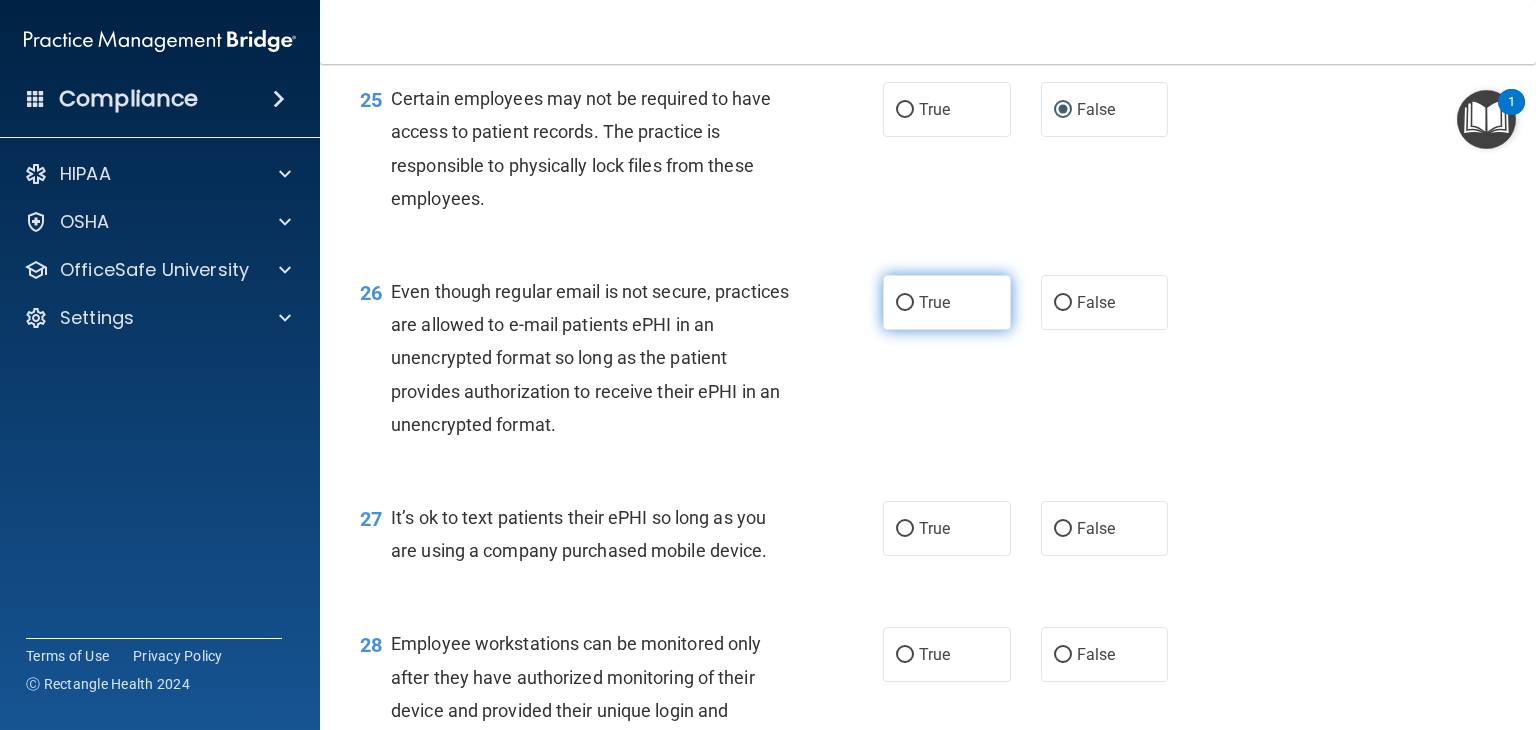 click on "True" at bounding box center (947, 302) 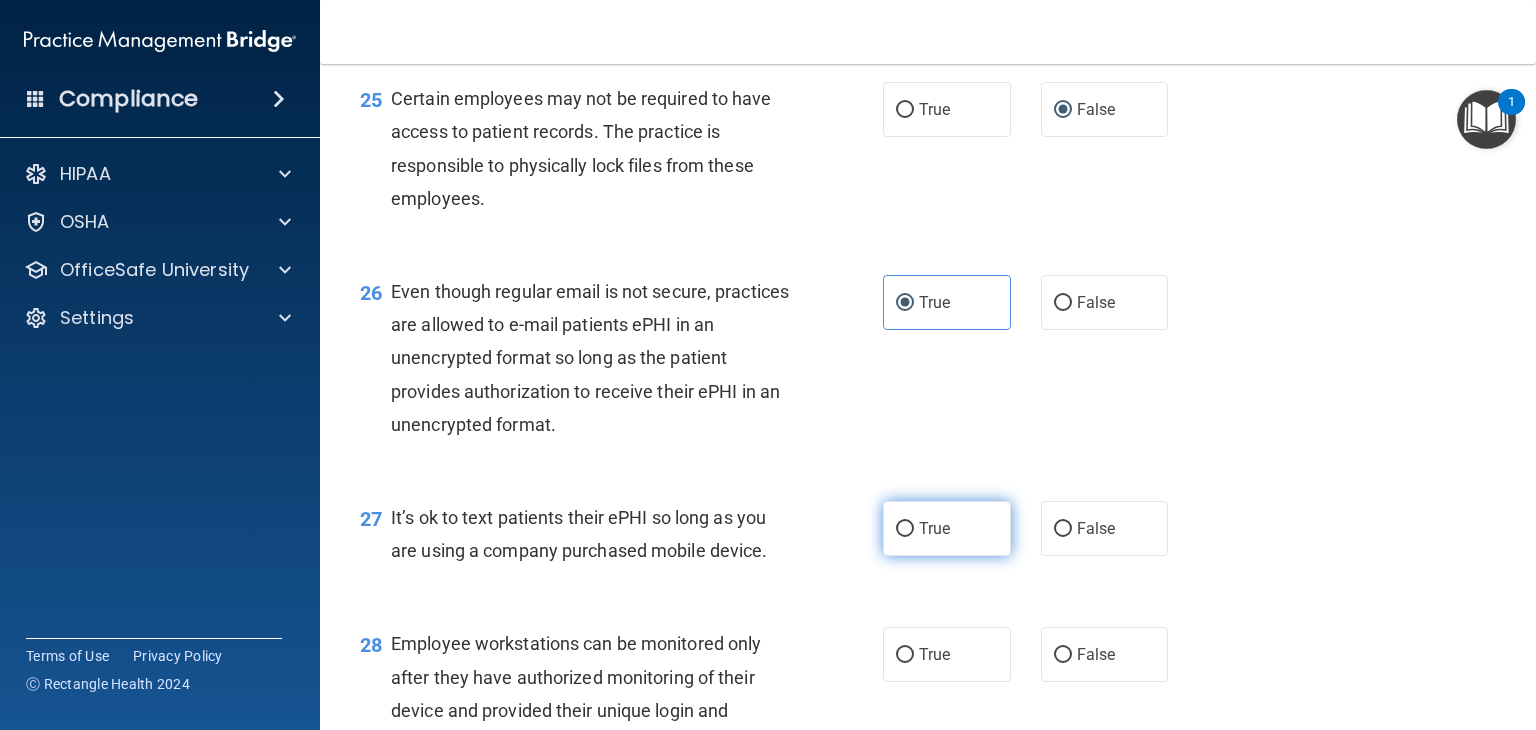 click on "True" at bounding box center (905, 529) 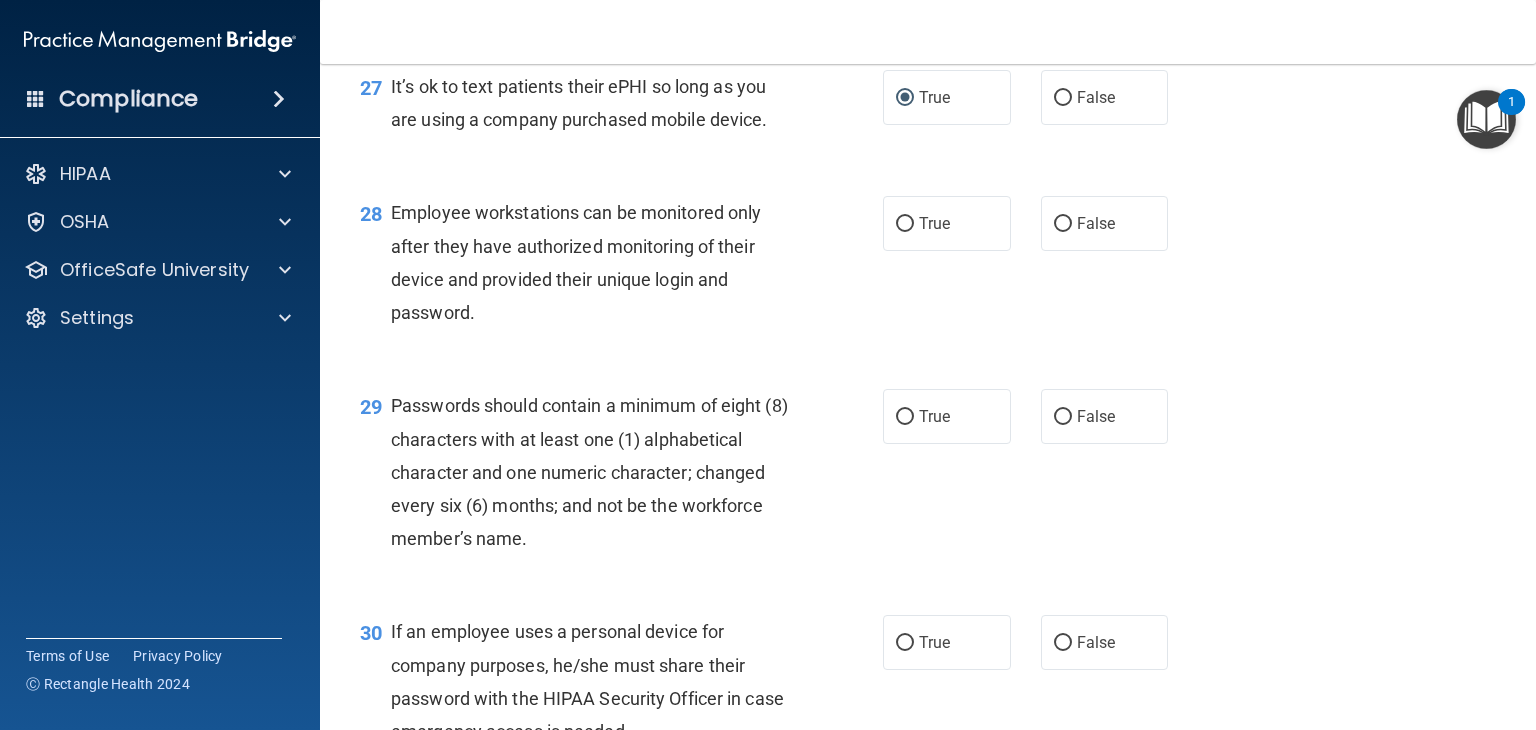 scroll, scrollTop: 5049, scrollLeft: 0, axis: vertical 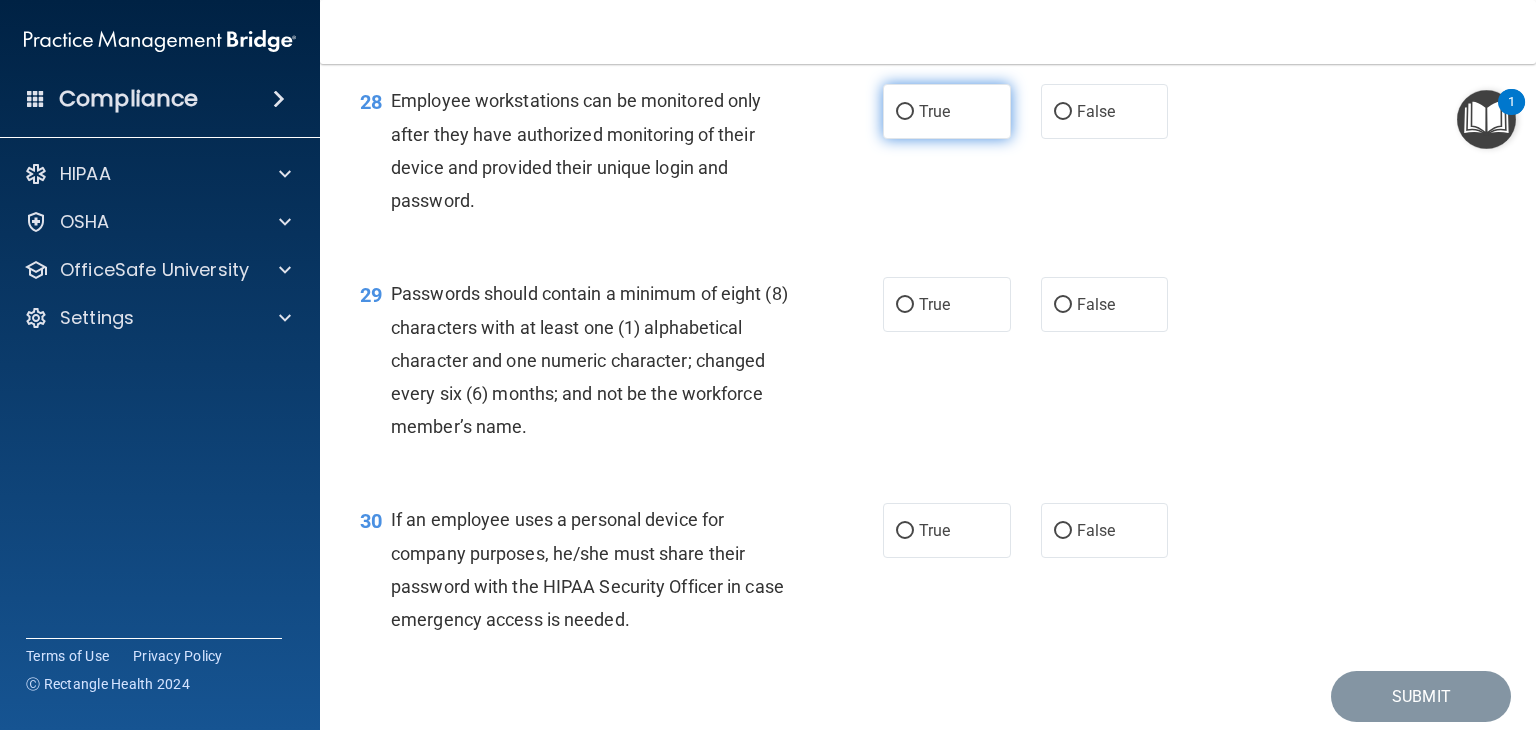 click on "True" at bounding box center (905, 112) 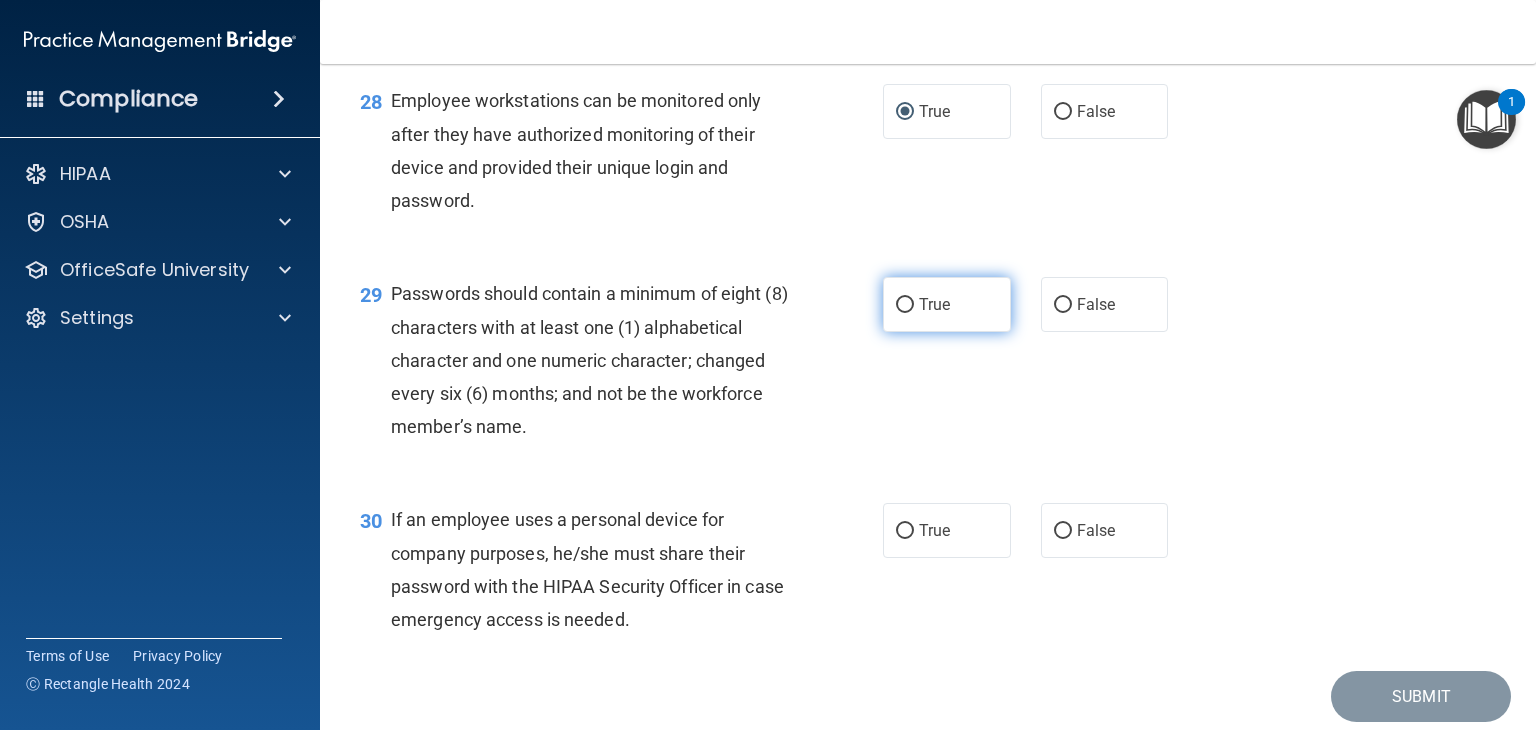 click on "True" at bounding box center [947, 304] 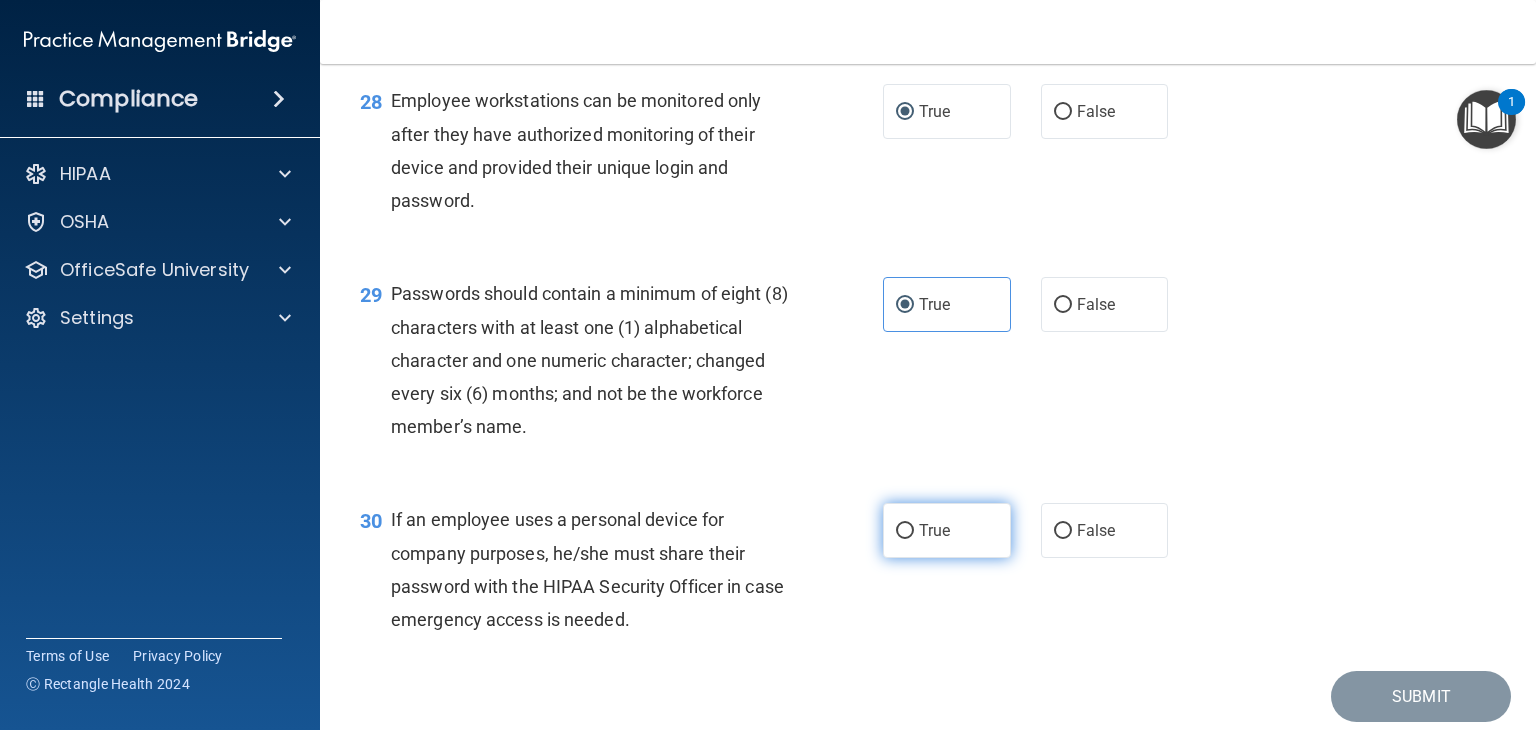 click on "True" at bounding box center [905, 531] 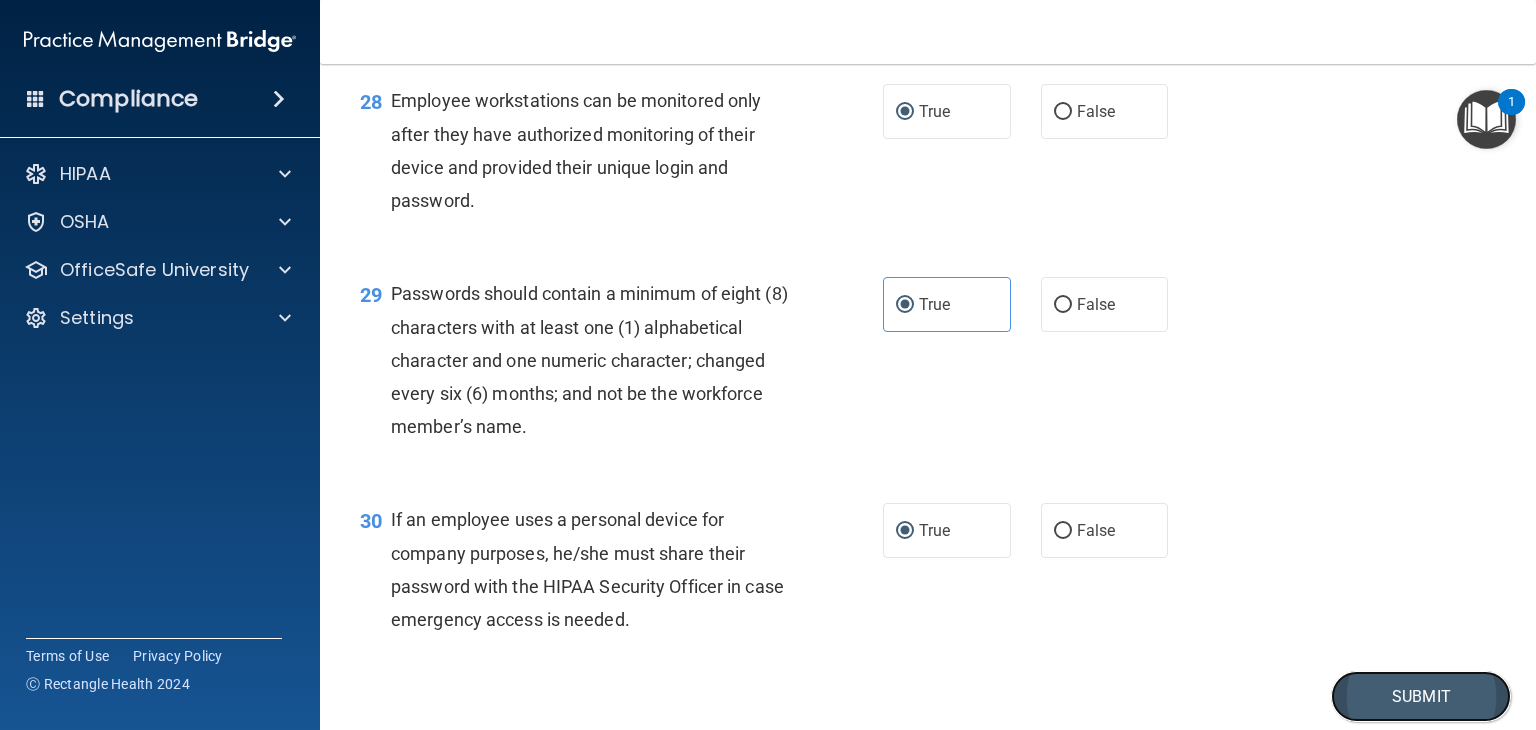 click on "Submit" at bounding box center [1421, 696] 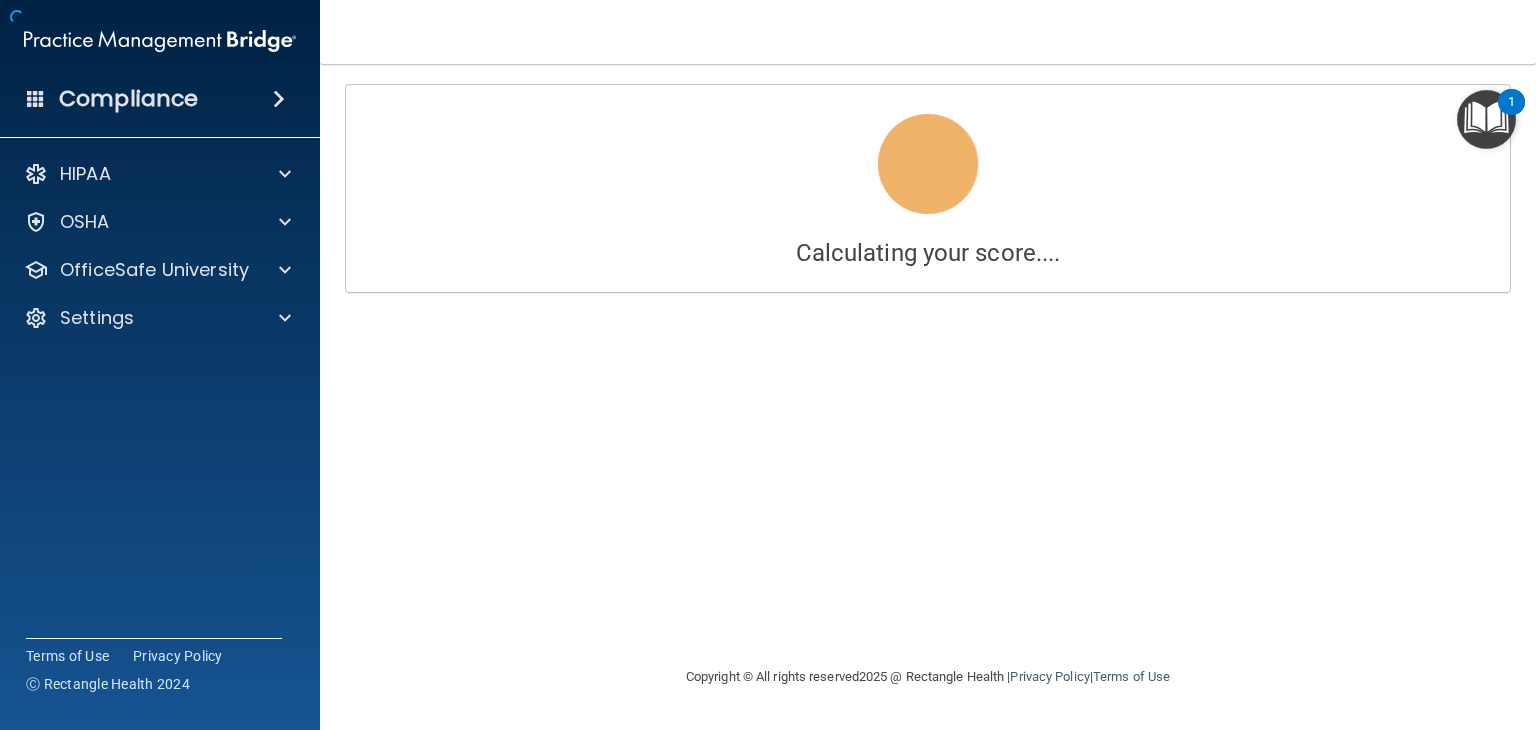 scroll, scrollTop: 0, scrollLeft: 0, axis: both 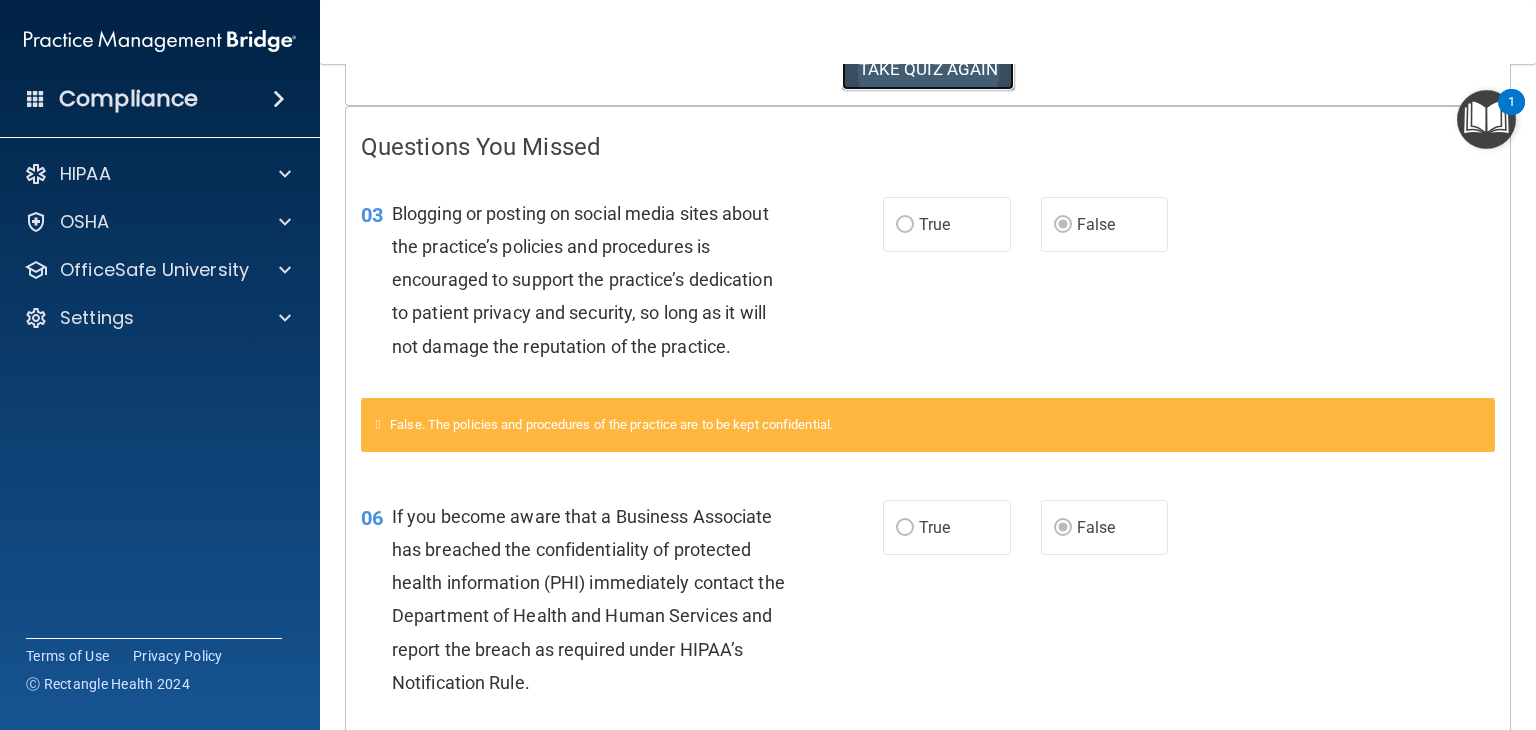 click on "TAKE QUIZ AGAIN" at bounding box center (928, 69) 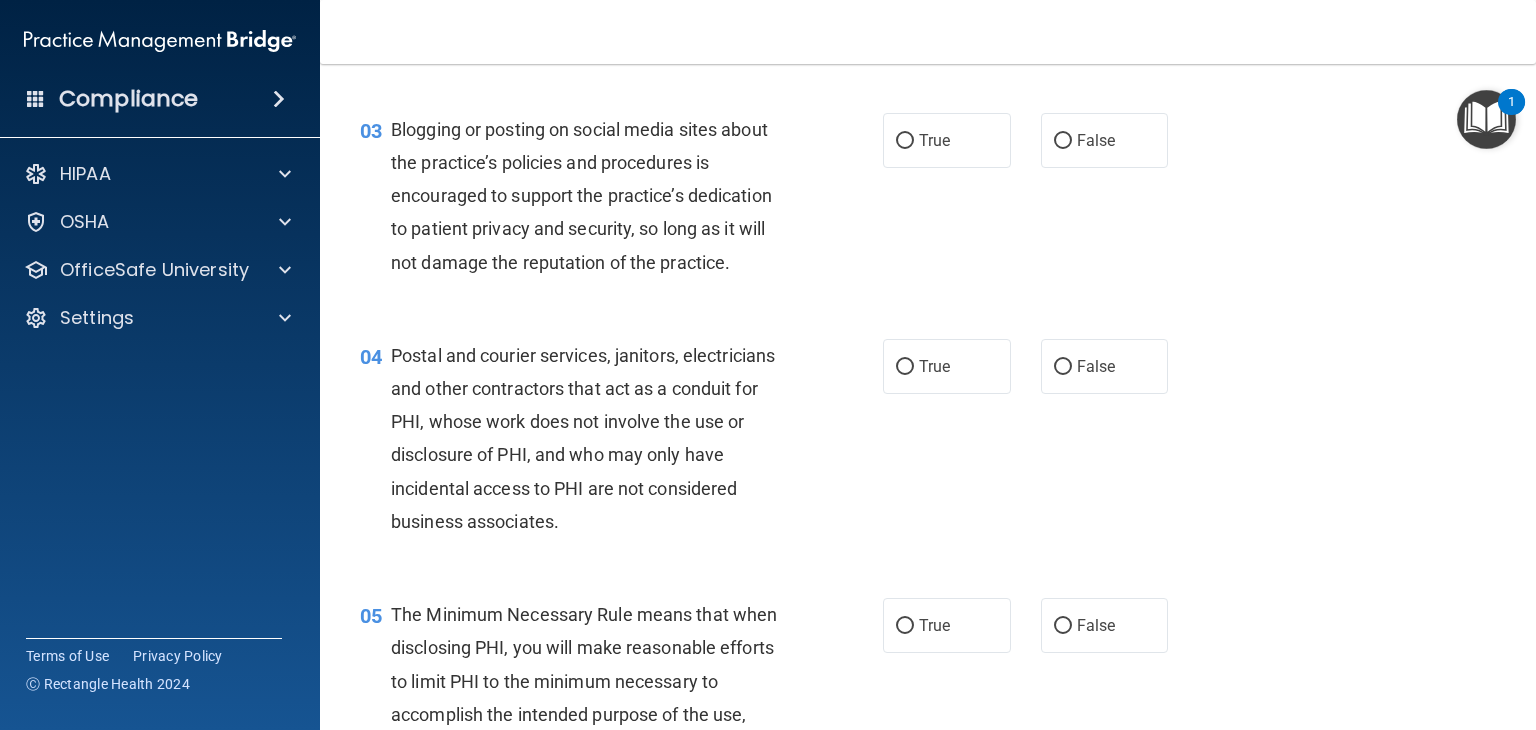 scroll, scrollTop: 64, scrollLeft: 0, axis: vertical 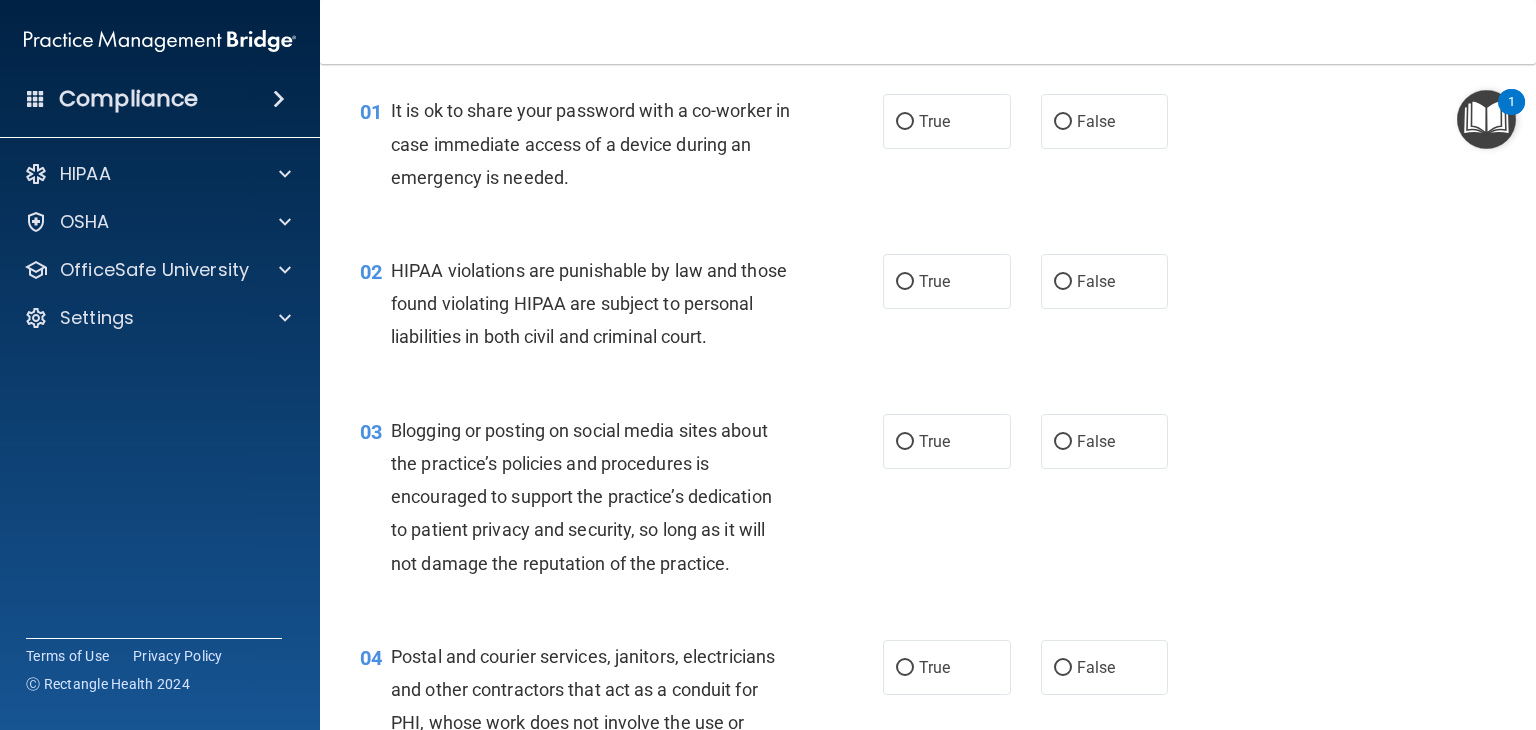 click on "01       It is ok to share your password with a co-worker in case immediate access of a device during an emergency is needed.                 True           False" at bounding box center (928, 149) 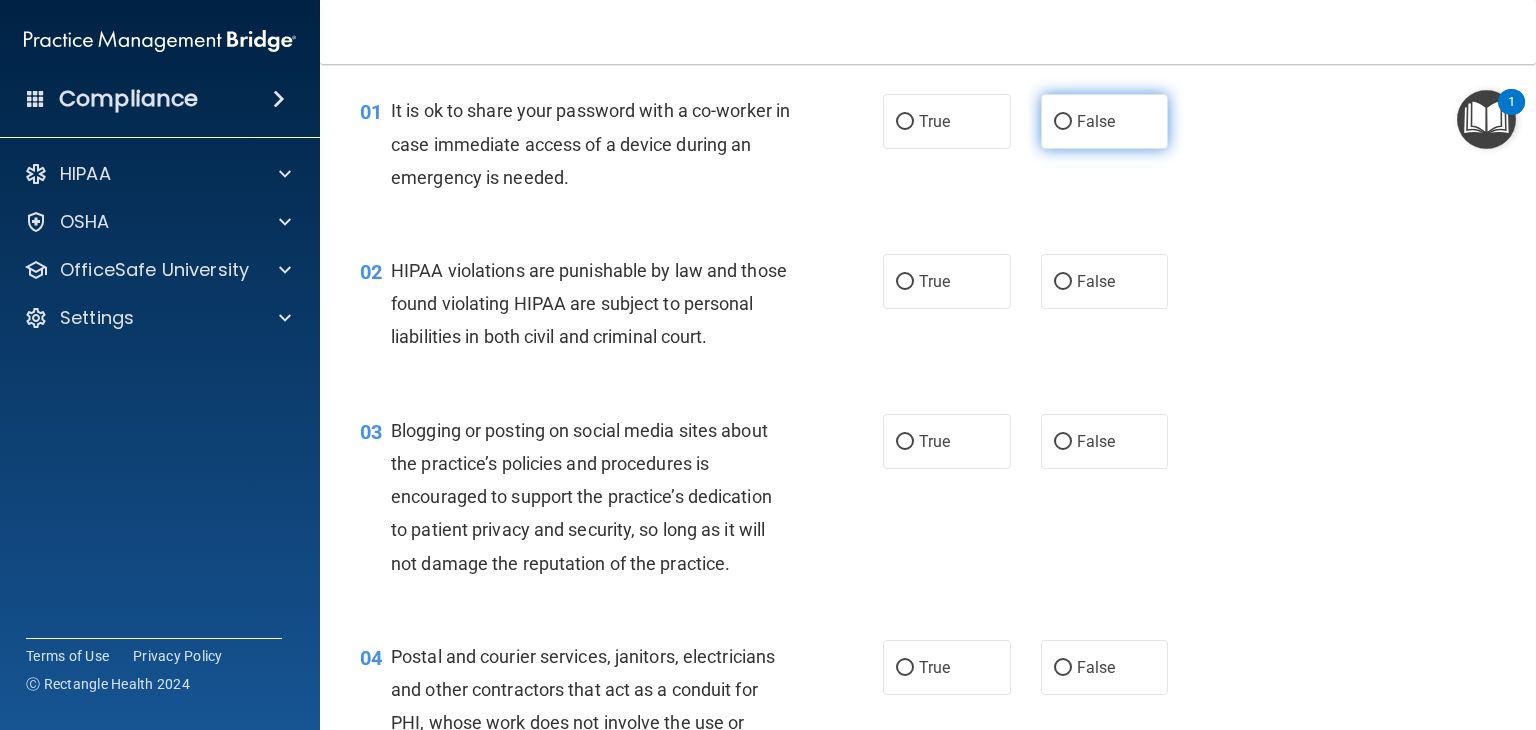 click on "False" at bounding box center (1063, 122) 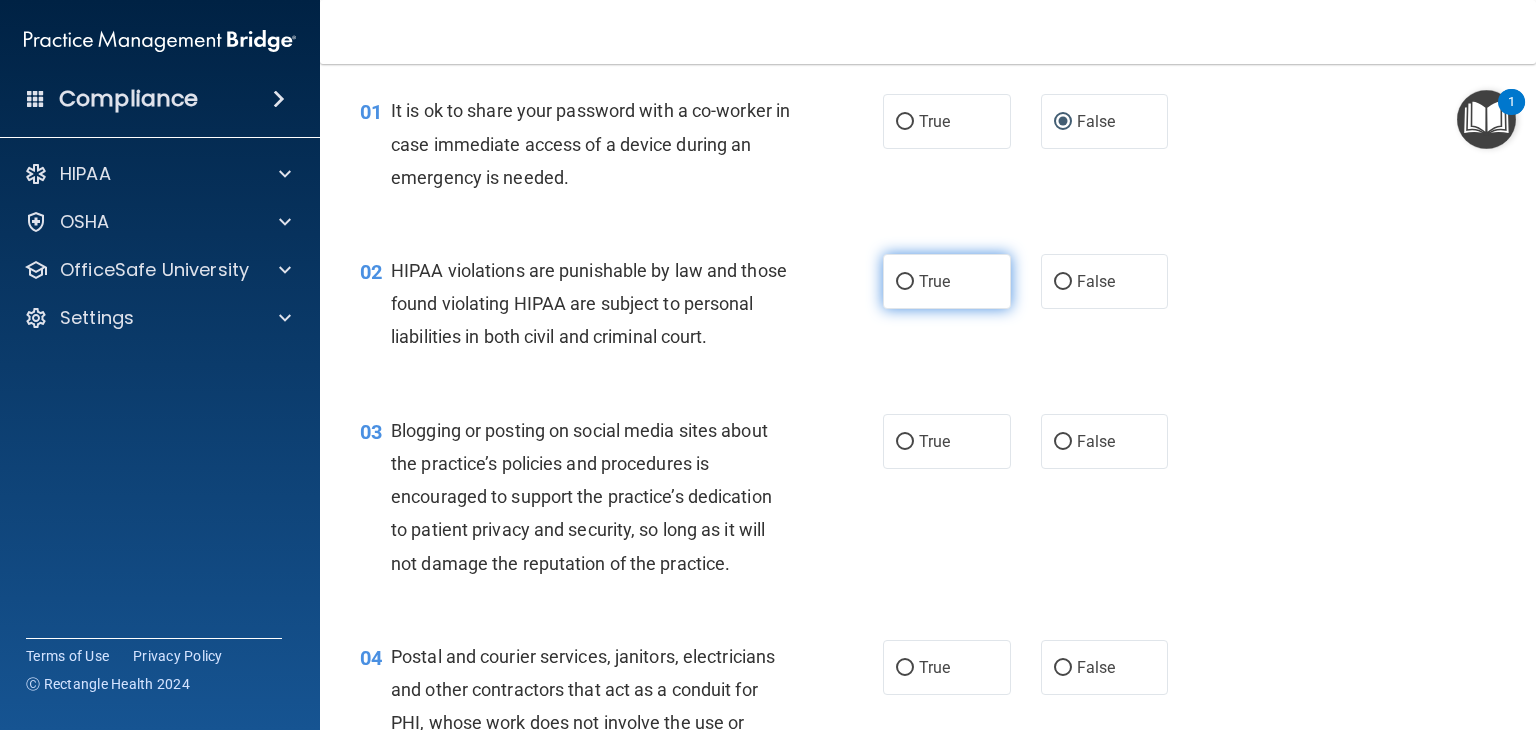 click on "True" at bounding box center [905, 282] 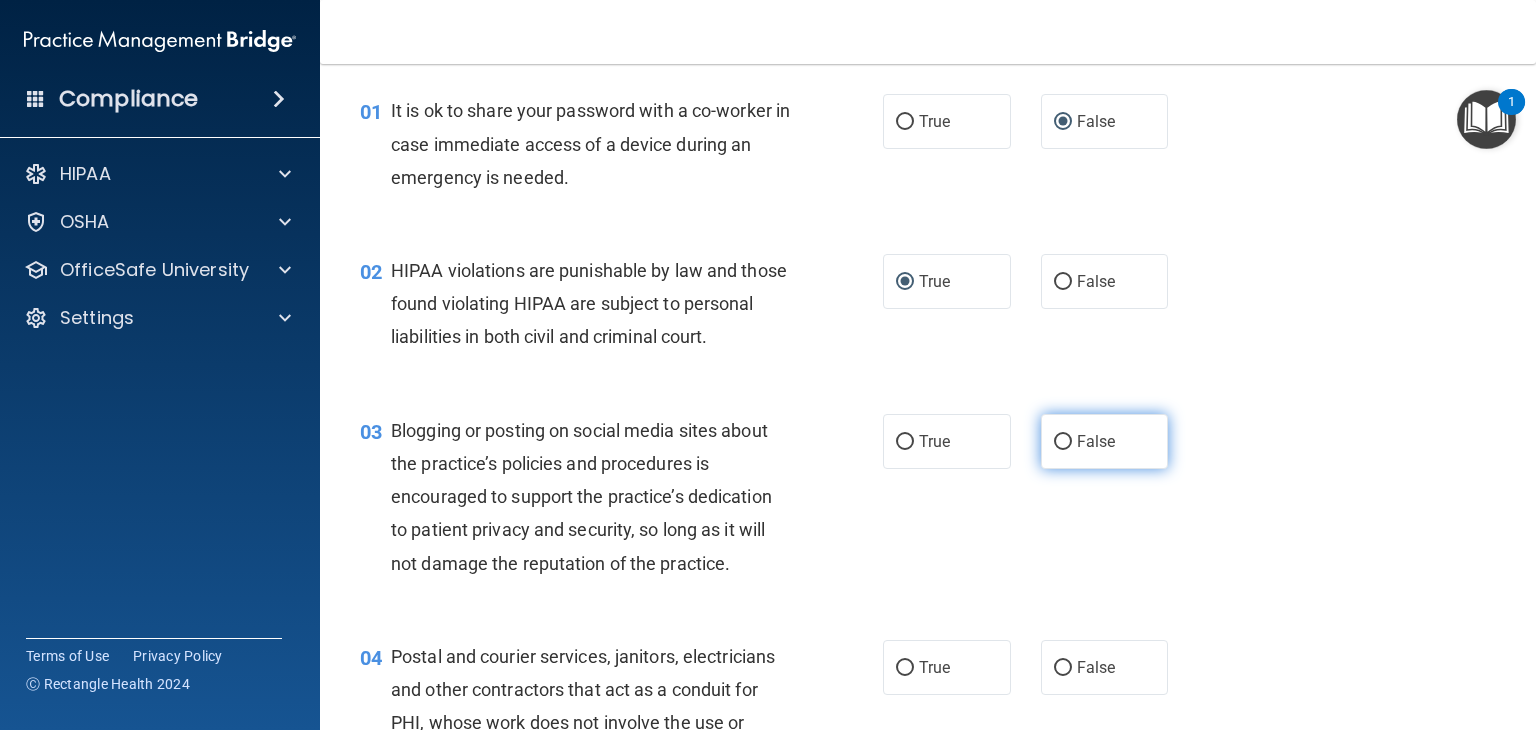 click on "False" at bounding box center [1063, 442] 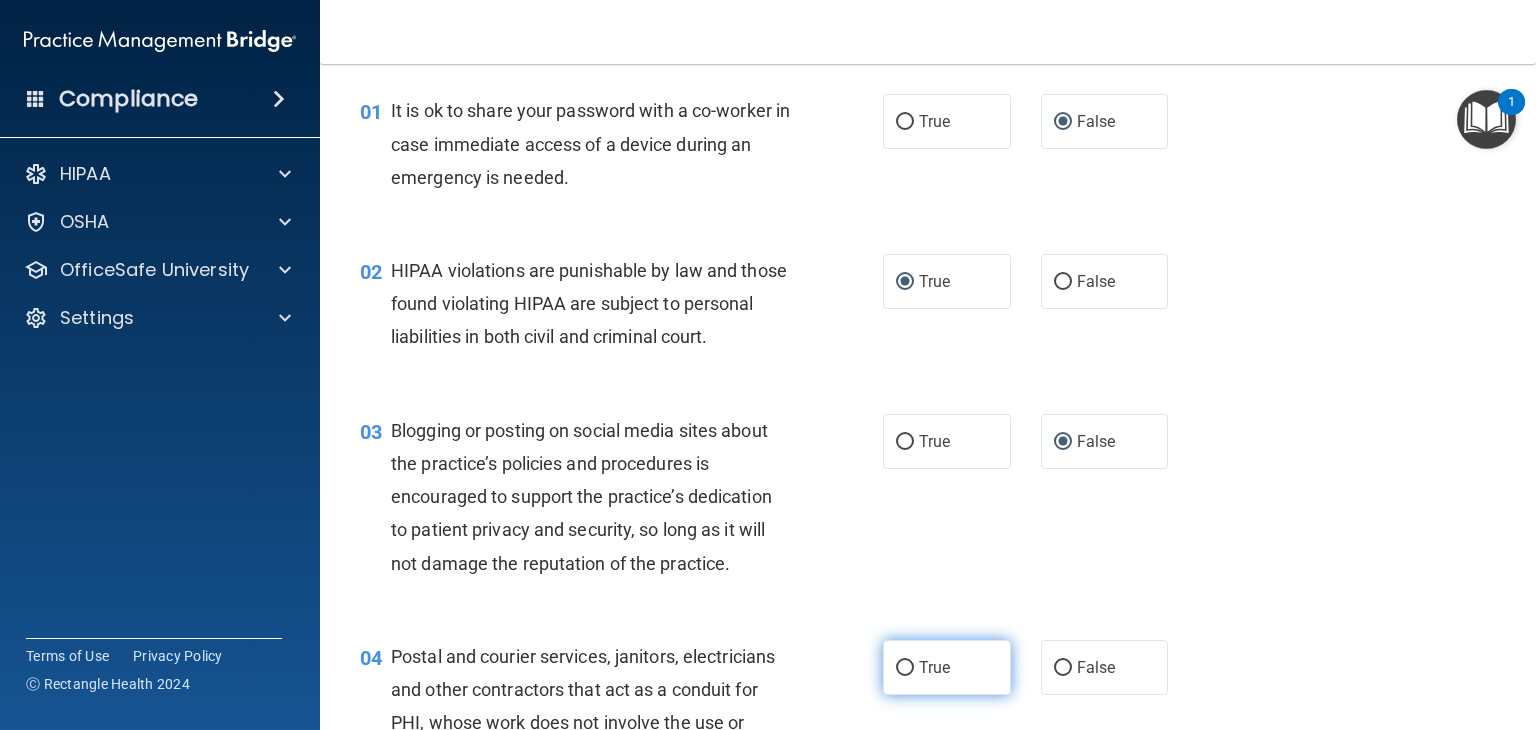 click on "True" at bounding box center (905, 668) 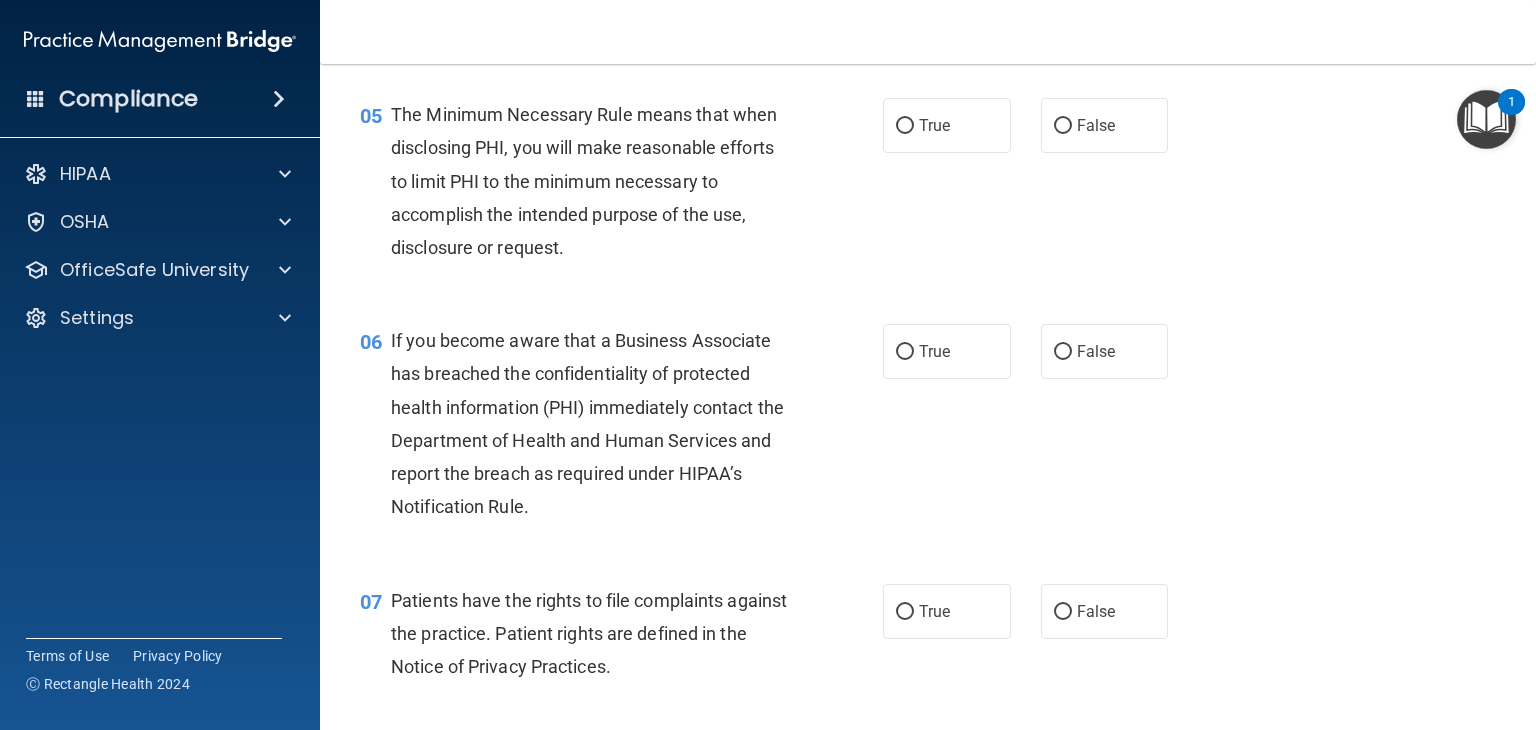 scroll, scrollTop: 858, scrollLeft: 0, axis: vertical 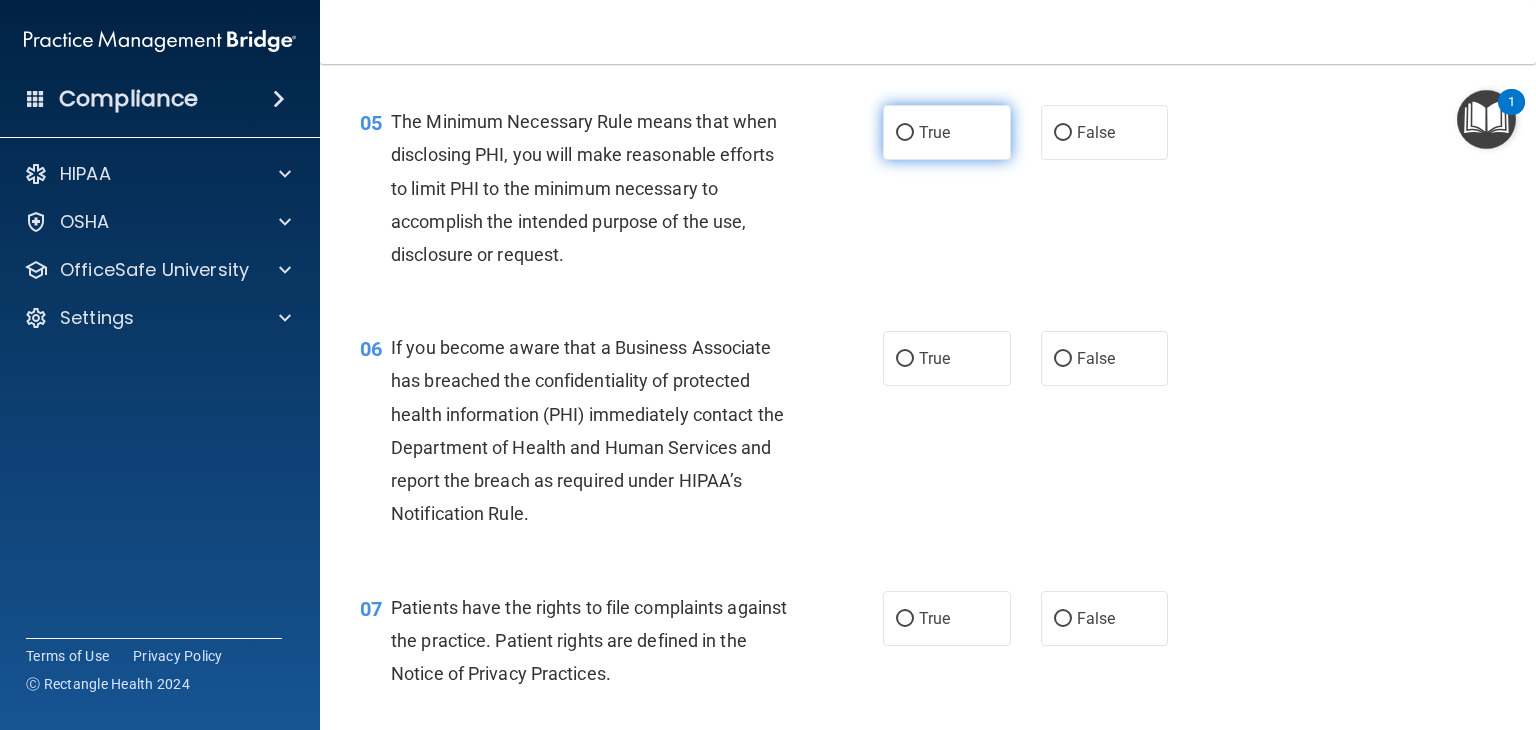 click on "True" at bounding box center [947, 132] 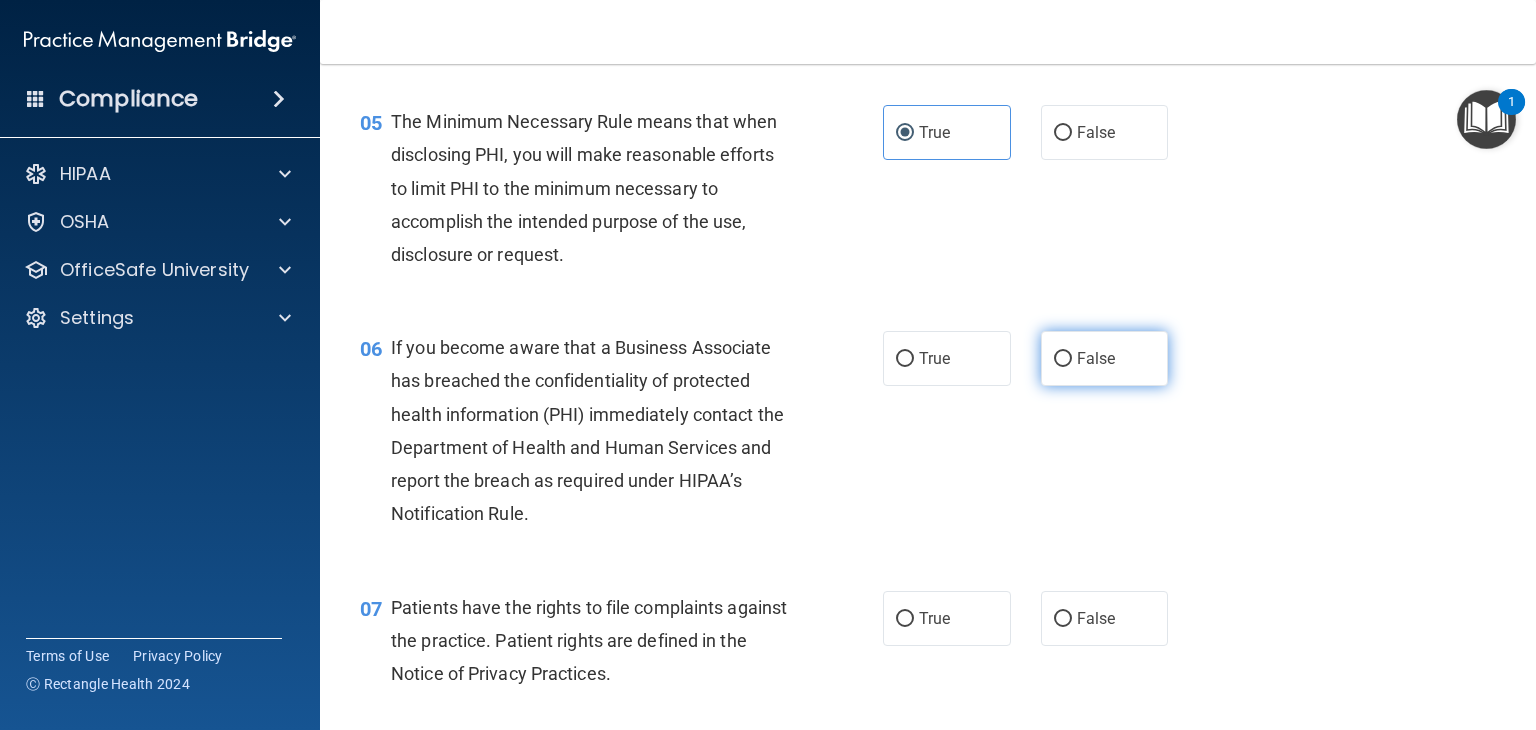 click on "False" at bounding box center [1063, 359] 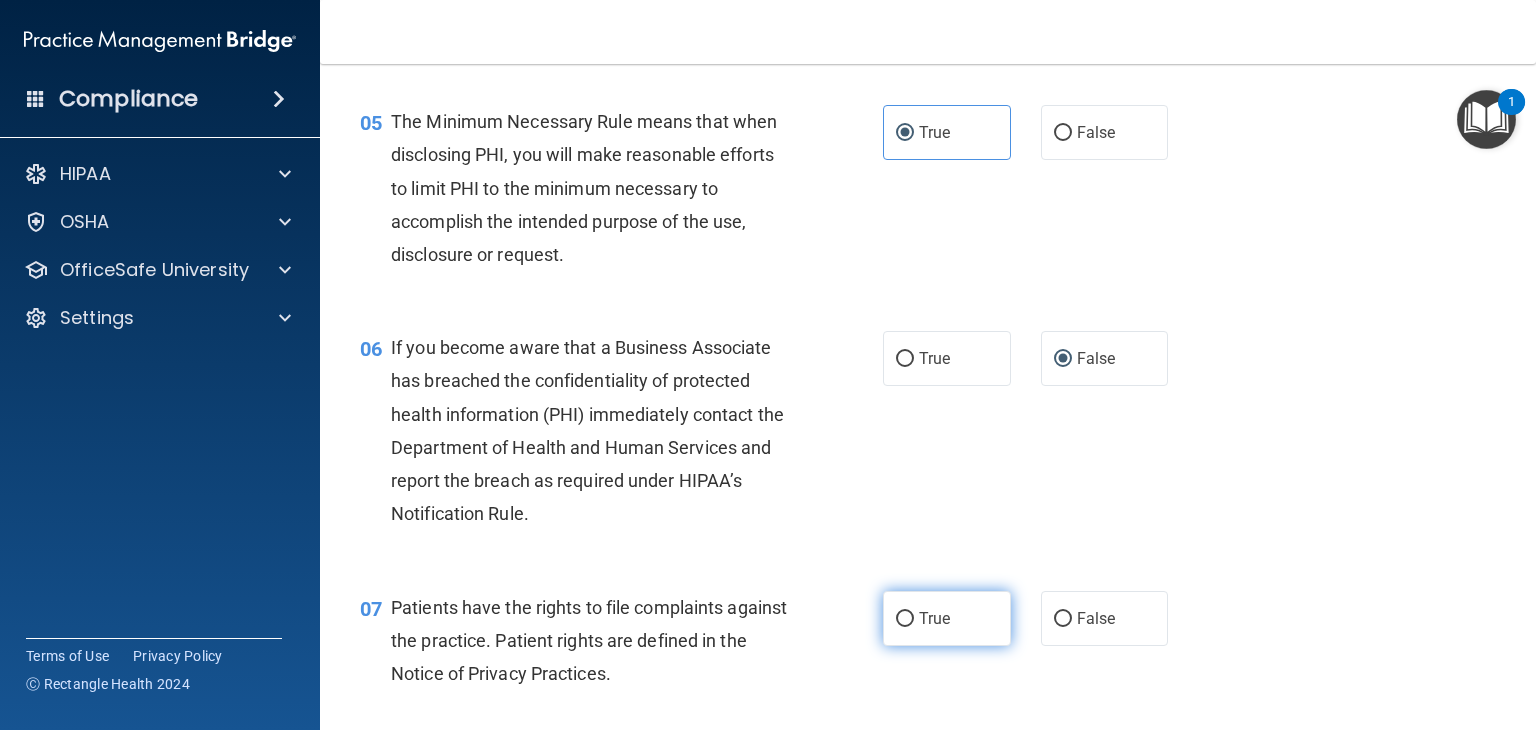 click on "True" at bounding box center (905, 619) 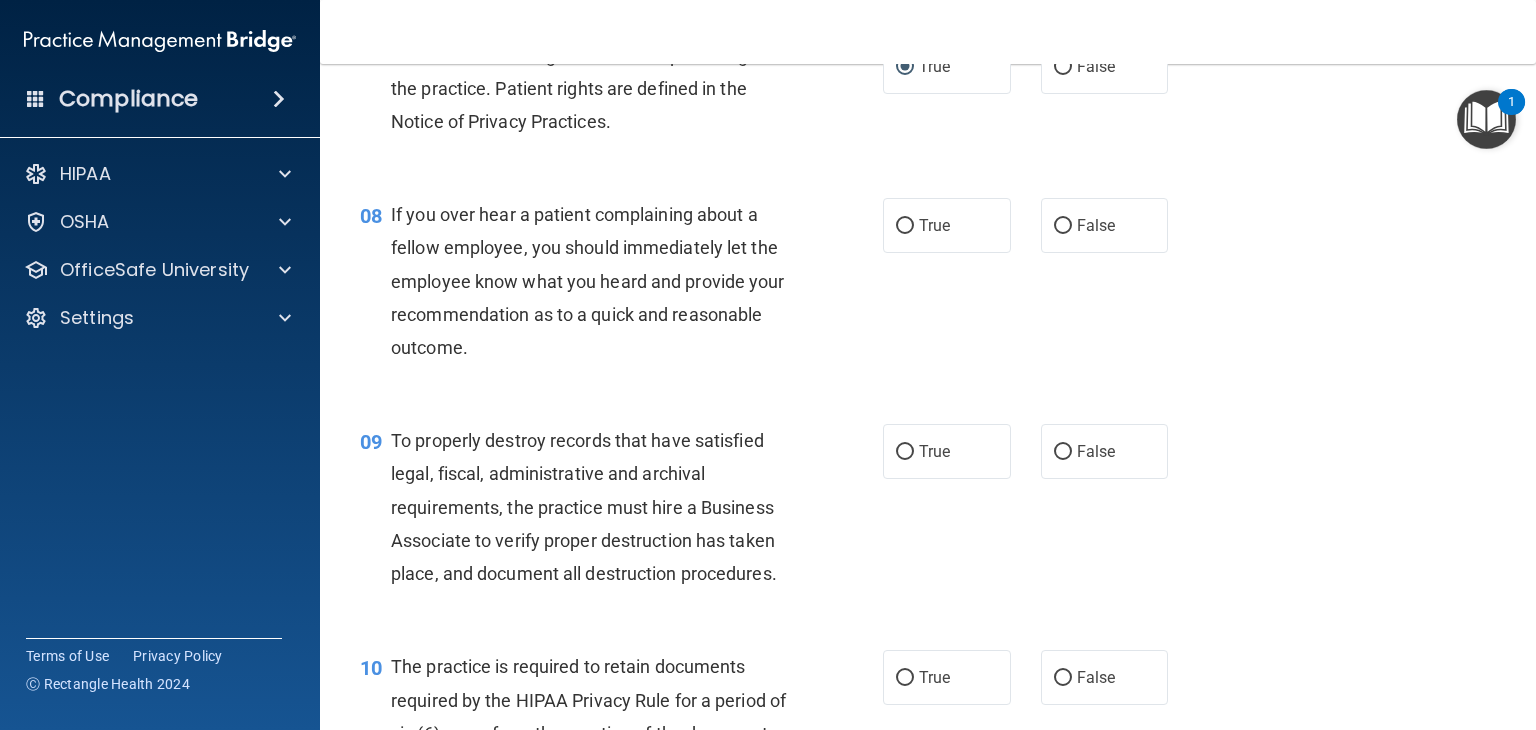 scroll, scrollTop: 1480, scrollLeft: 0, axis: vertical 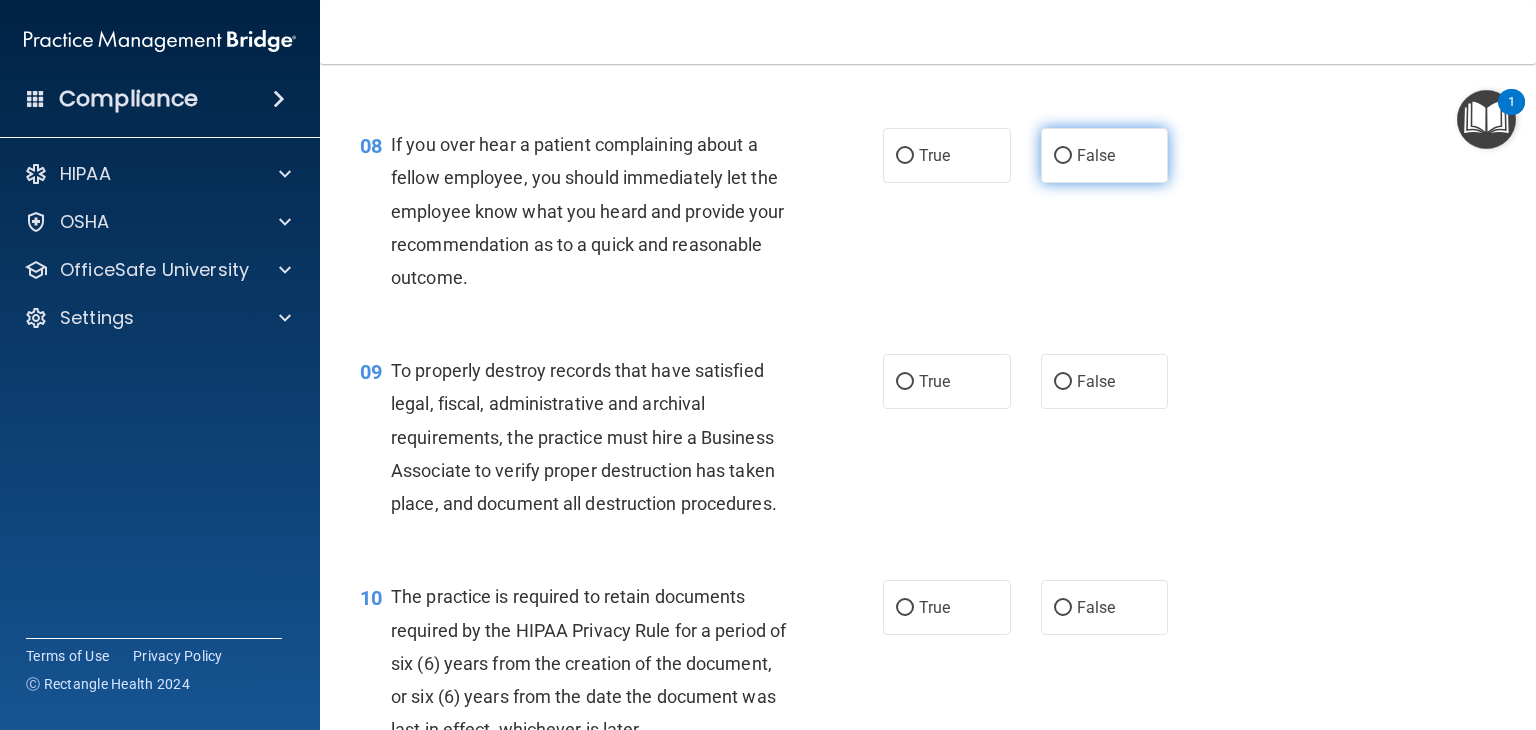 click on "False" at bounding box center (1105, 155) 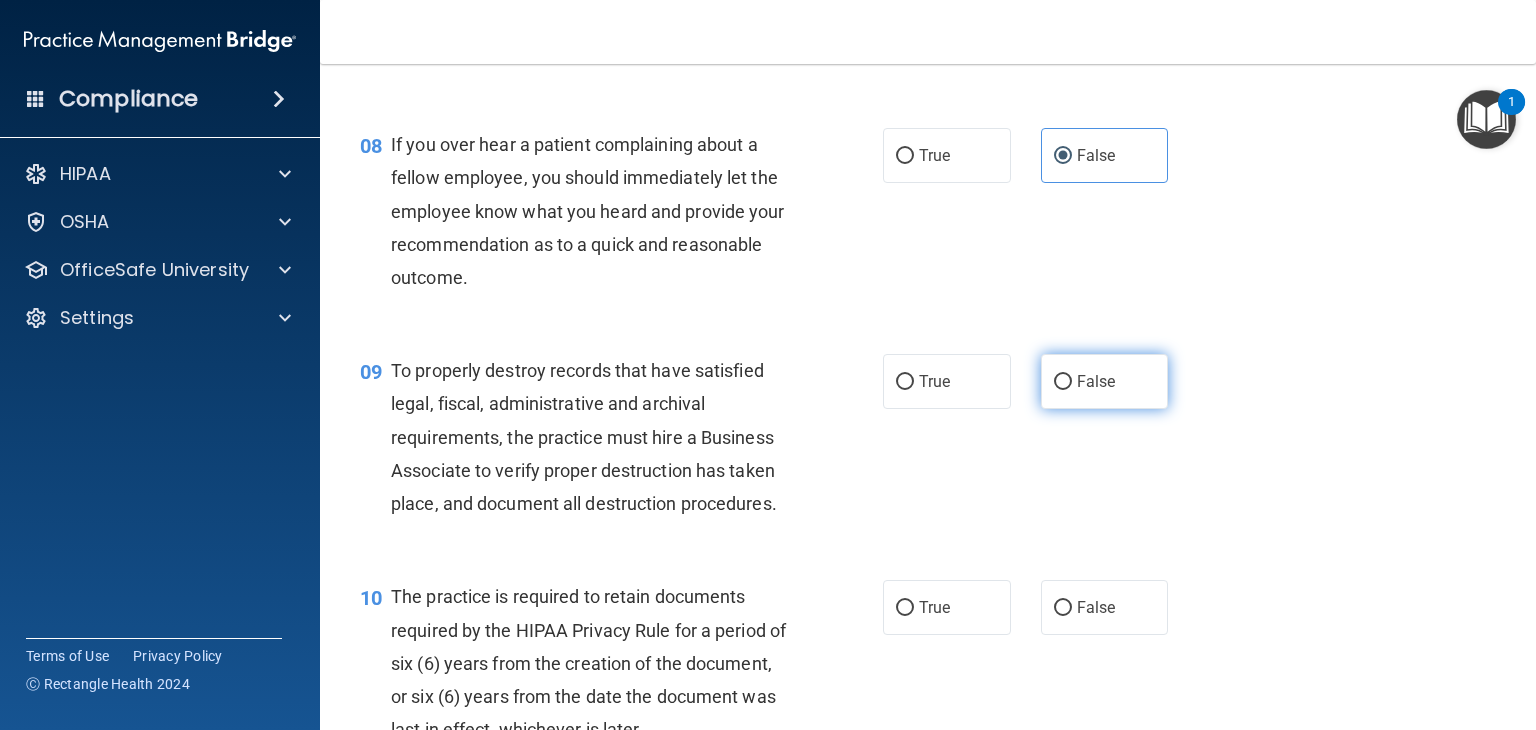 click on "False" at bounding box center [1063, 382] 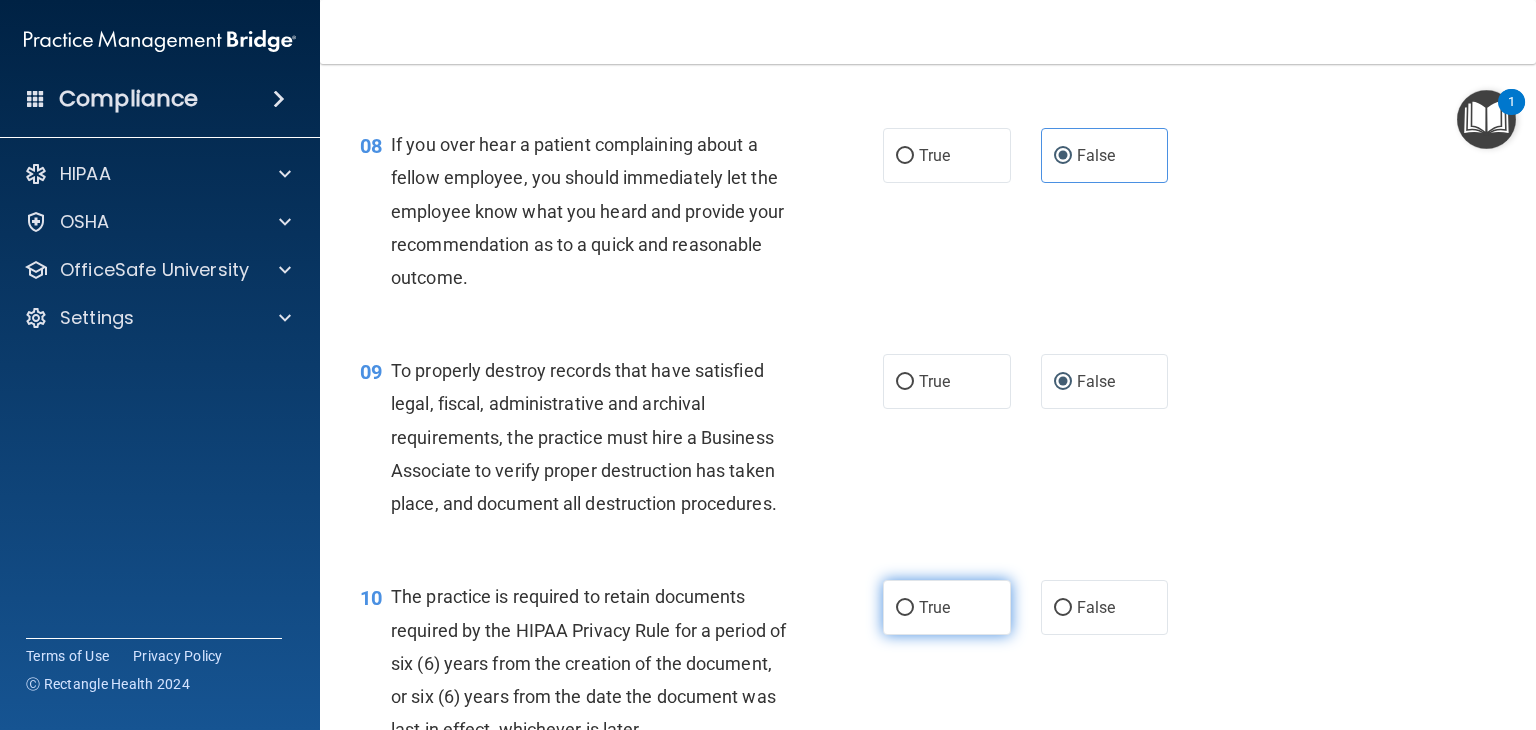 click on "True" at bounding box center (905, 608) 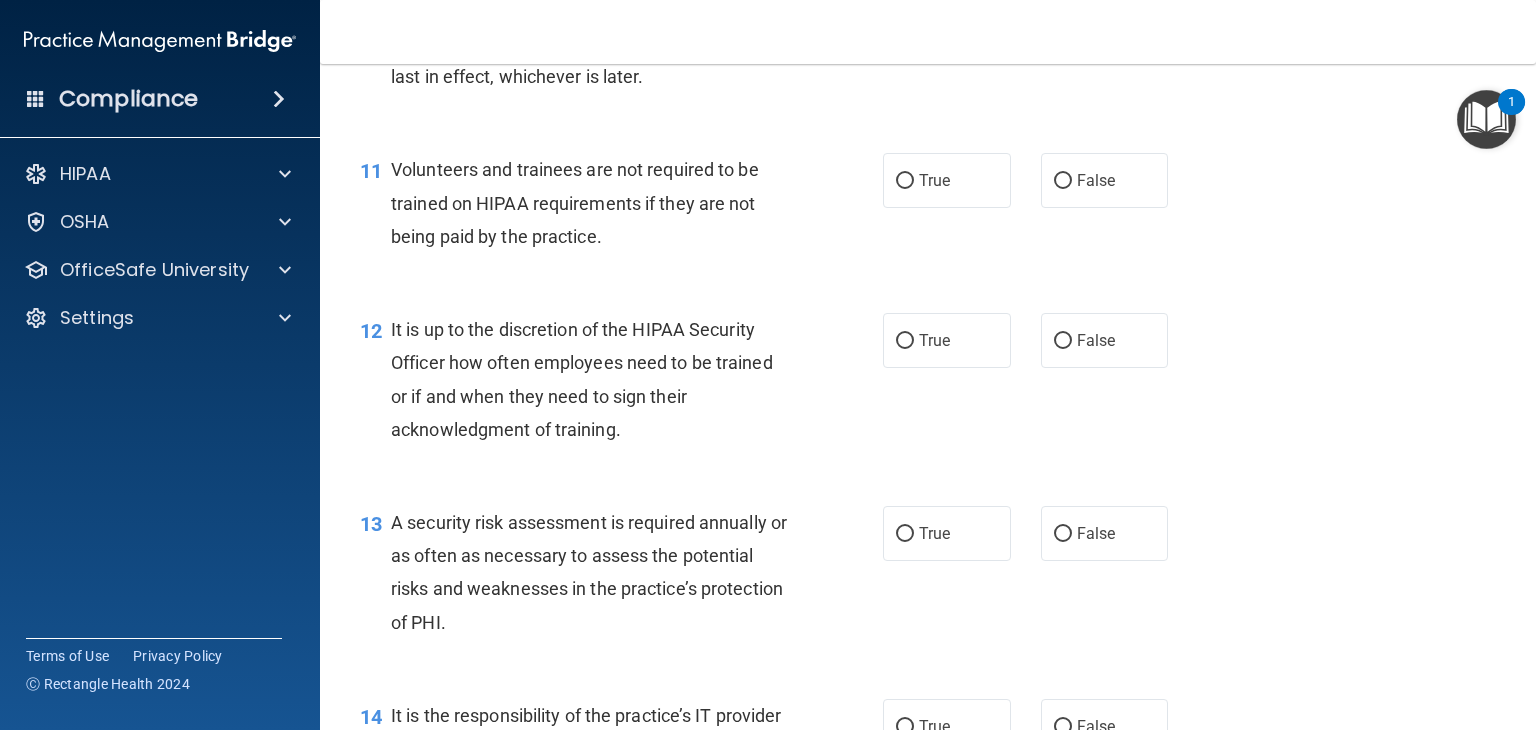 scroll, scrollTop: 2140, scrollLeft: 0, axis: vertical 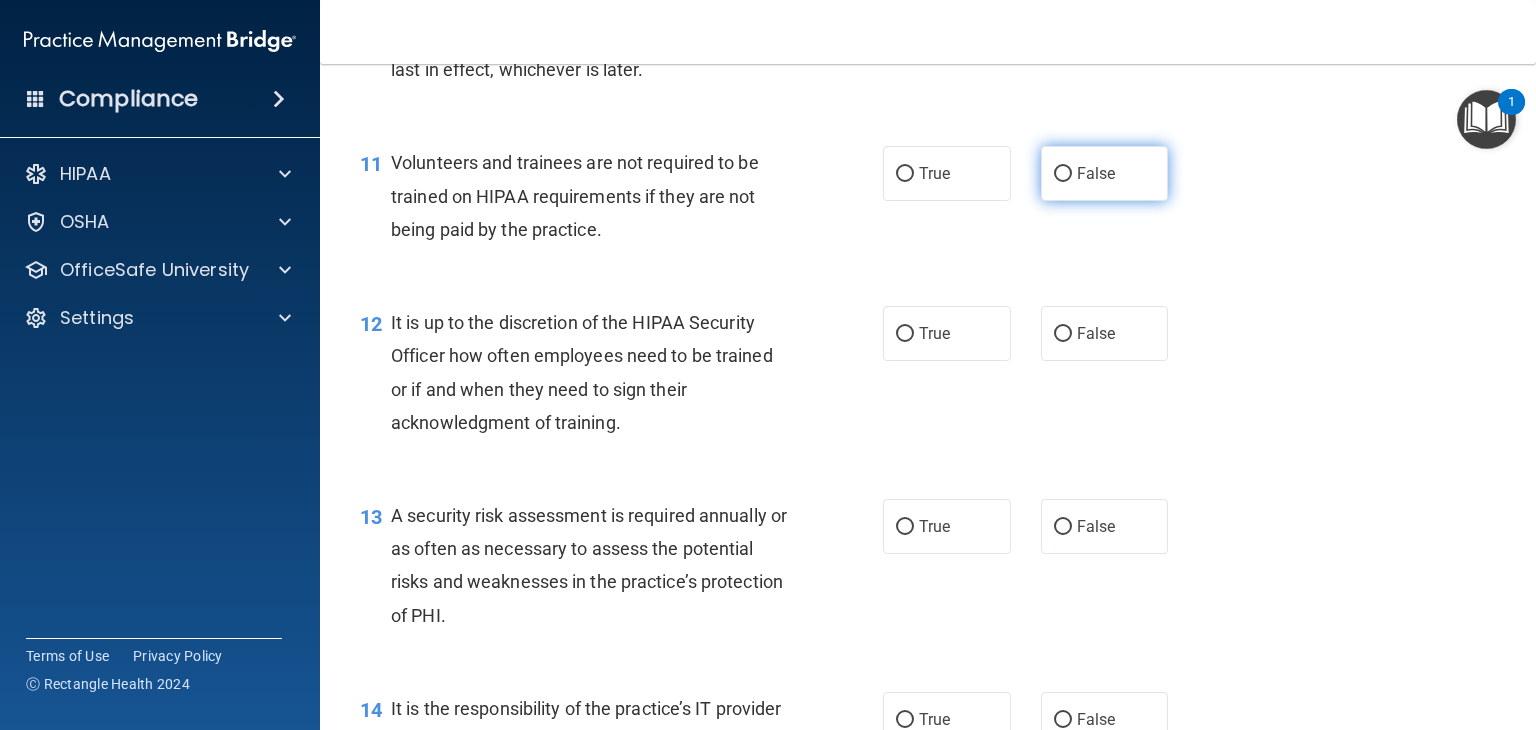 click on "False" at bounding box center (1105, 173) 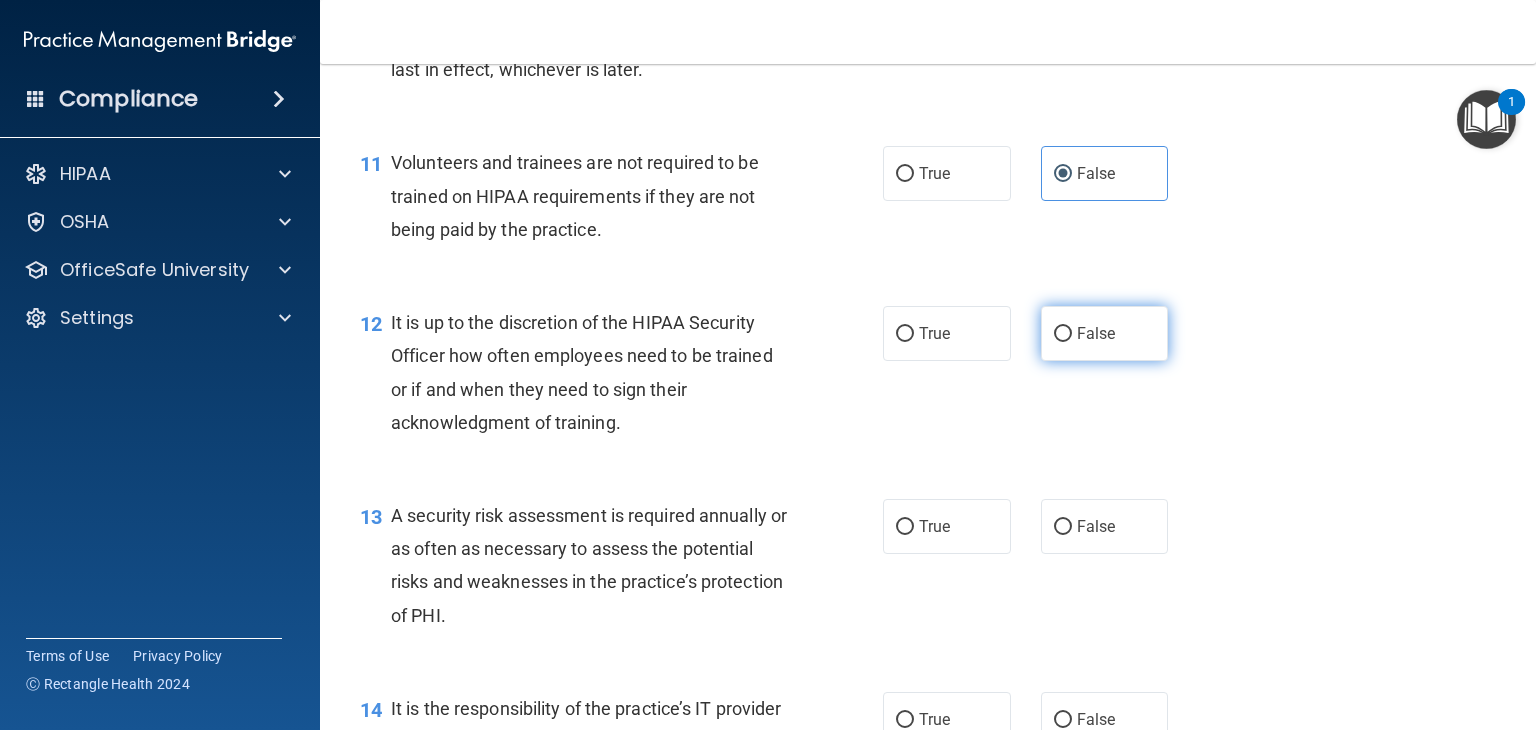 click on "False" at bounding box center [1105, 333] 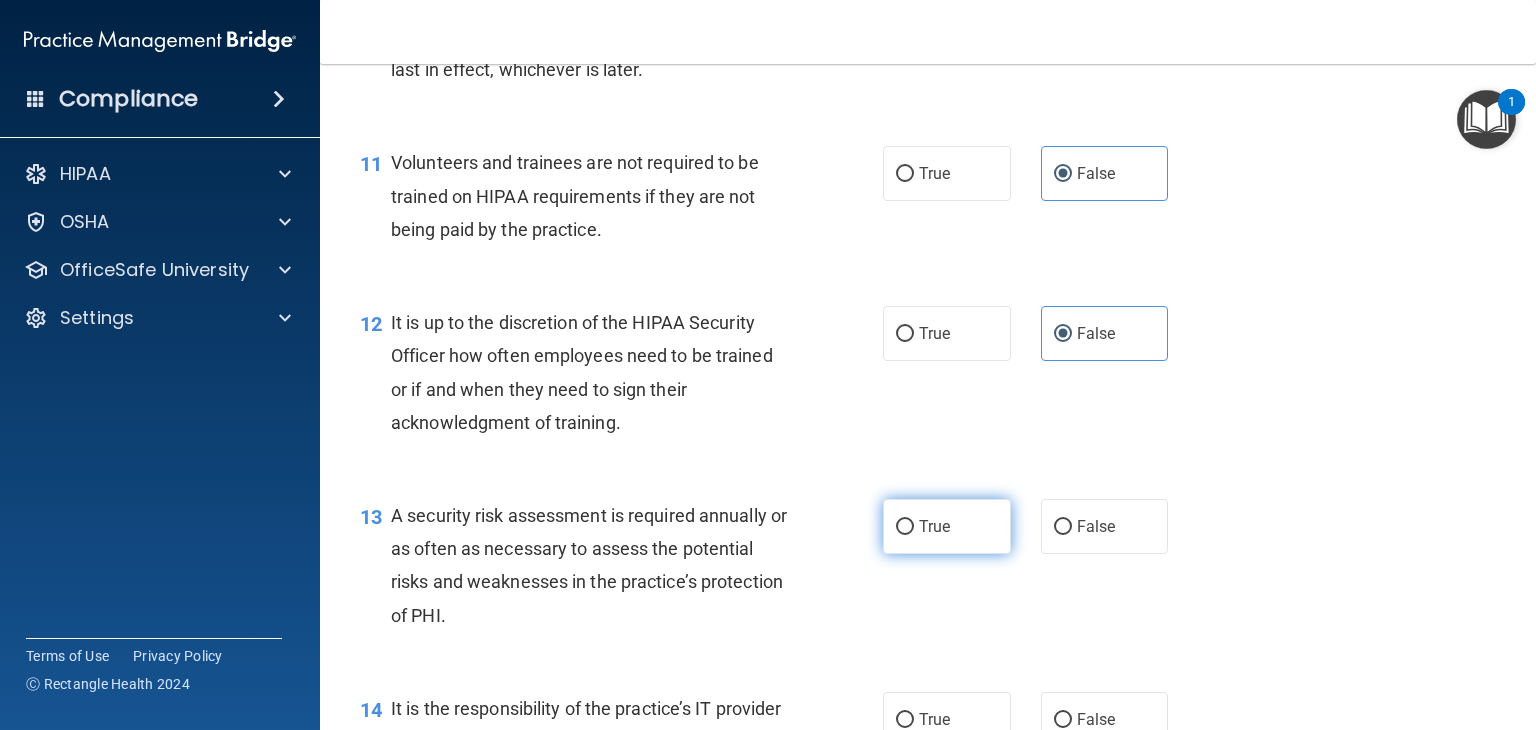 click on "True" at bounding box center (947, 526) 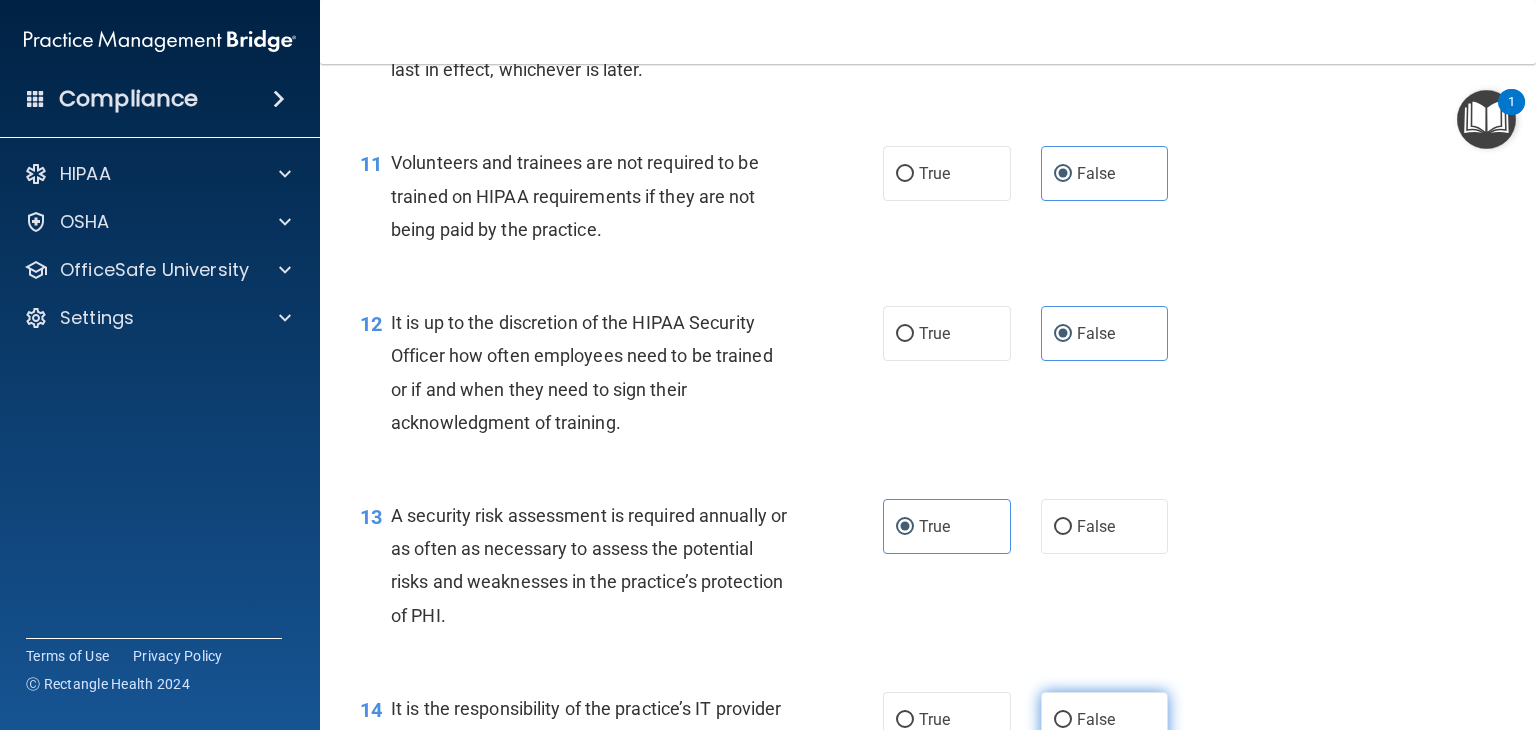 click on "False" at bounding box center [1063, 720] 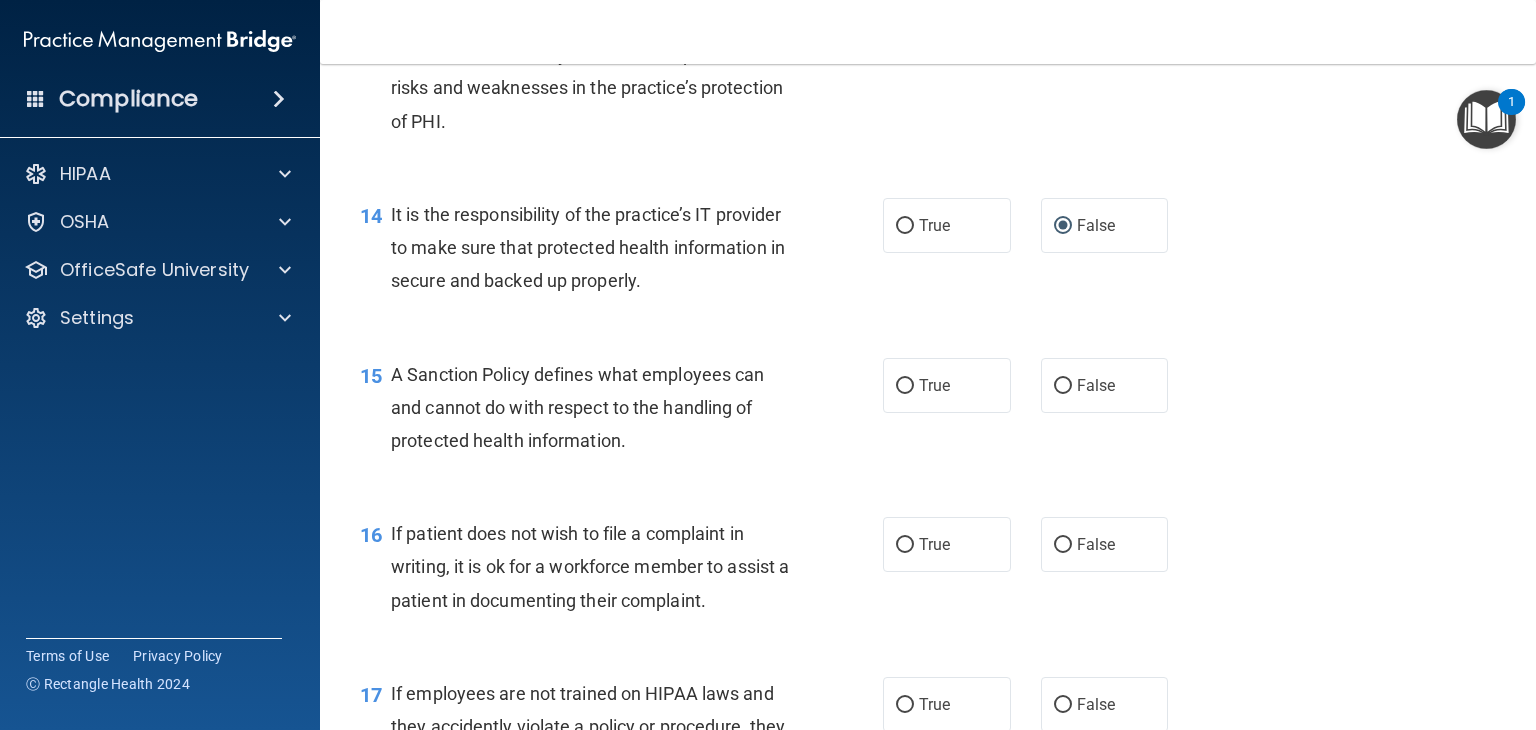 scroll, scrollTop: 2808, scrollLeft: 0, axis: vertical 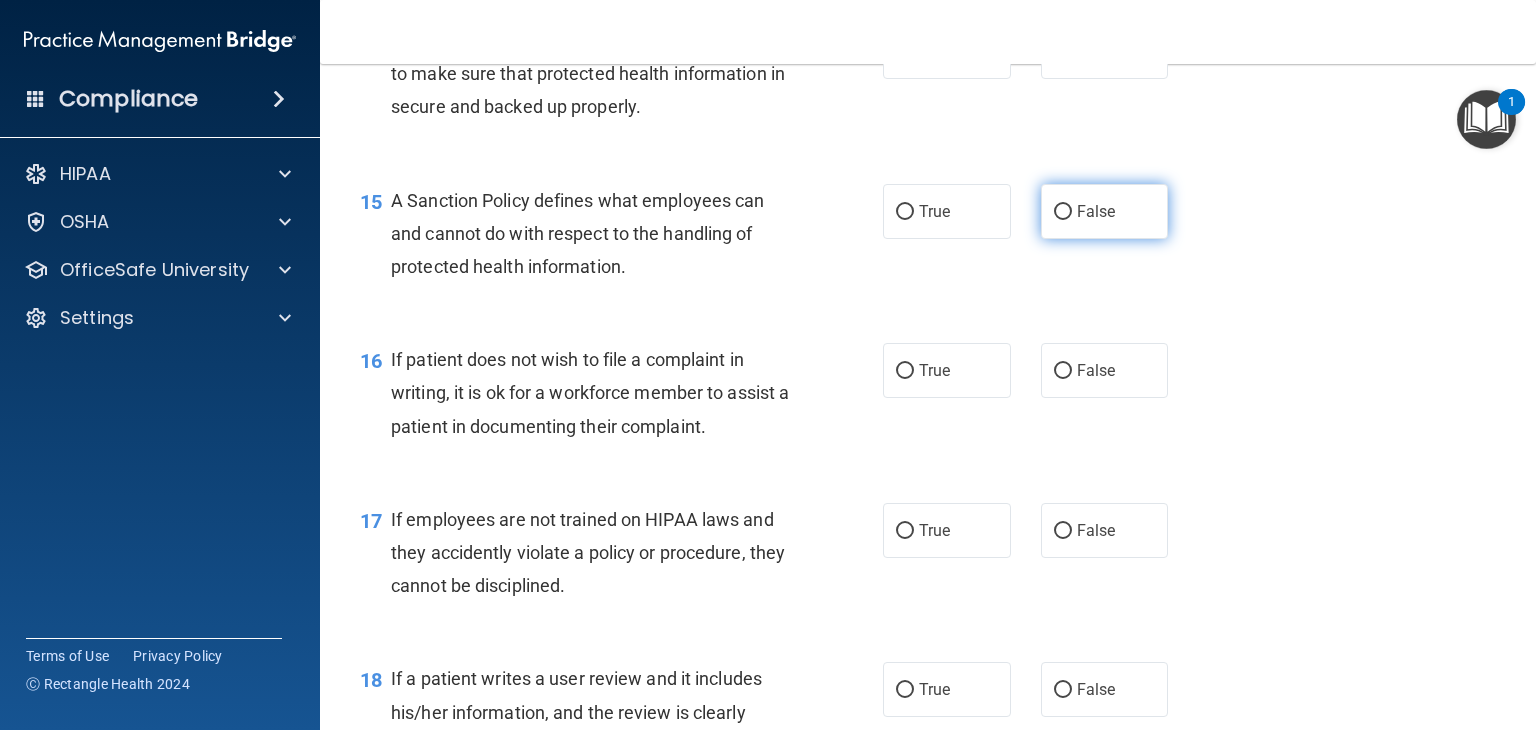 click on "False" at bounding box center (1063, 212) 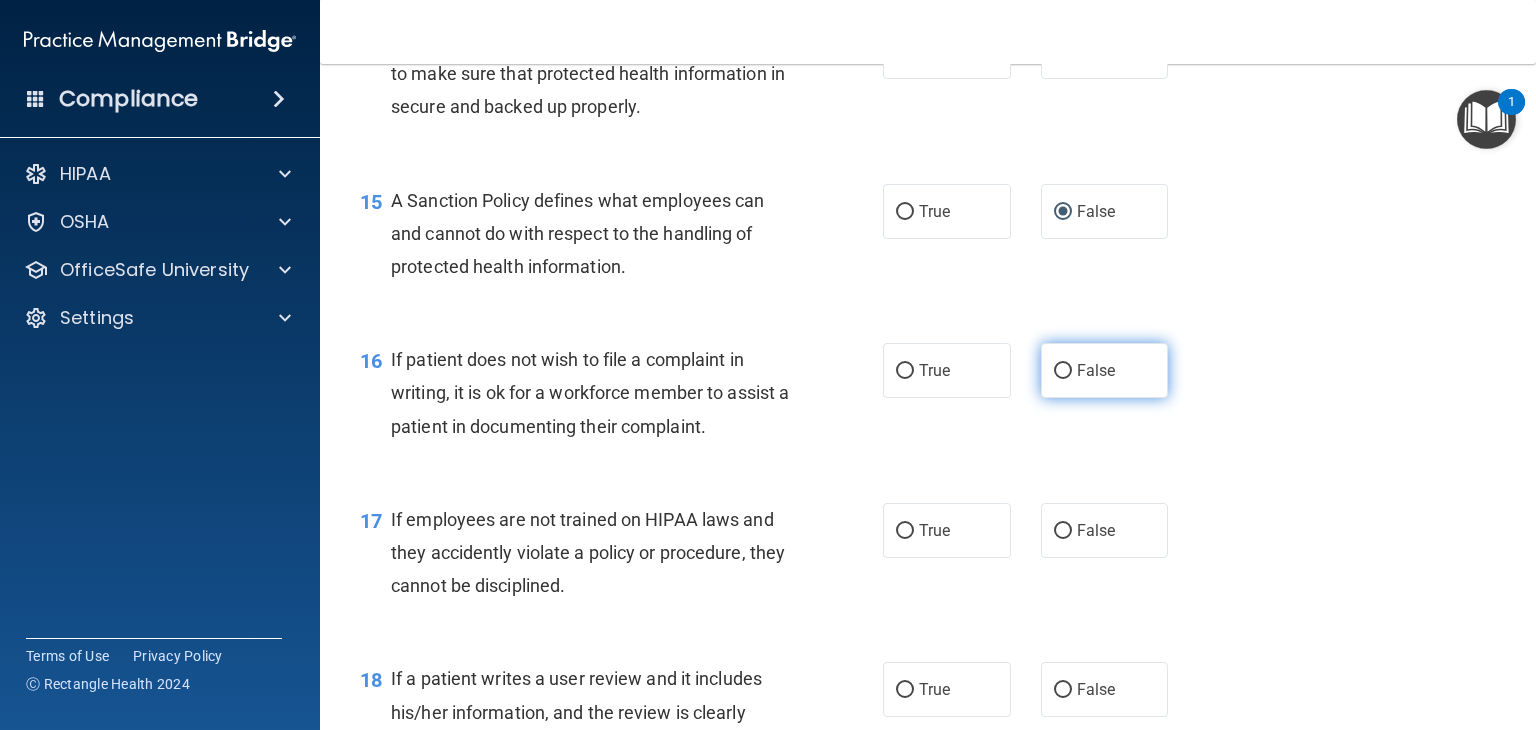 click on "False" at bounding box center [1105, 370] 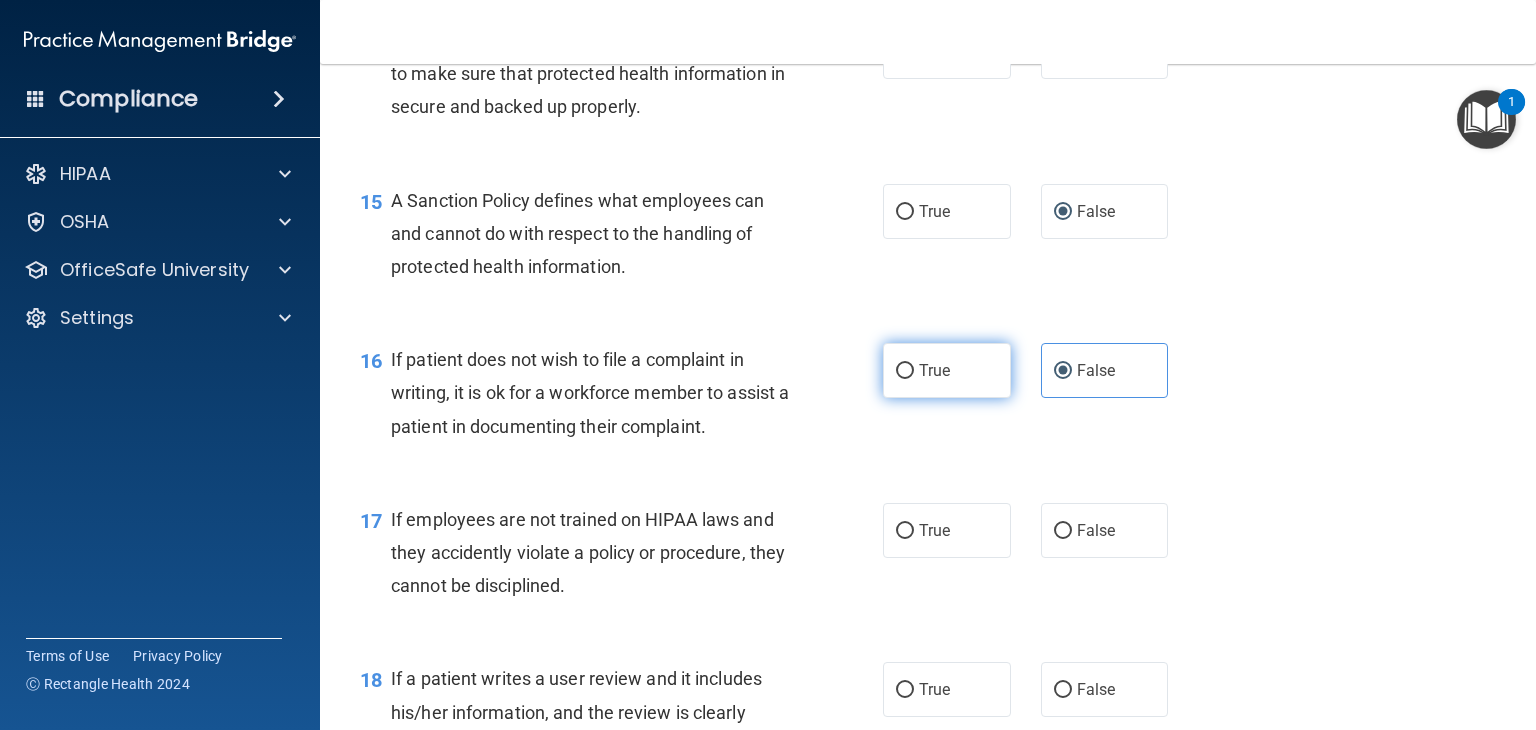 click on "True" at bounding box center (947, 370) 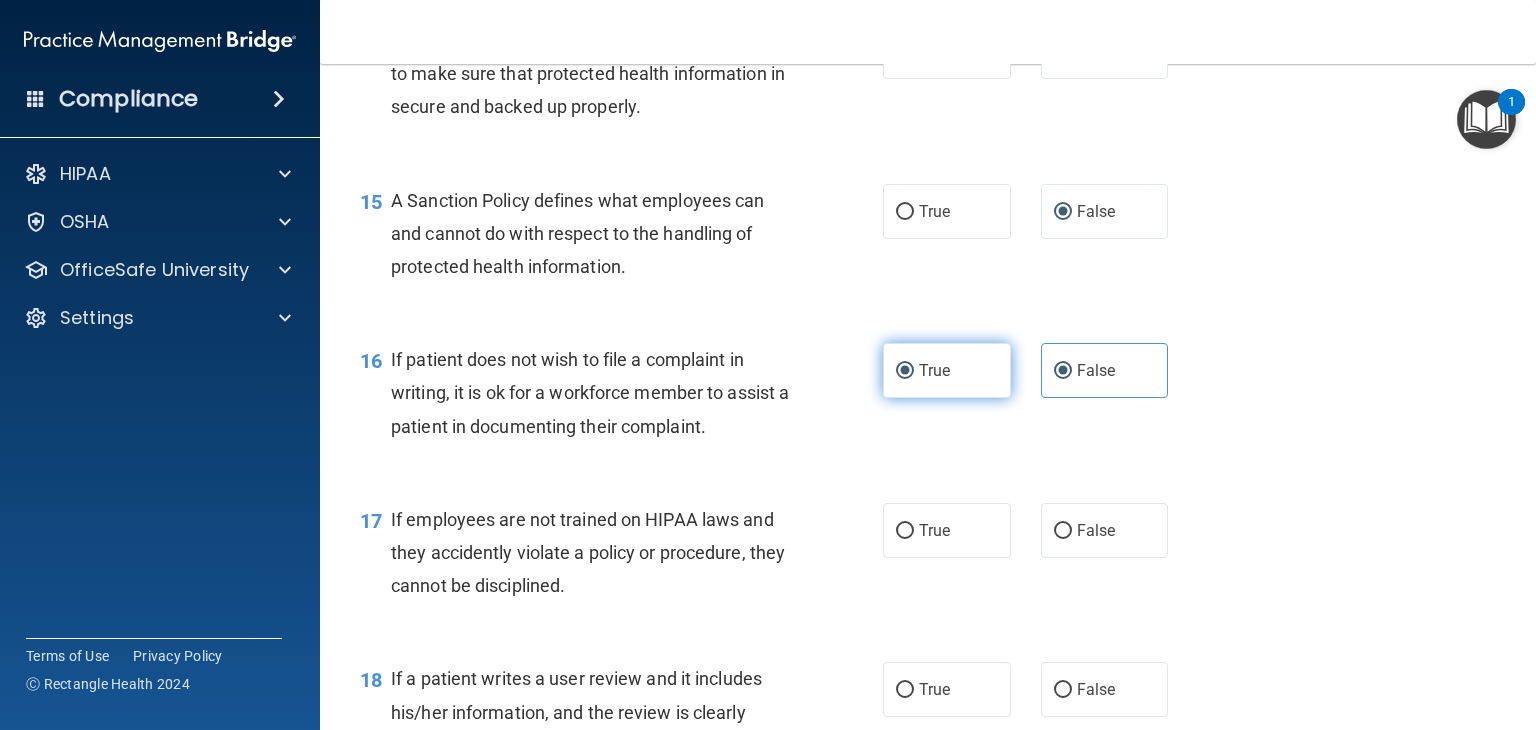 radio on "false" 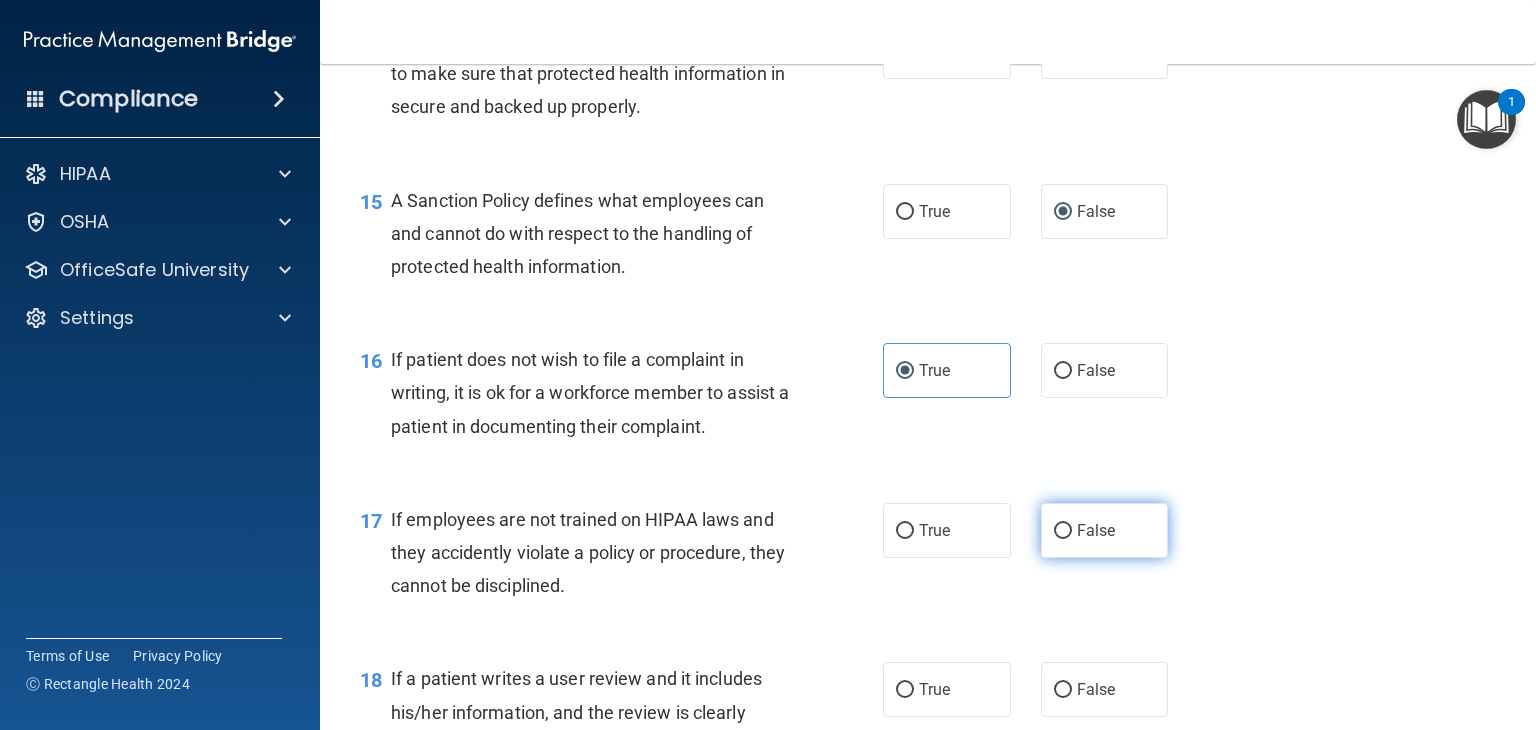 click on "False" at bounding box center (1105, 530) 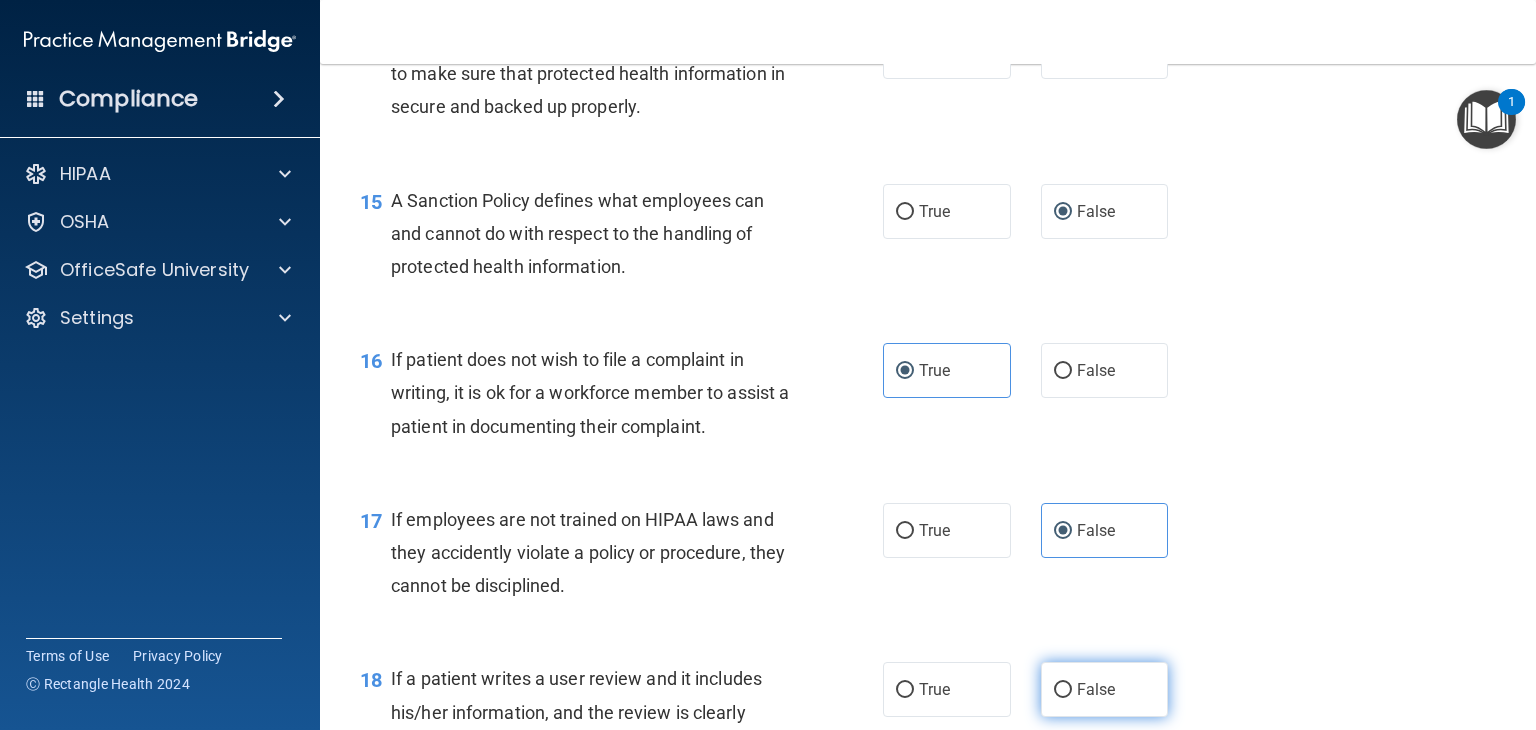 click on "False" at bounding box center (1063, 690) 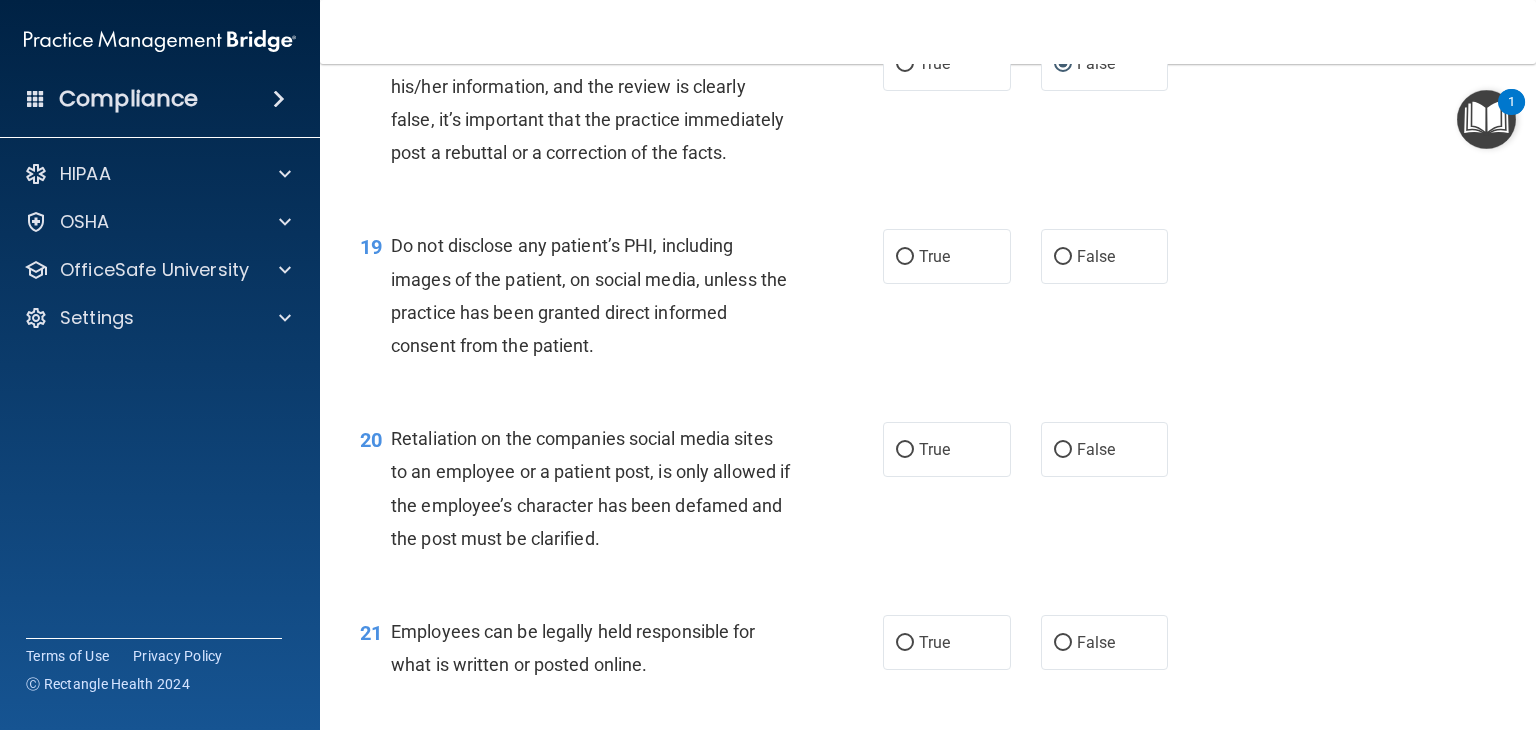 scroll, scrollTop: 3441, scrollLeft: 0, axis: vertical 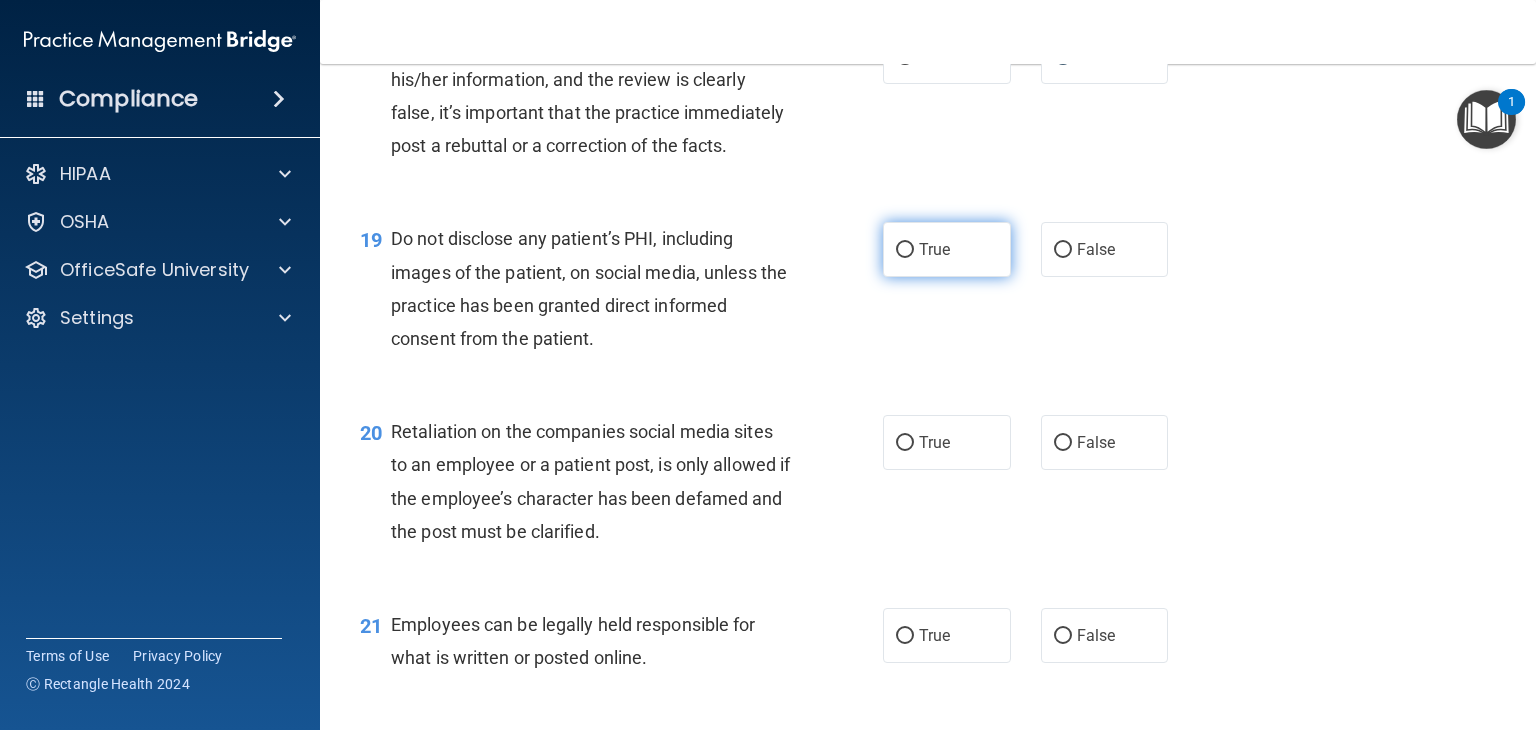 click on "True" at bounding box center (905, 250) 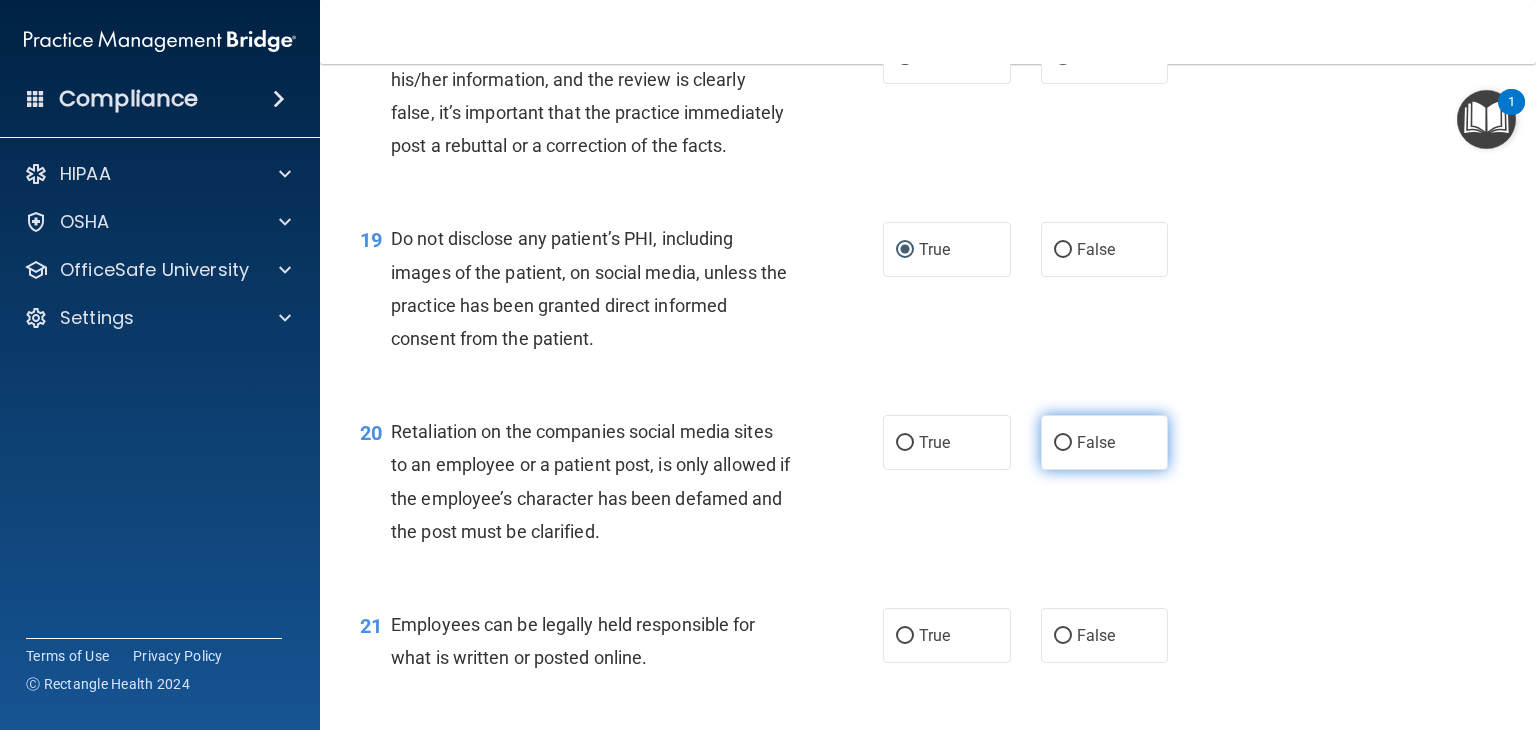 click on "False" at bounding box center [1063, 443] 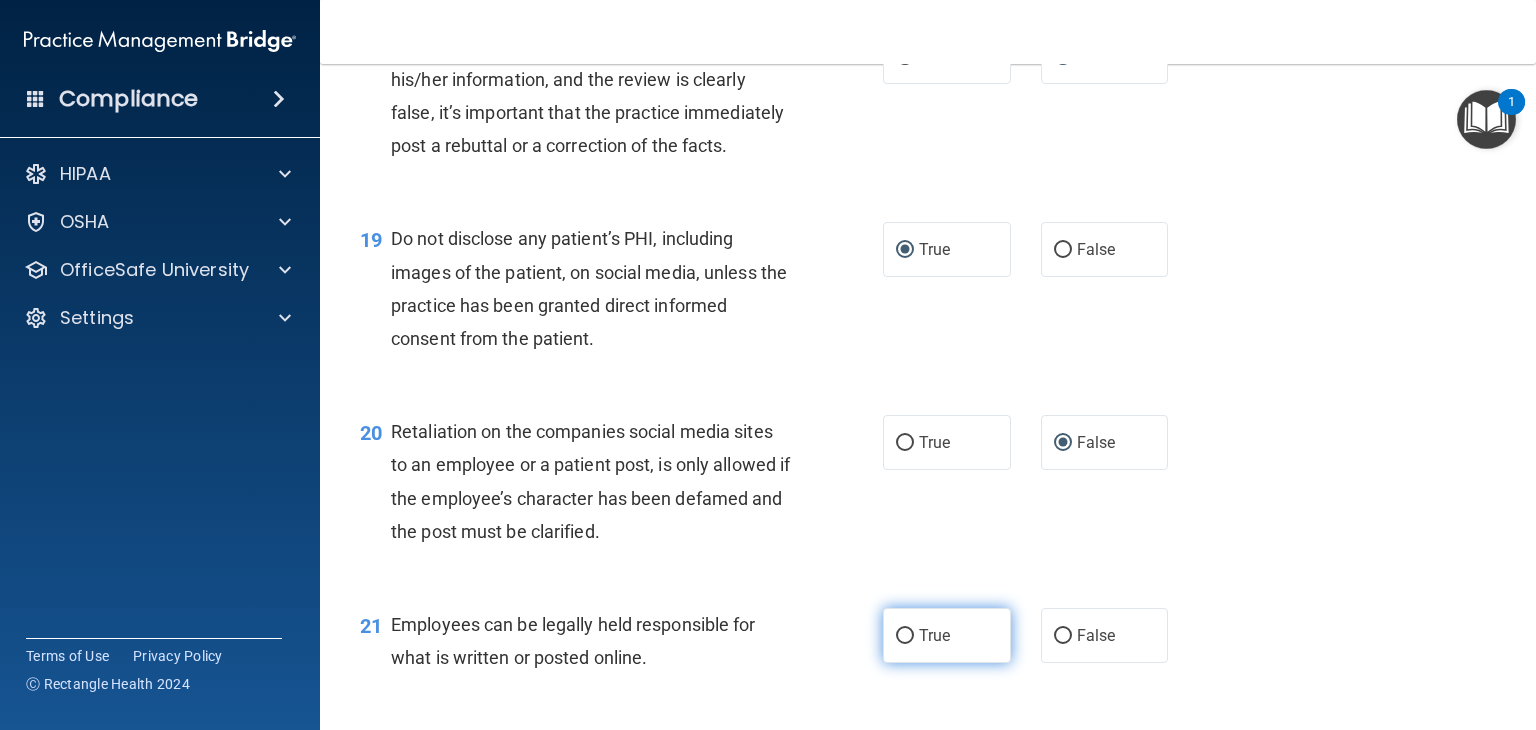 click on "True" at bounding box center [905, 636] 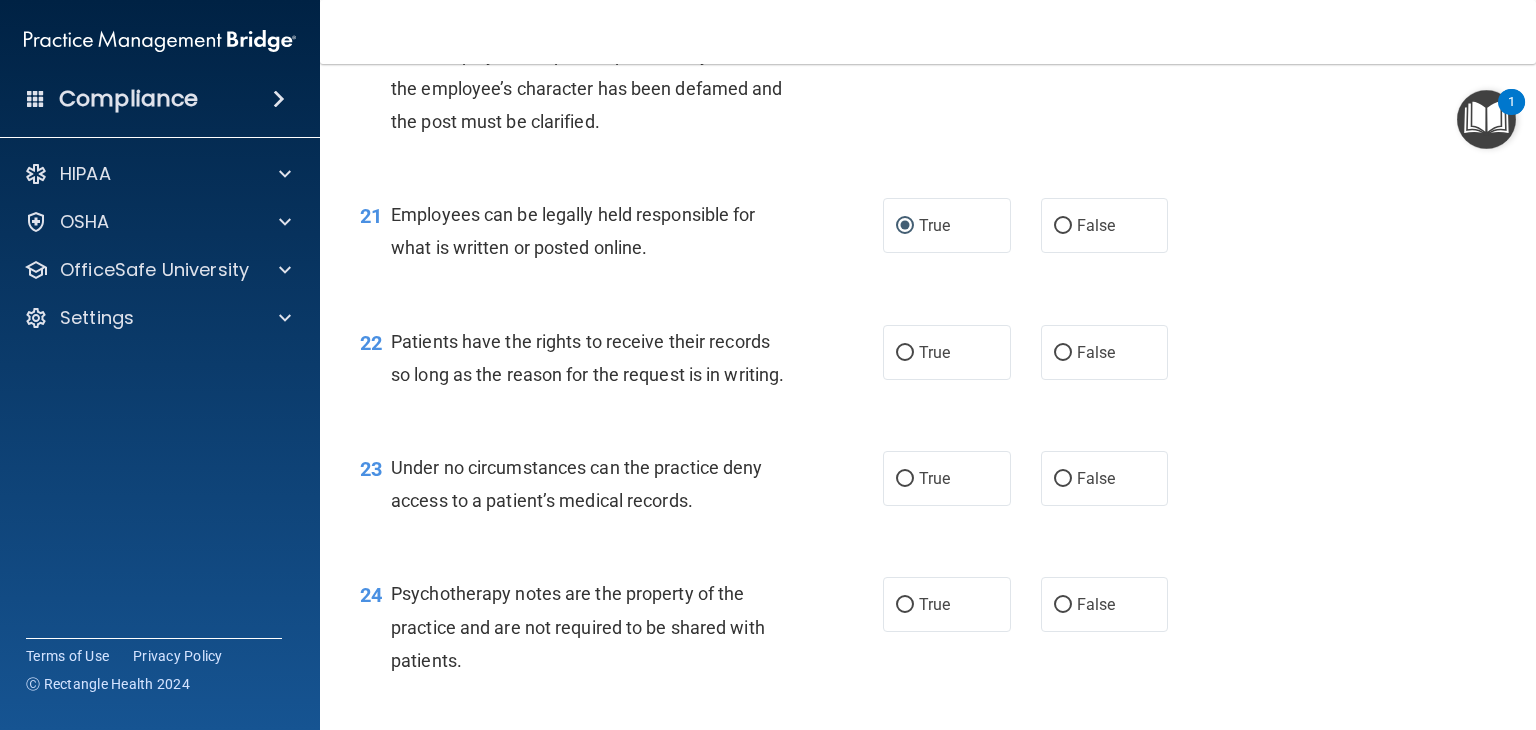 scroll, scrollTop: 3948, scrollLeft: 0, axis: vertical 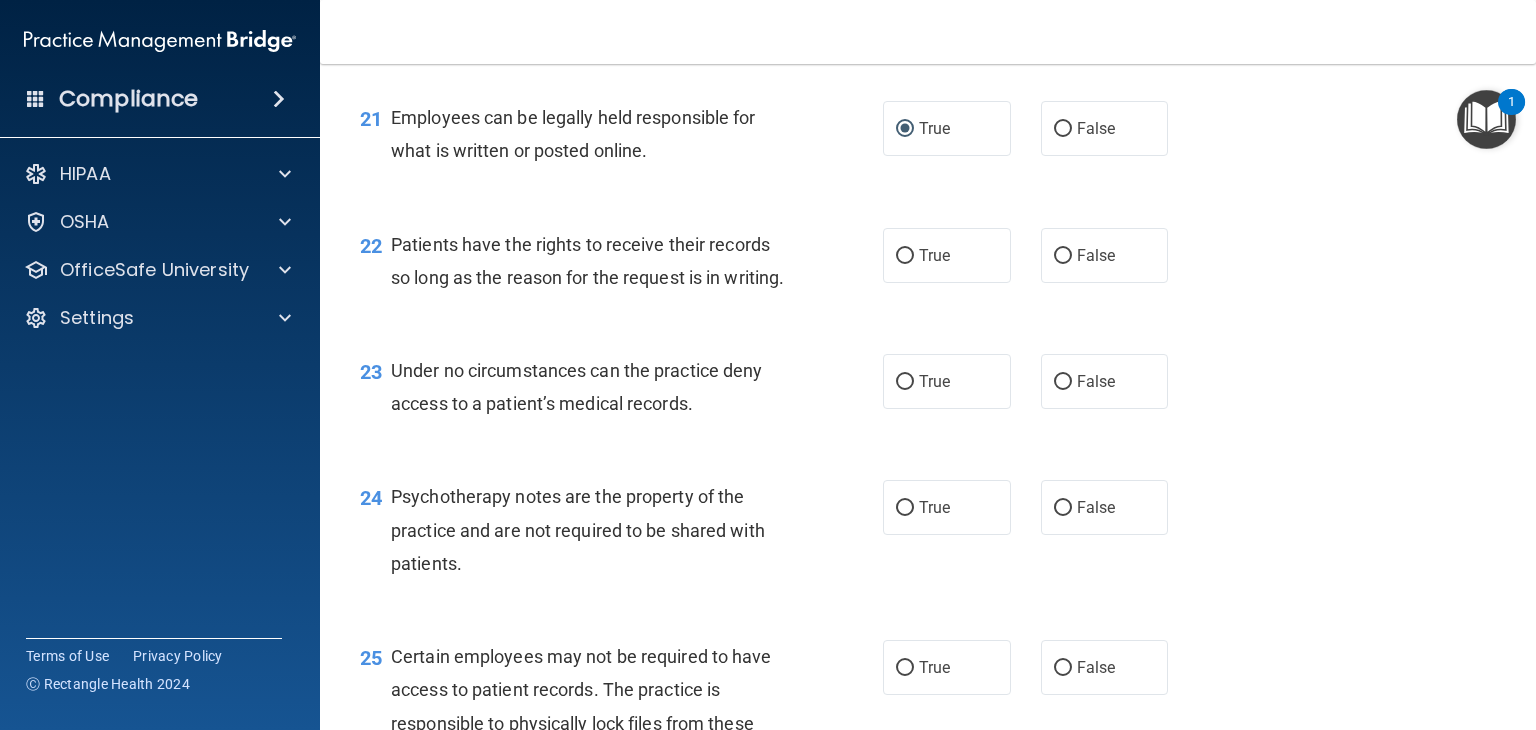 click on "23       Under no circumstances can the practice deny access to a patient’s medical records.                 True           False" at bounding box center [928, 392] 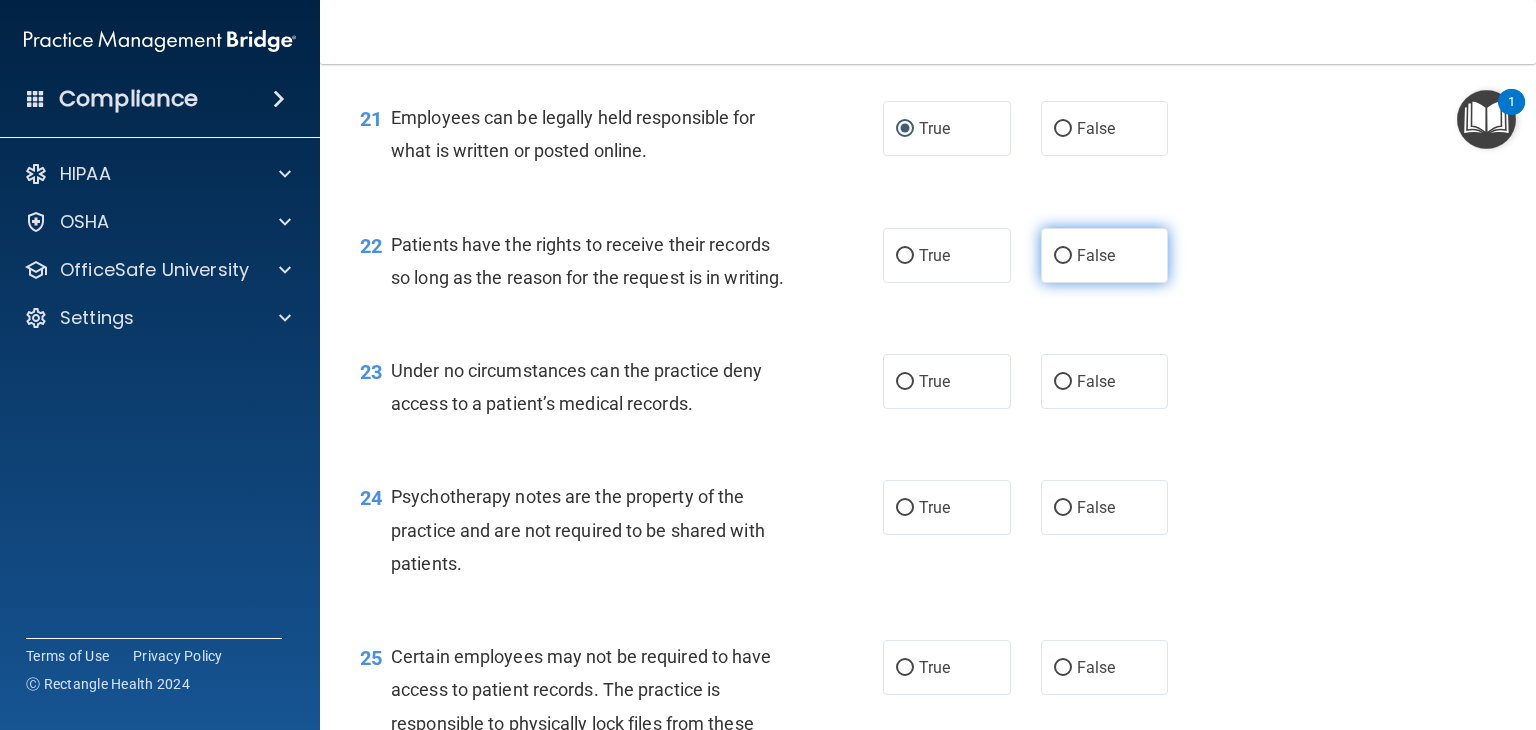 click on "False" at bounding box center (1096, 255) 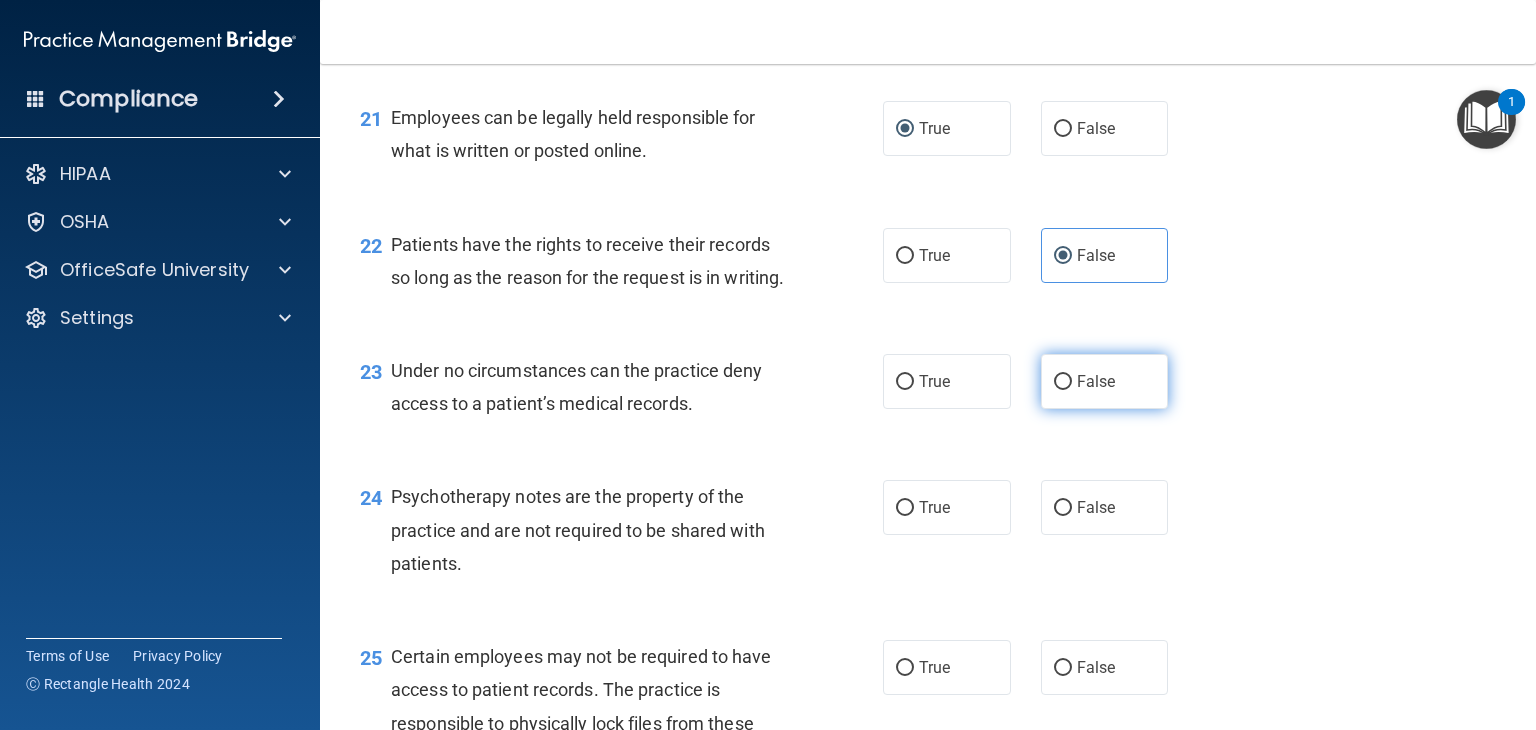 click on "False" at bounding box center (1063, 382) 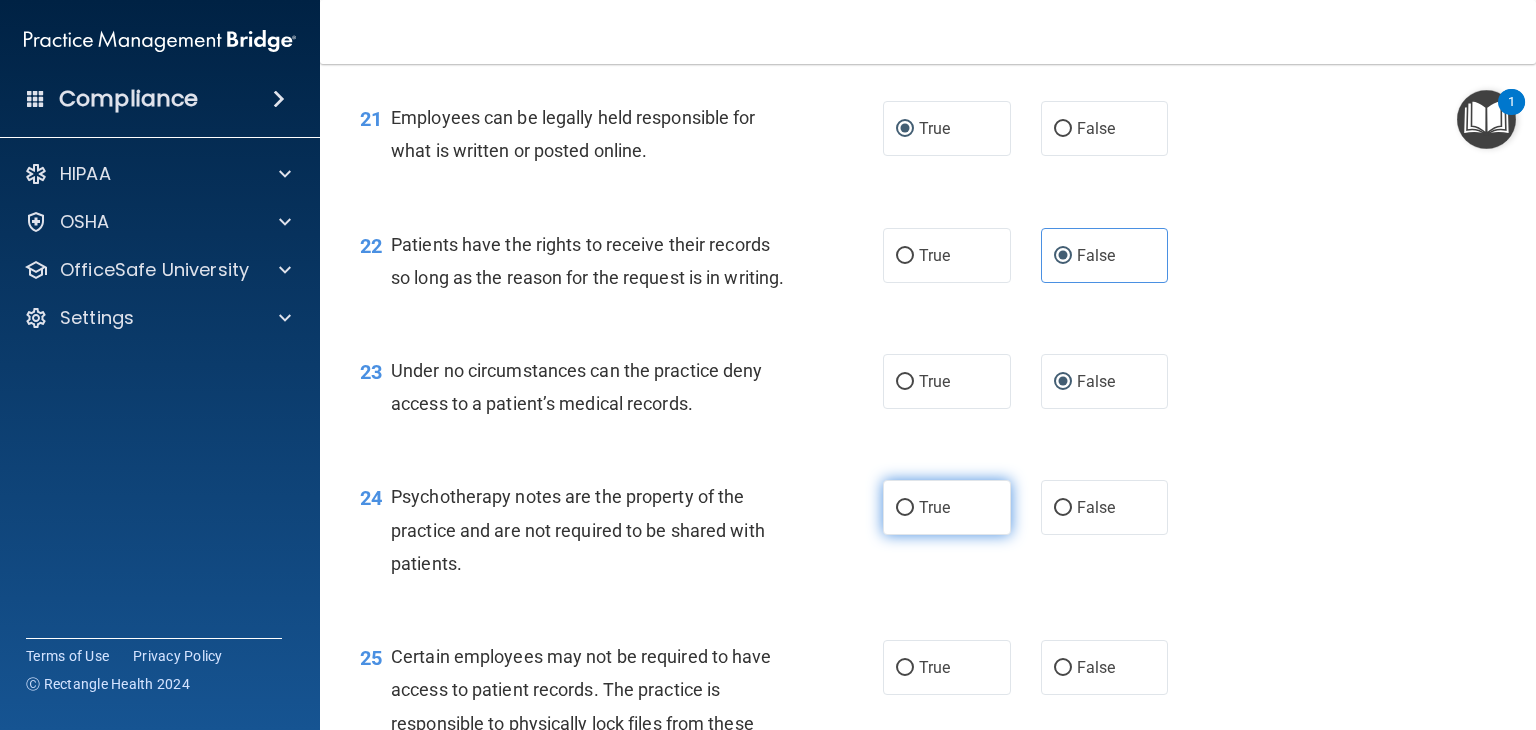click on "True" at bounding box center [934, 507] 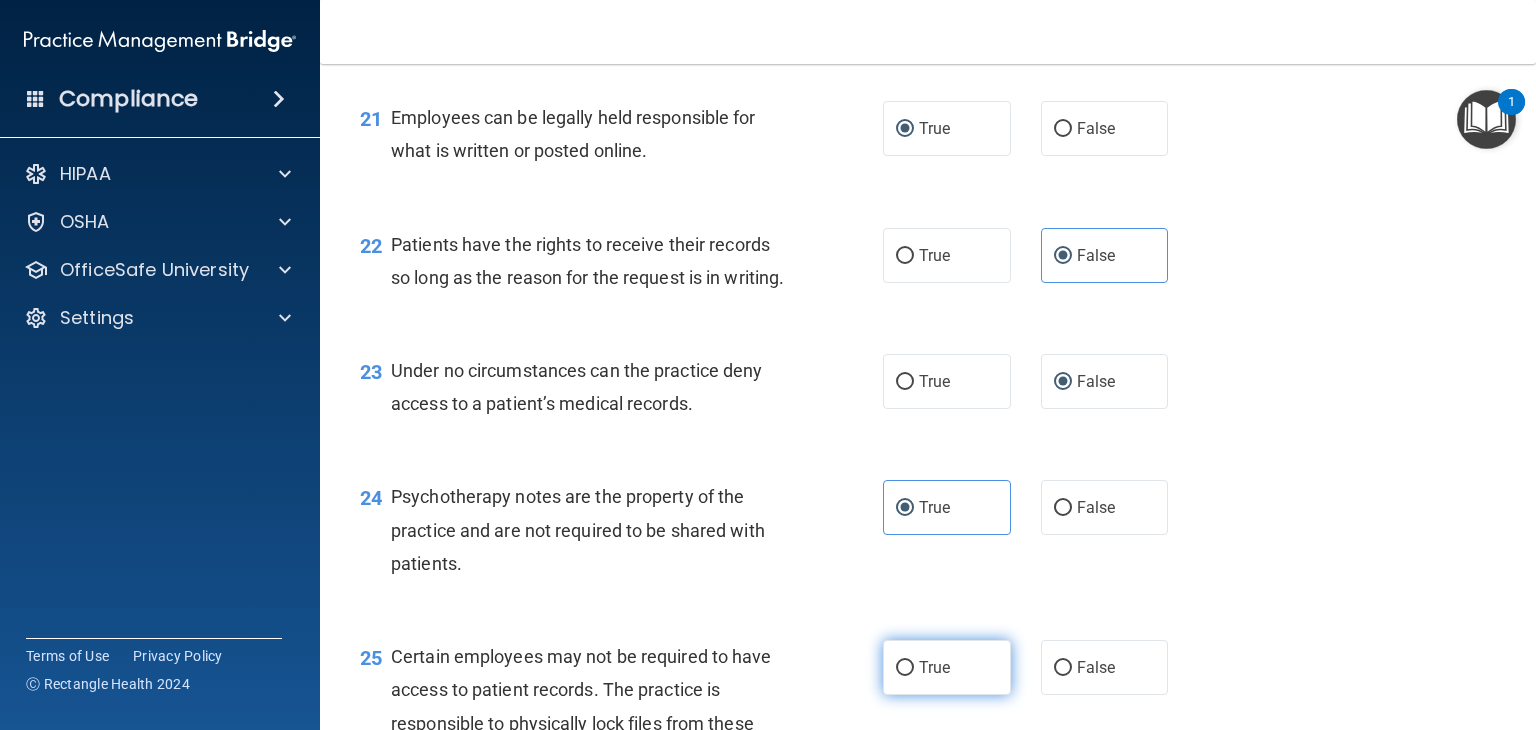 click on "True" at bounding box center [905, 668] 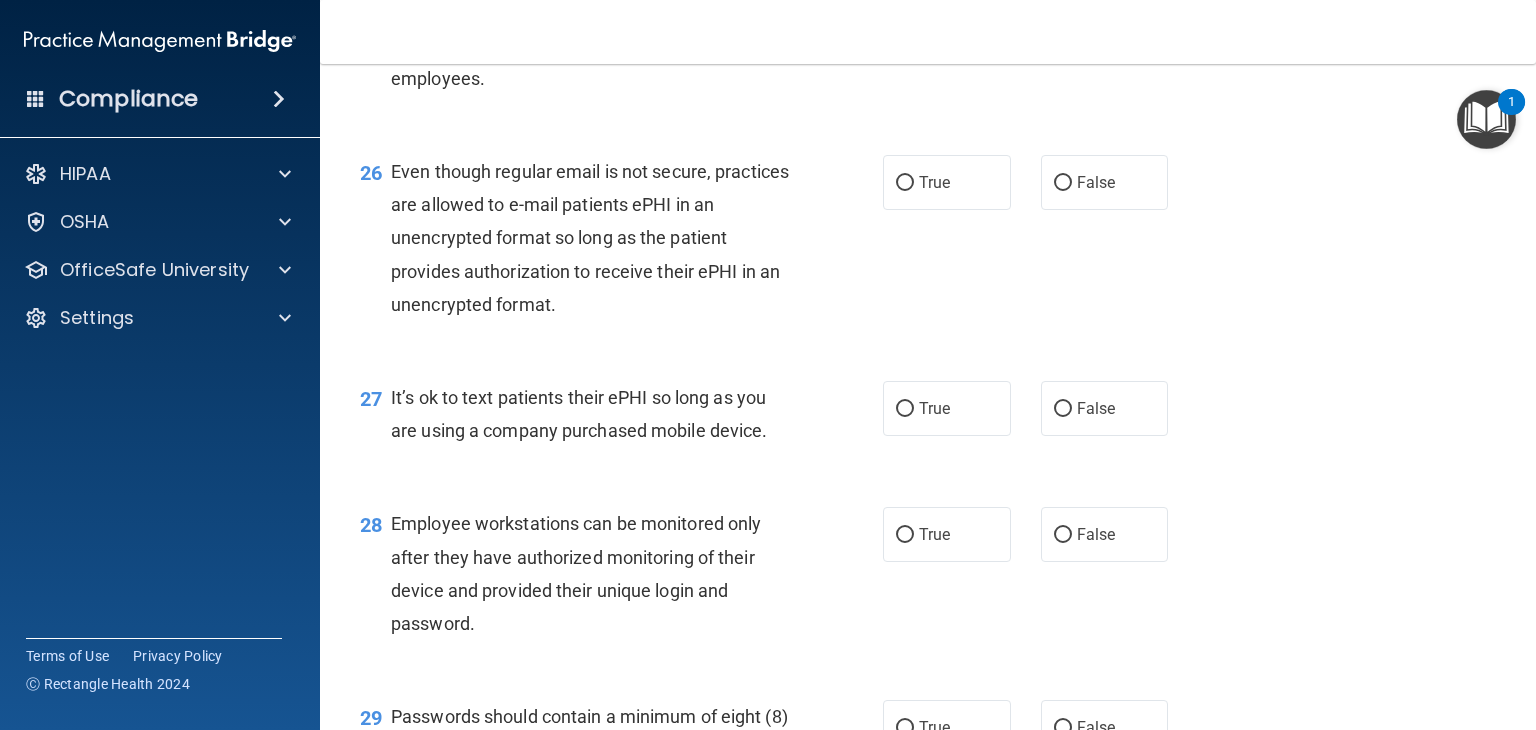 scroll, scrollTop: 4619, scrollLeft: 0, axis: vertical 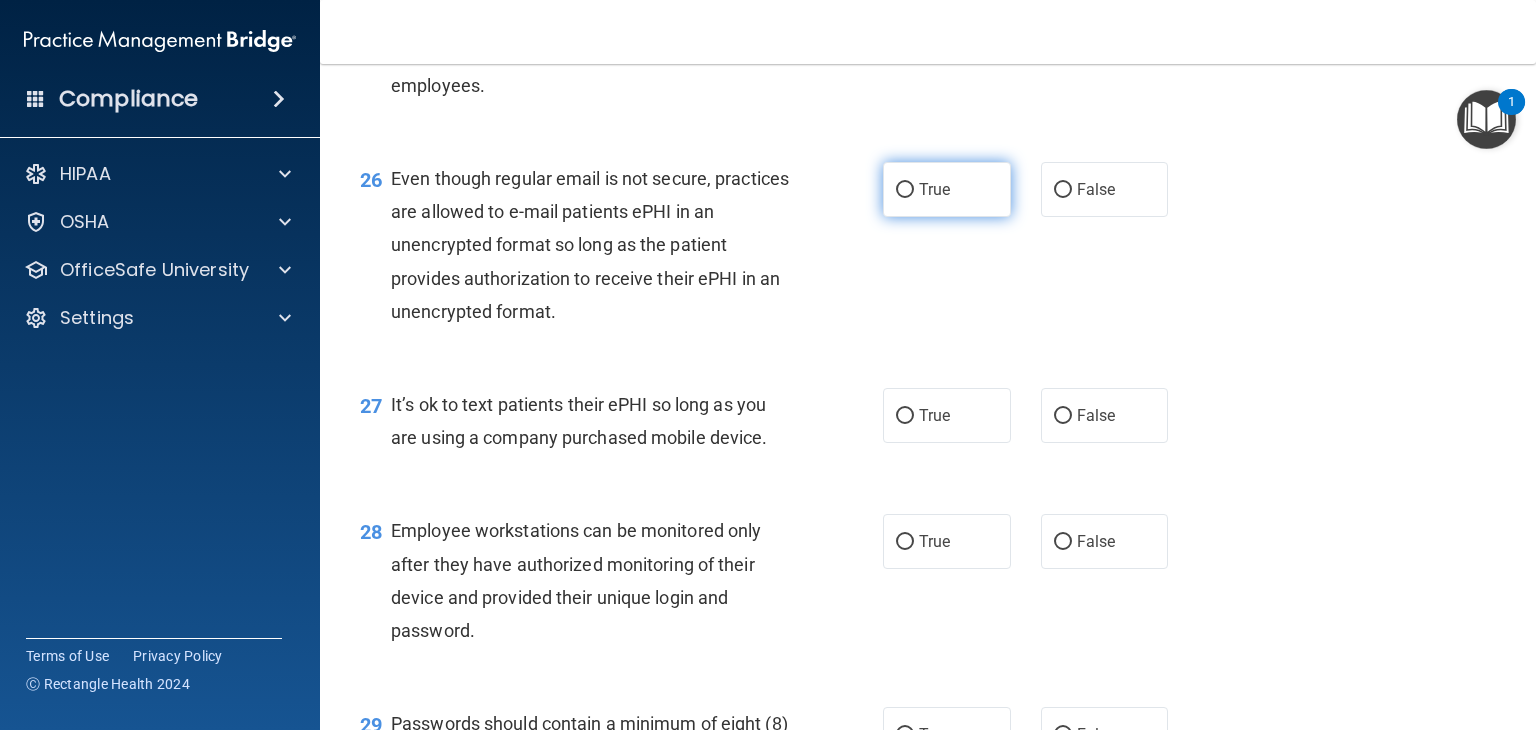 click on "True" at bounding box center [905, 190] 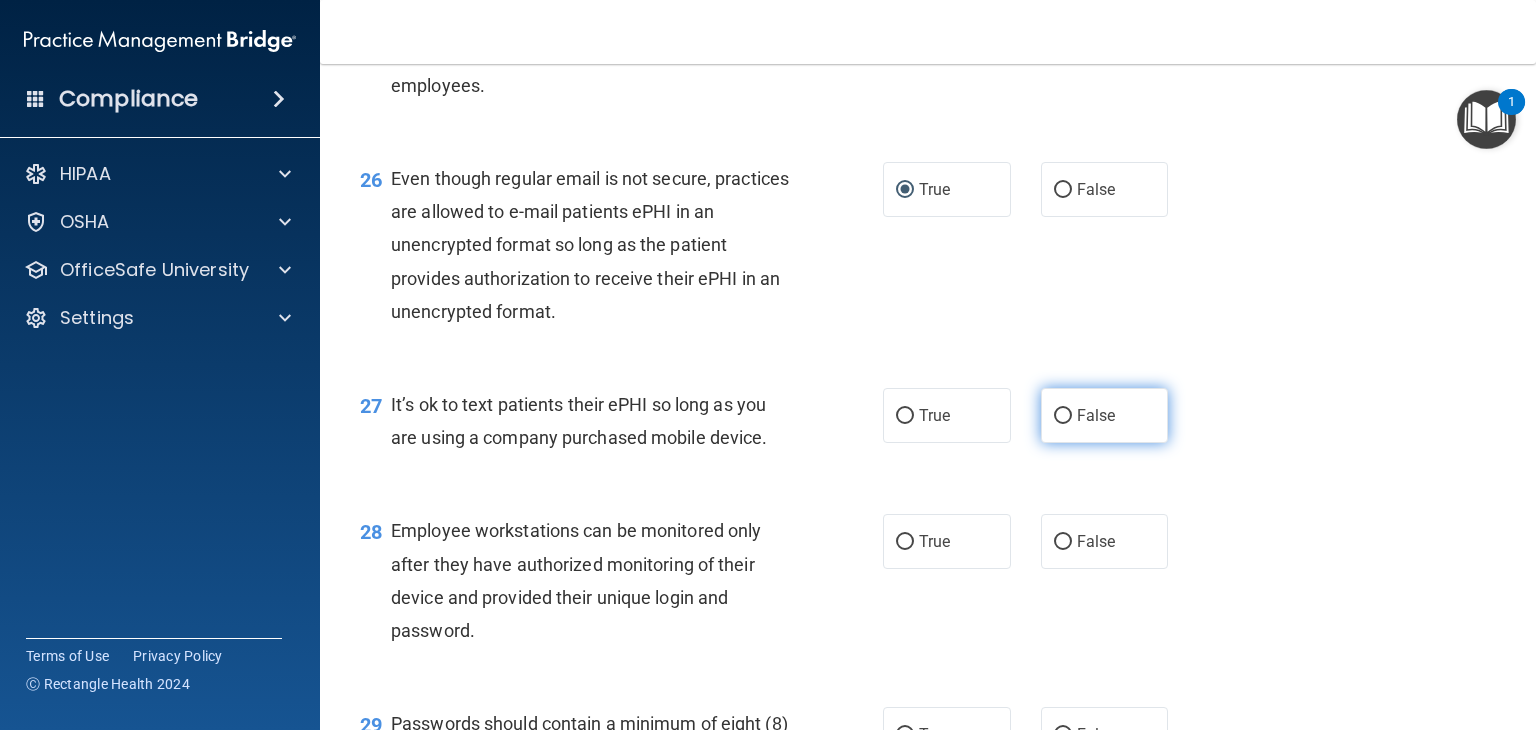click on "False" at bounding box center [1063, 416] 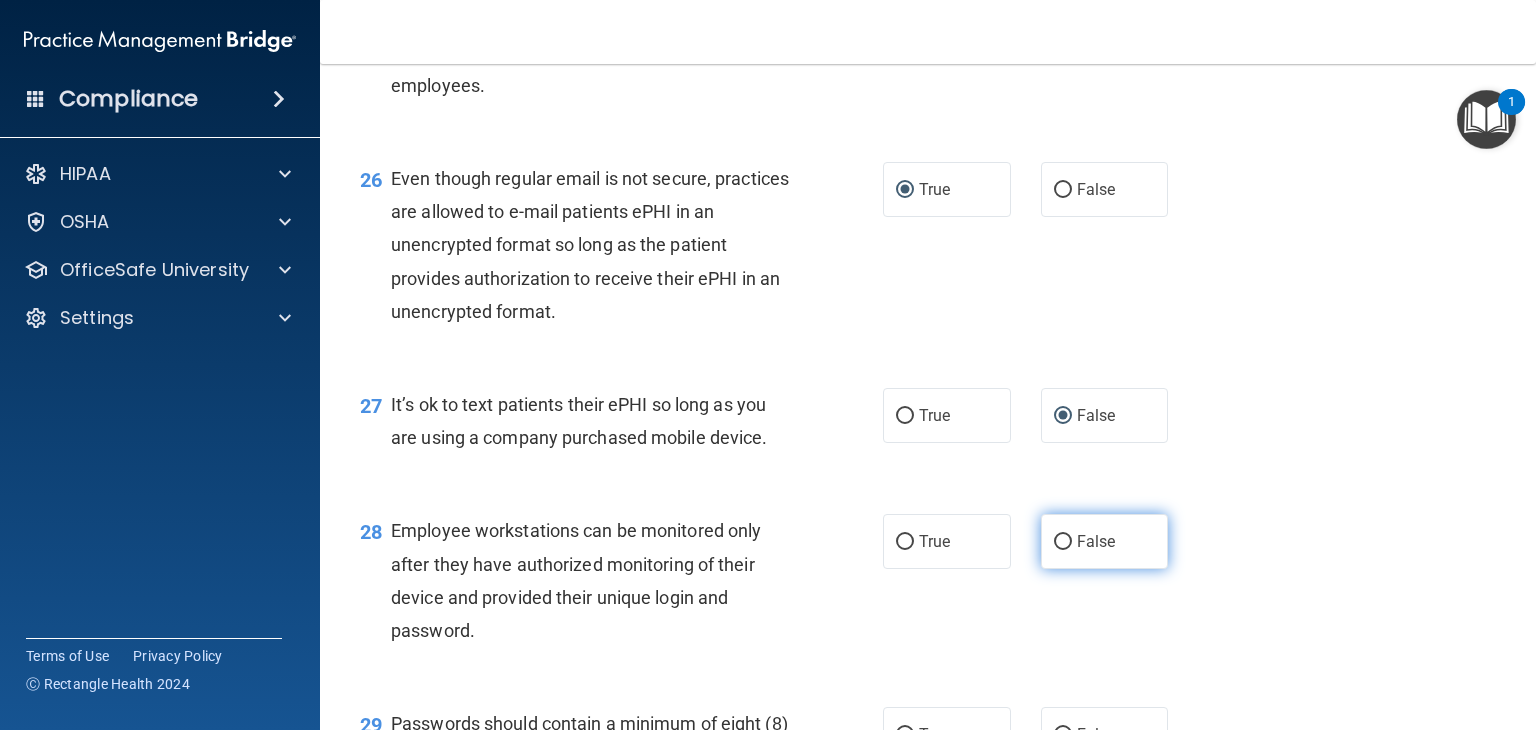 click on "False" at bounding box center (1063, 542) 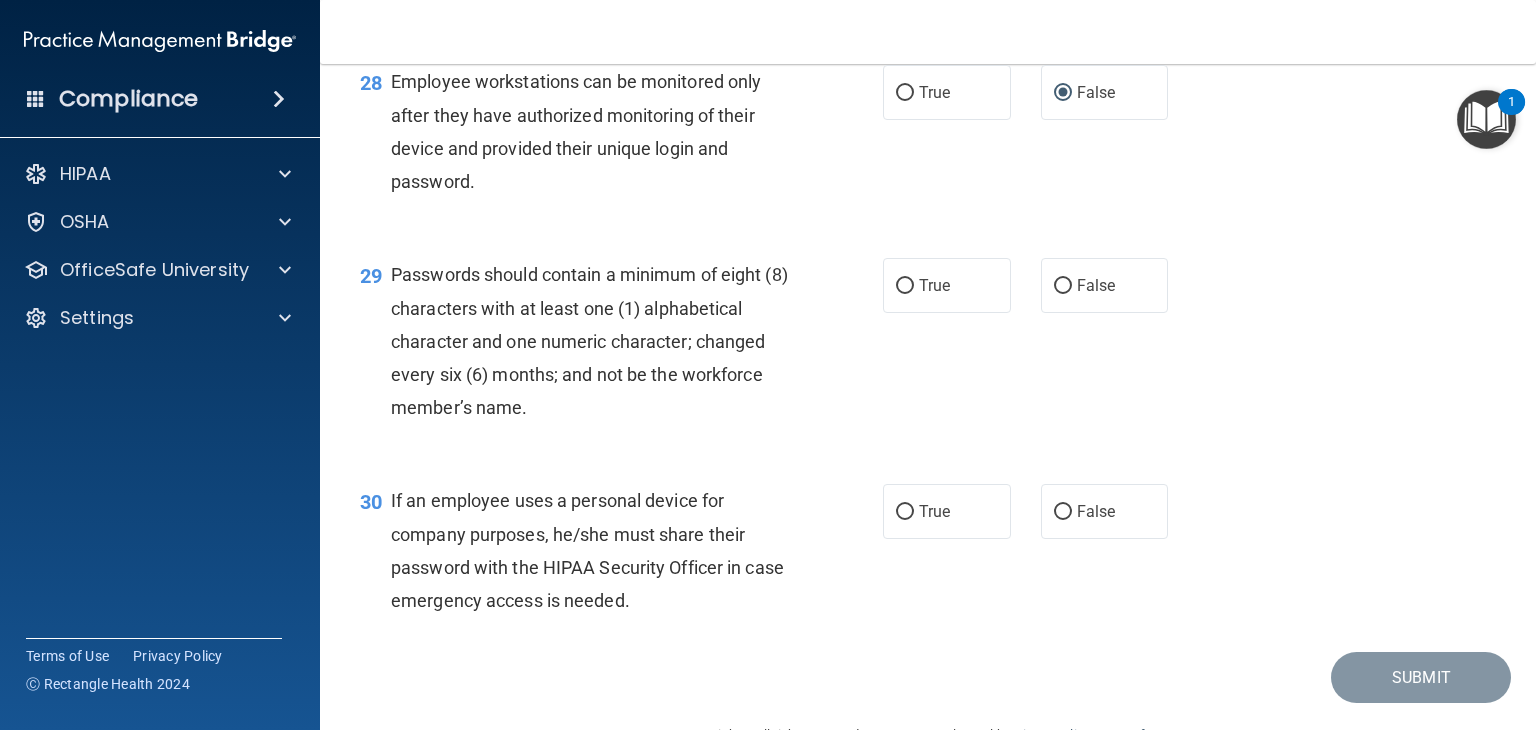 scroll, scrollTop: 5121, scrollLeft: 0, axis: vertical 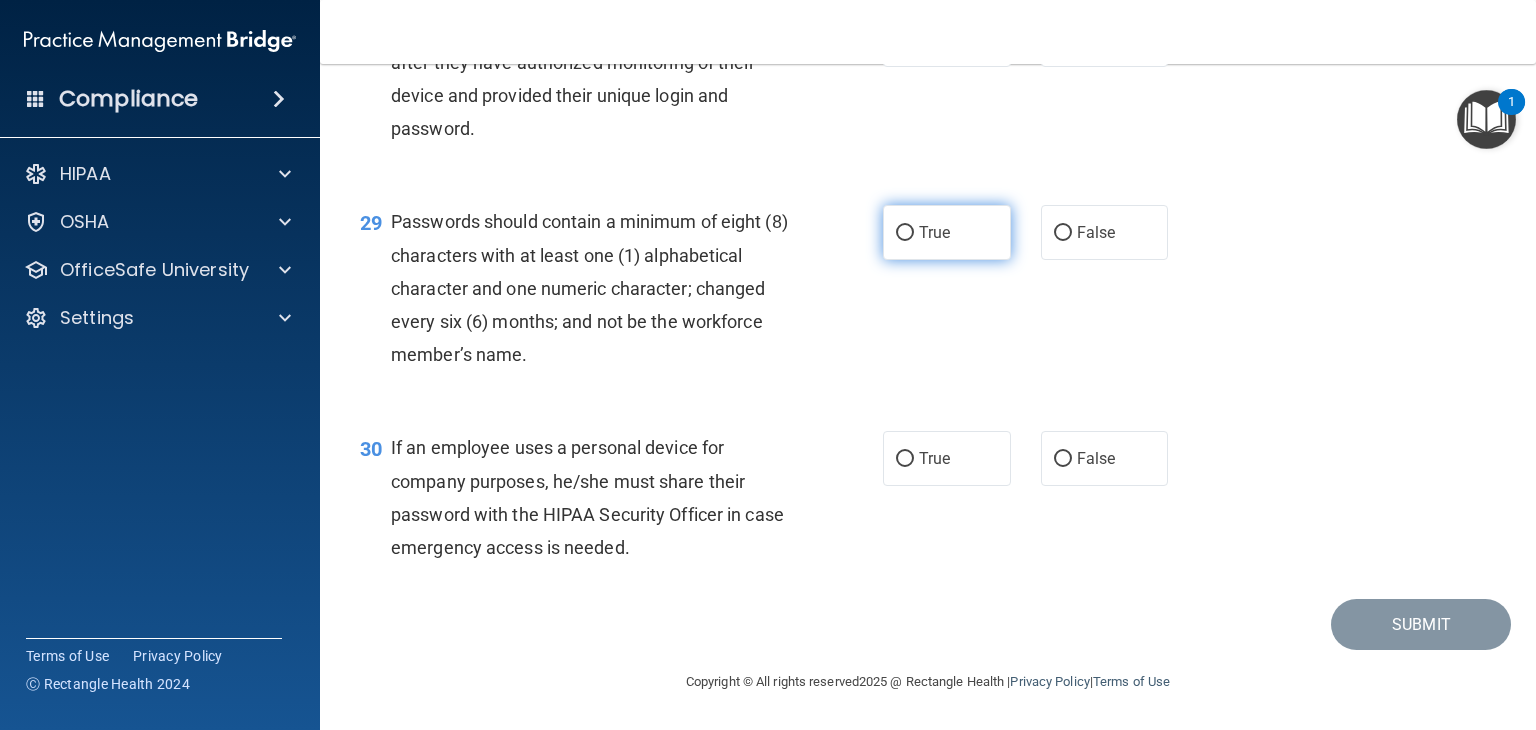 click on "True" at bounding box center [947, 232] 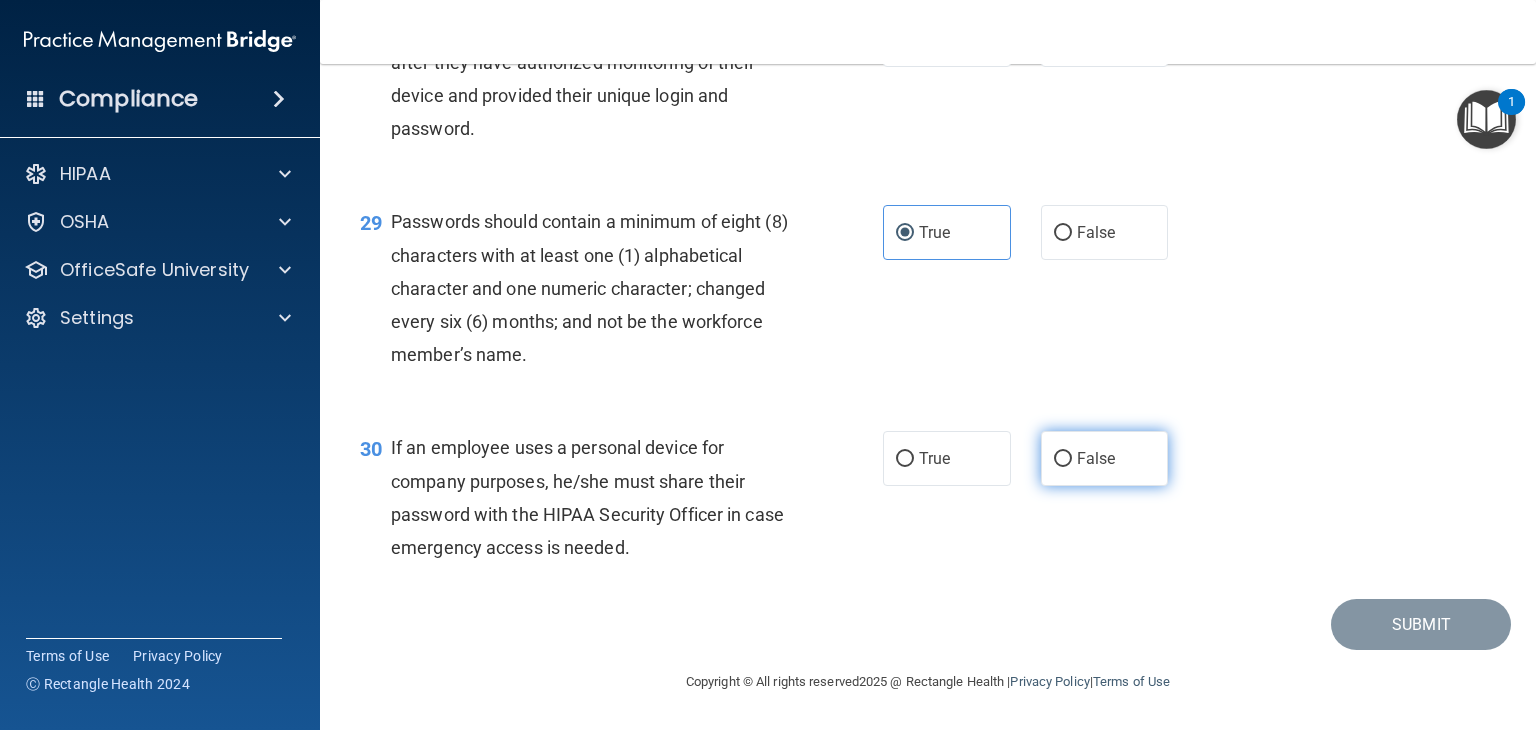 click on "False" at bounding box center [1063, 459] 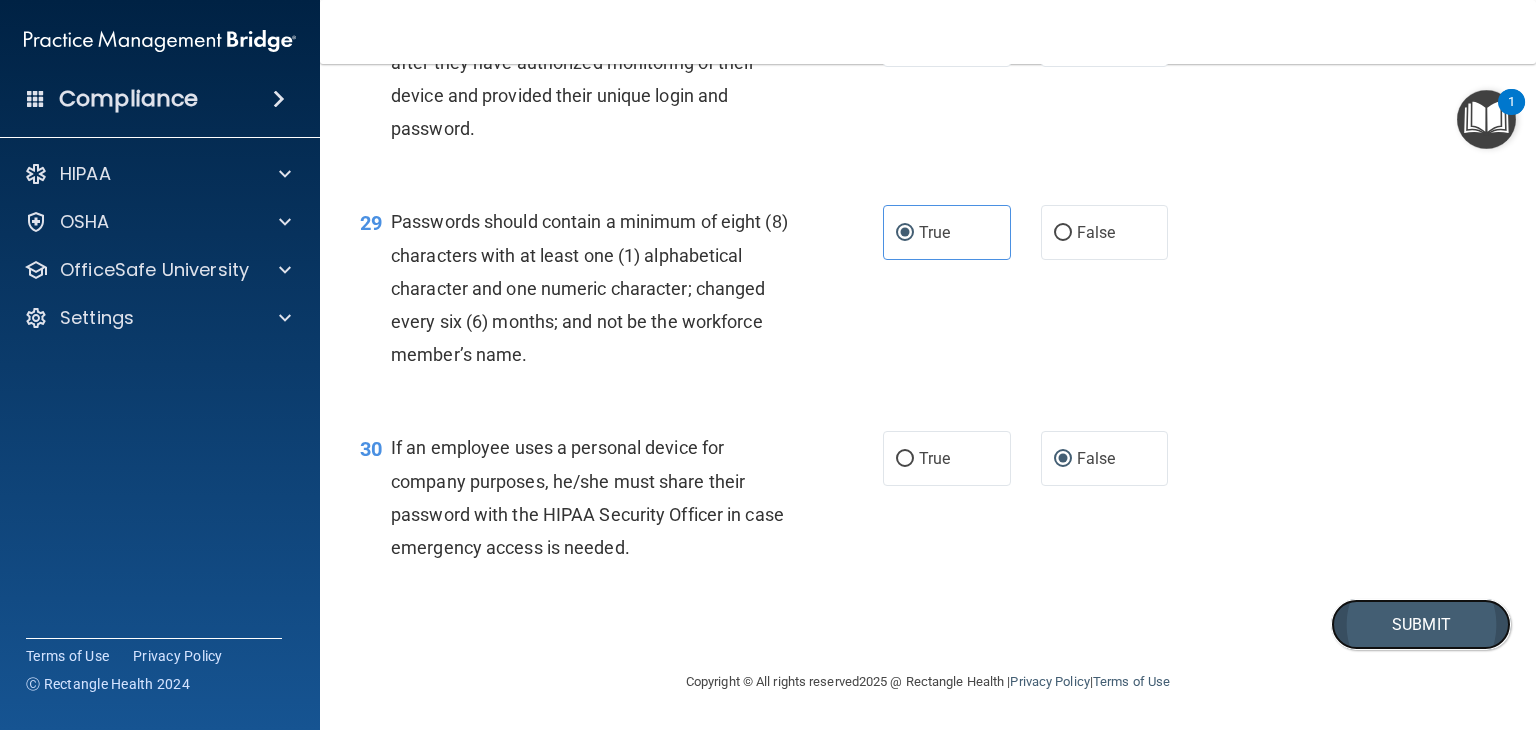 click on "Submit" at bounding box center [1421, 624] 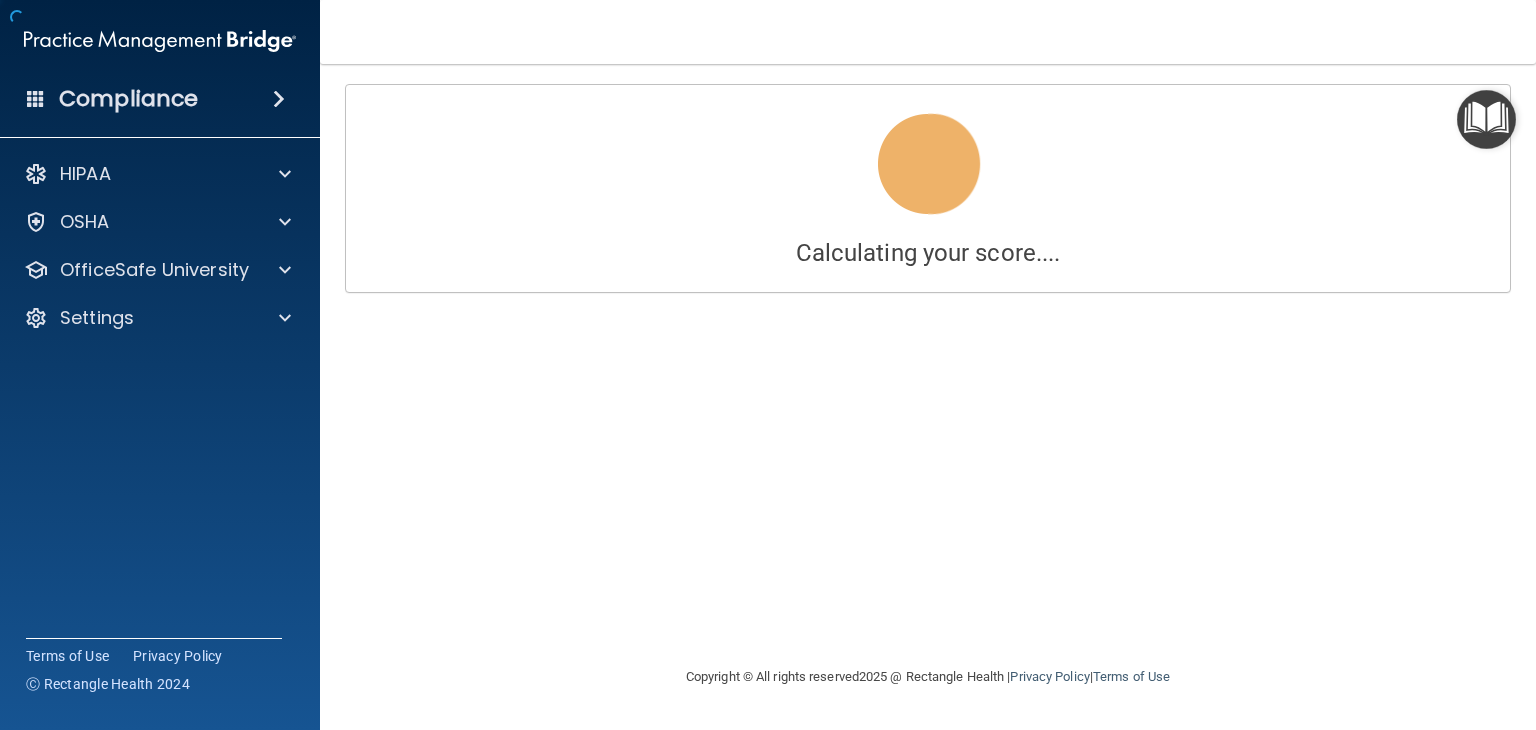 scroll, scrollTop: 0, scrollLeft: 0, axis: both 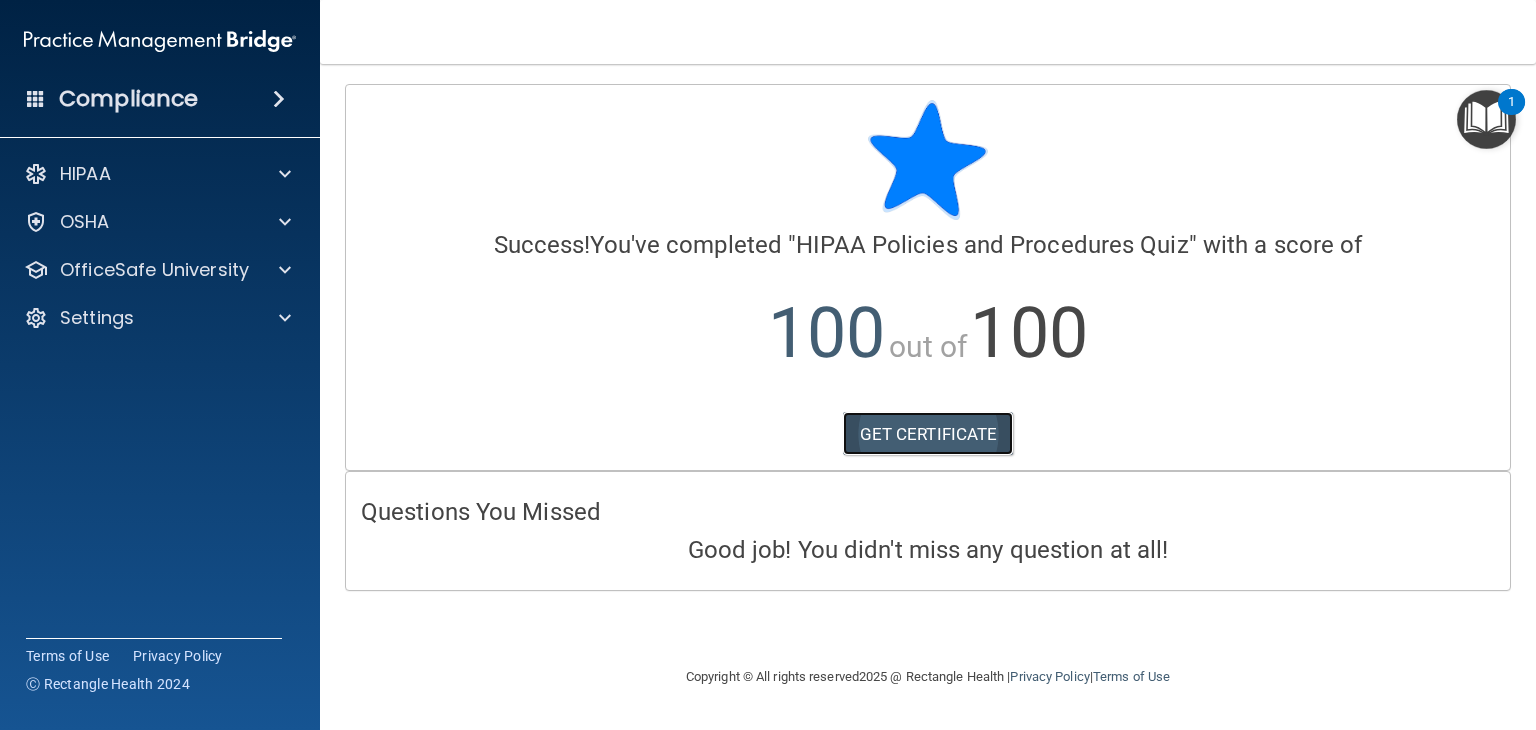 click on "GET CERTIFICATE" at bounding box center [928, 434] 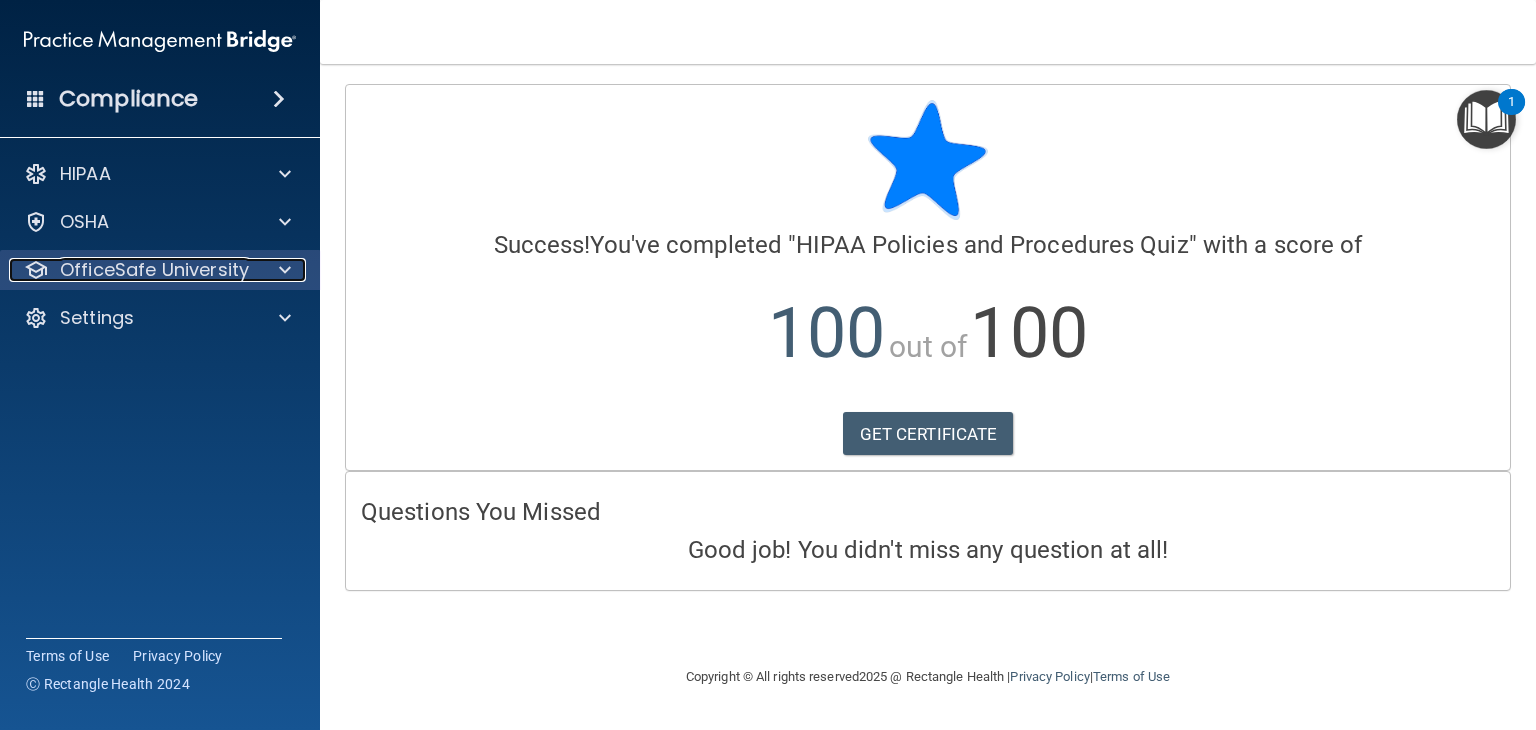 click at bounding box center [285, 270] 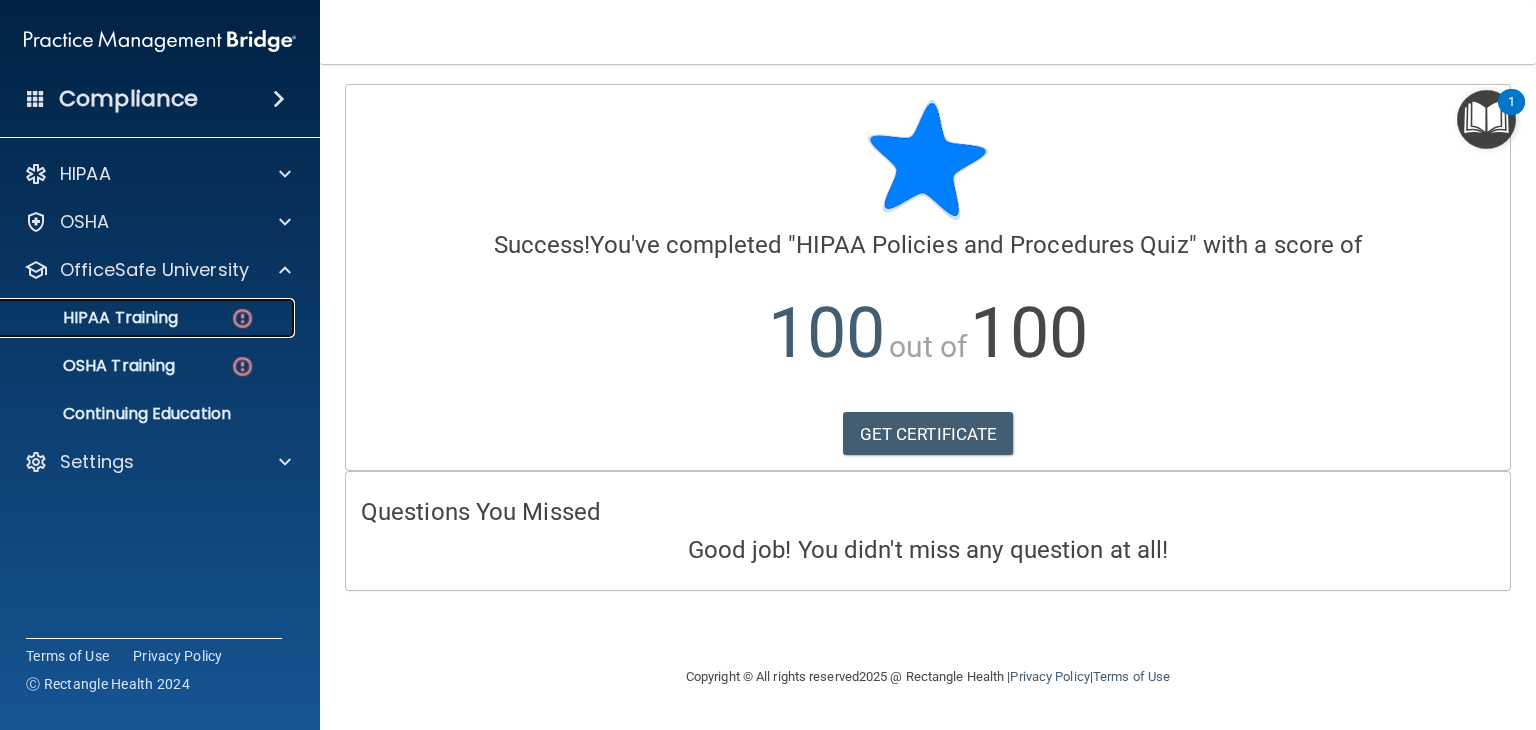 click at bounding box center [242, 318] 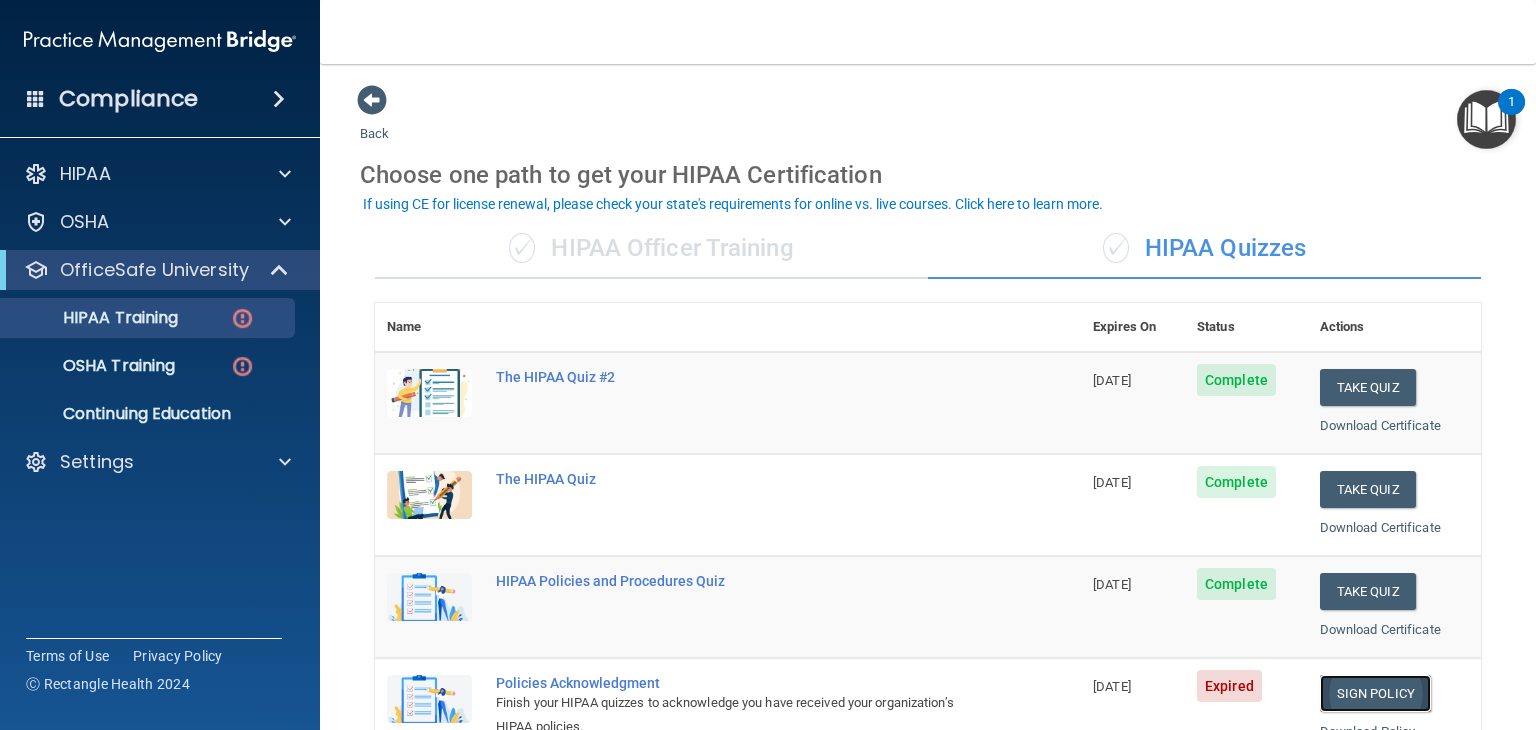 click on "Sign Policy" at bounding box center (1375, 693) 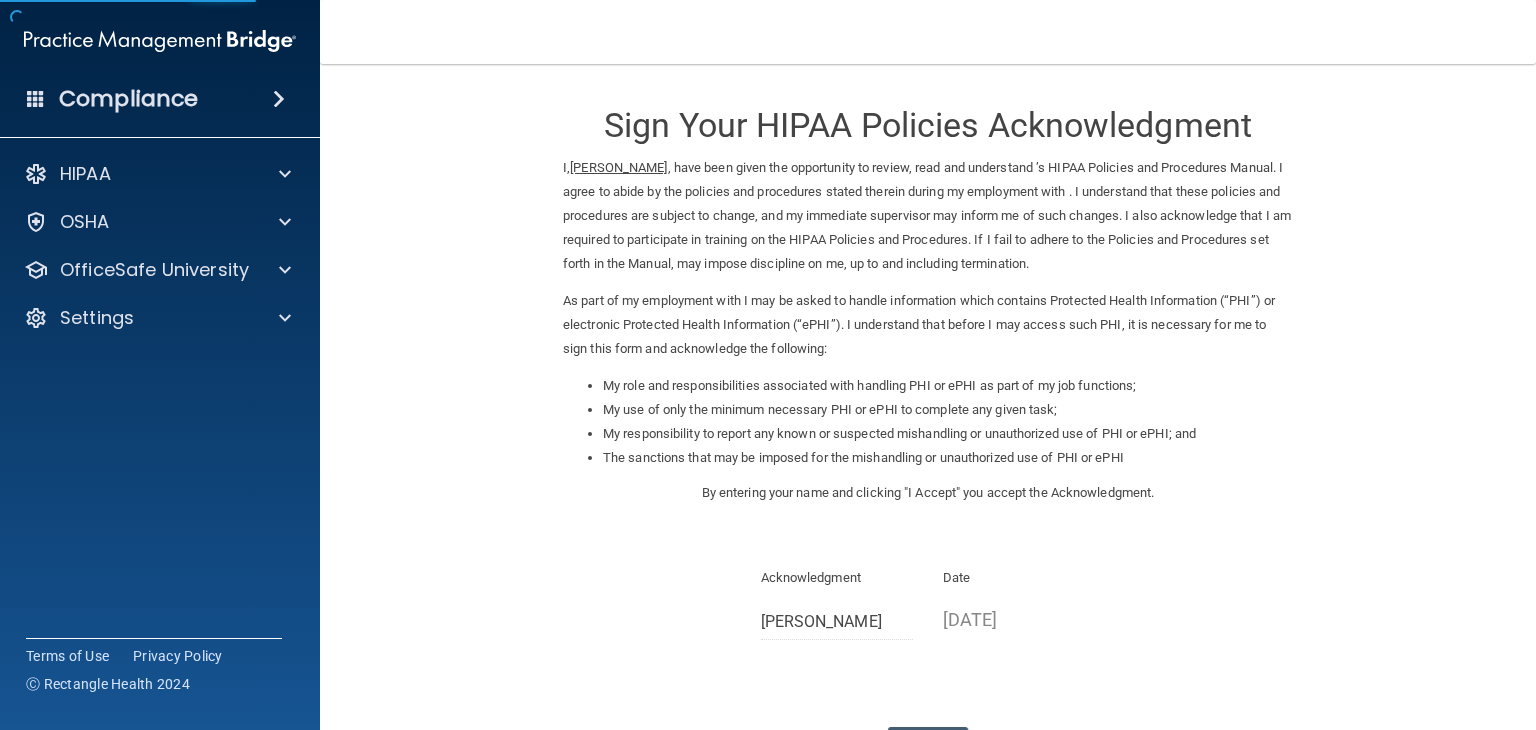 scroll, scrollTop: 0, scrollLeft: 0, axis: both 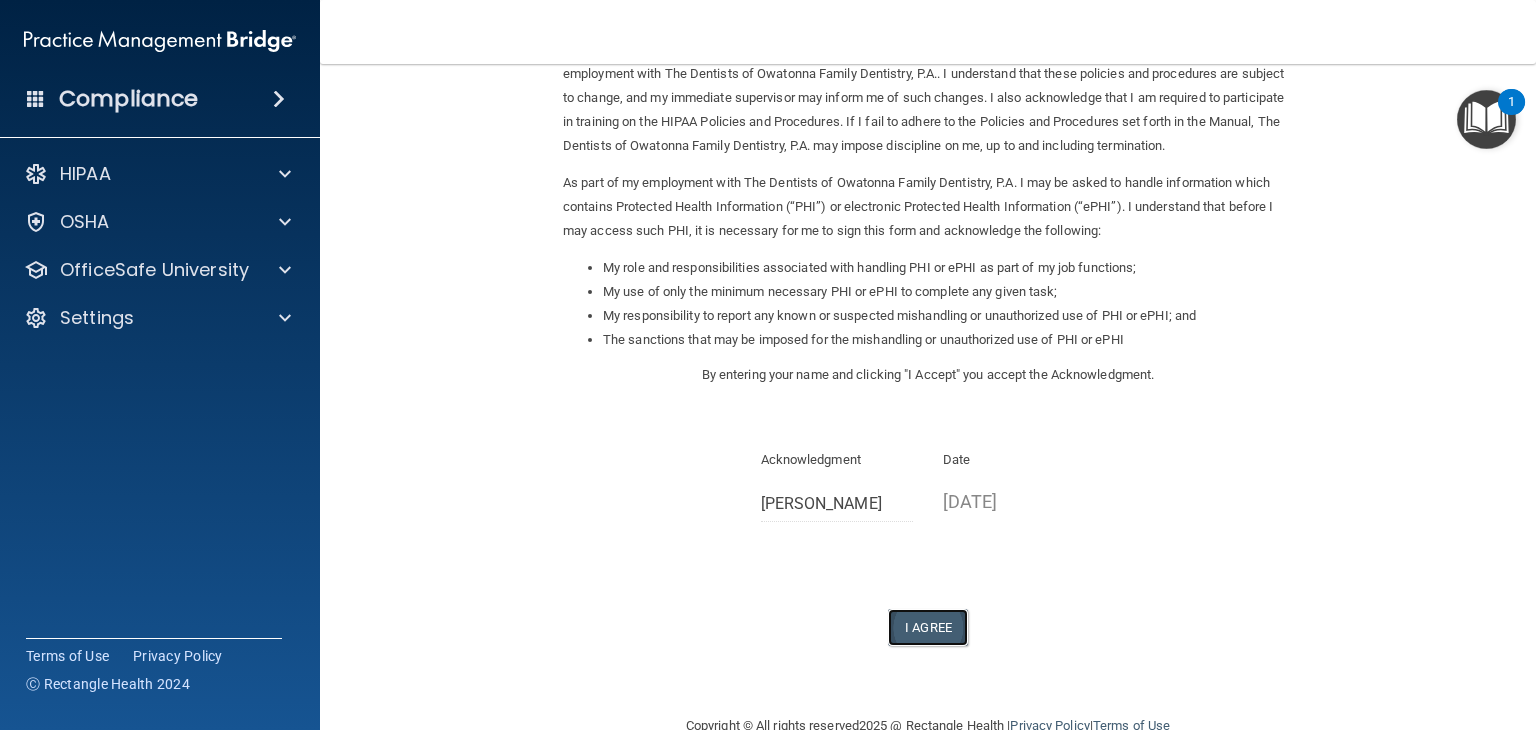 click on "I Agree" at bounding box center [928, 627] 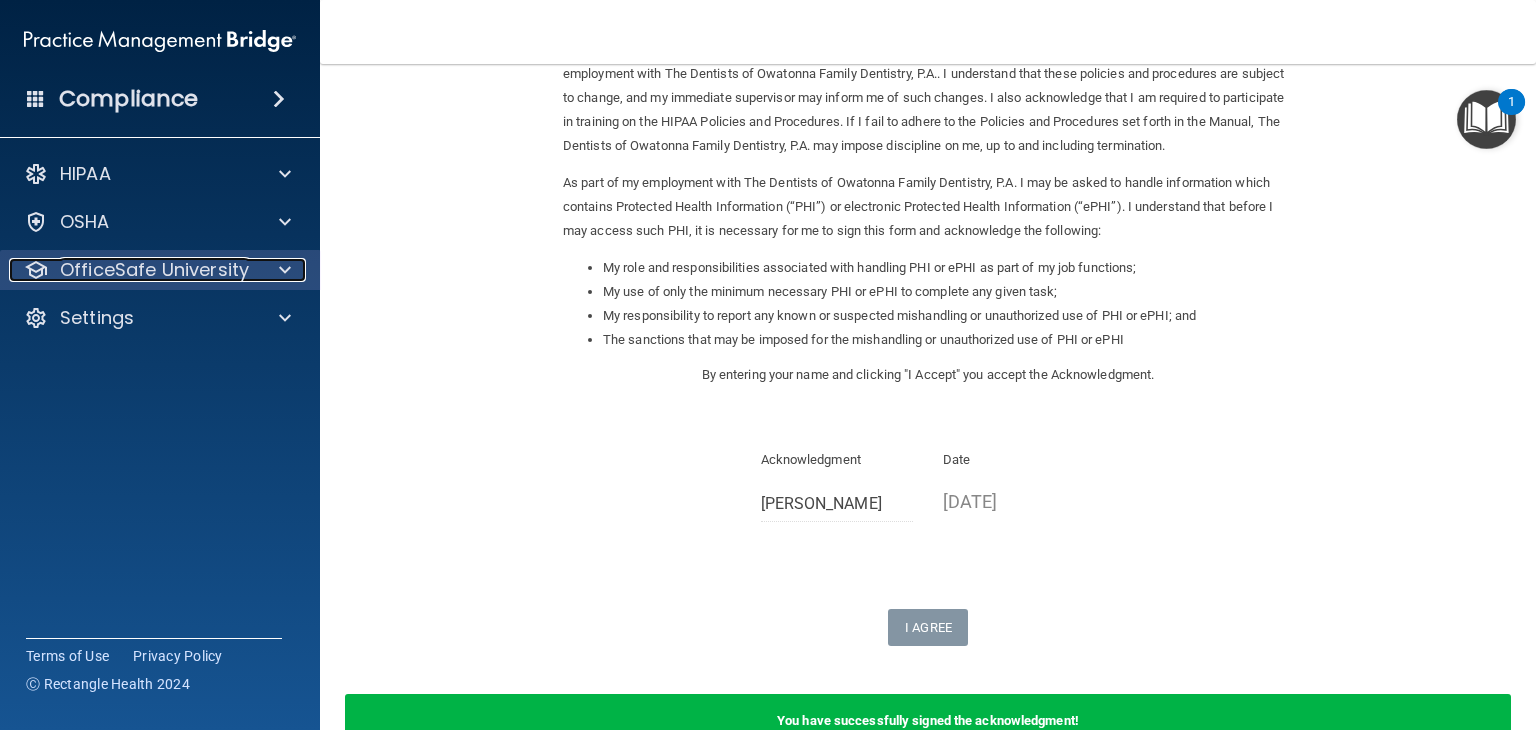 click at bounding box center (285, 270) 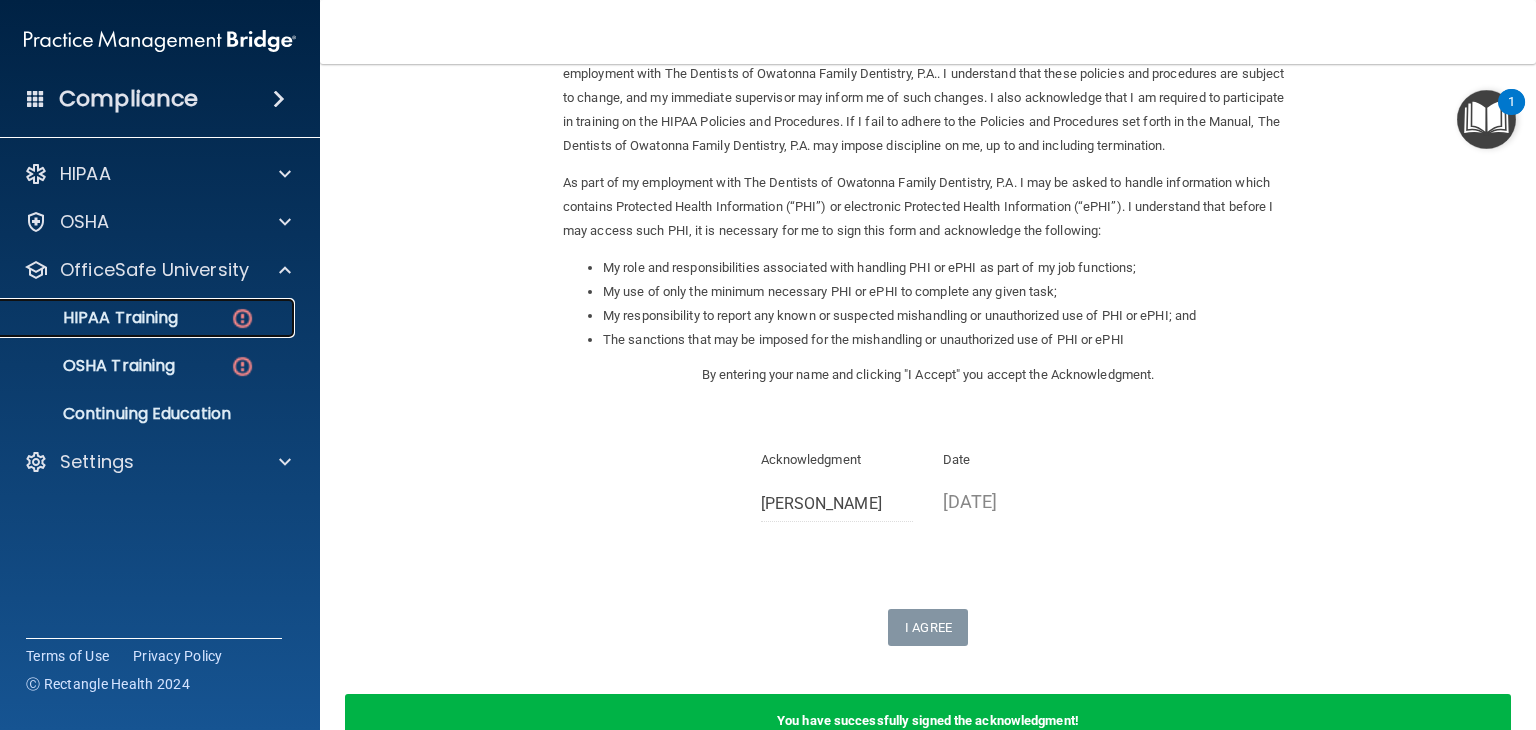 click at bounding box center [242, 318] 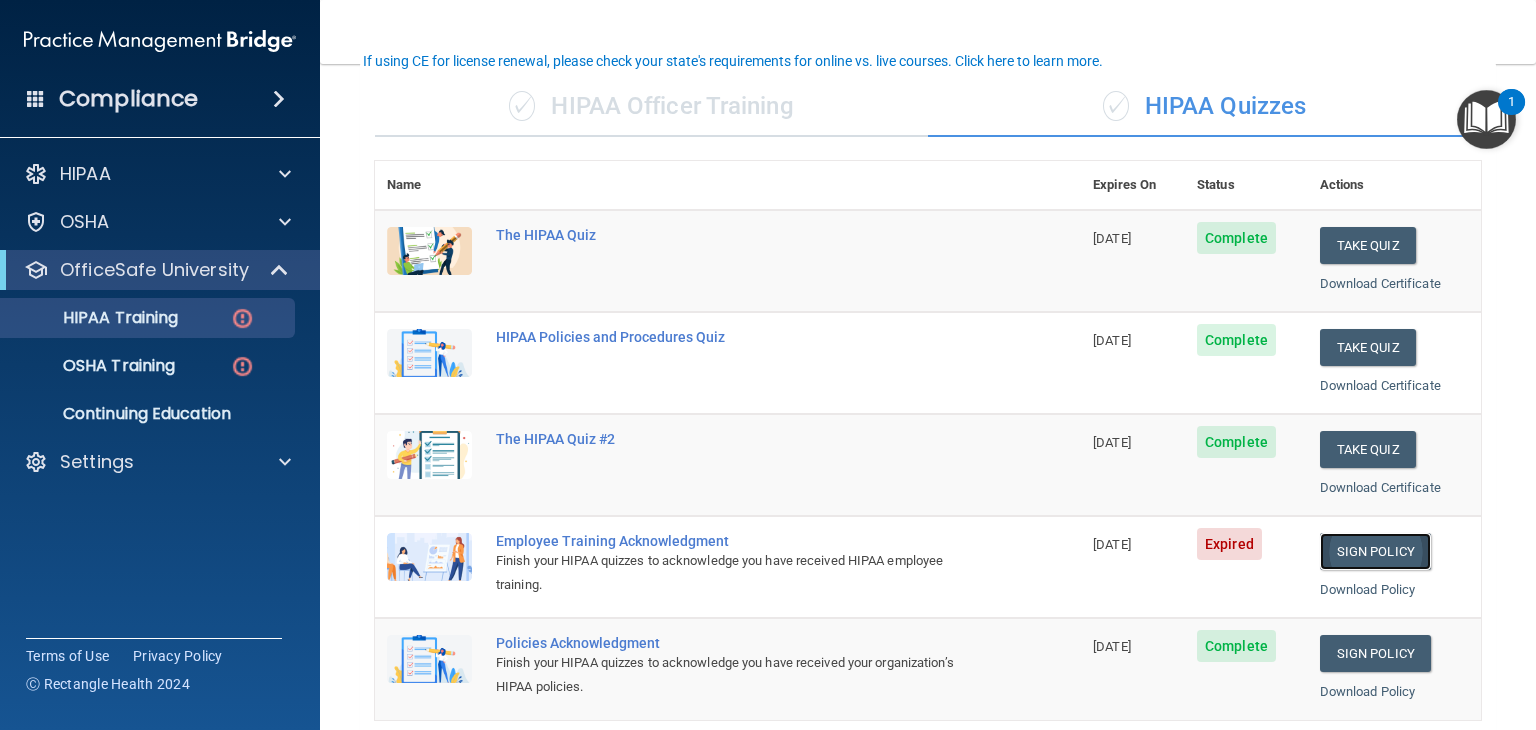 click on "Sign Policy" at bounding box center [1375, 551] 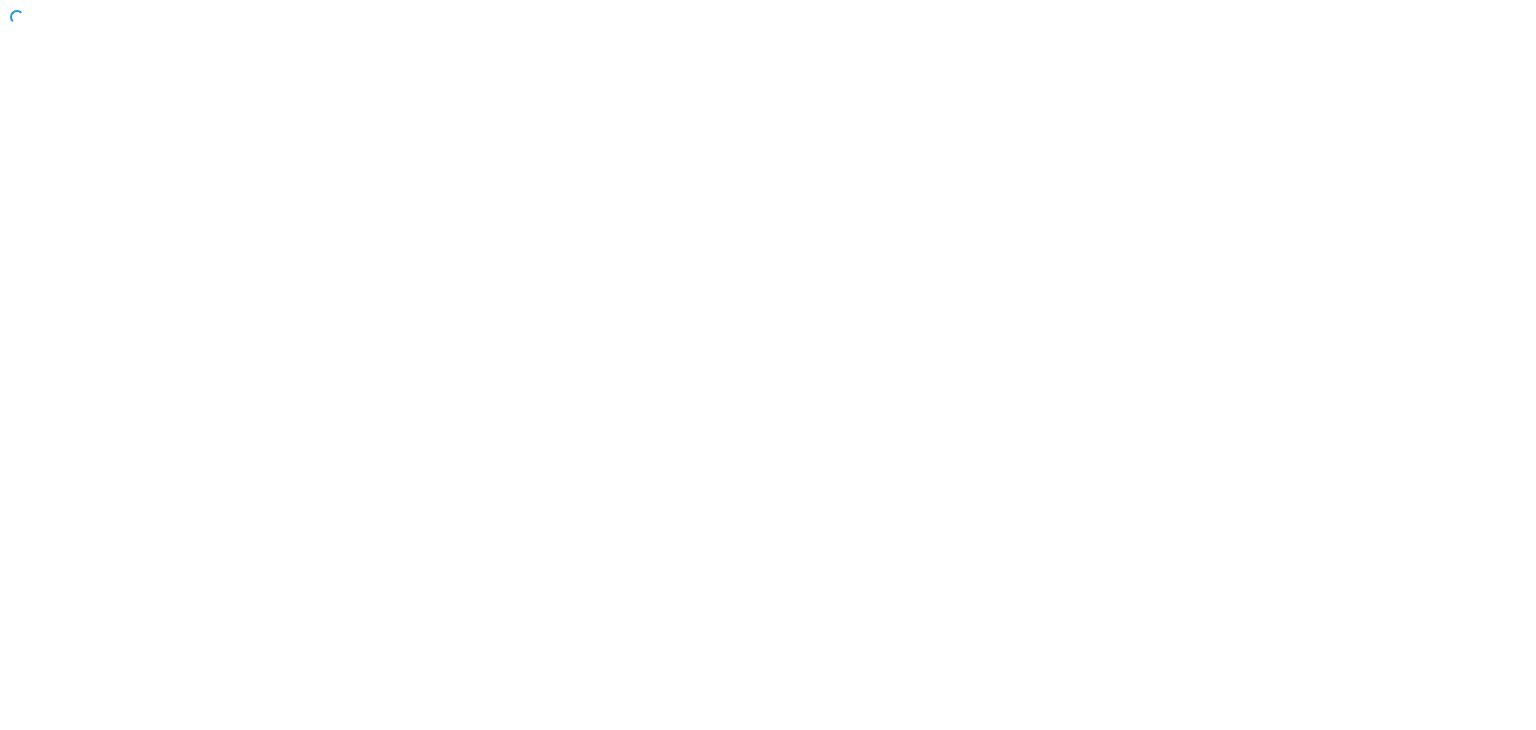 scroll, scrollTop: 0, scrollLeft: 0, axis: both 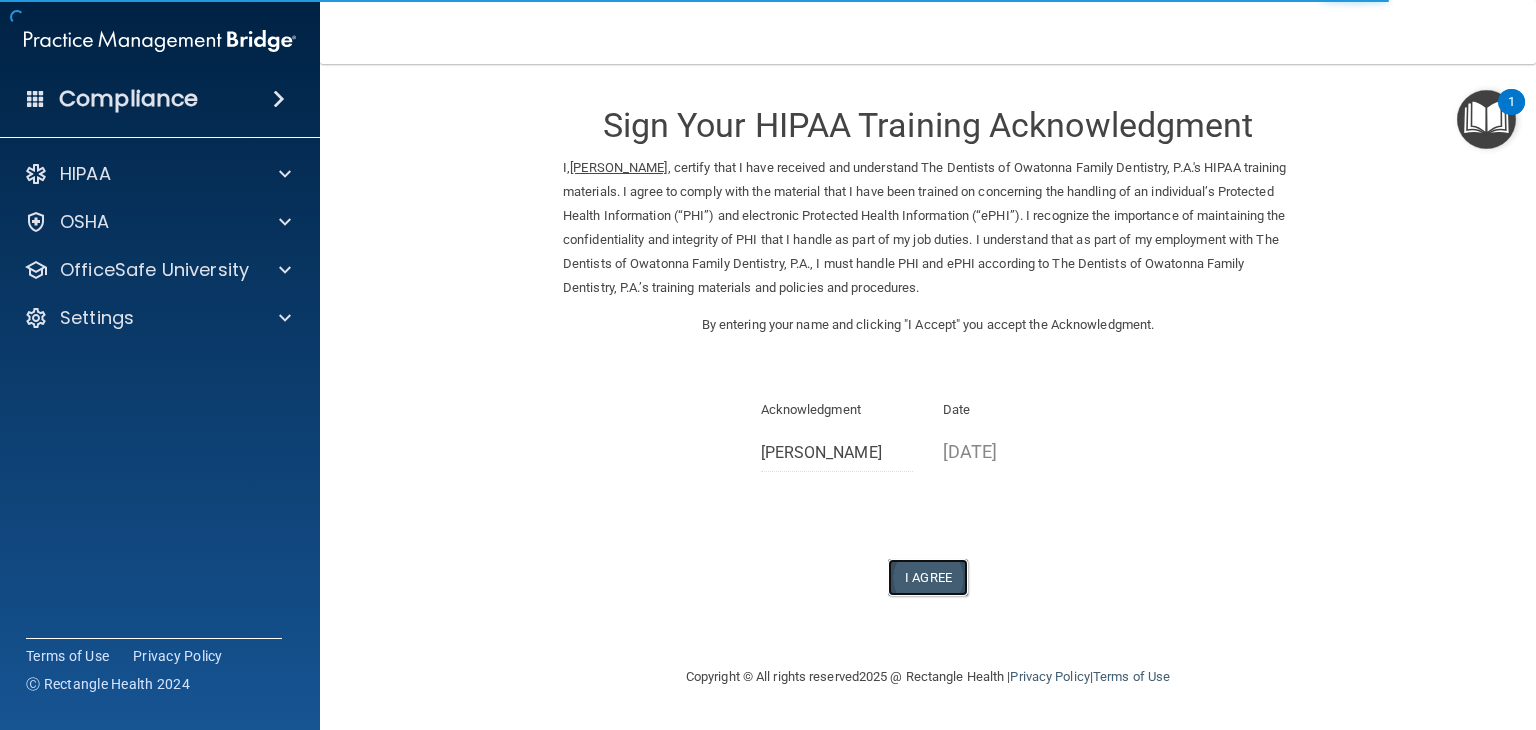 click on "I Agree" at bounding box center (928, 577) 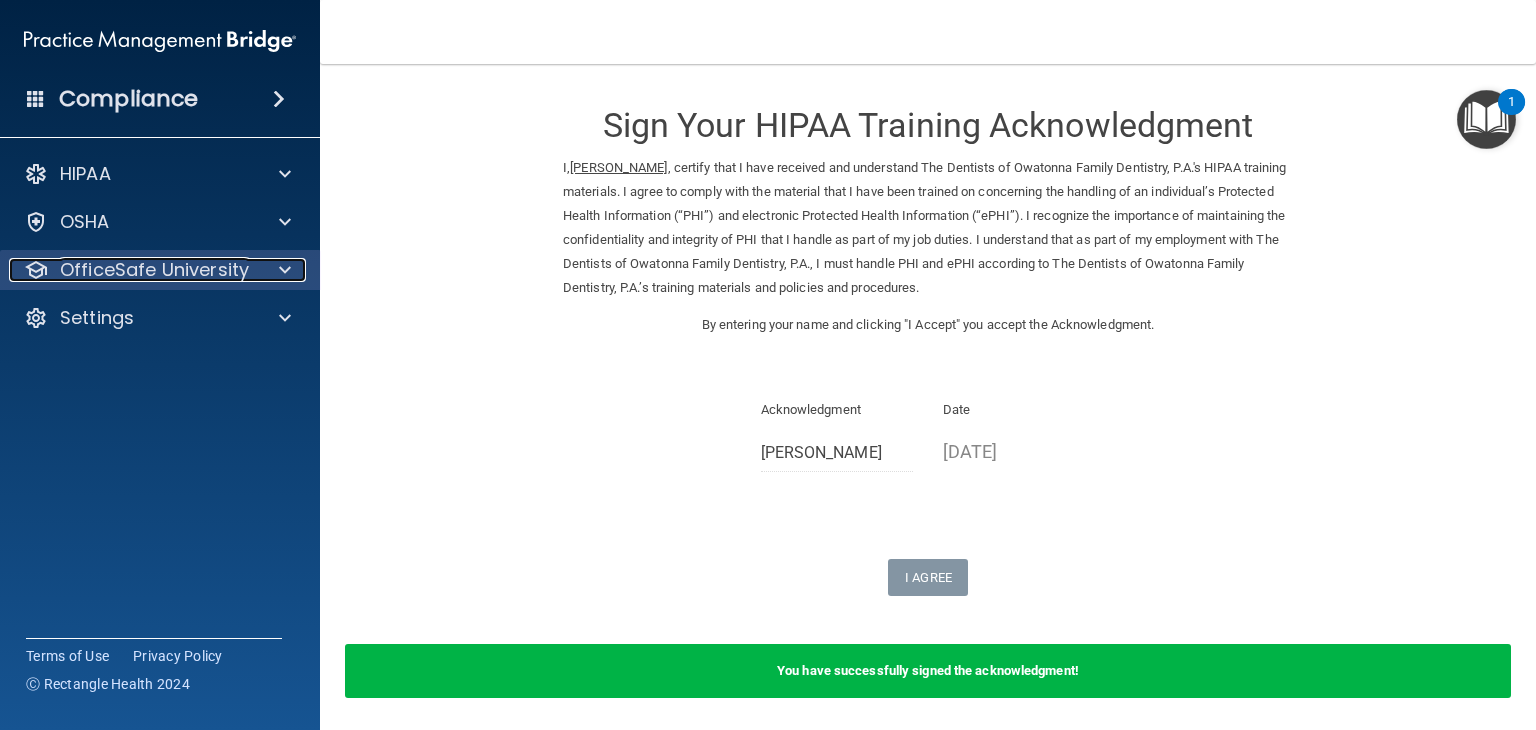 click at bounding box center (282, 270) 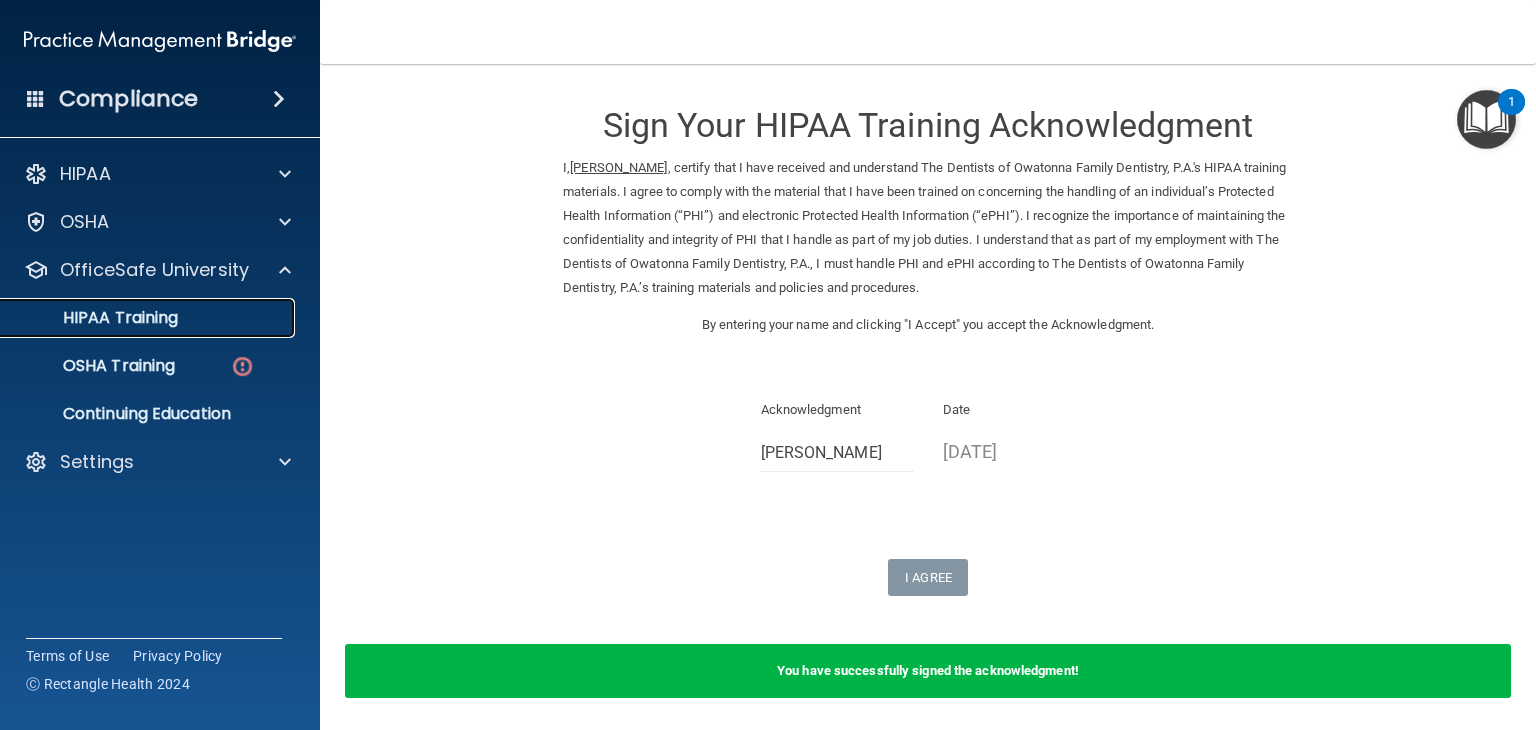 click on "HIPAA Training" at bounding box center (137, 318) 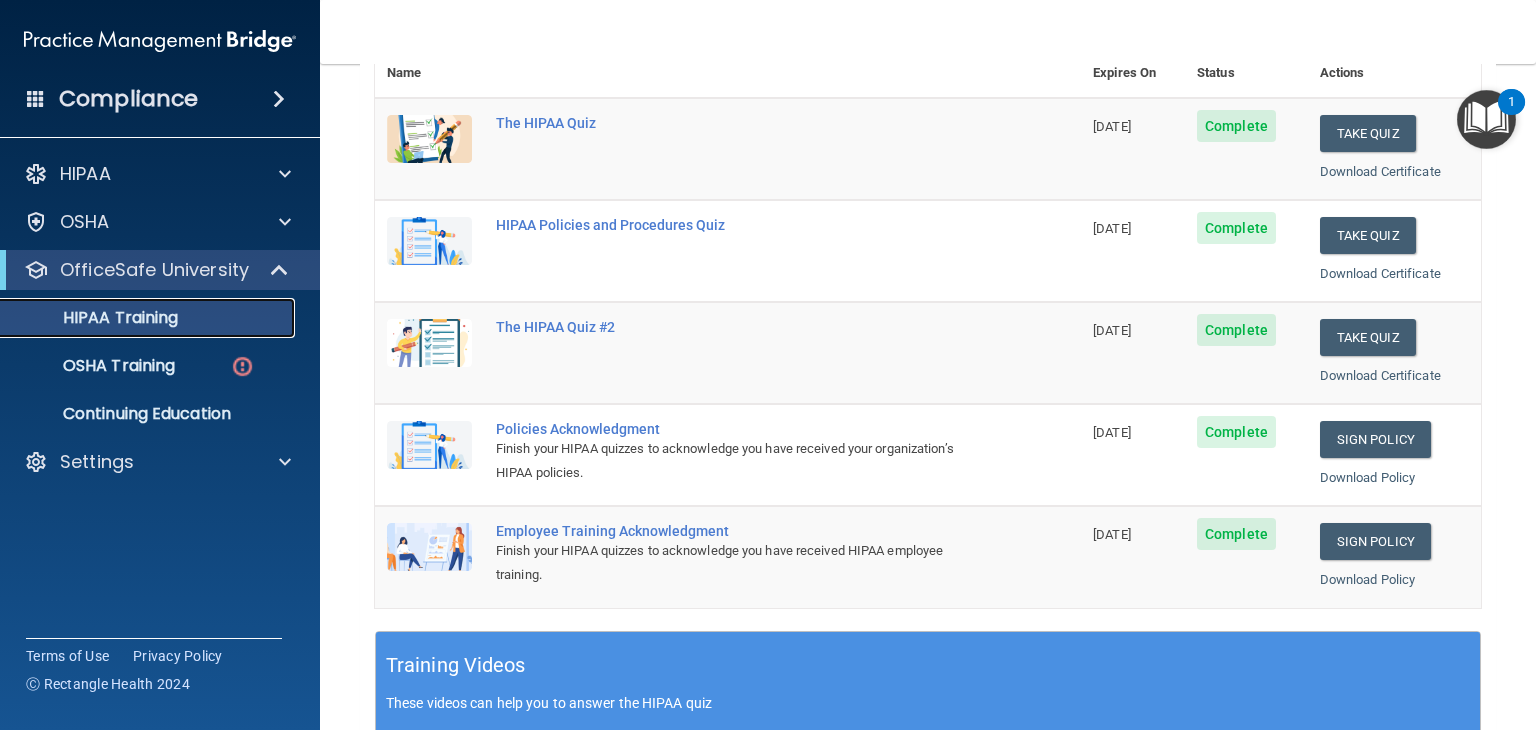 scroll, scrollTop: 275, scrollLeft: 0, axis: vertical 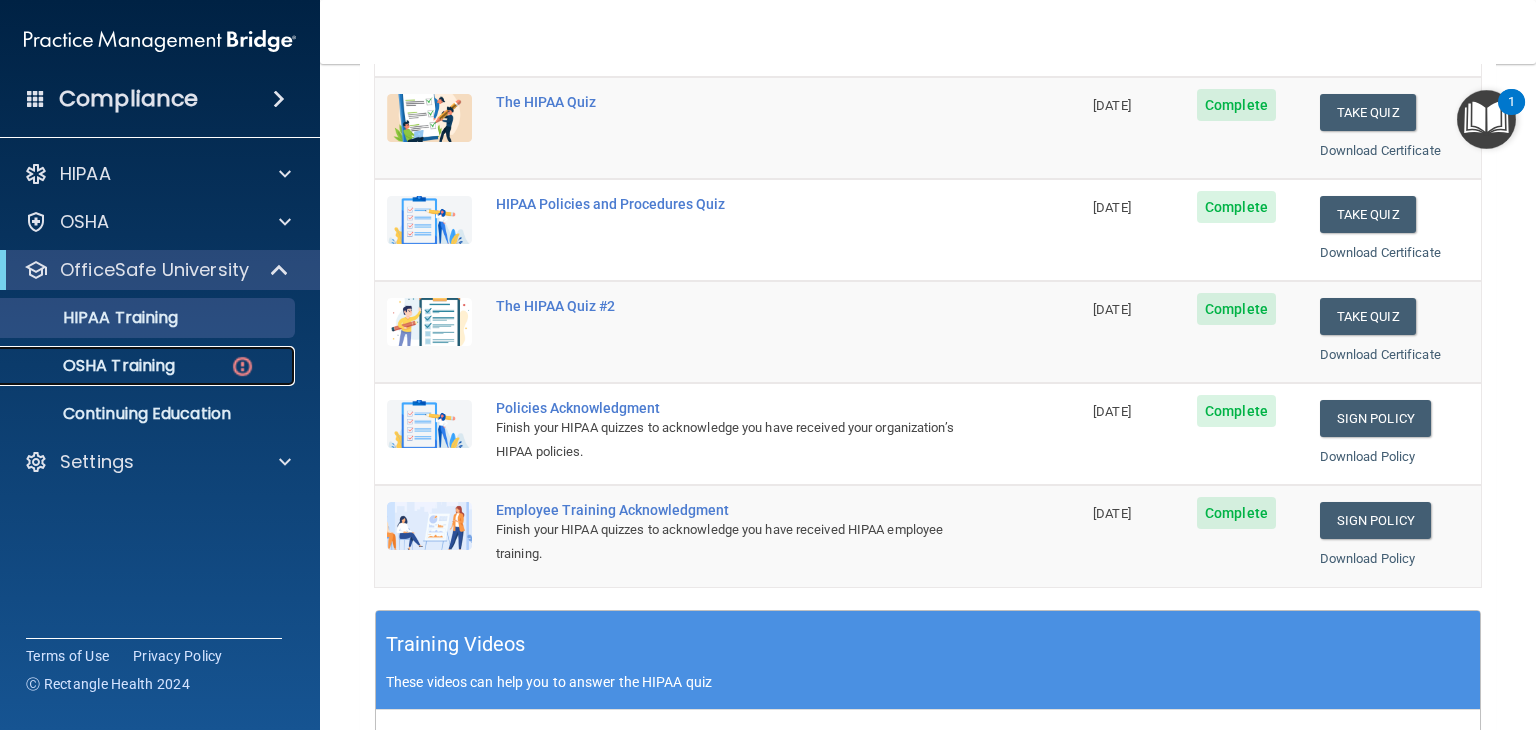 click at bounding box center (242, 366) 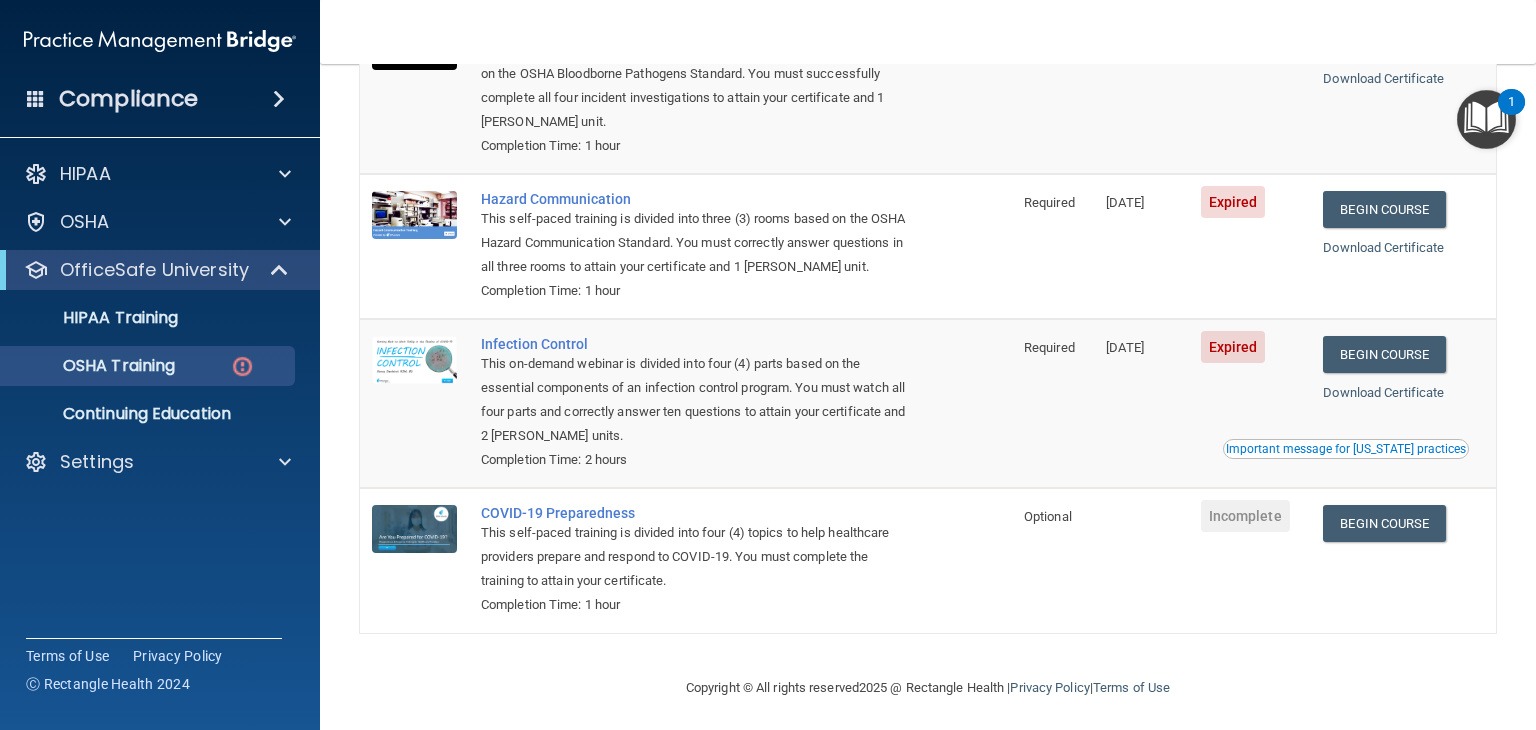 click on "You have a course that has expired or is incomplete. Please complete the course to get your certification.             You have a course that will expire soon. Please complete the course to get your certification.      OSHA Training               Course    Required  Expires On  Status  Actions                     Bloodborne Pathogens     This self-paced training is divided into four (4) exposure incidents based on the OSHA Bloodborne Pathogens Standard. You must successfully complete all four incident investigations to attain your certificate and 1 PACE CE unit.    Completion Time: 1 hour      Required      07/13/2026           Complete        Begin Course       Download Certificate                       Hazard Communication     This self-paced training is divided into three (3) rooms based on the OSHA Hazard Communication Standard. You must correctly answer questions in all three rooms to attain your certificate and 1 PACE CE unit.    Completion Time: 1 hour      Required      07/12/2025" at bounding box center [928, 397] 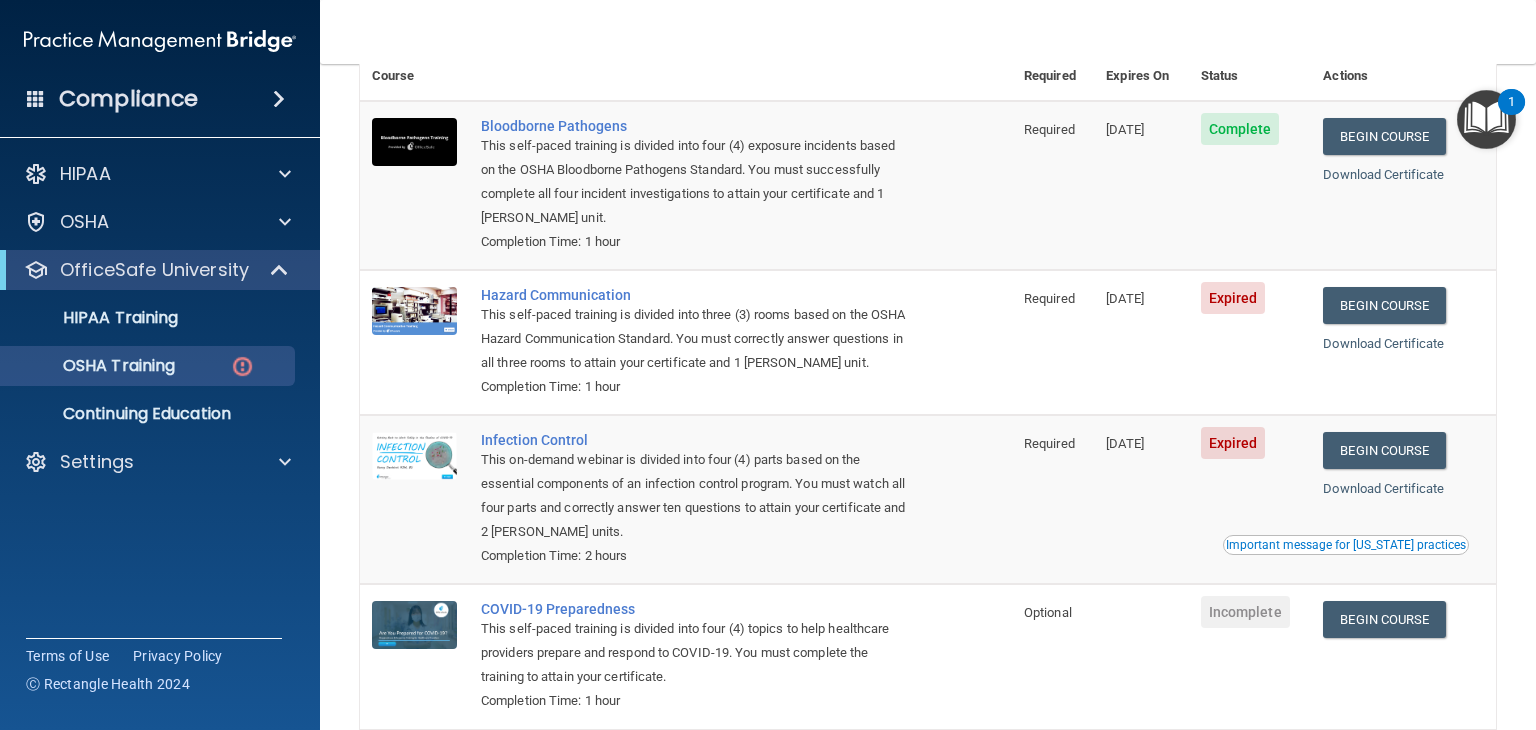 scroll, scrollTop: 168, scrollLeft: 0, axis: vertical 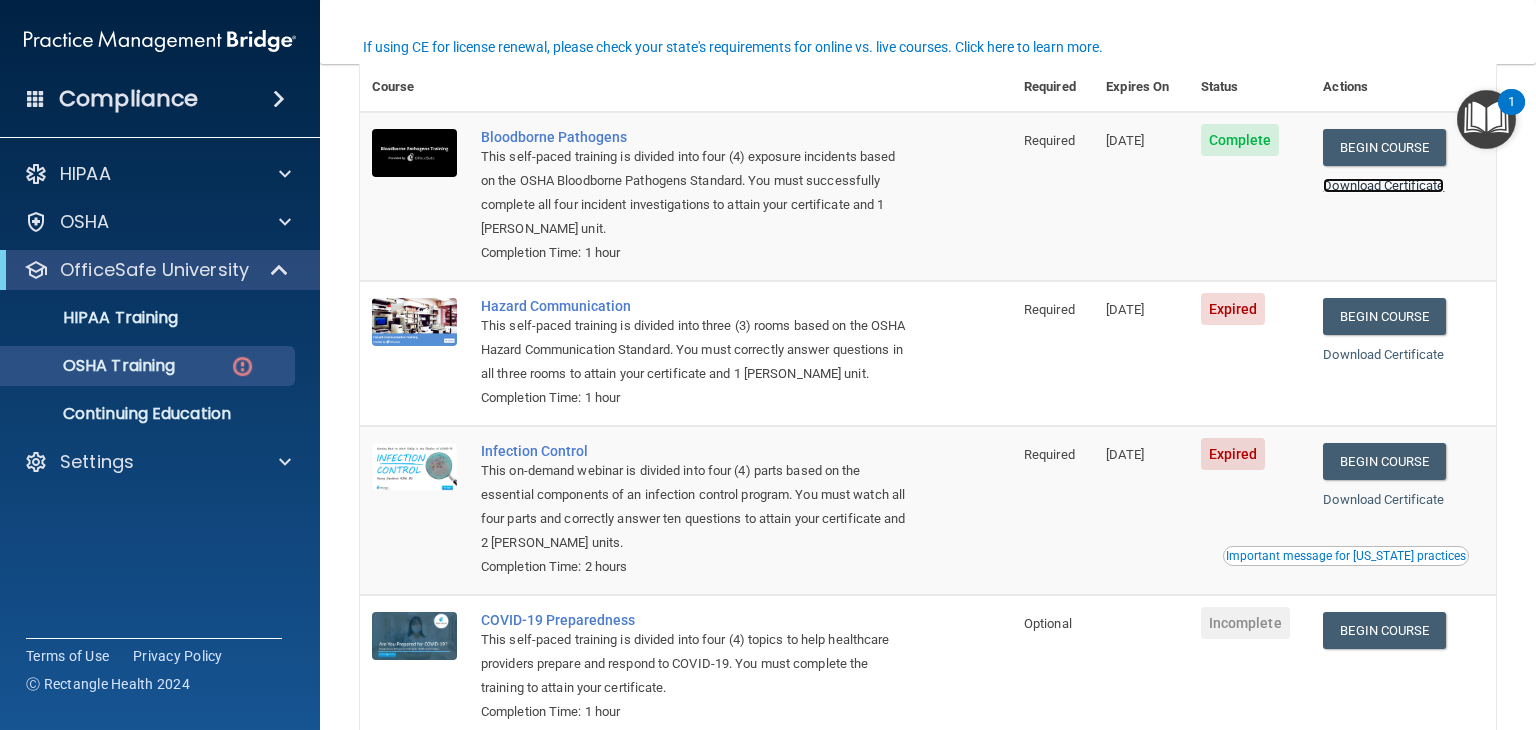 click on "Download Certificate" at bounding box center (1383, 185) 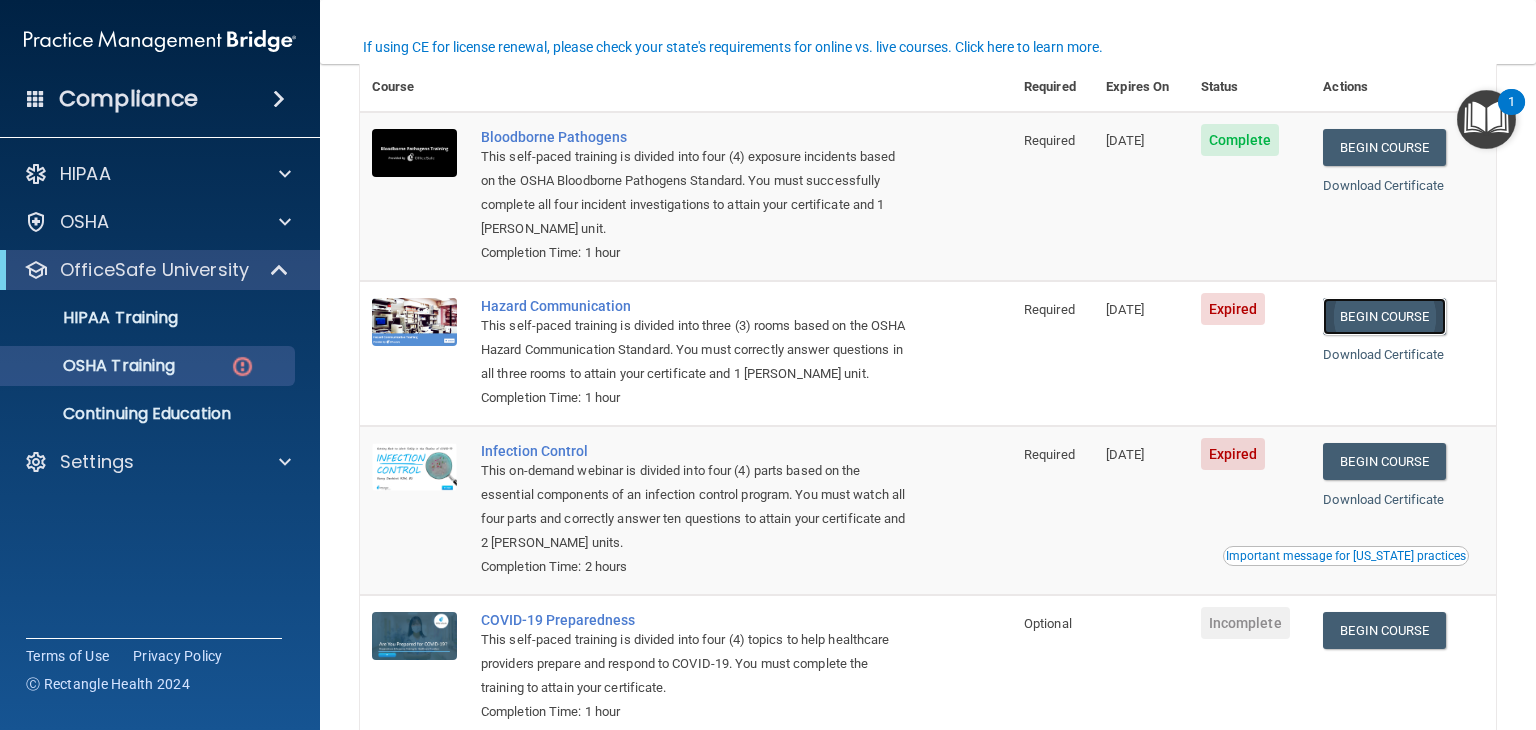 click on "Begin Course" at bounding box center (1384, 316) 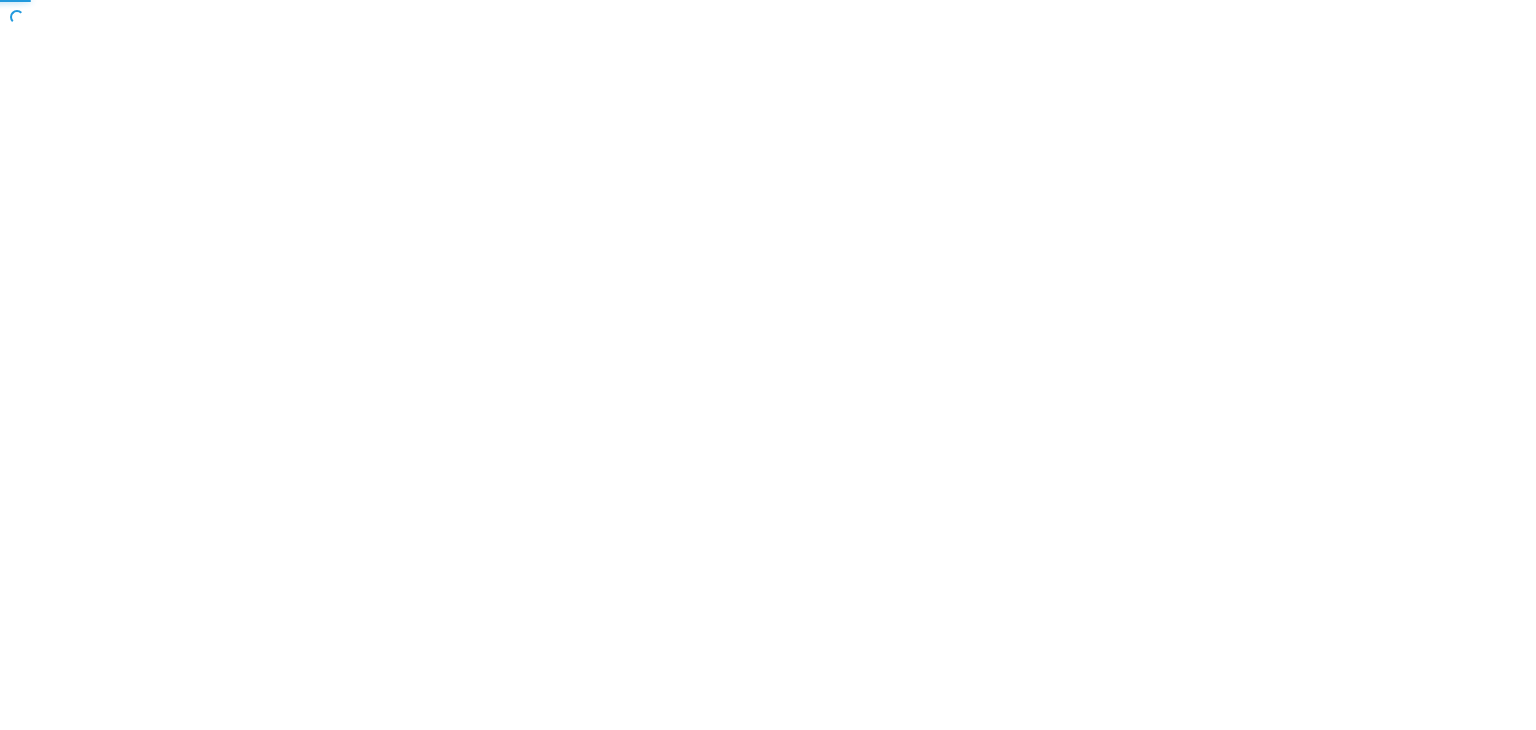 scroll, scrollTop: 0, scrollLeft: 0, axis: both 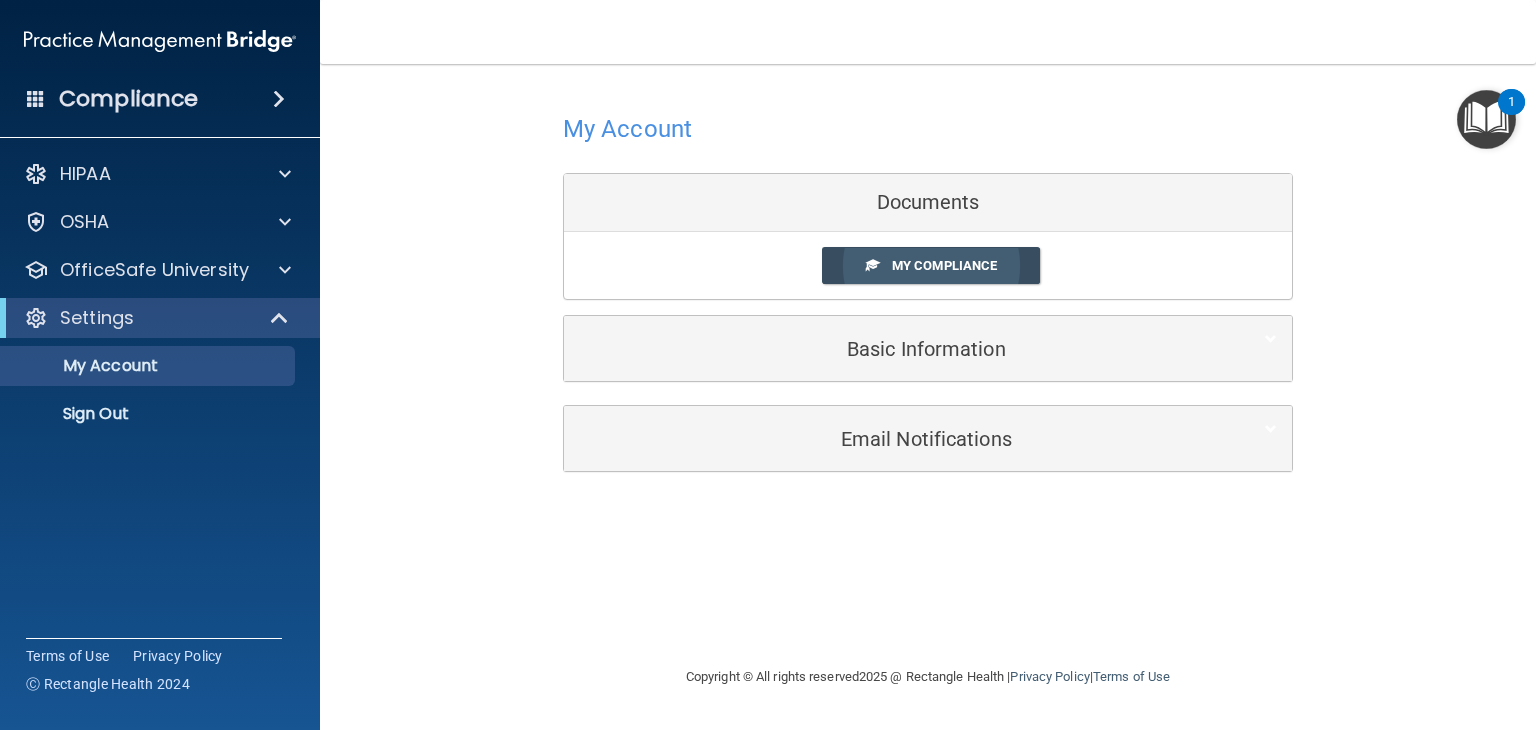 click on "My Compliance" at bounding box center (931, 265) 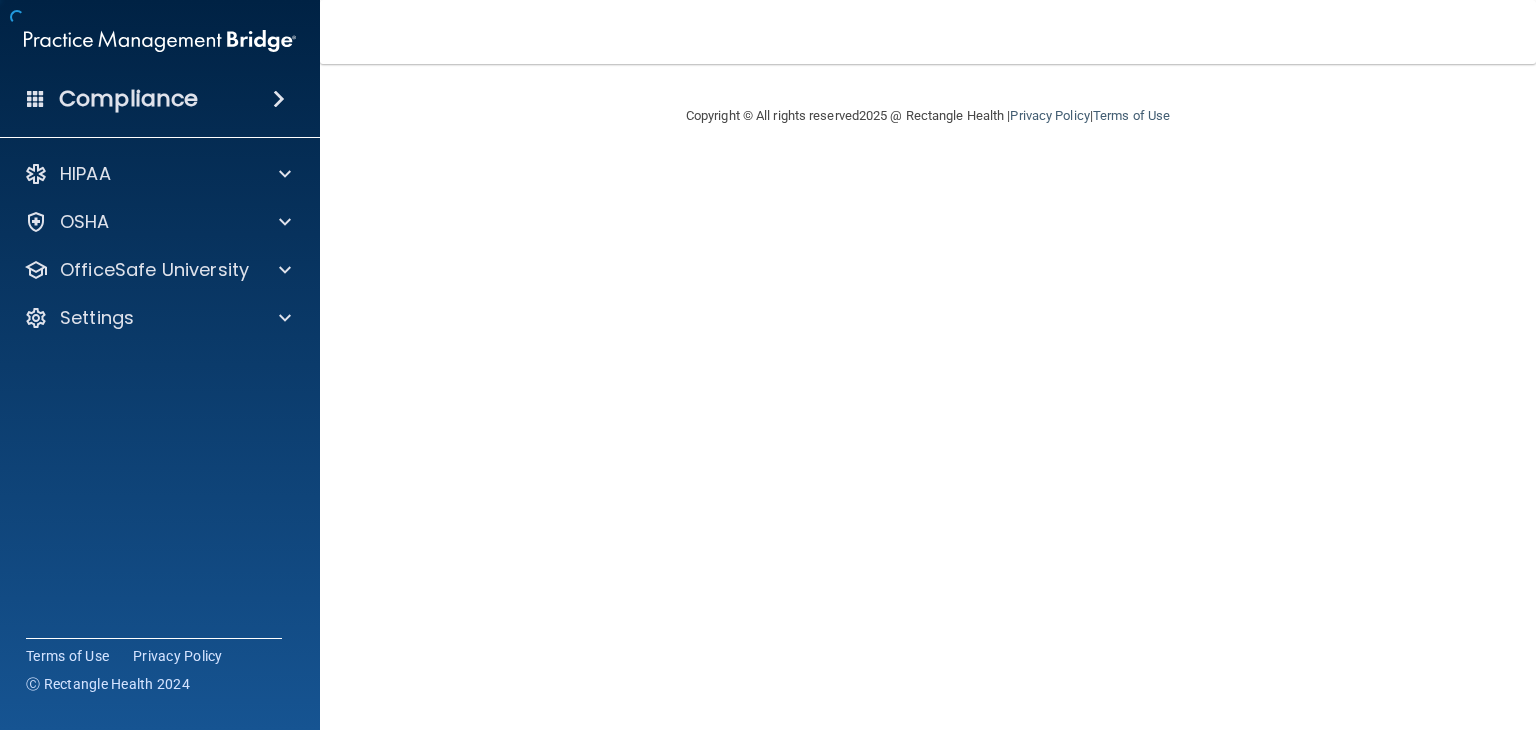 scroll, scrollTop: 0, scrollLeft: 0, axis: both 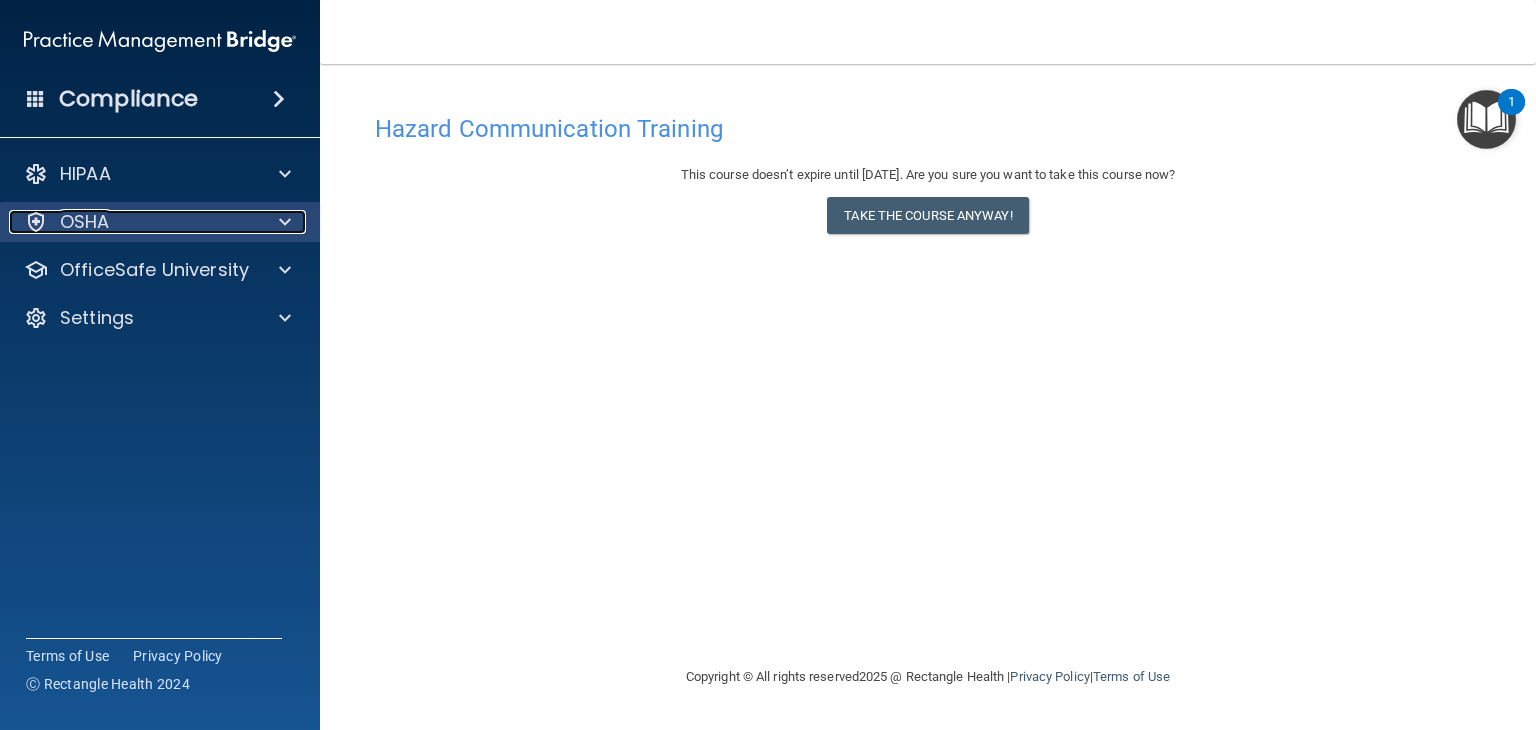 click at bounding box center [285, 222] 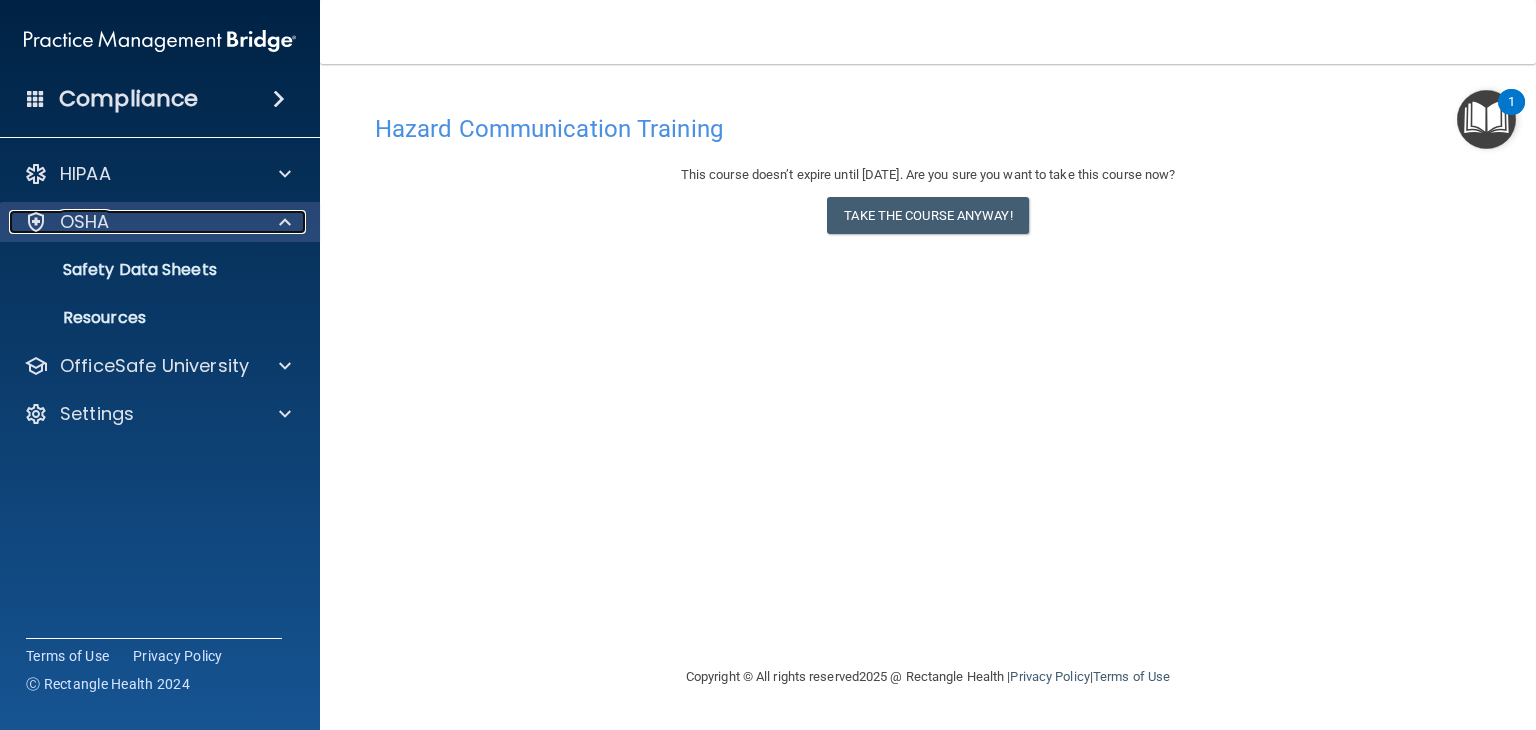 click at bounding box center [285, 222] 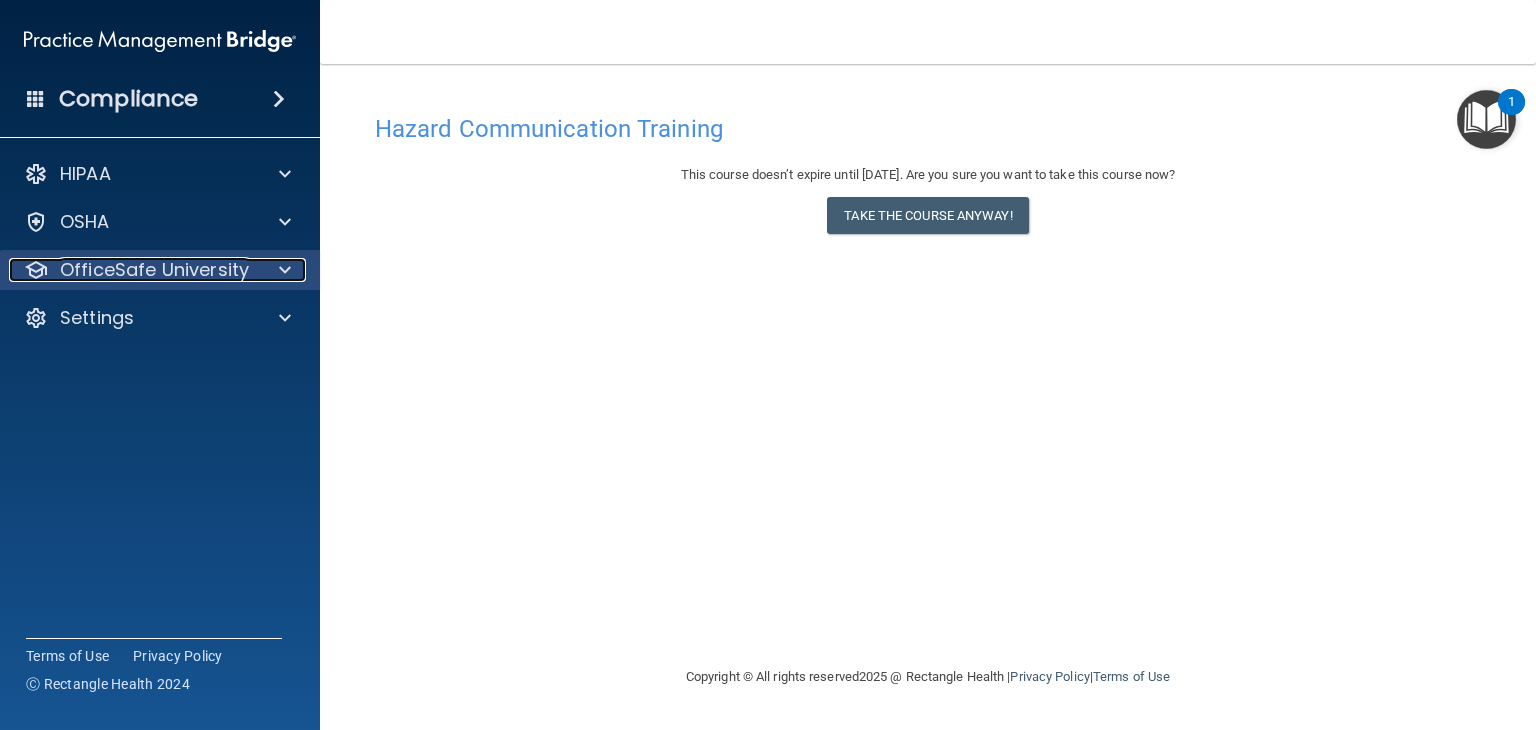 click at bounding box center [285, 270] 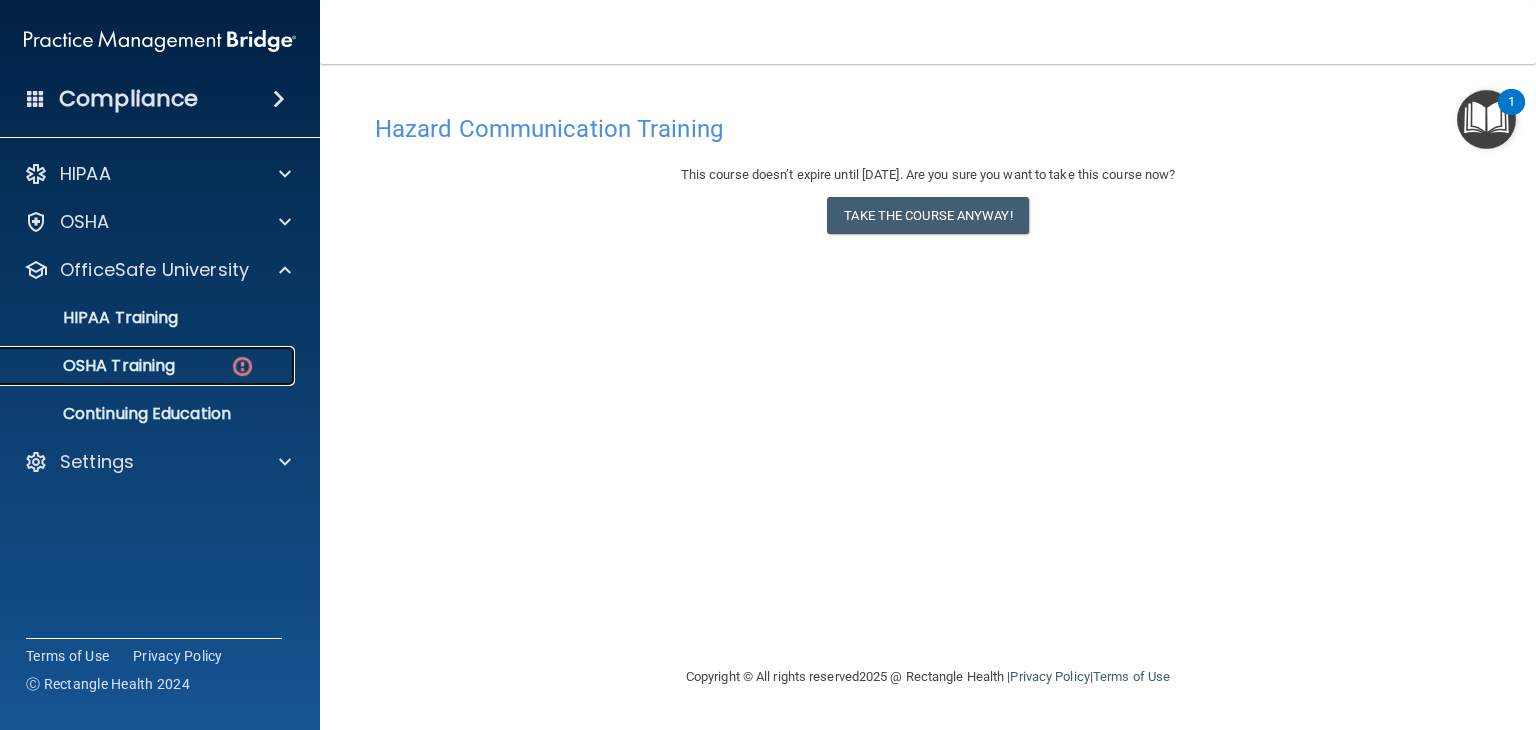 click on "OSHA Training" at bounding box center (94, 366) 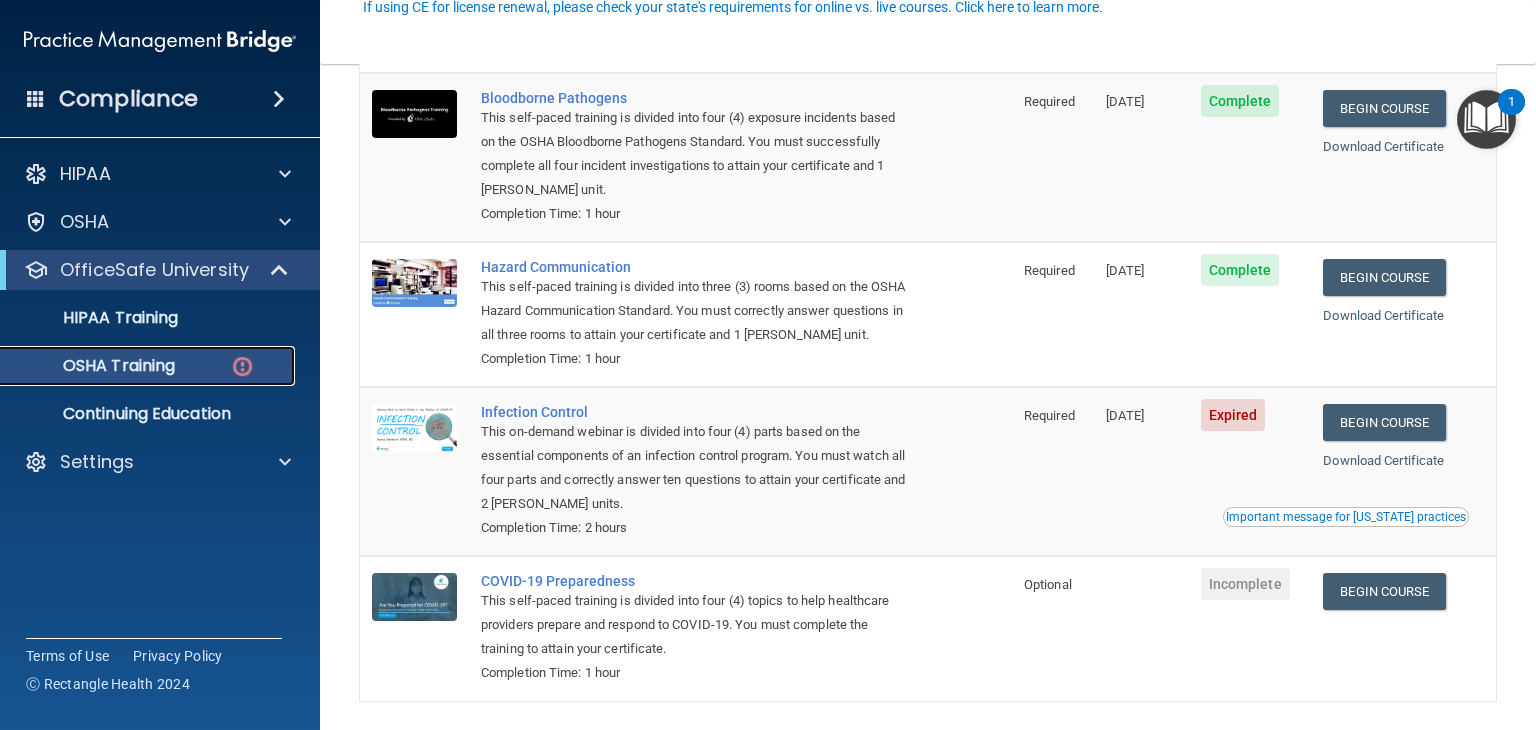 scroll, scrollTop: 206, scrollLeft: 0, axis: vertical 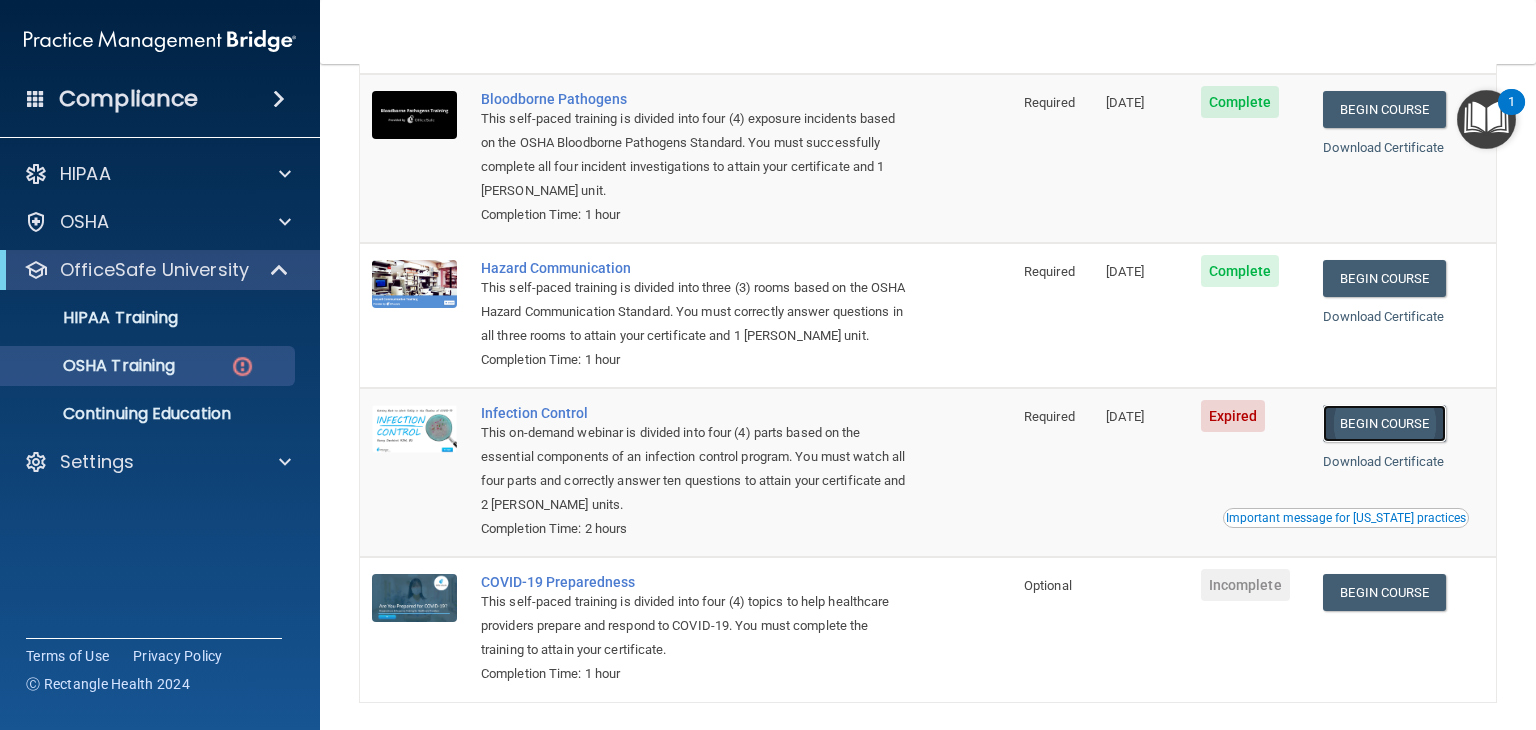 click on "Begin Course" at bounding box center (1384, 423) 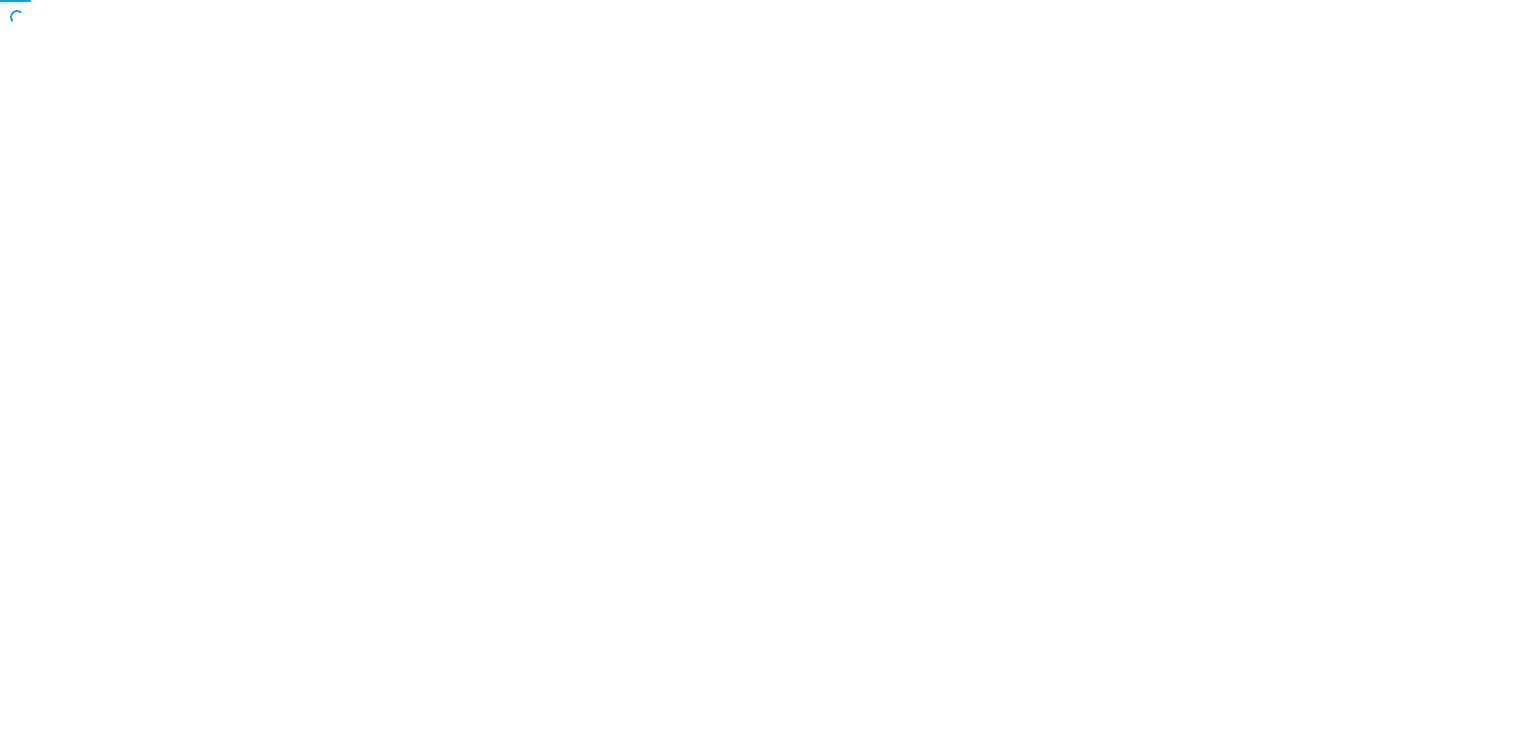 scroll, scrollTop: 0, scrollLeft: 0, axis: both 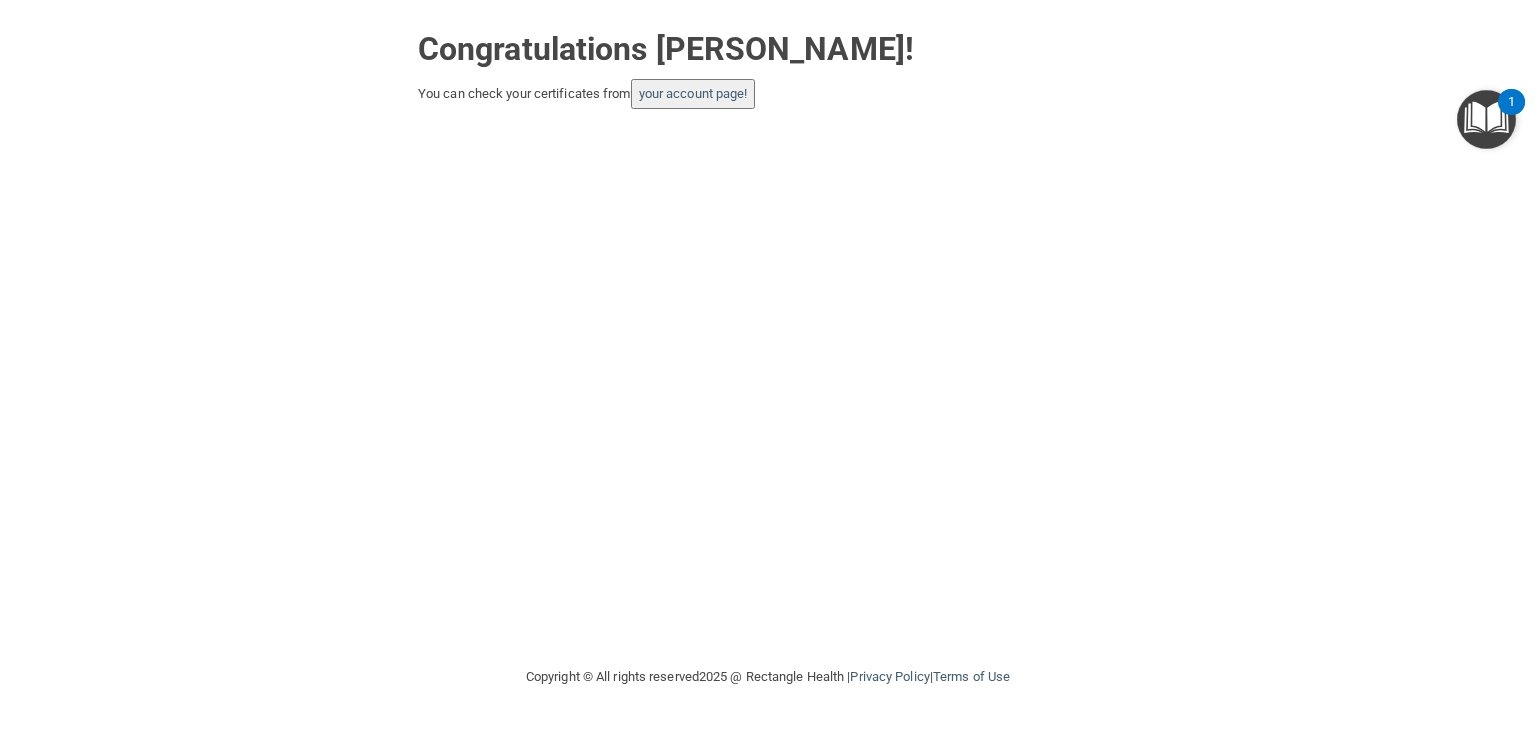 click on "your account page!" at bounding box center (693, 94) 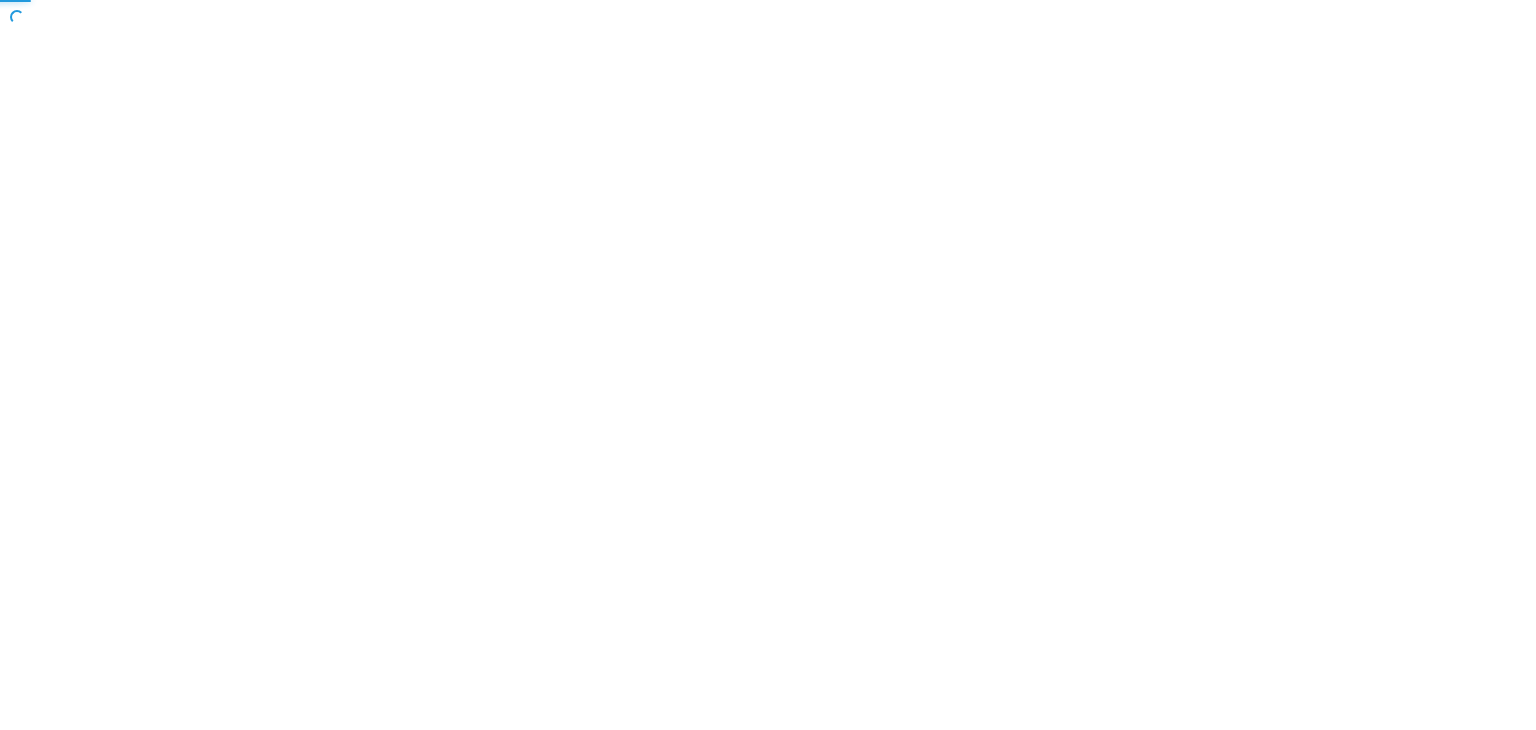 scroll, scrollTop: 0, scrollLeft: 0, axis: both 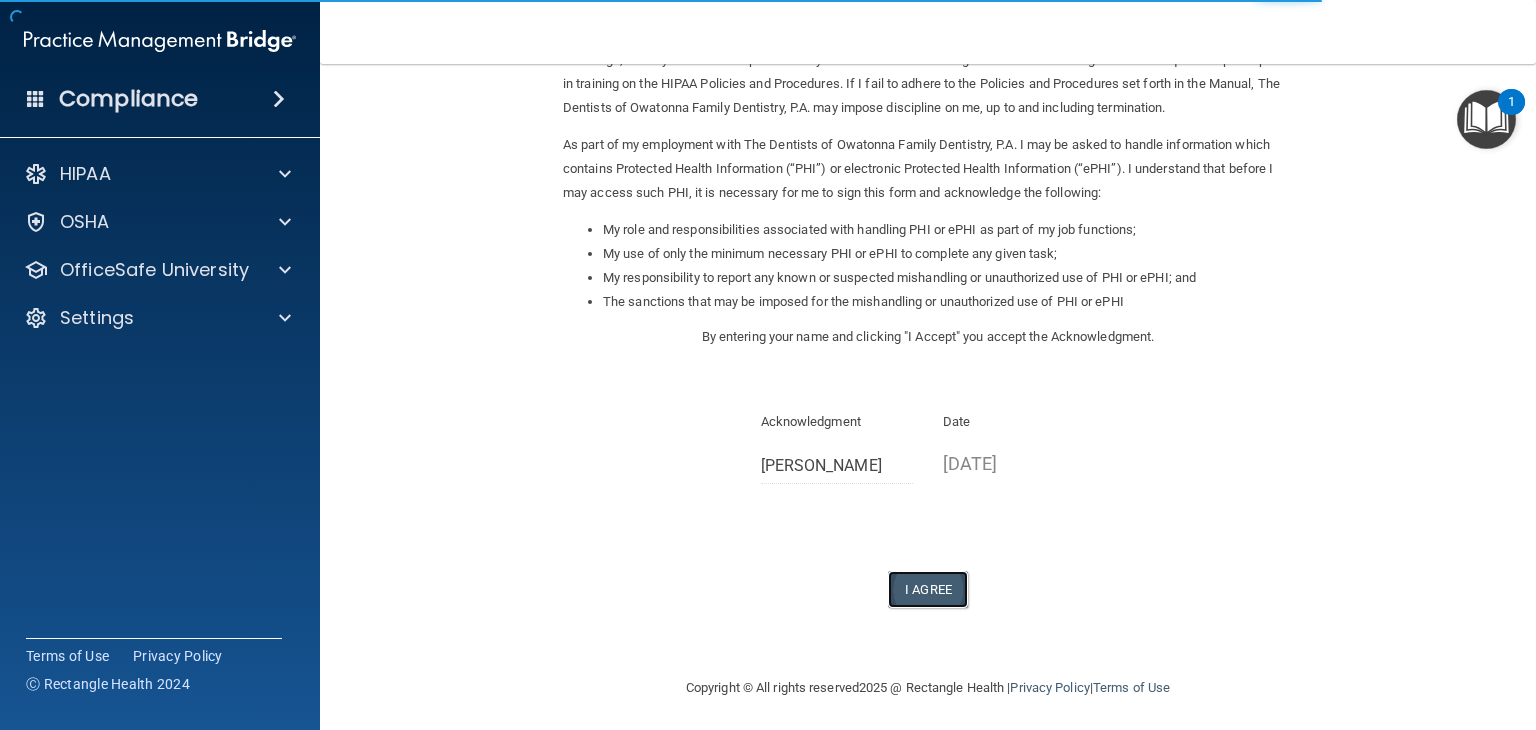 click on "I Agree" at bounding box center [928, 589] 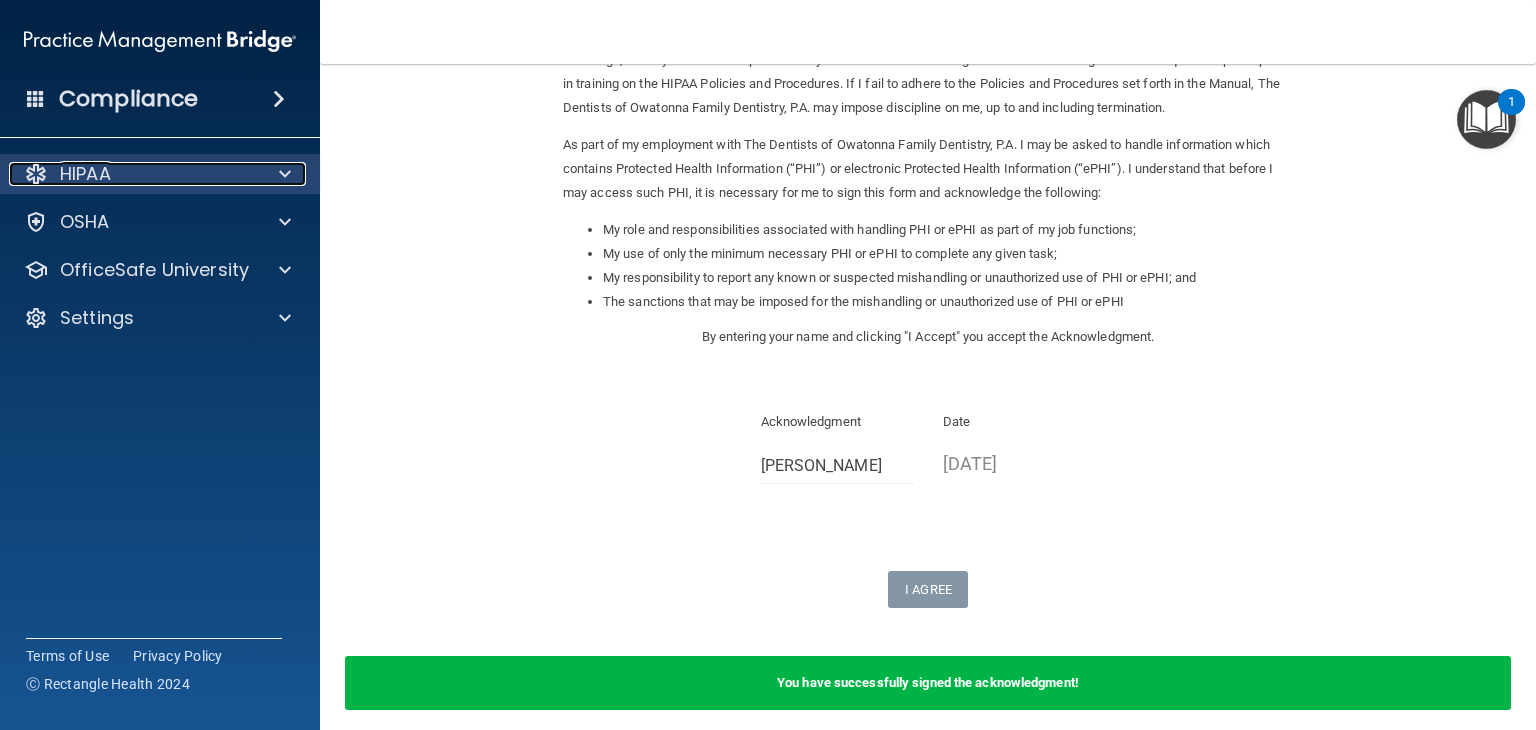 click at bounding box center (285, 174) 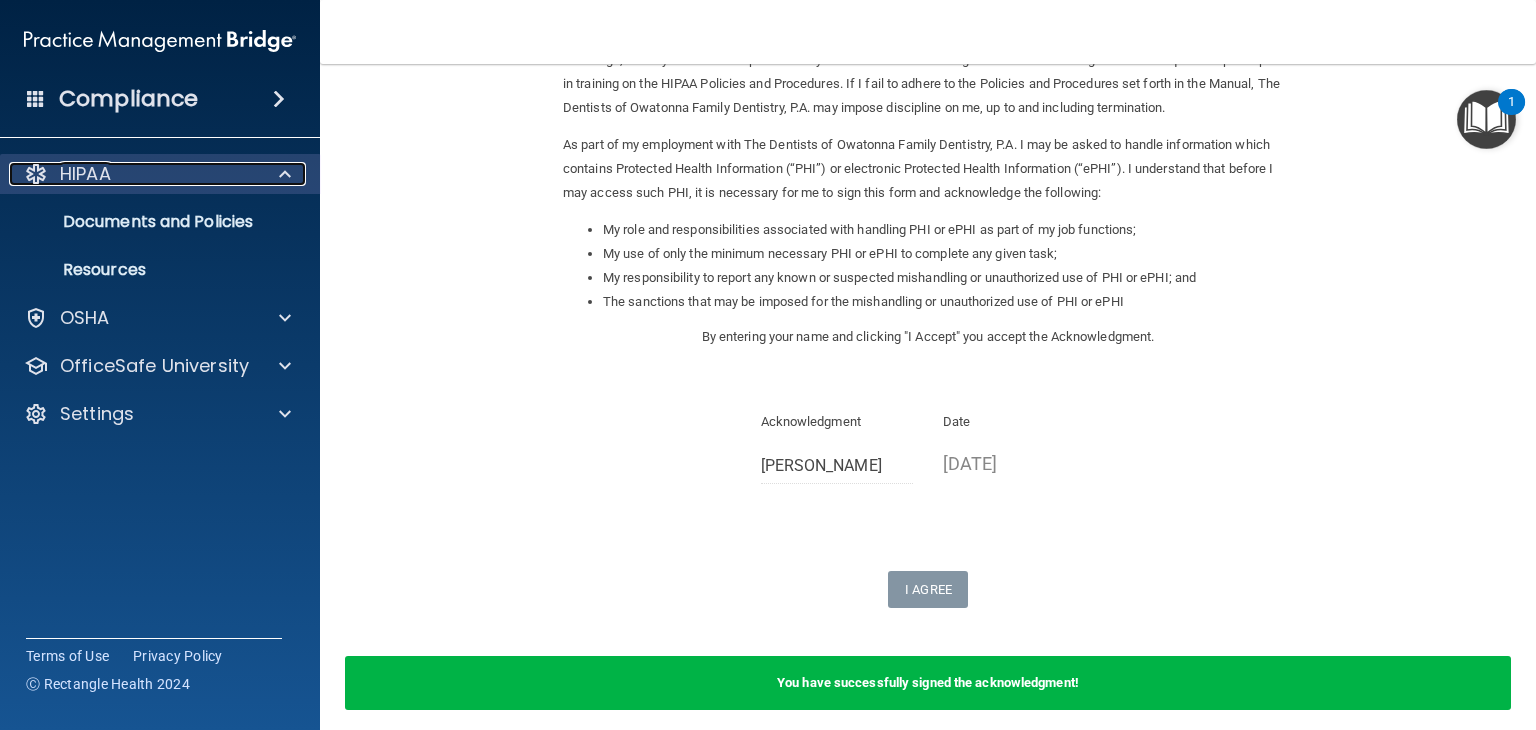 click at bounding box center (285, 174) 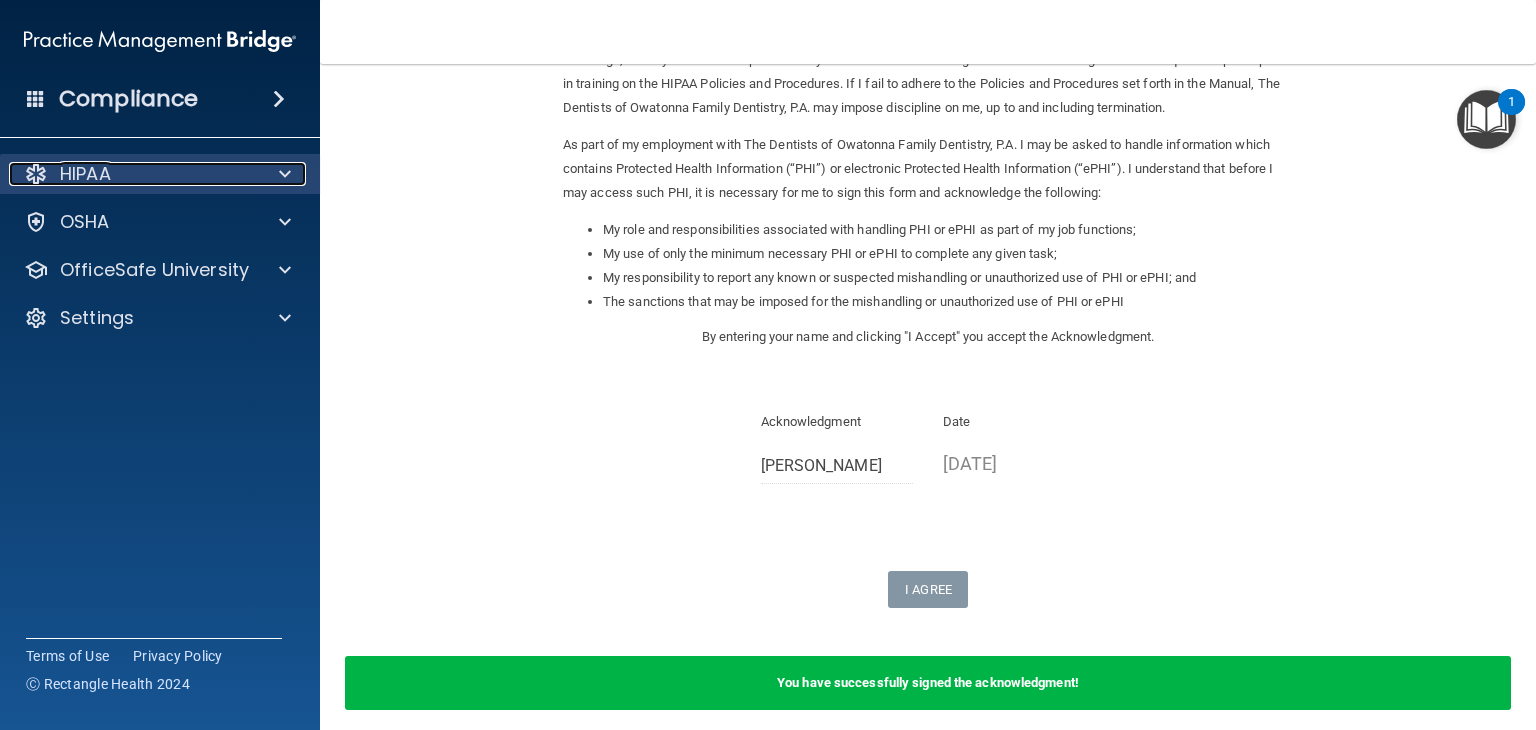 click at bounding box center (285, 174) 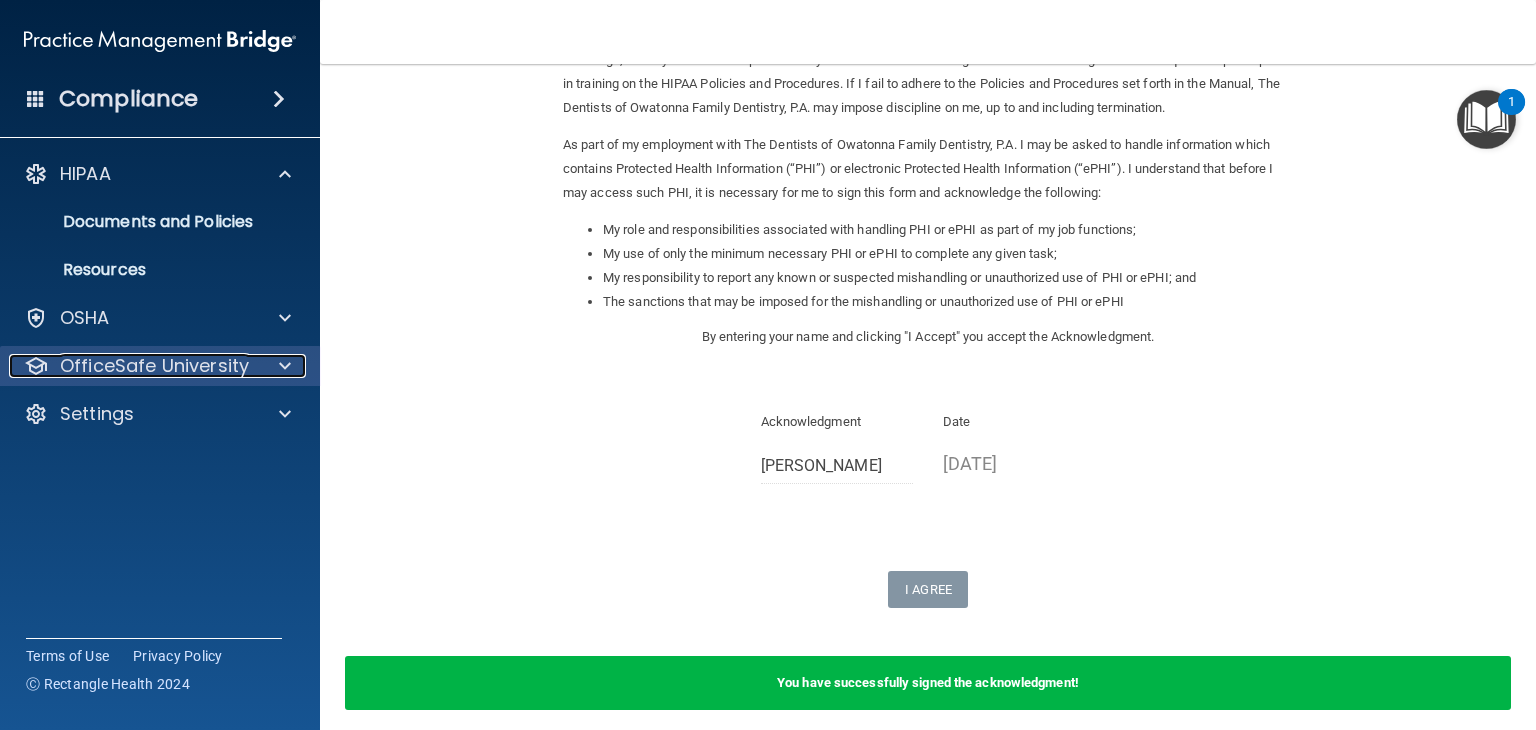click at bounding box center [282, 366] 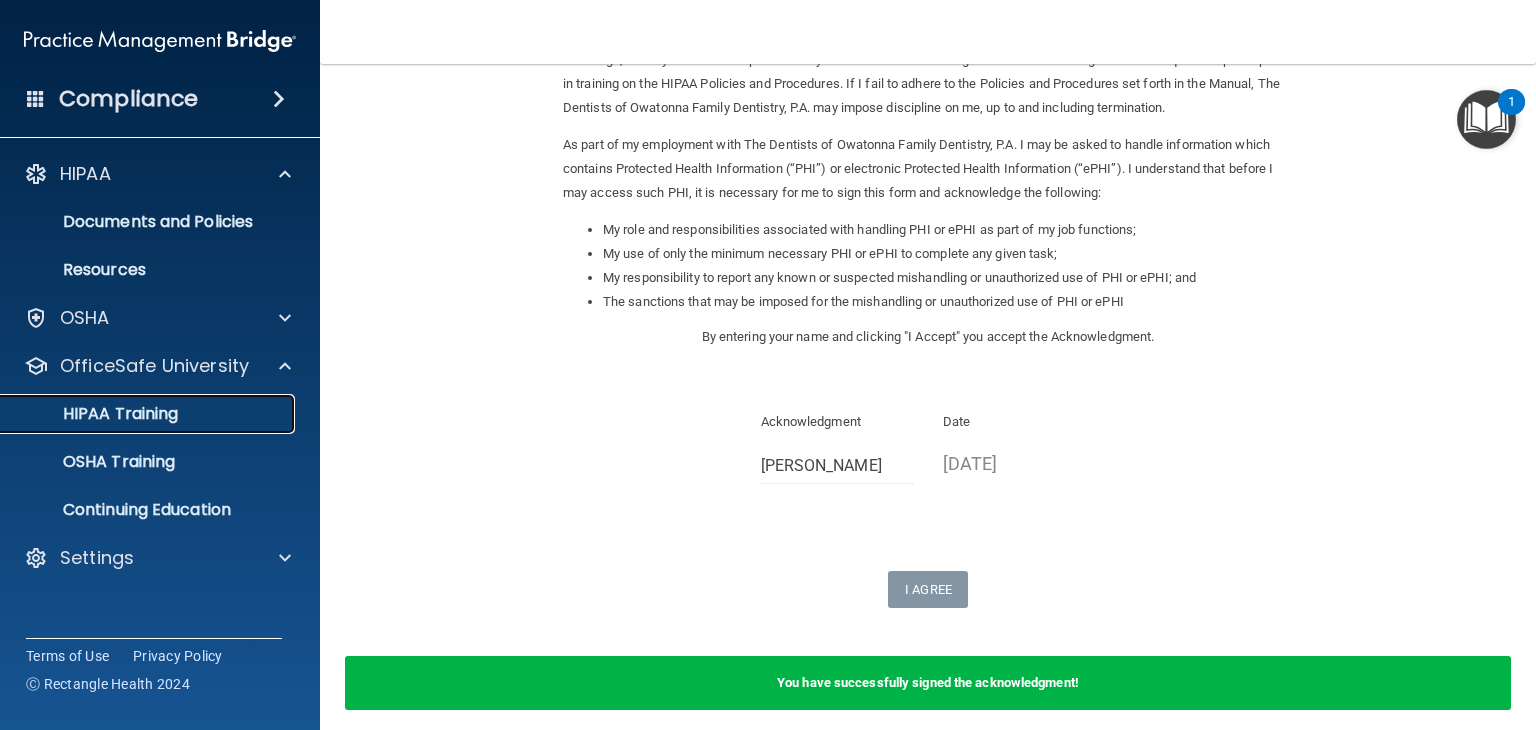 click on "HIPAA Training" at bounding box center [149, 414] 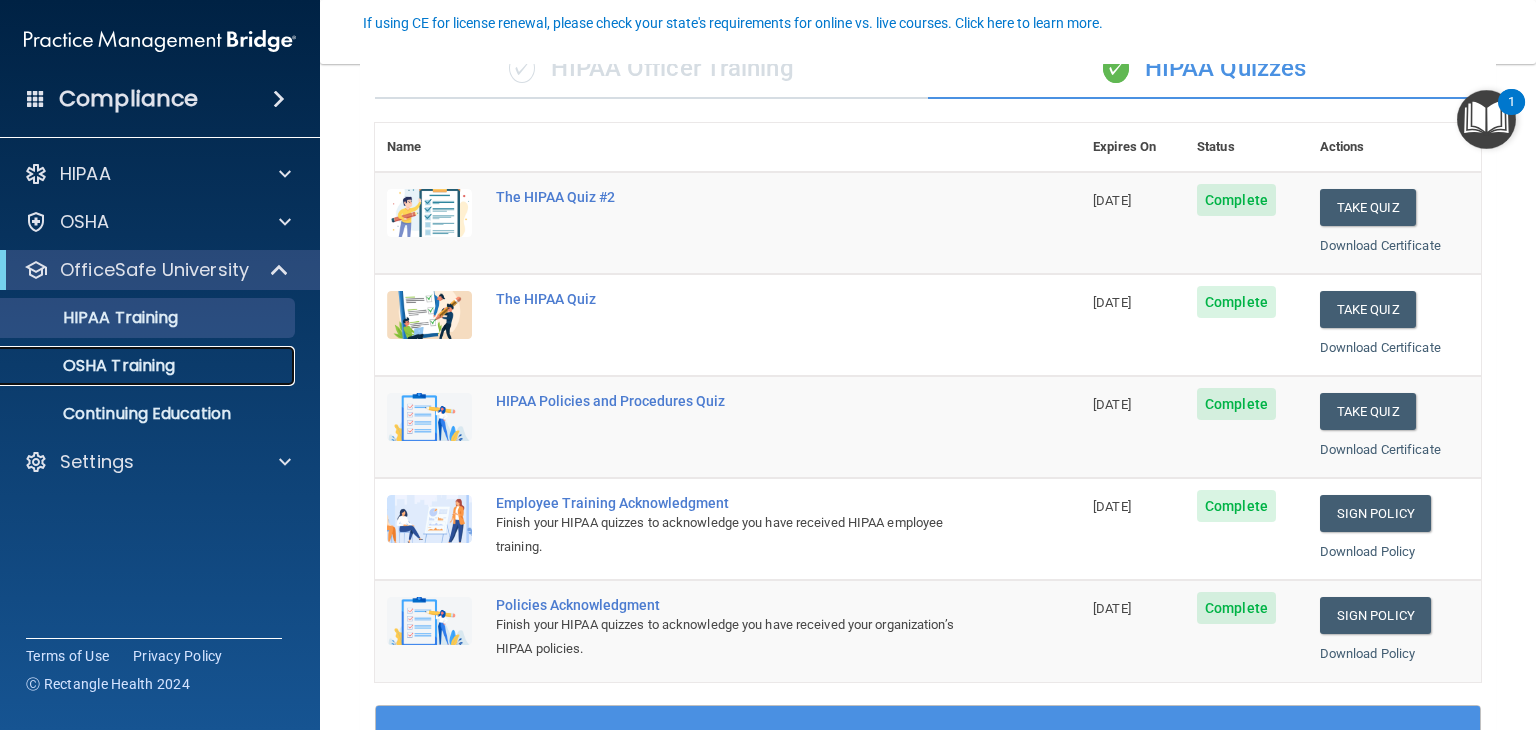 click on "OSHA Training" at bounding box center [94, 366] 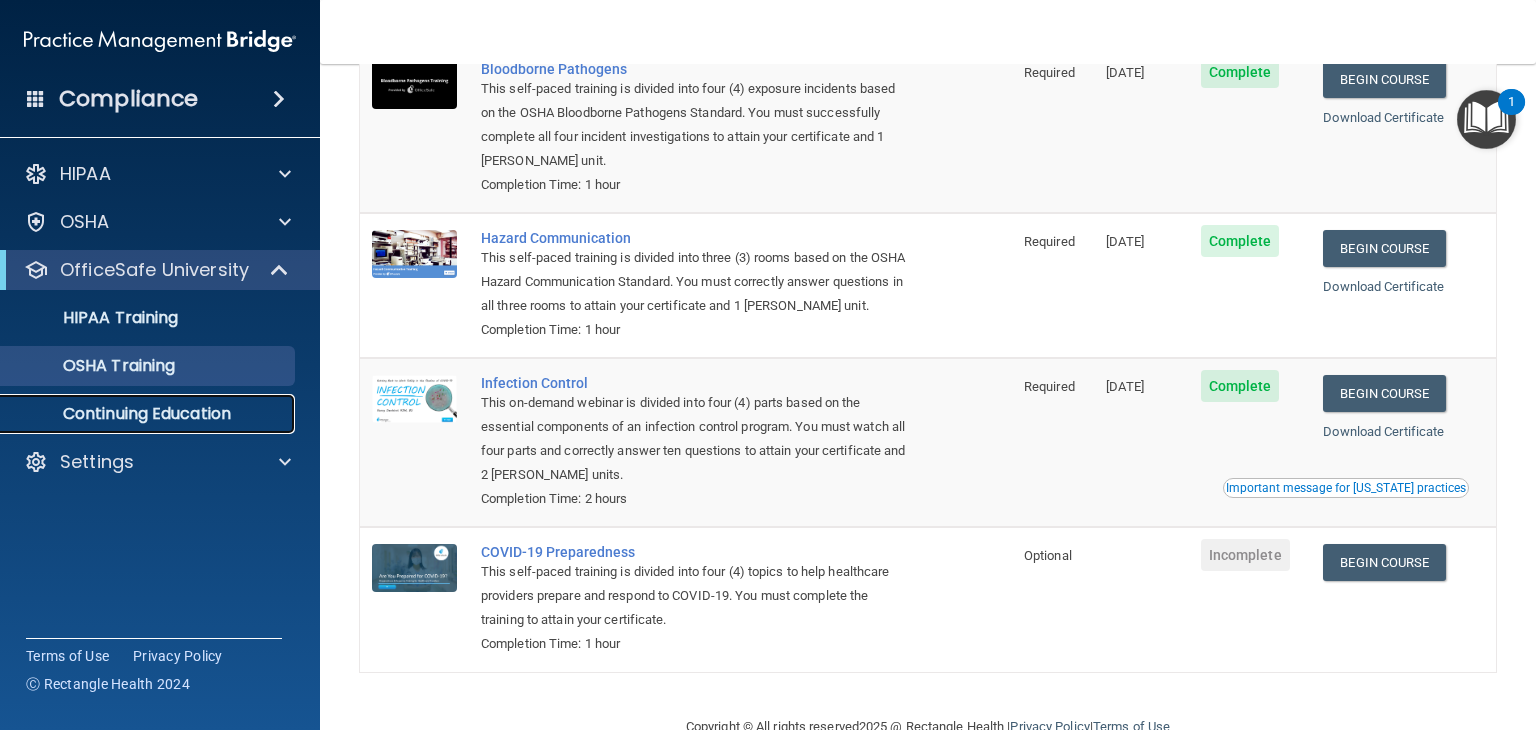 click on "Continuing Education" at bounding box center (149, 414) 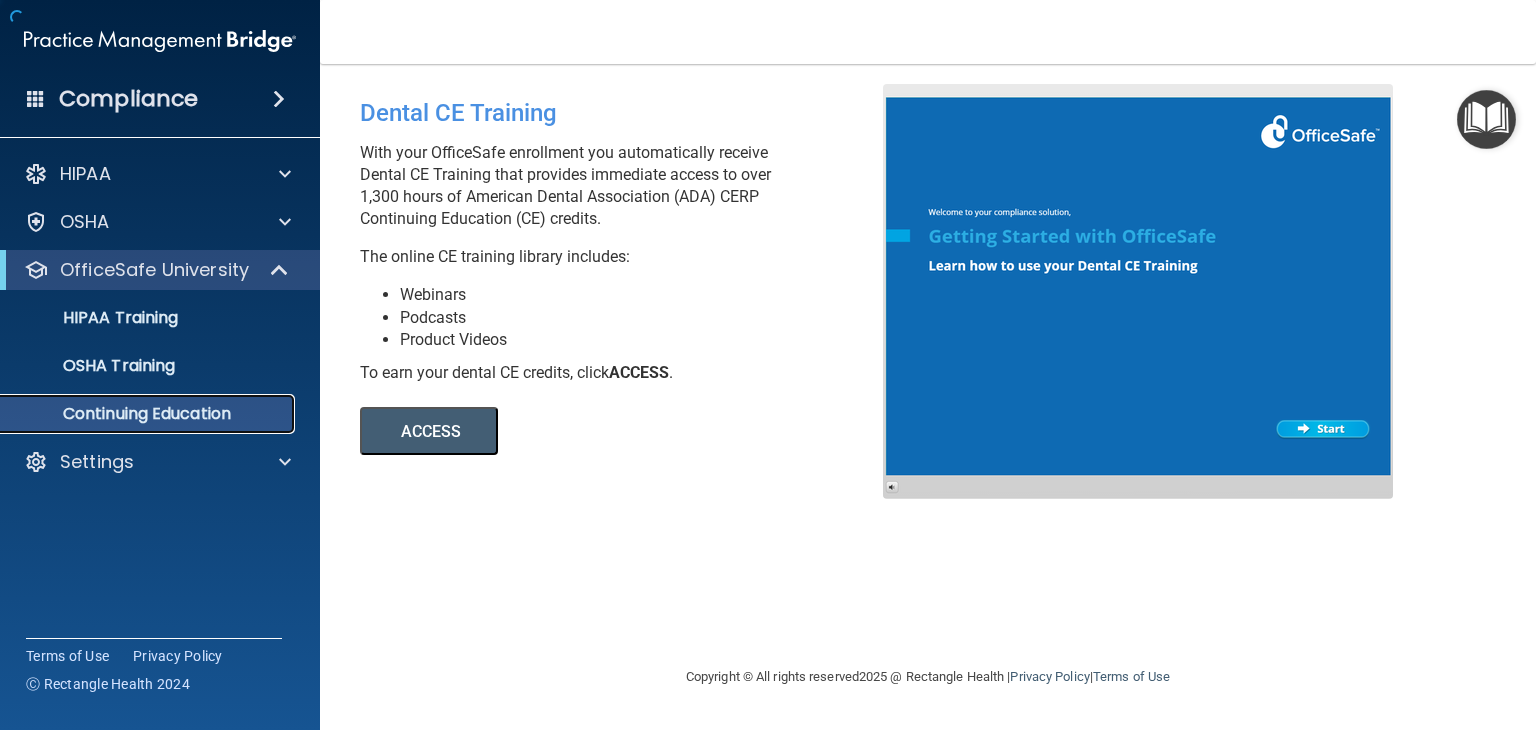 scroll, scrollTop: 0, scrollLeft: 0, axis: both 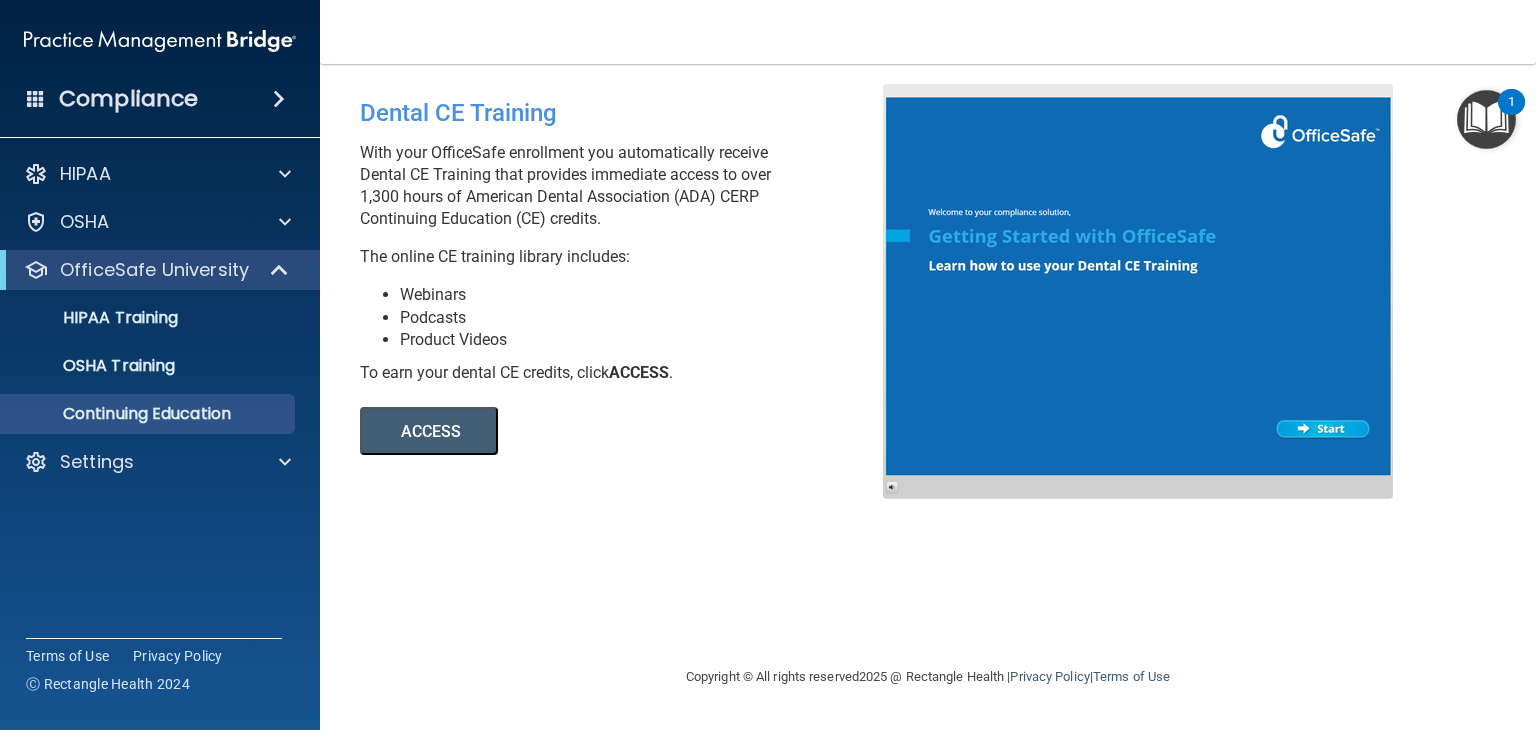 click on "ACCESS" at bounding box center (429, 431) 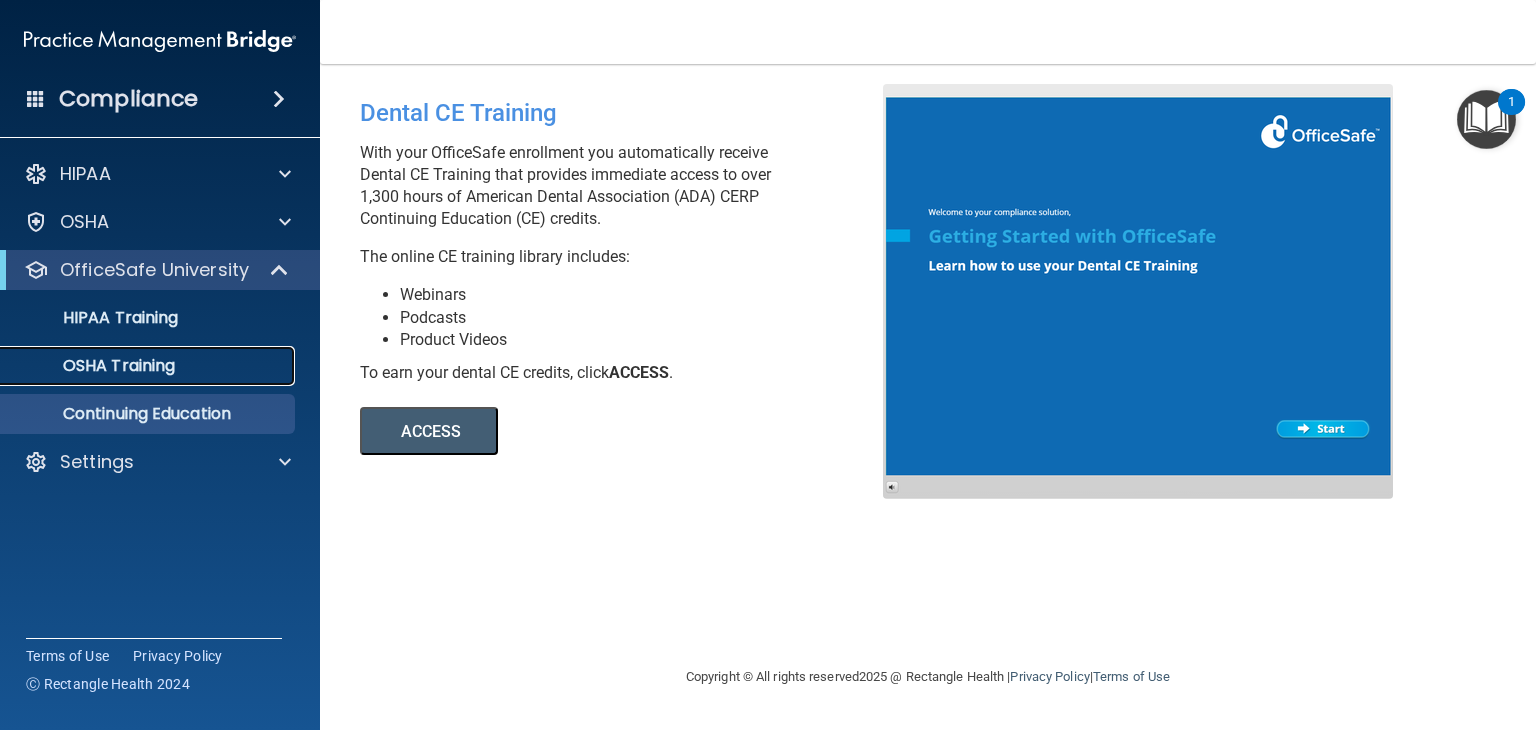 click on "OSHA Training" at bounding box center [94, 366] 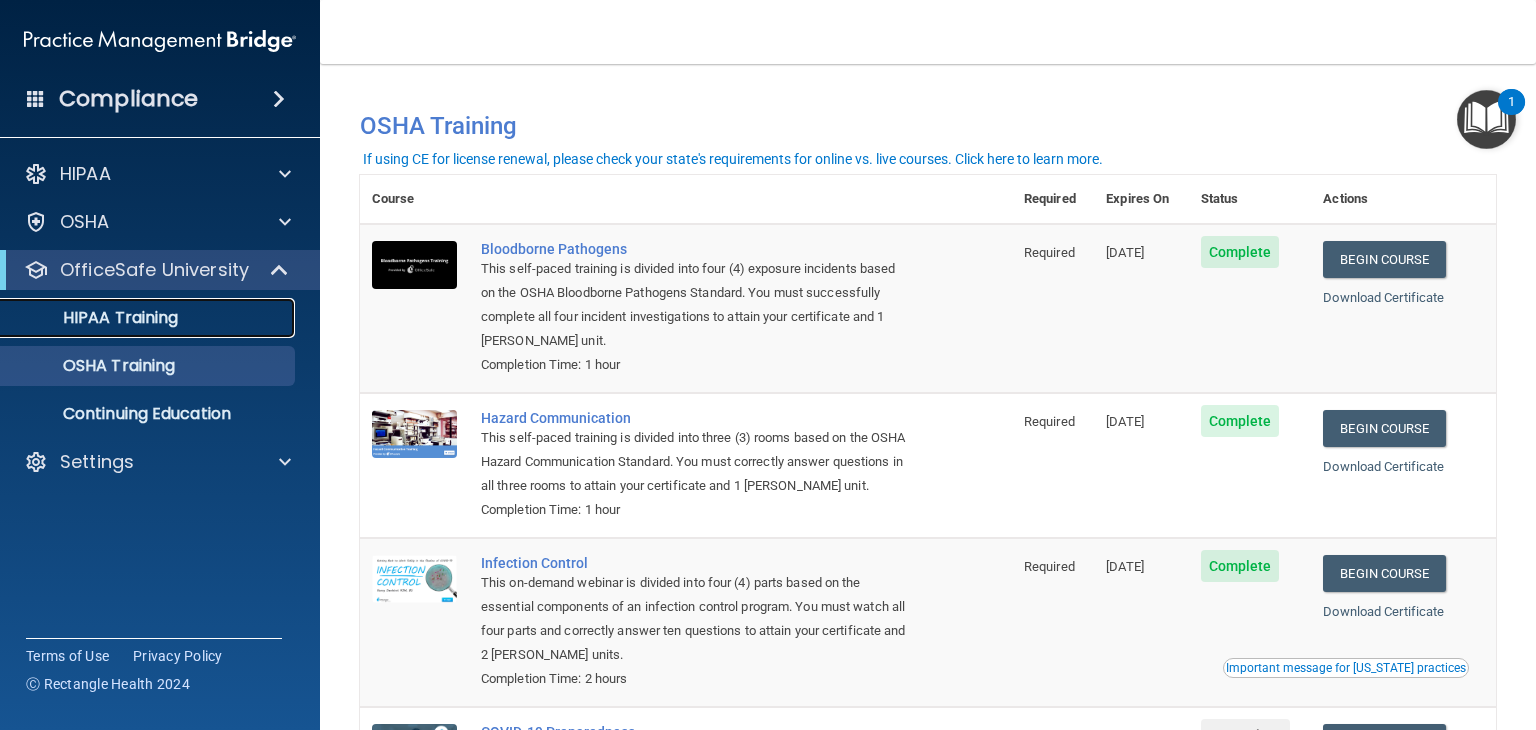 click on "HIPAA Training" at bounding box center (95, 318) 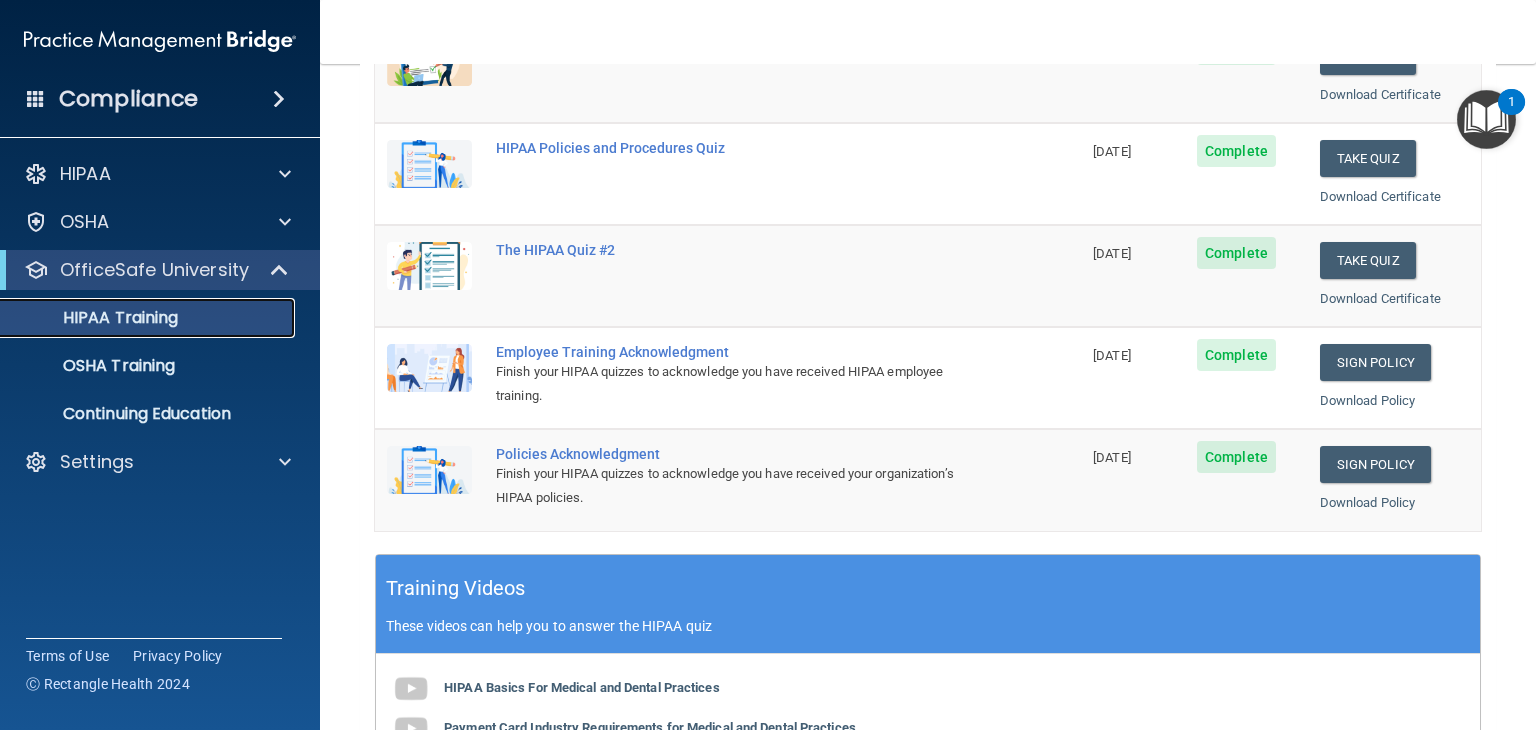 scroll, scrollTop: 329, scrollLeft: 0, axis: vertical 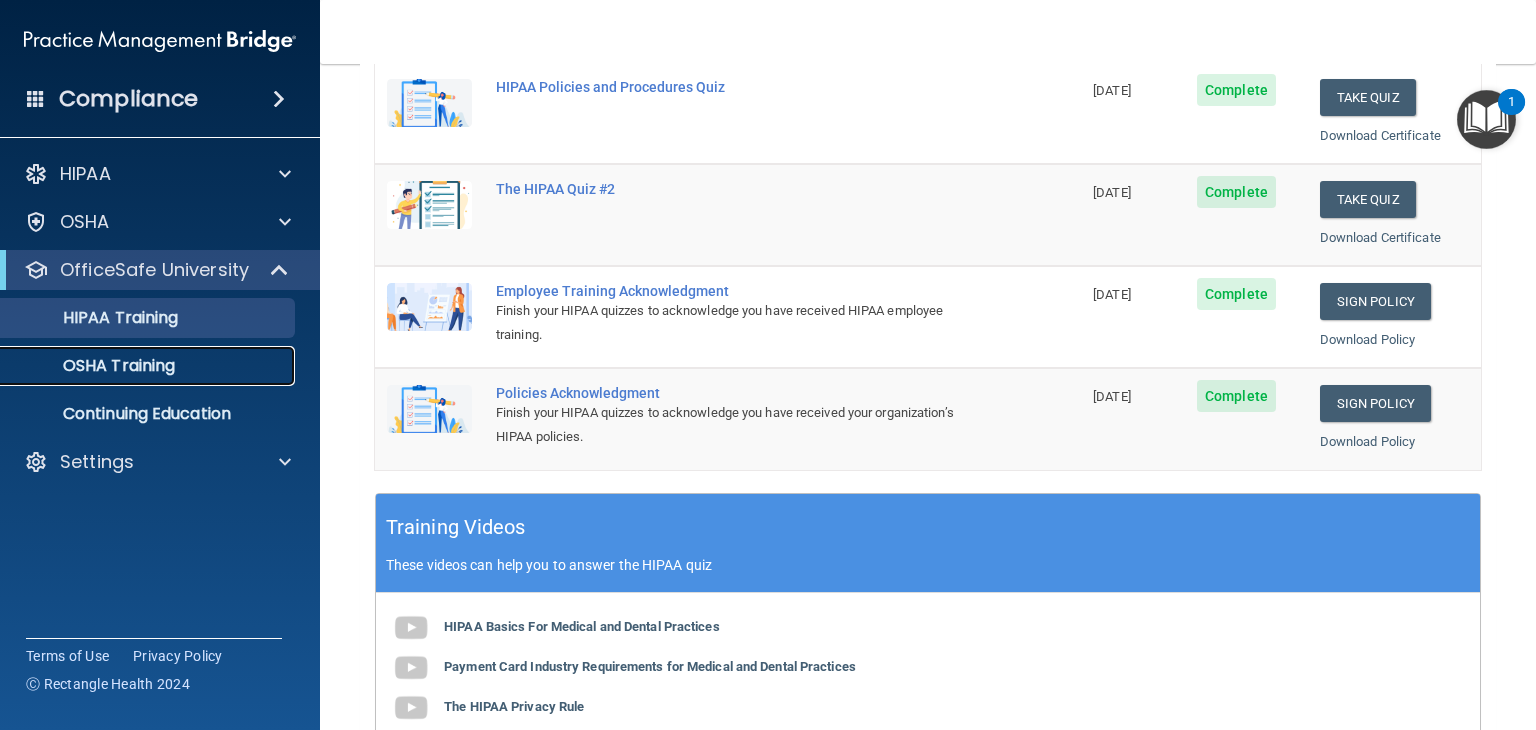 click on "OSHA Training" at bounding box center [94, 366] 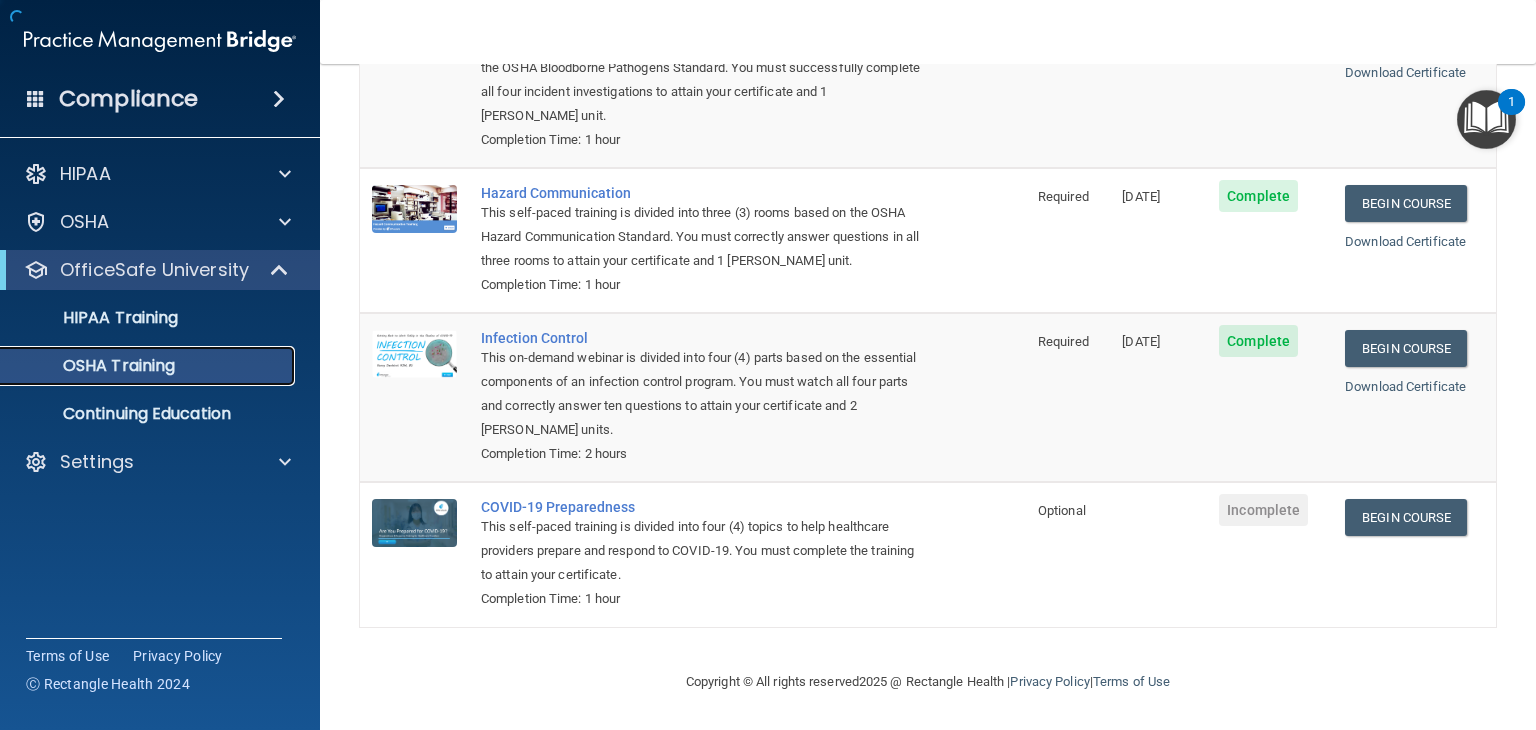 scroll, scrollTop: 224, scrollLeft: 0, axis: vertical 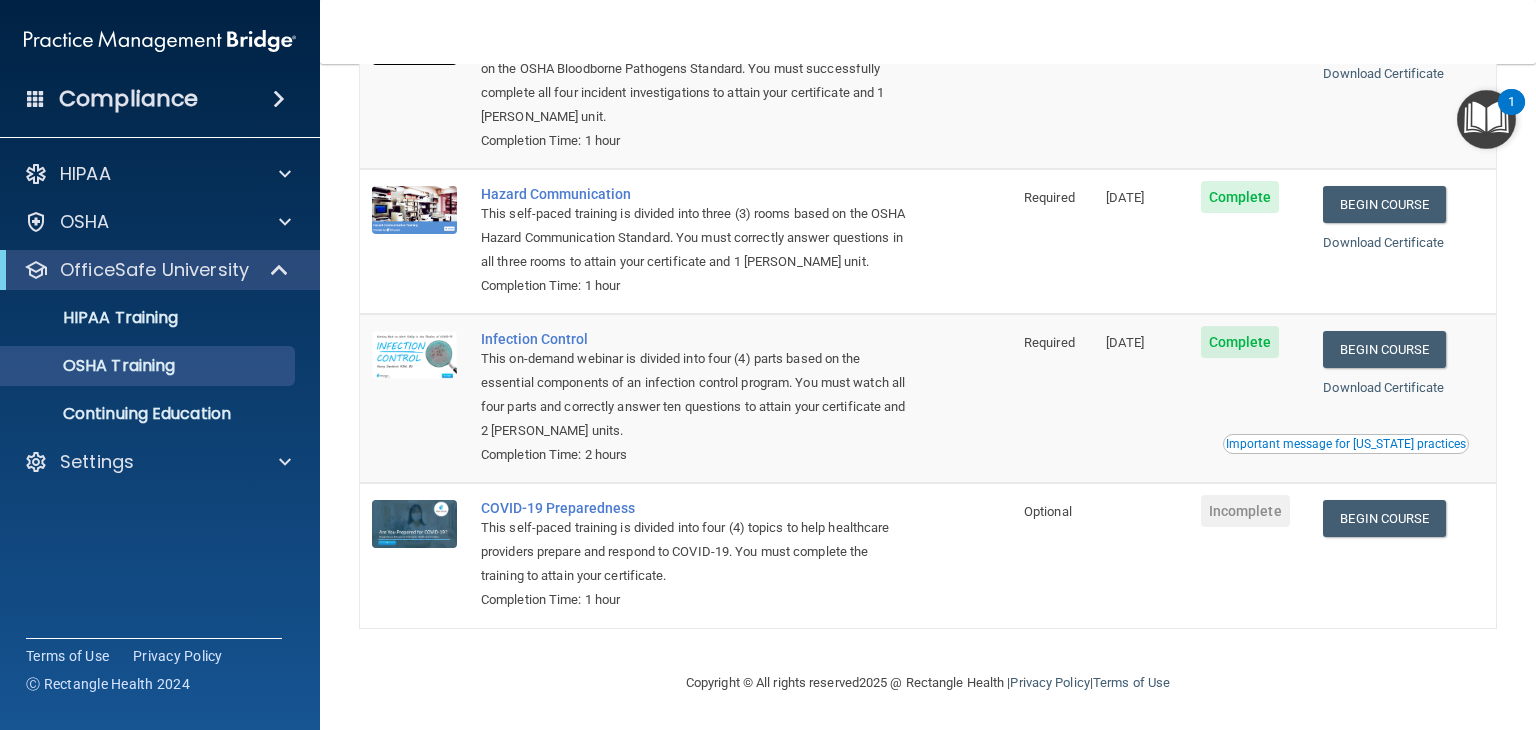 click at bounding box center [1486, 119] 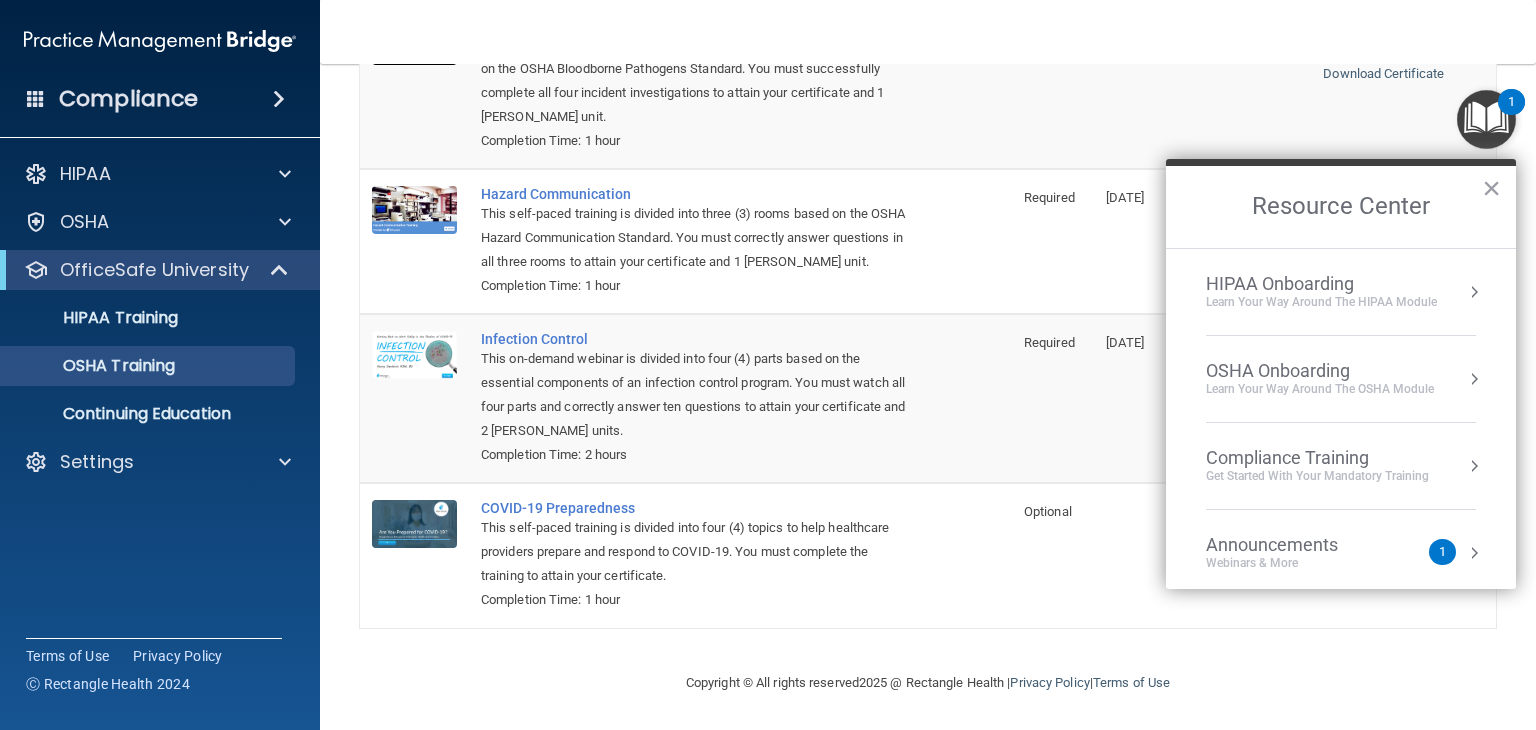 click on "1" at bounding box center (1442, 552) 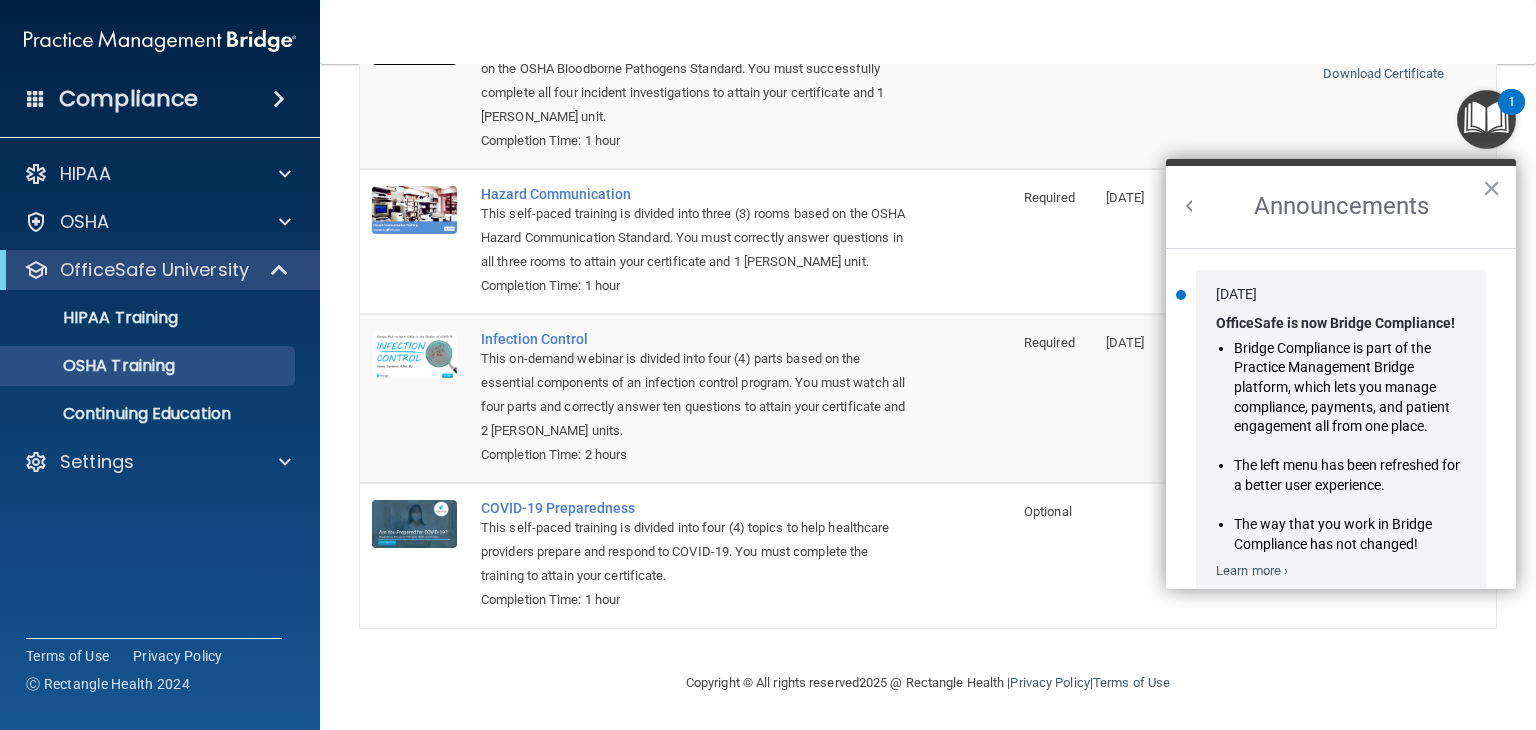 scroll, scrollTop: 0, scrollLeft: 0, axis: both 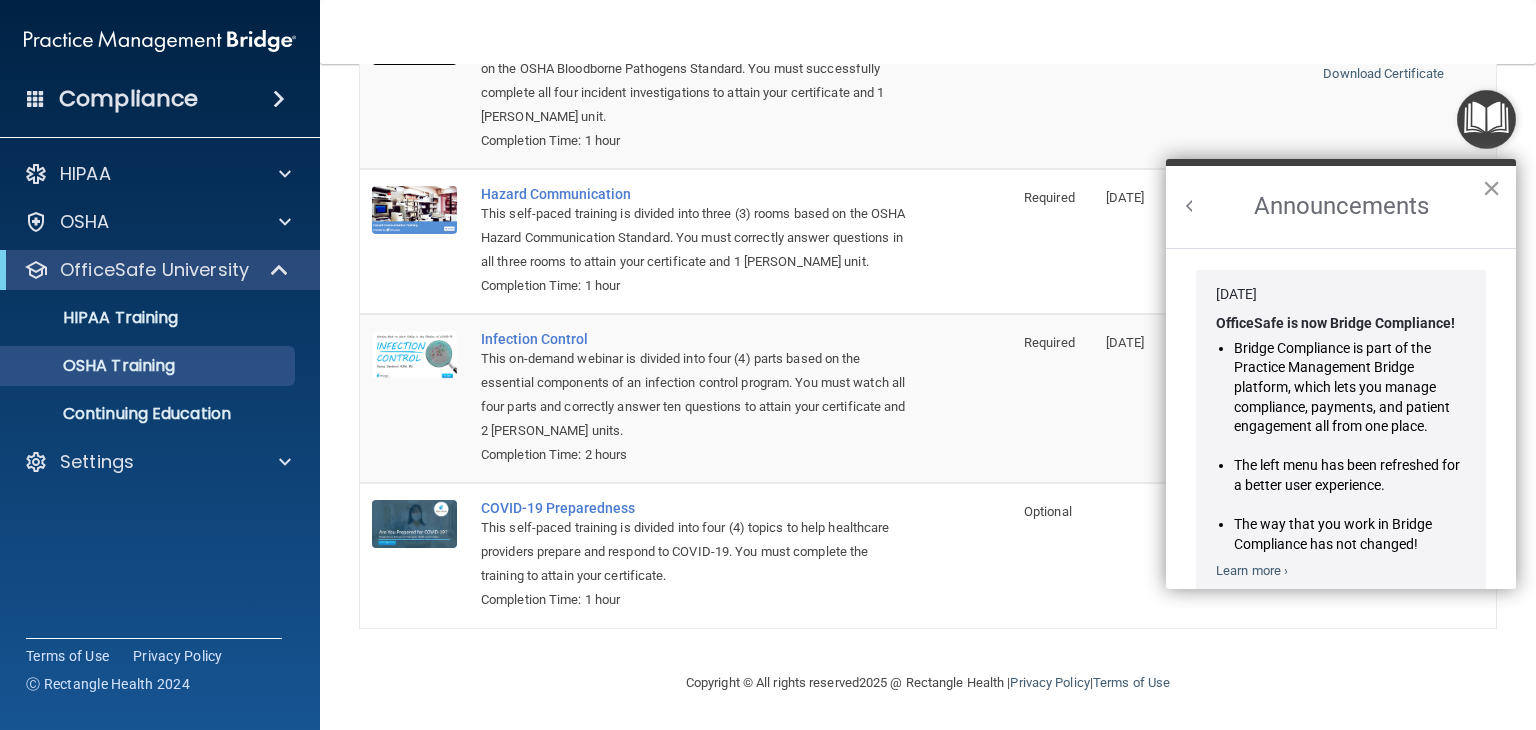click on "×" at bounding box center [1491, 188] 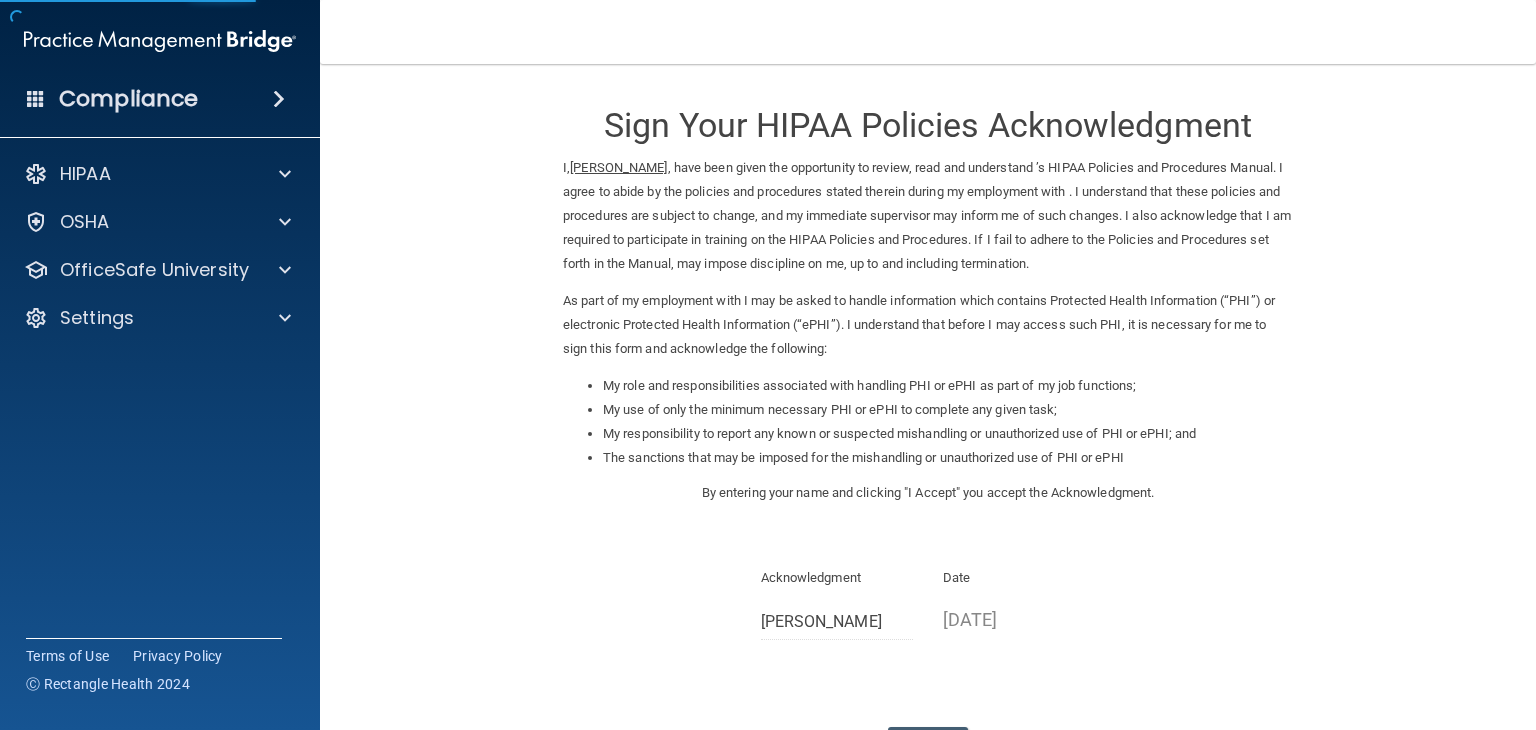 scroll, scrollTop: 0, scrollLeft: 0, axis: both 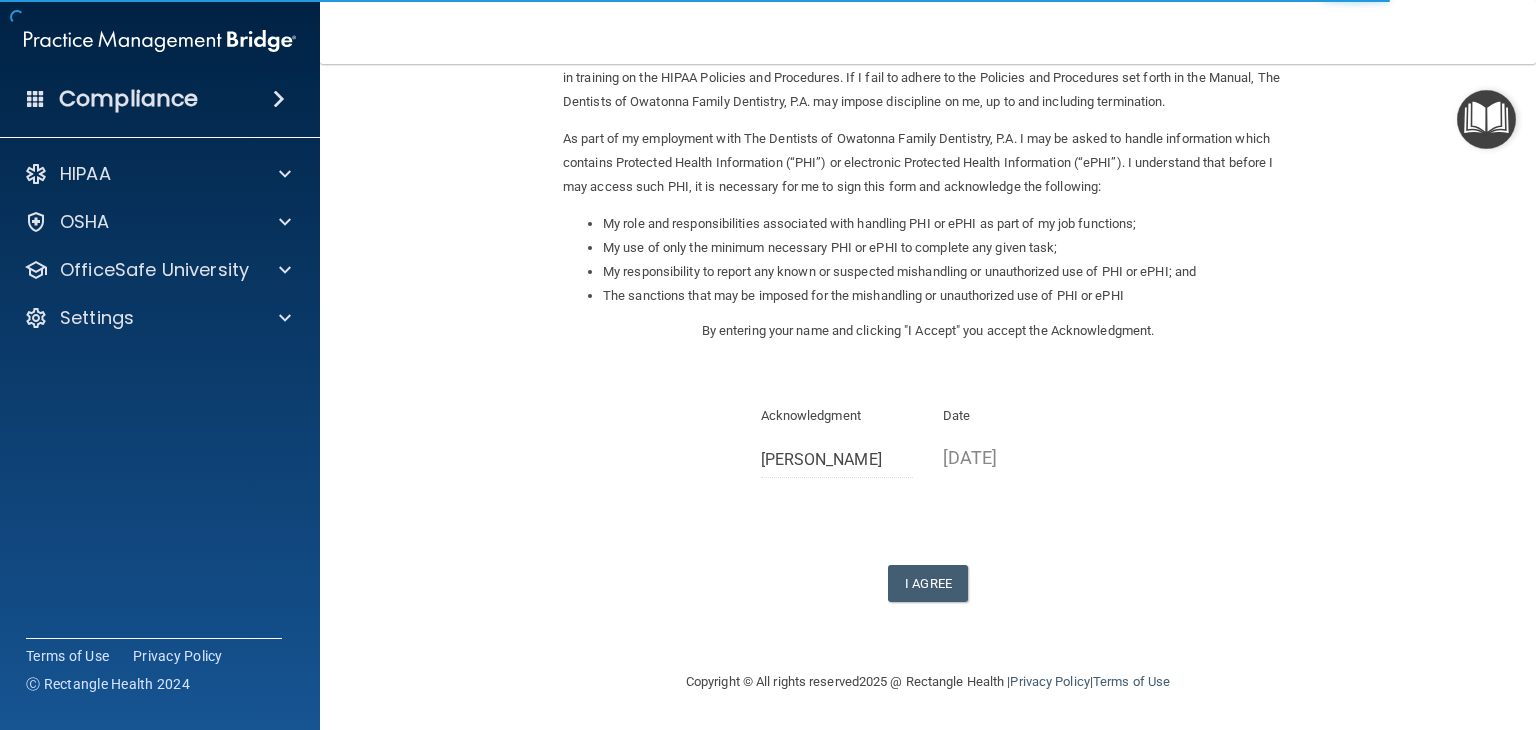 click on "Sign Your HIPAA Policies Acknowledgment           I,  [PERSON_NAME] , have been given the opportunity to review, read and understand The Dentists of Owatonna Family Dentistry, P.A.’s HIPAA Policies and Procedures Manual. I agree to abide by the policies and procedures stated therein during my employment with The Dentists of Owatonna Family Dentistry, P.A.. I understand that these policies and procedures are subject to change, and my immediate supervisor may inform me of such changes. I also acknowledge that I am required to participate in training on the HIPAA Policies and Procedures. If I fail to adhere to the Policies and Procedures set forth in the Manual, The Dentists of Owatonna Family Dentistry, P.A. may impose discipline on me, up to and including termination.              My role and responsibilities associated with handling PHI or ePHI as part of my job functions;   My use of only the minimum necessary PHI or ePHI to complete any given task;                                 Acknowledgment" at bounding box center [928, 274] 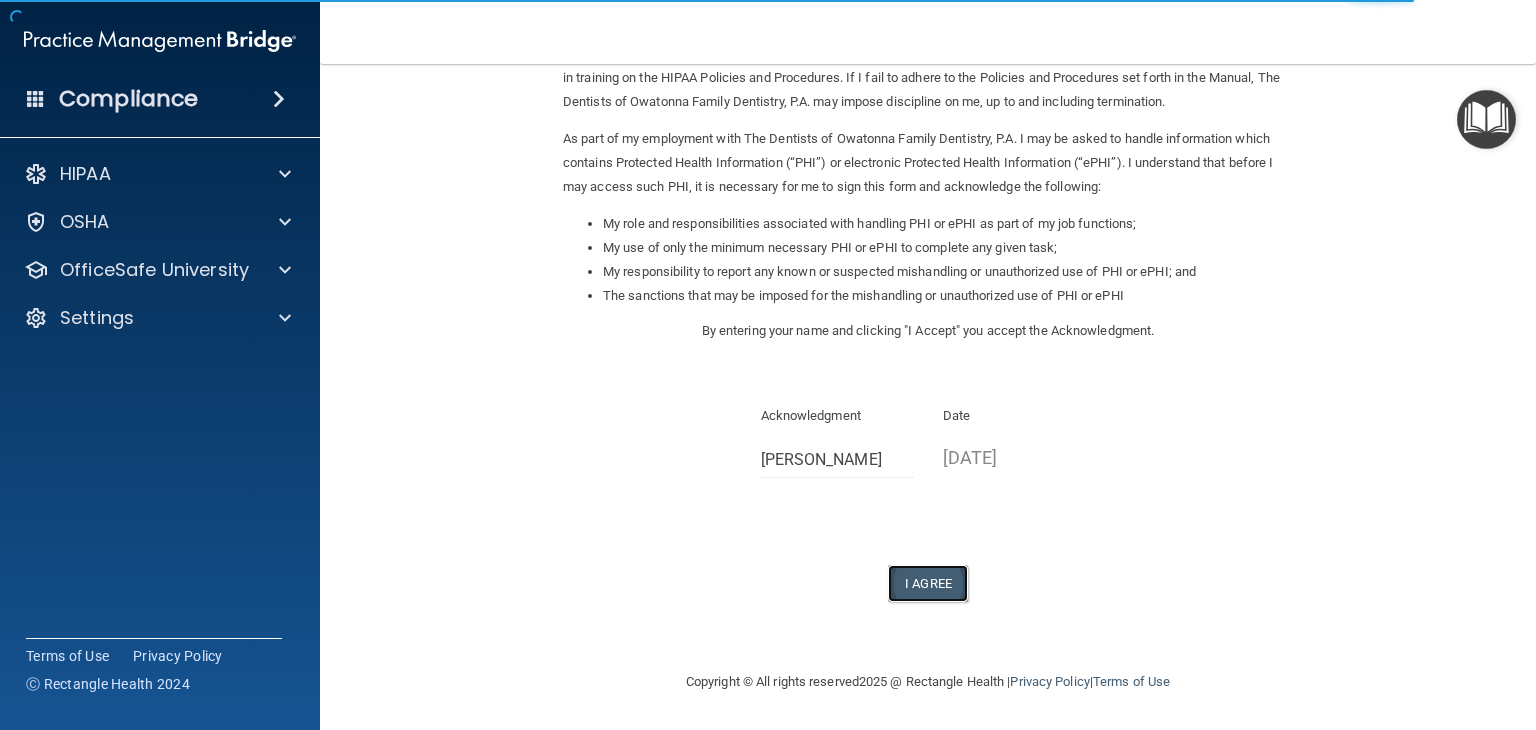 click on "I Agree" at bounding box center [928, 583] 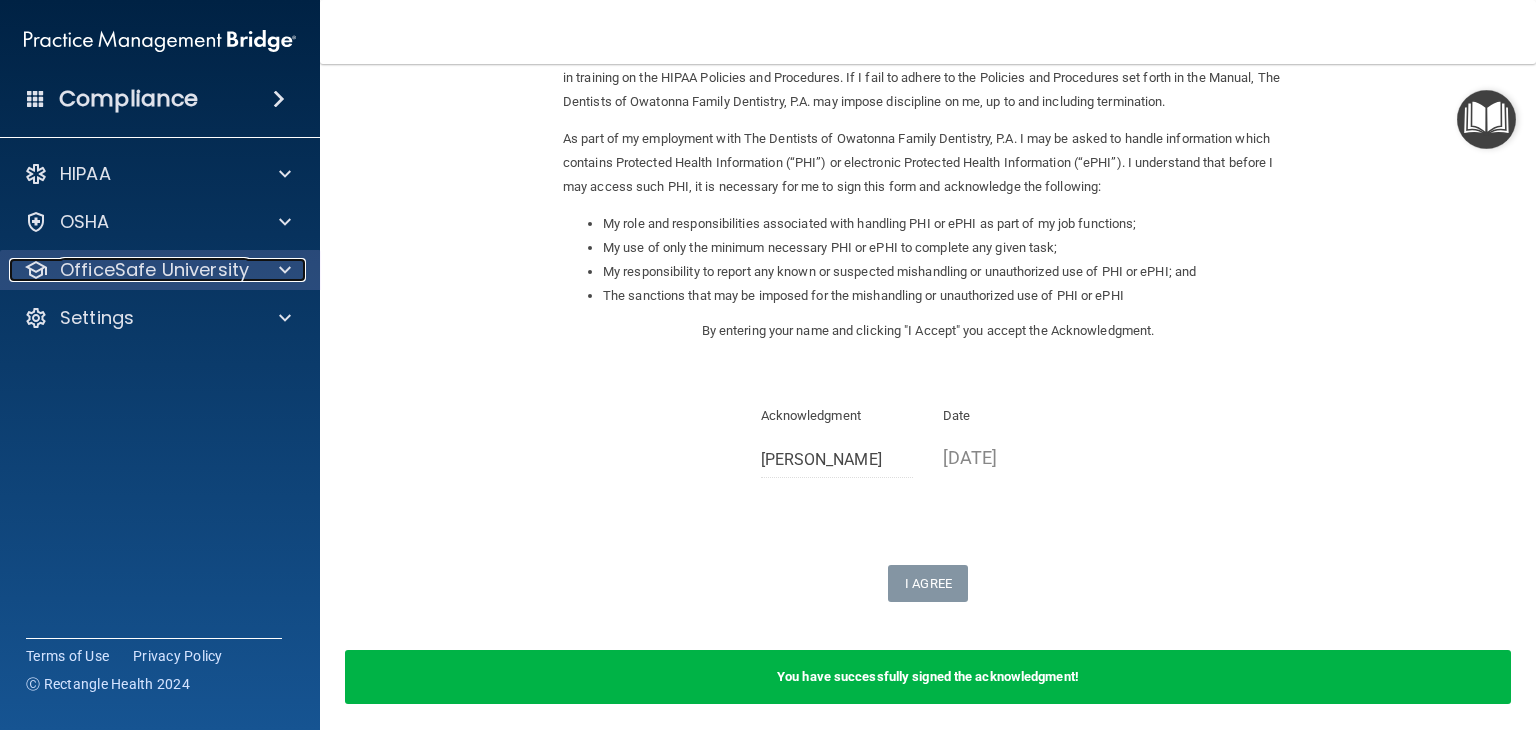click at bounding box center [285, 270] 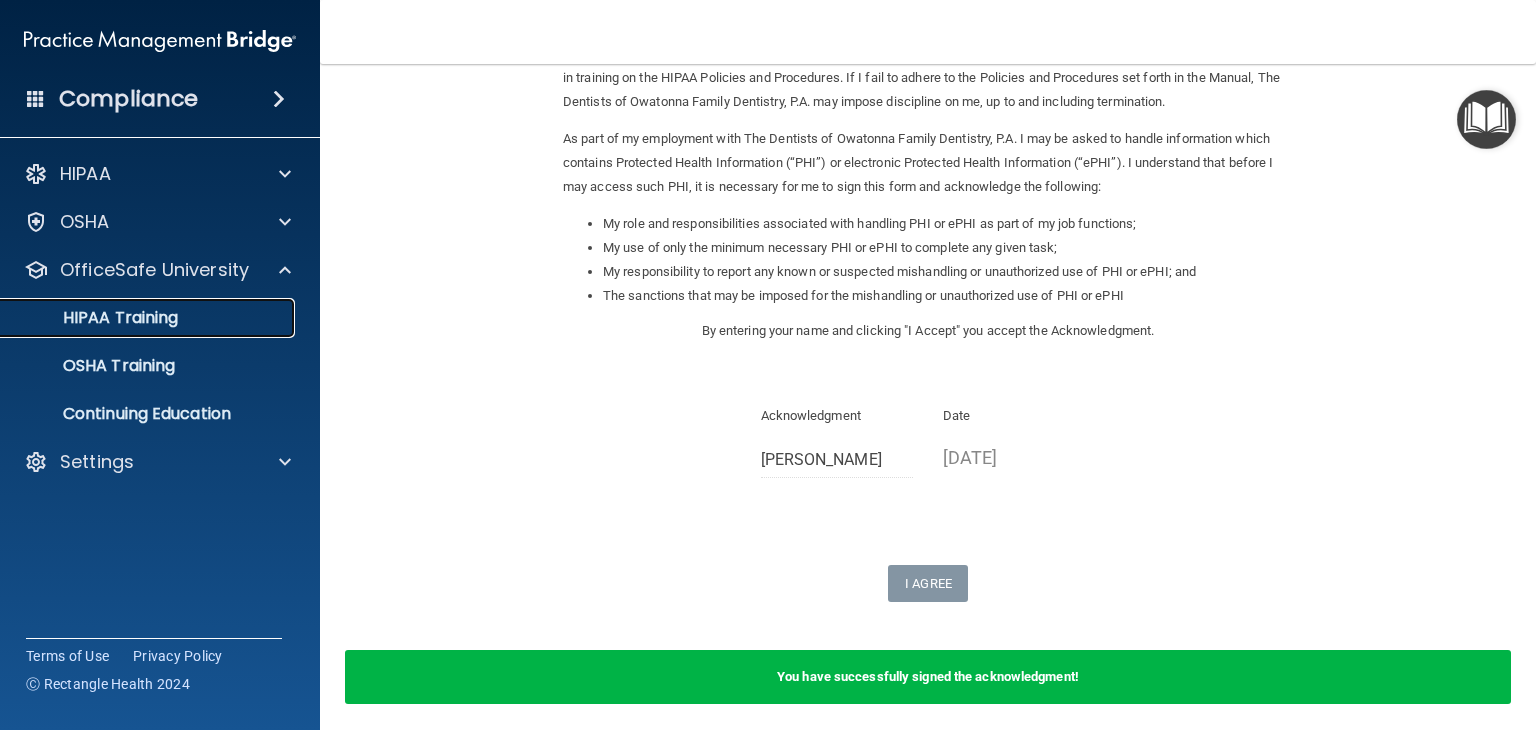 click on "HIPAA Training" at bounding box center [149, 318] 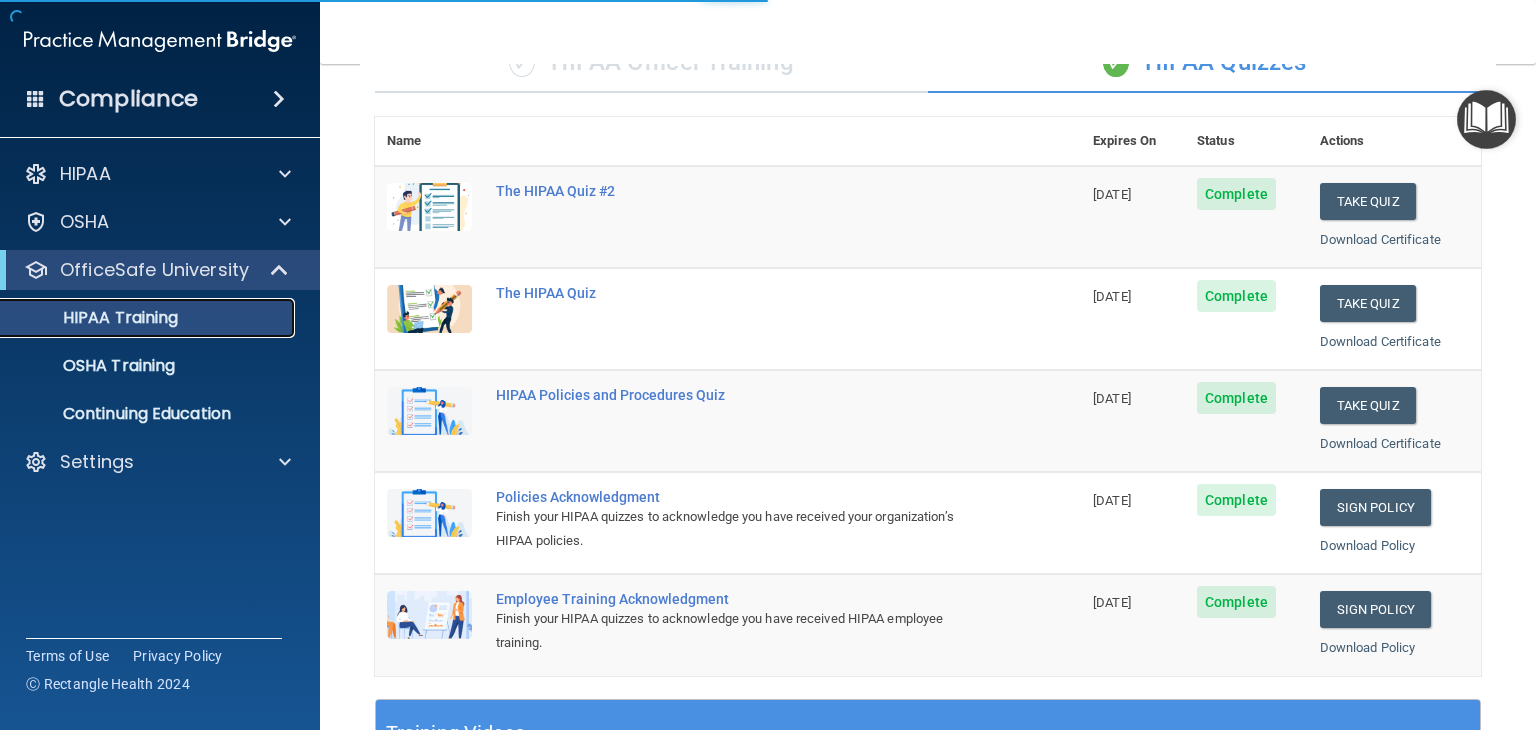 scroll, scrollTop: 694, scrollLeft: 0, axis: vertical 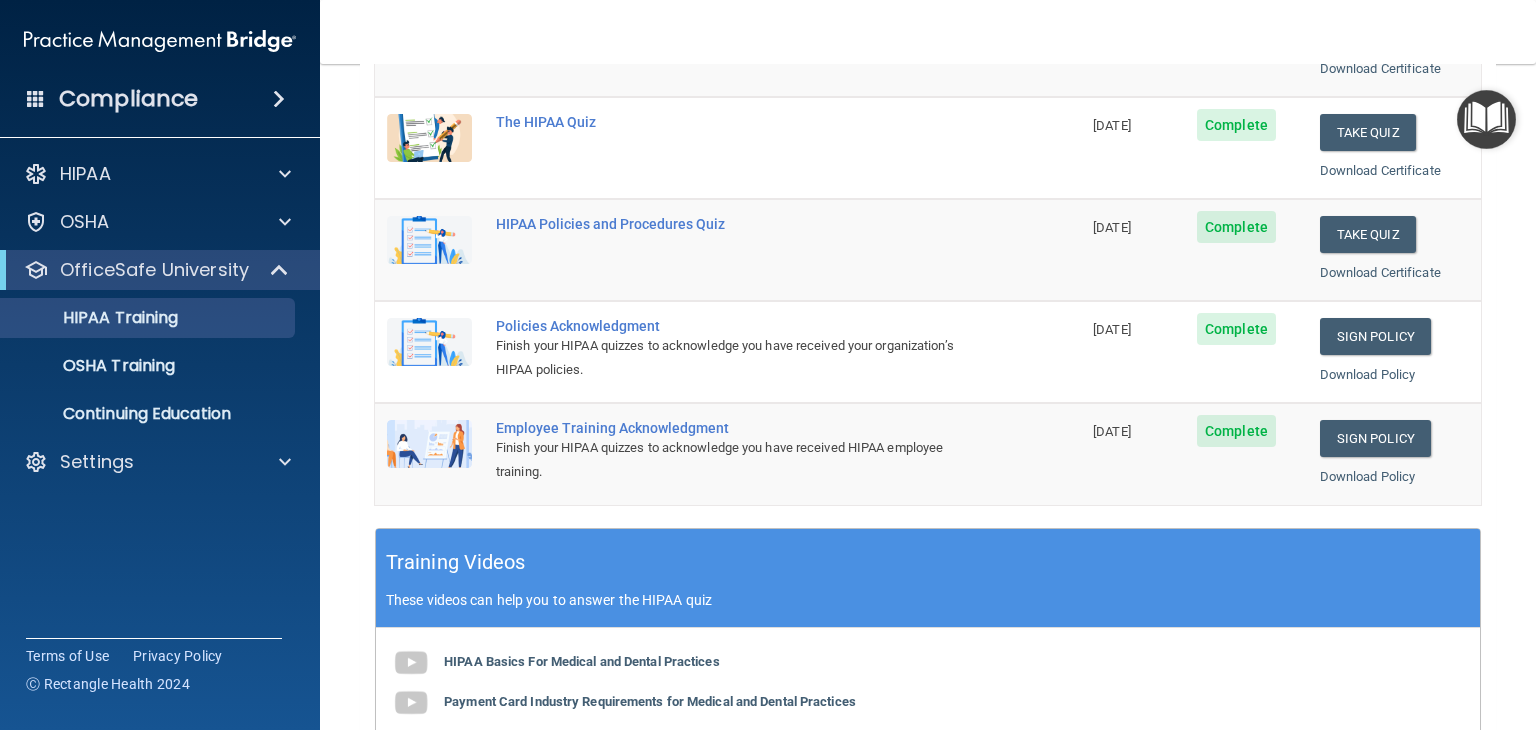 click on "Back     Choose one path to get your HIPAA Certification               ✓   HIPAA Officer Training       ✓   HIPAA Quizzes                      Name    Expires On  Status  Actions                     The HIPAA Quiz #2         [DATE]           Complete        Take Quiz       Download Certificate                        The HIPAA Quiz         [DATE]           Complete        Take Quiz       Download Certificate                        HIPAA Policies and Procedures Quiz         [DATE]           Complete        Take Quiz       Download Certificate                Policies Acknowledgment   Finish your HIPAA quizzes to acknowledge you have received your organization’s HIPAA policies.    [DATE]           Complete        Sign Policy       Sign Policy       Download Policy            Employee Training Acknowledgment   Finish your HIPAA quizzes to acknowledge you have received HIPAA employee training.    [DATE]           Complete        Sign Policy       Sign Policy       Download Policy" at bounding box center [928, 397] 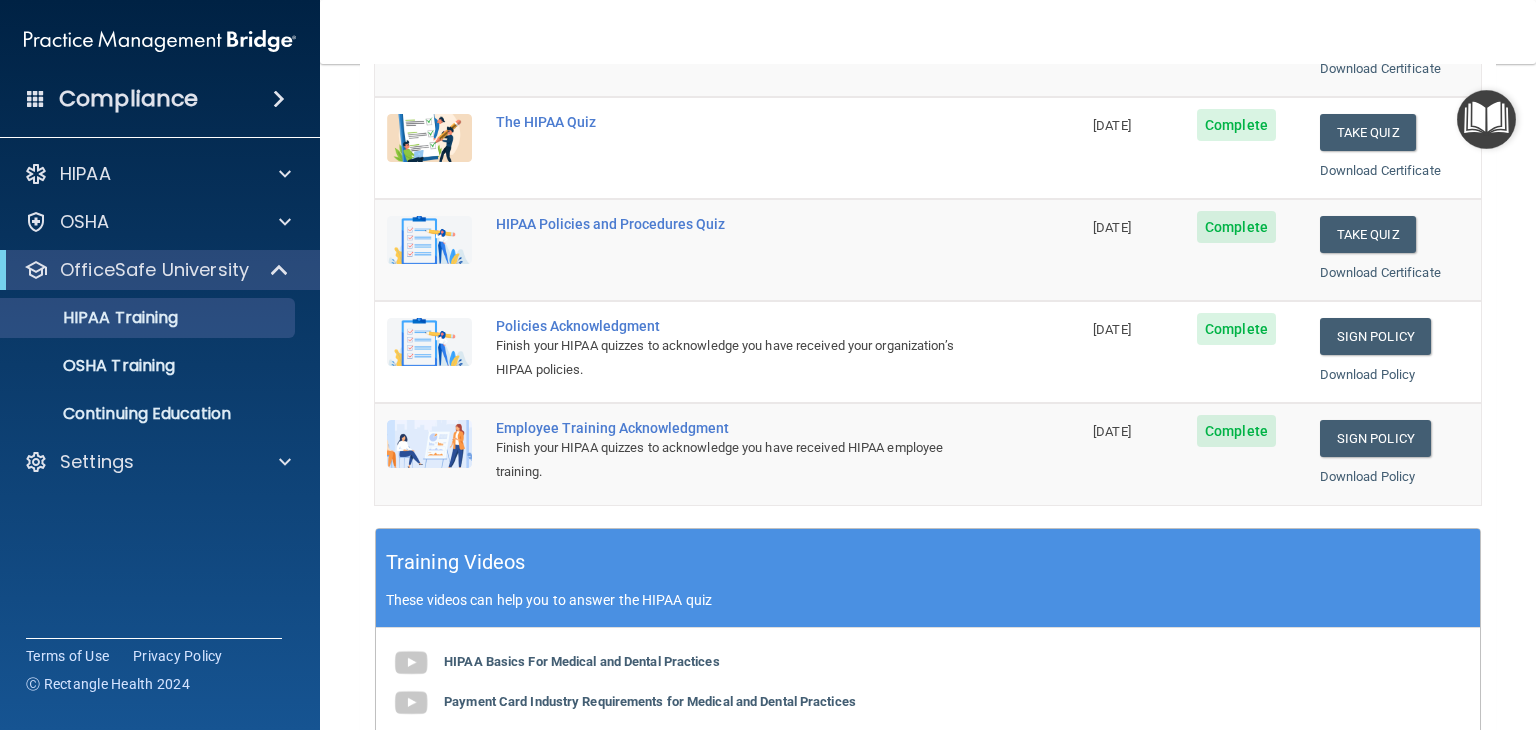 scroll, scrollTop: 229, scrollLeft: 0, axis: vertical 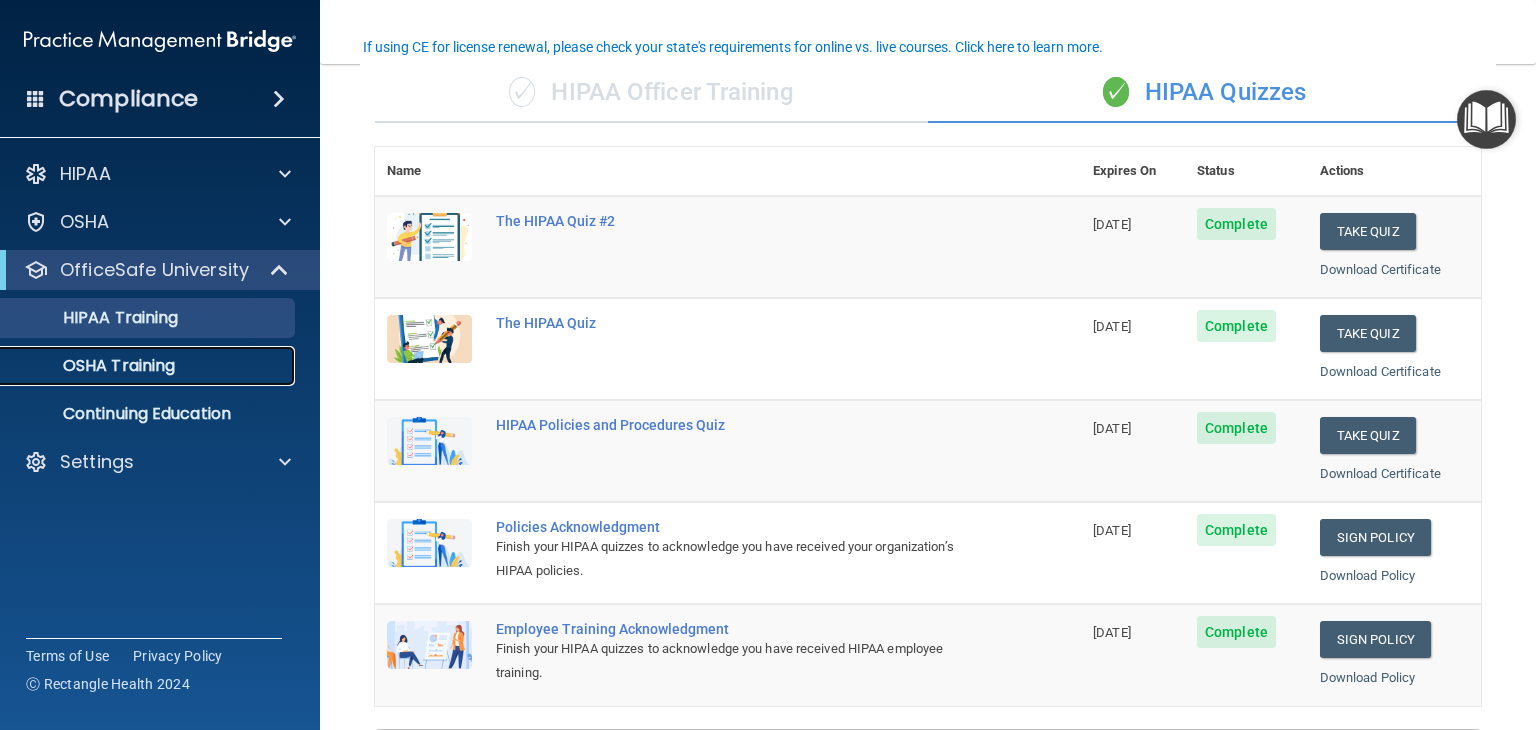 click on "OSHA Training" at bounding box center [149, 366] 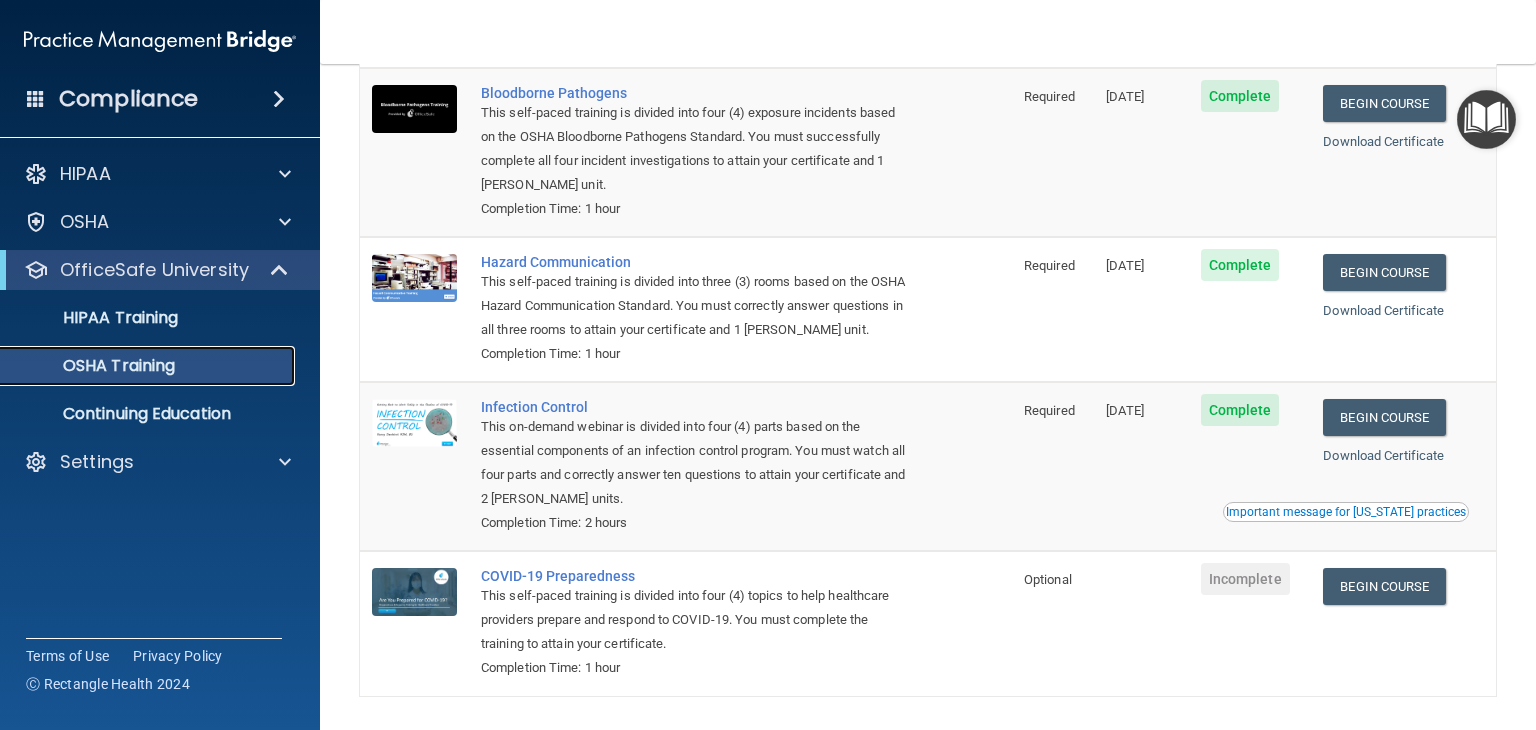 scroll, scrollTop: 135, scrollLeft: 0, axis: vertical 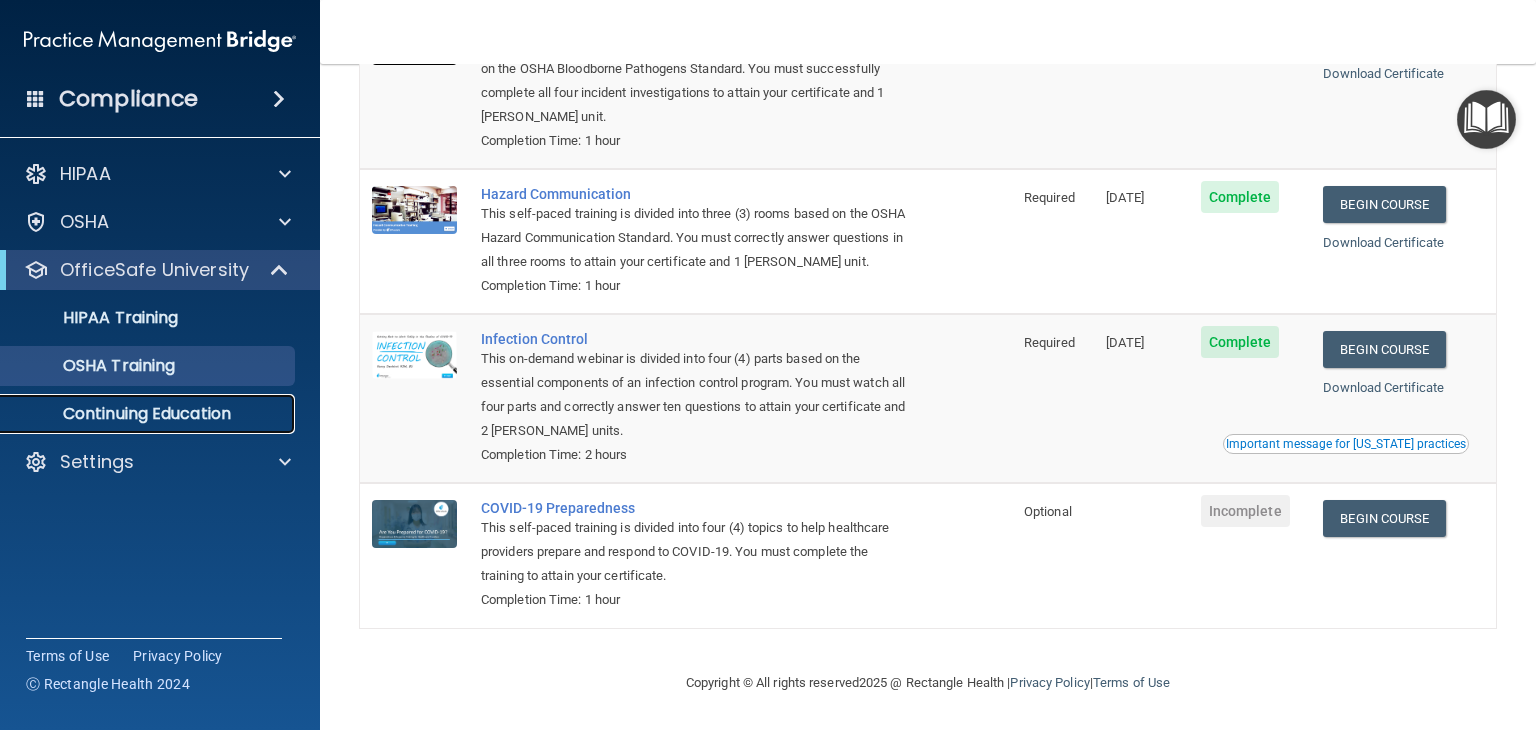 click on "Continuing Education" at bounding box center (149, 414) 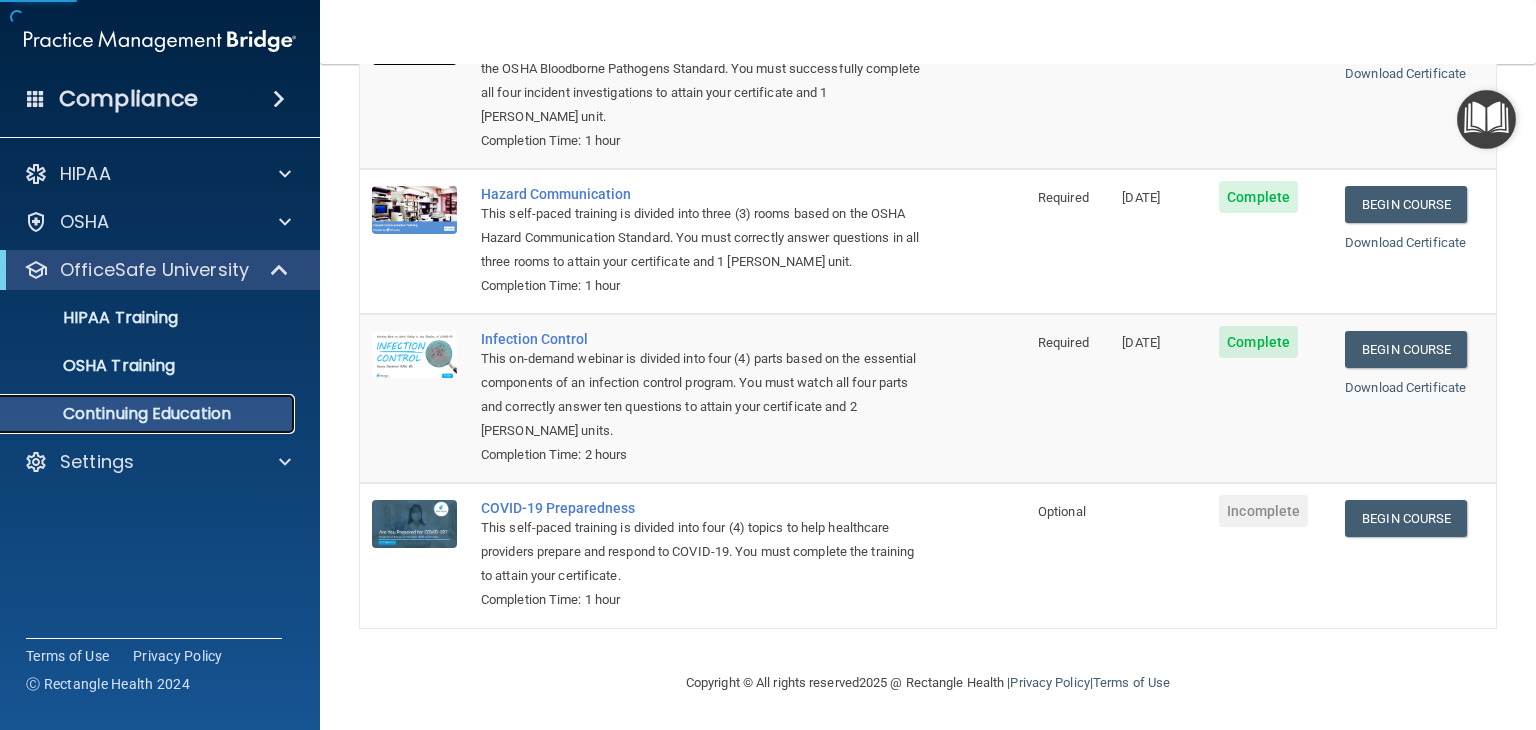 click on "Continuing Education" at bounding box center [149, 414] 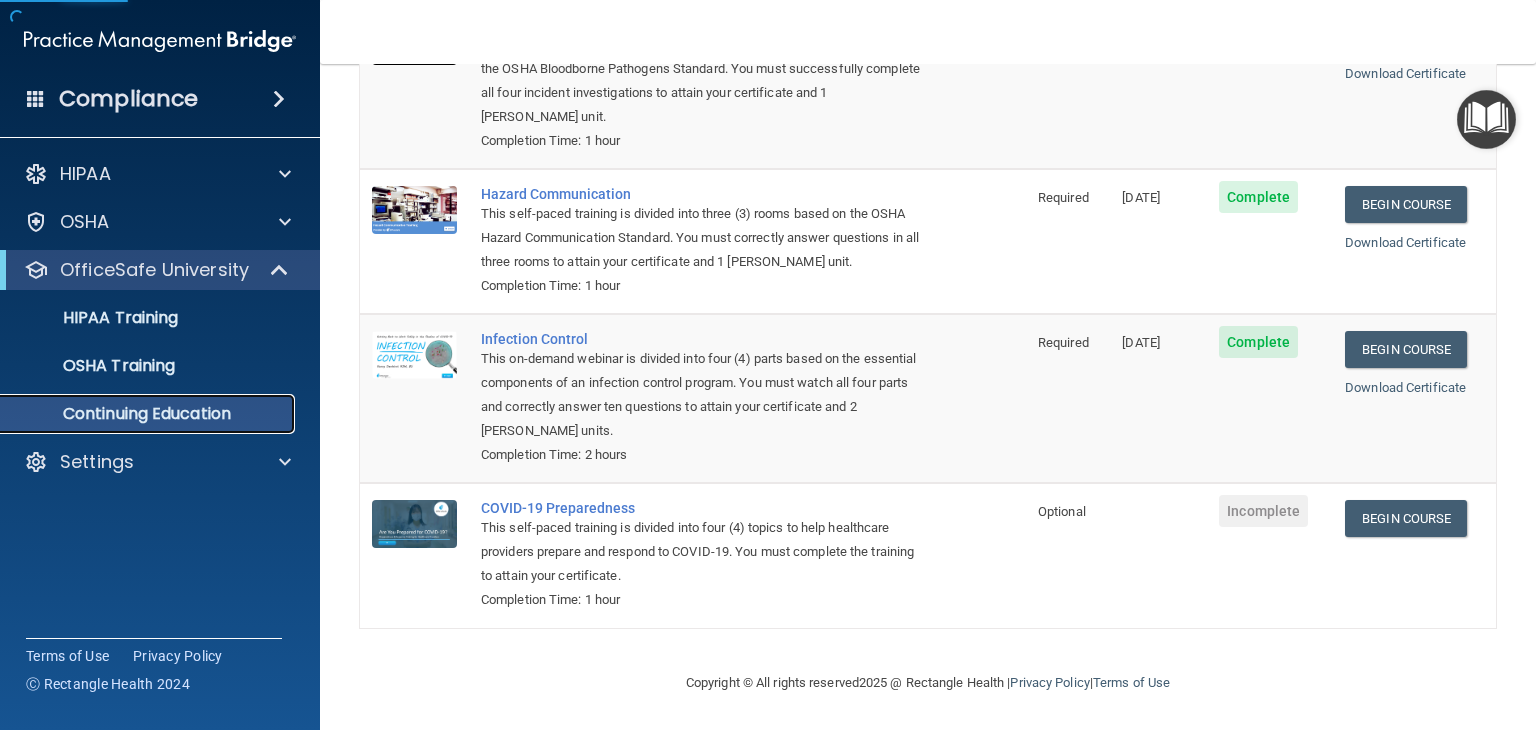 scroll, scrollTop: 0, scrollLeft: 0, axis: both 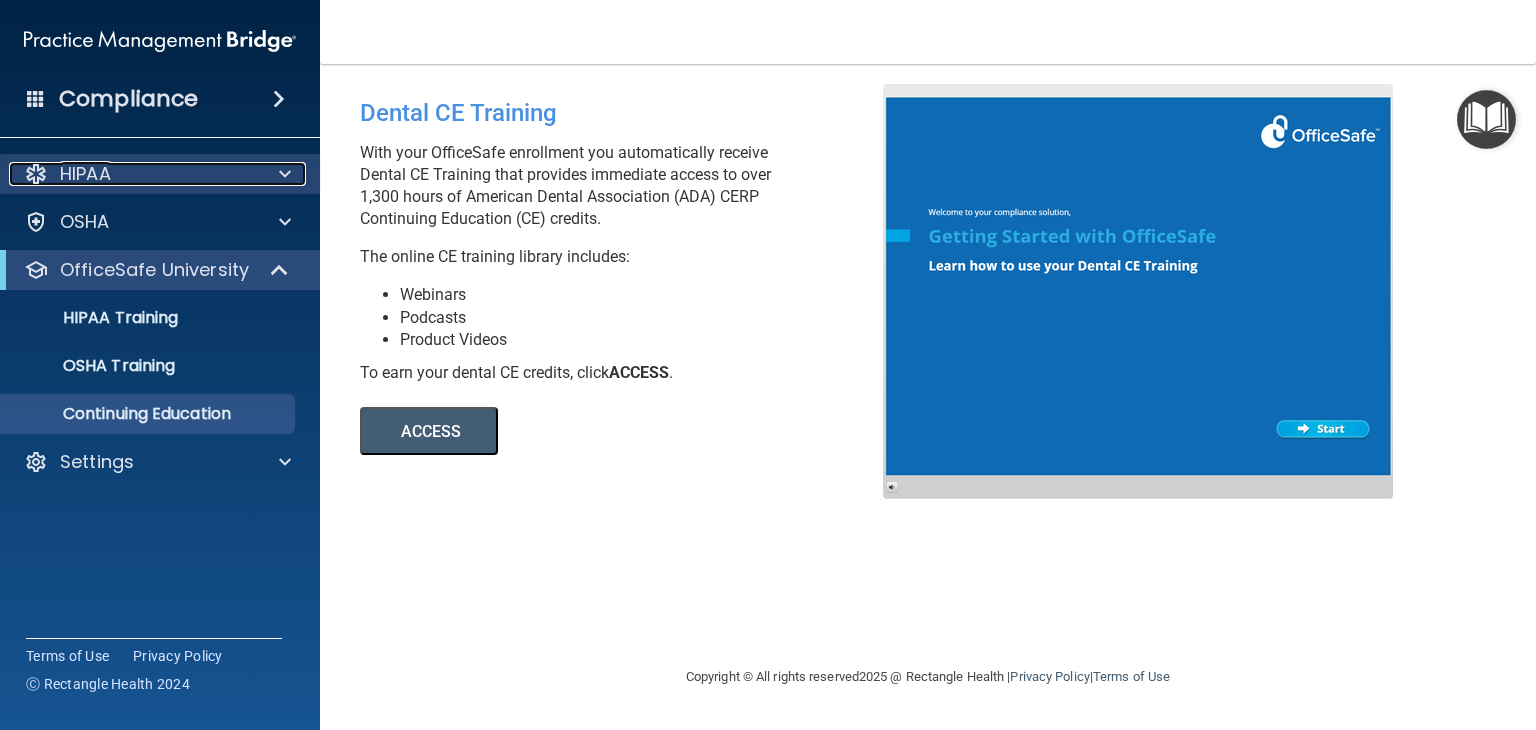 click on "HIPAA" at bounding box center [133, 174] 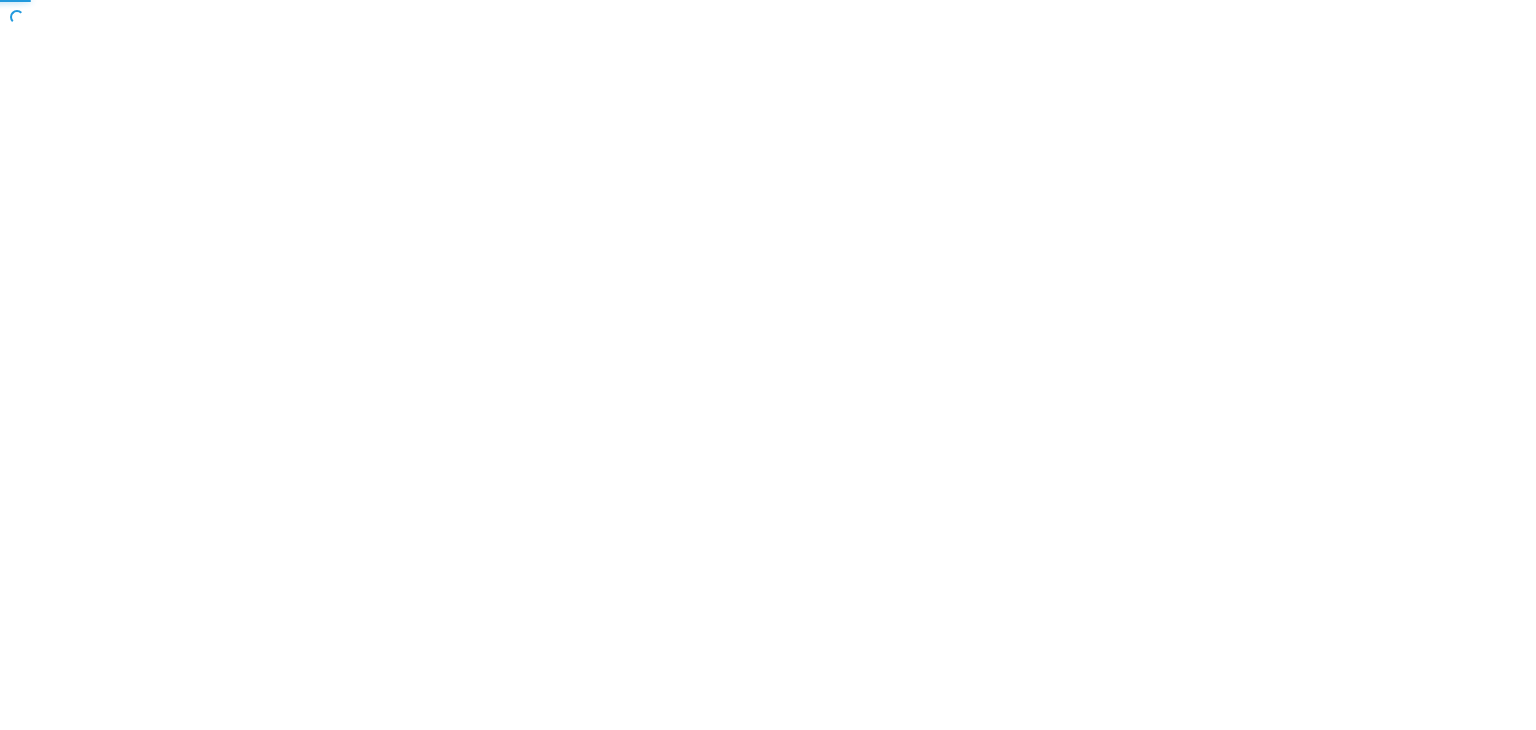 scroll, scrollTop: 0, scrollLeft: 0, axis: both 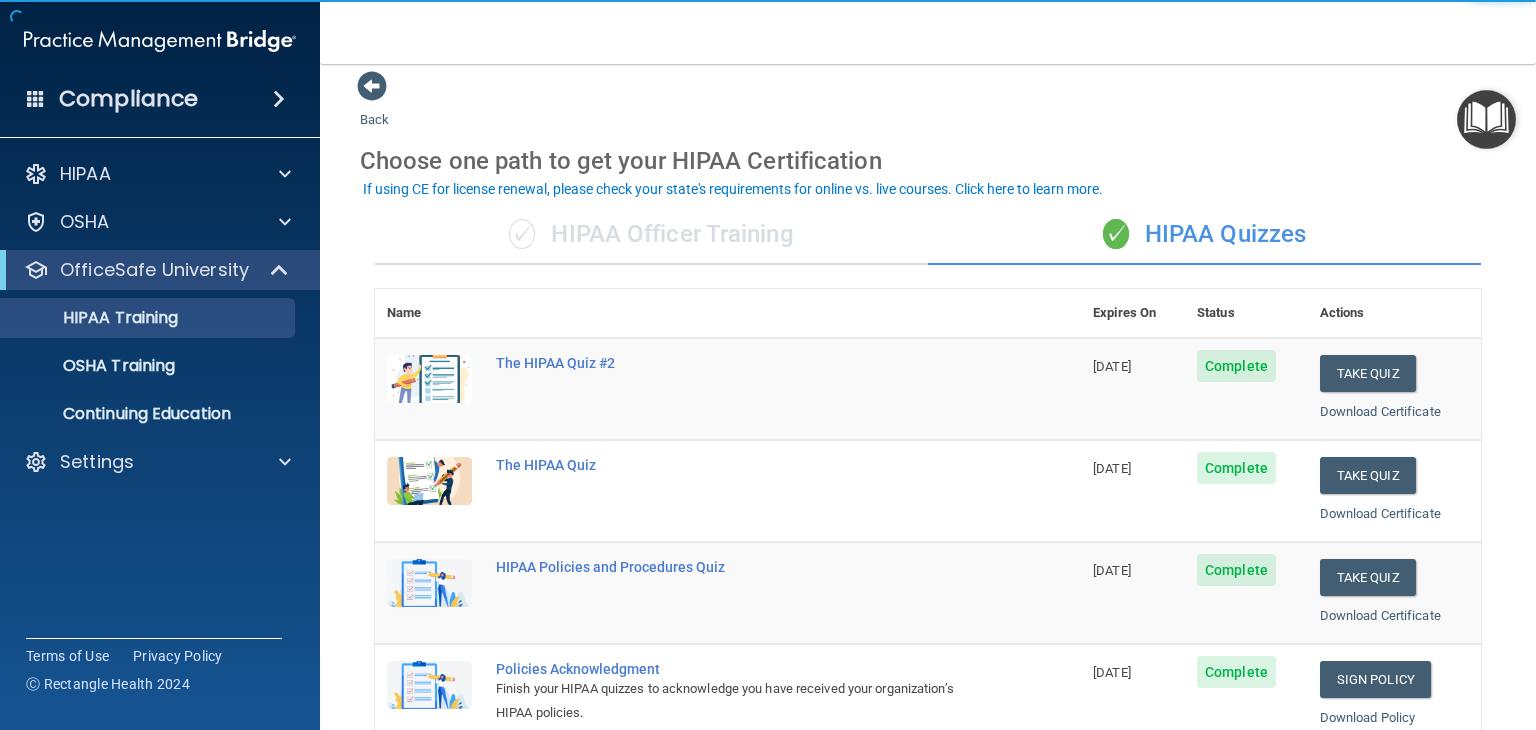 click on "Back     Choose one path to get your HIPAA Certification               ✓   HIPAA Officer Training       ✓   HIPAA Quizzes                      Name    Expires On  Status  Actions                     The HIPAA Quiz #2         [DATE]           Complete        Take Quiz       Download Certificate                        The HIPAA Quiz         [DATE]           Complete        Take Quiz       Download Certificate                        HIPAA Policies and Procedures Quiz         [DATE]           Complete        Take Quiz       Download Certificate                Policies Acknowledgment   Finish your HIPAA quizzes to acknowledge you have received your organization’s HIPAA policies.    [DATE]           Complete        Sign Policy       Sign Policy       Download Policy            Employee Training Acknowledgment   Finish your HIPAA quizzes to acknowledge you have received HIPAA employee training.    [DATE]           Complete        Sign Policy       Sign Policy       Download Policy" at bounding box center [928, 397] 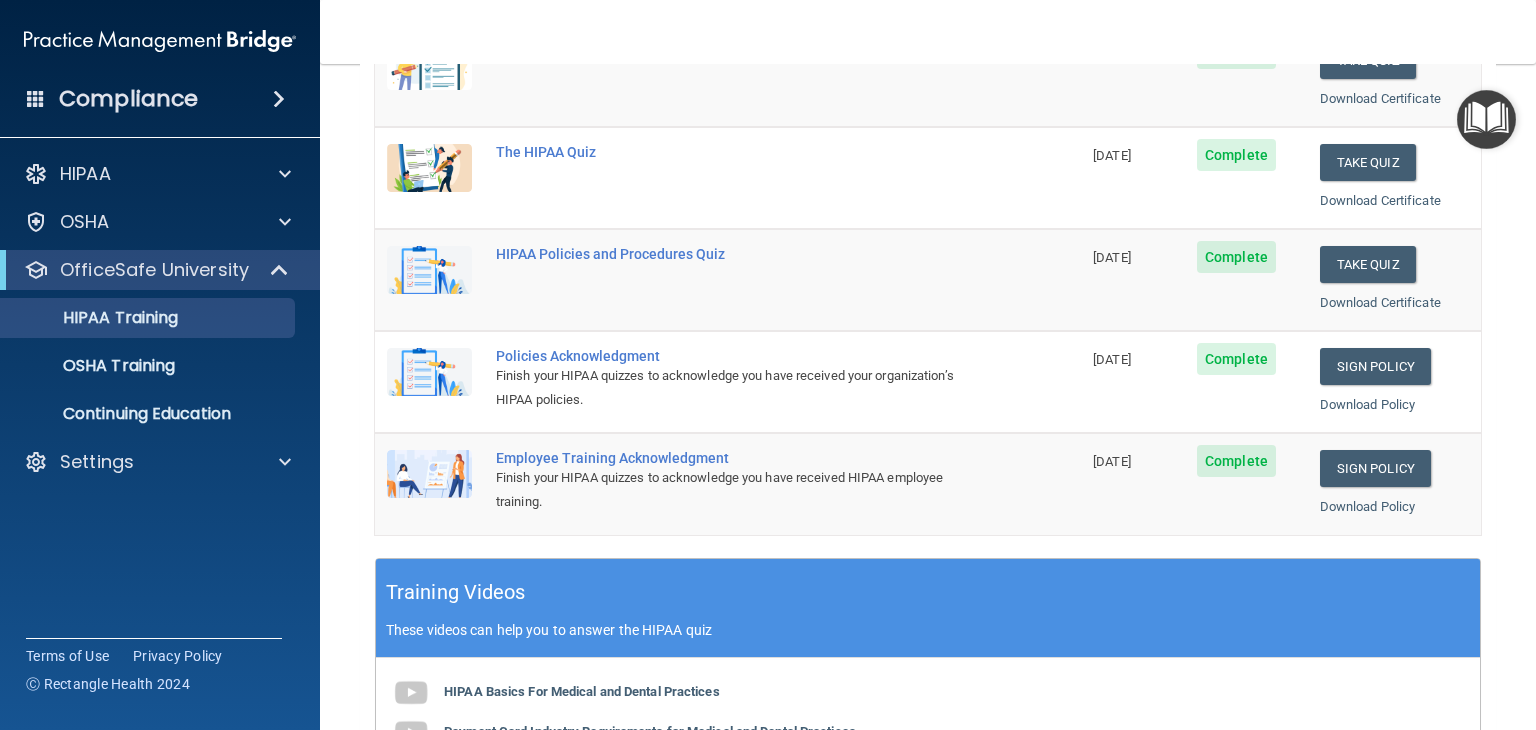scroll, scrollTop: 54, scrollLeft: 0, axis: vertical 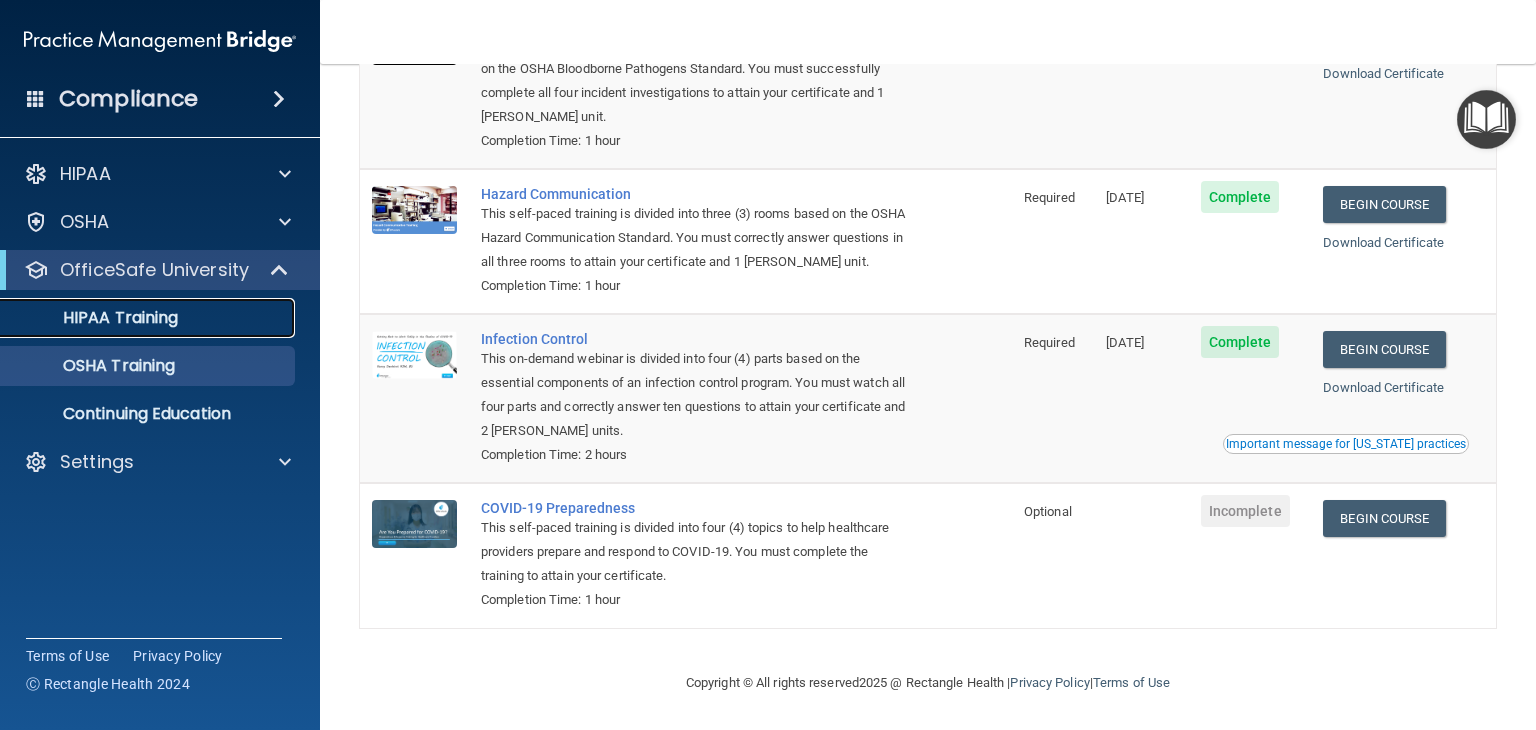 click on "HIPAA Training" at bounding box center [95, 318] 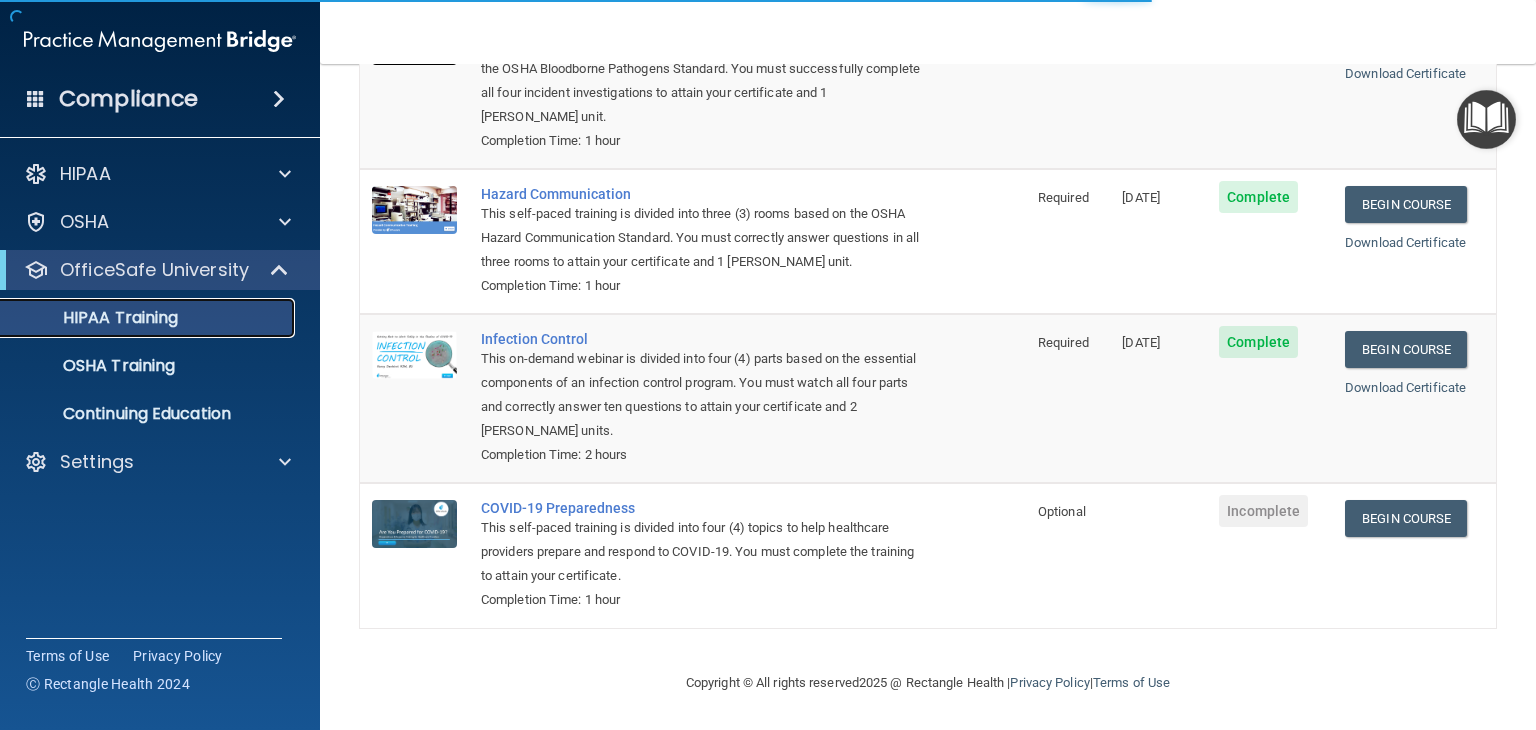 scroll, scrollTop: 772, scrollLeft: 0, axis: vertical 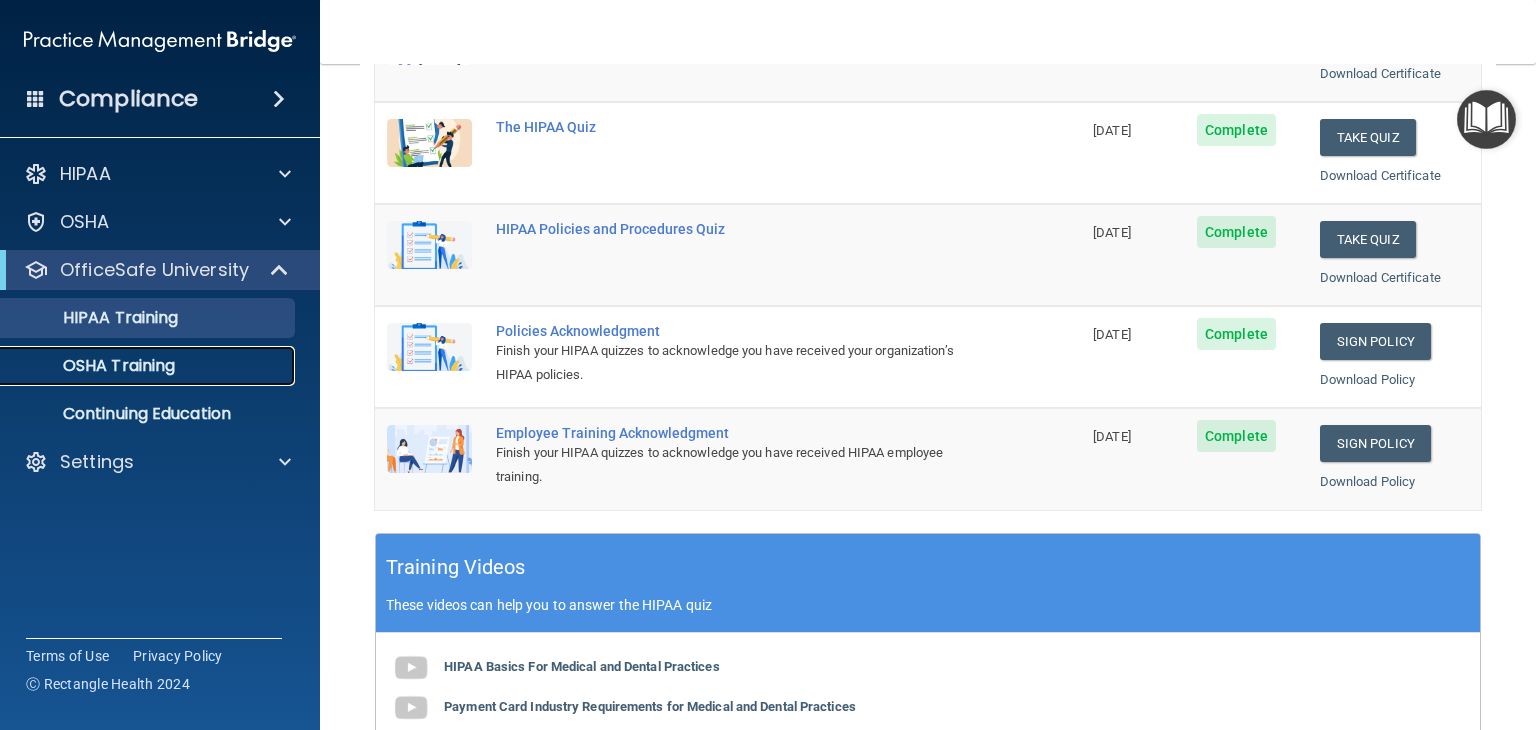 click on "OSHA Training" at bounding box center (149, 366) 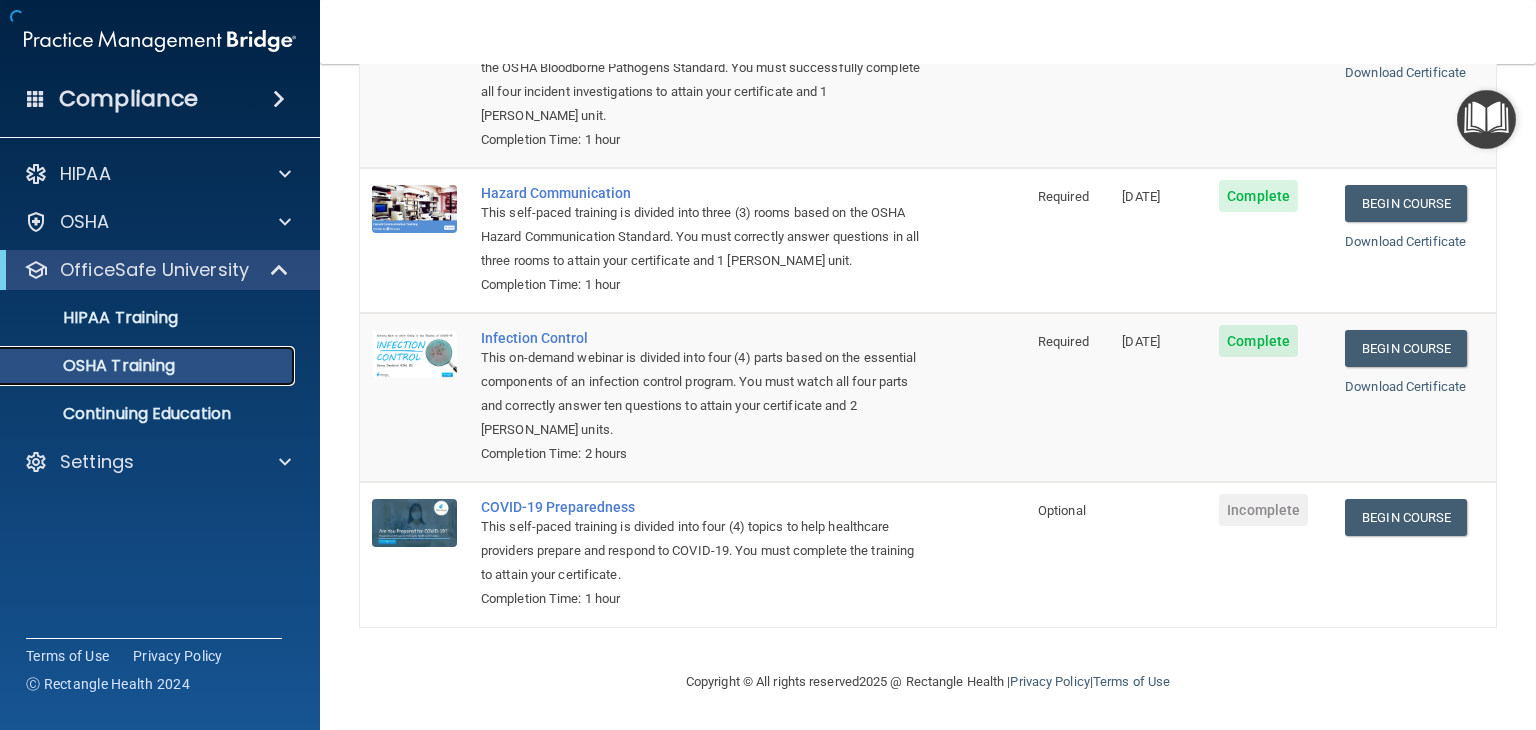 scroll, scrollTop: 224, scrollLeft: 0, axis: vertical 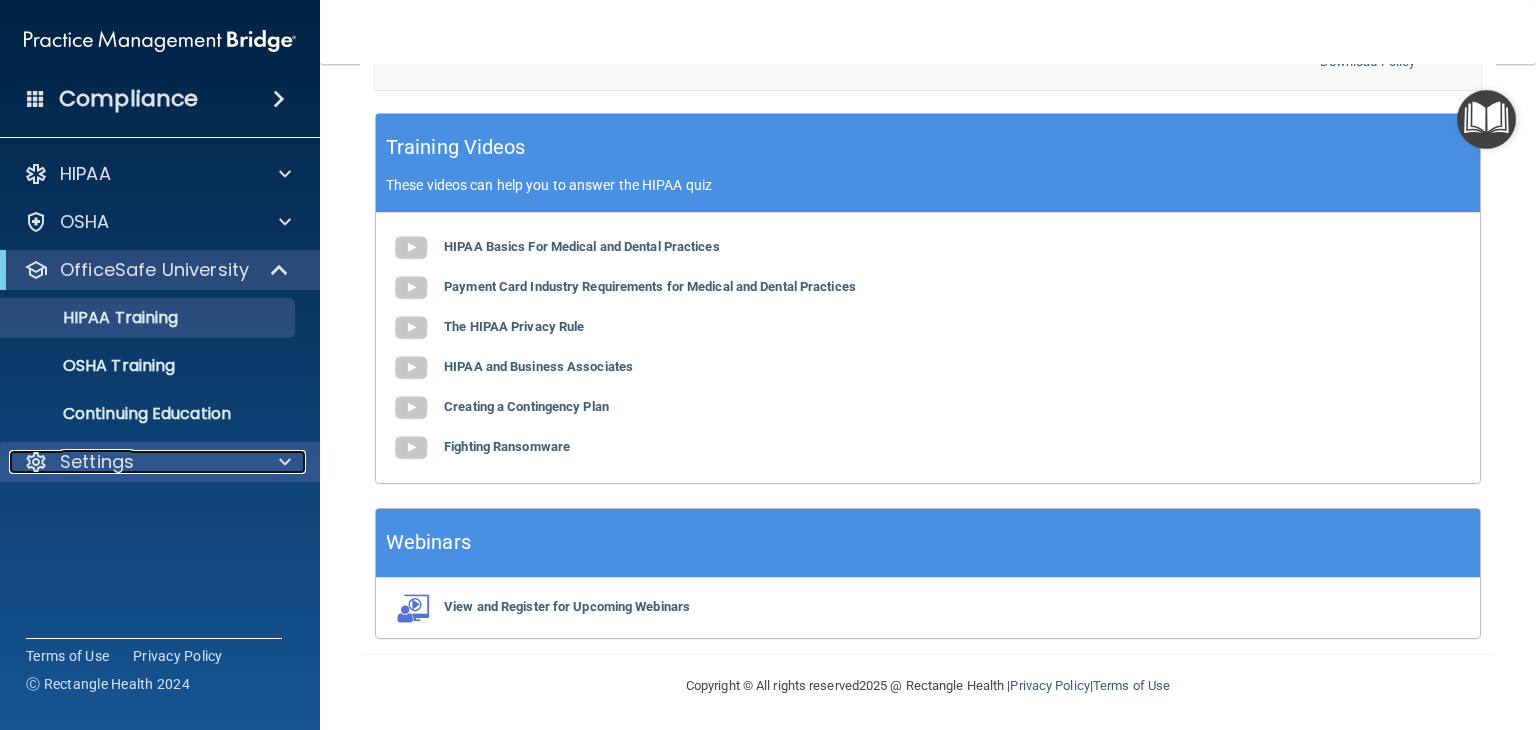 click at bounding box center [285, 462] 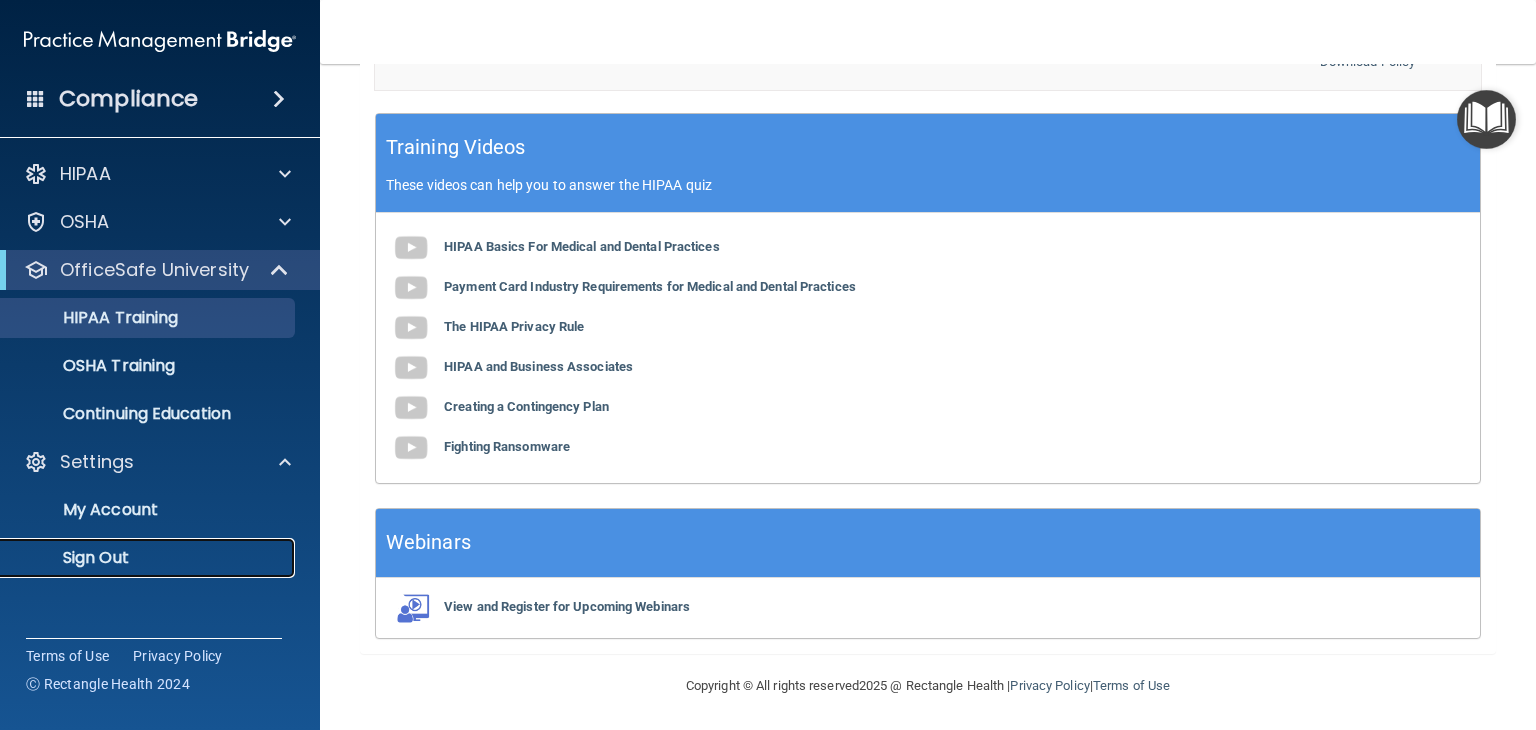 click on "Sign Out" at bounding box center [149, 558] 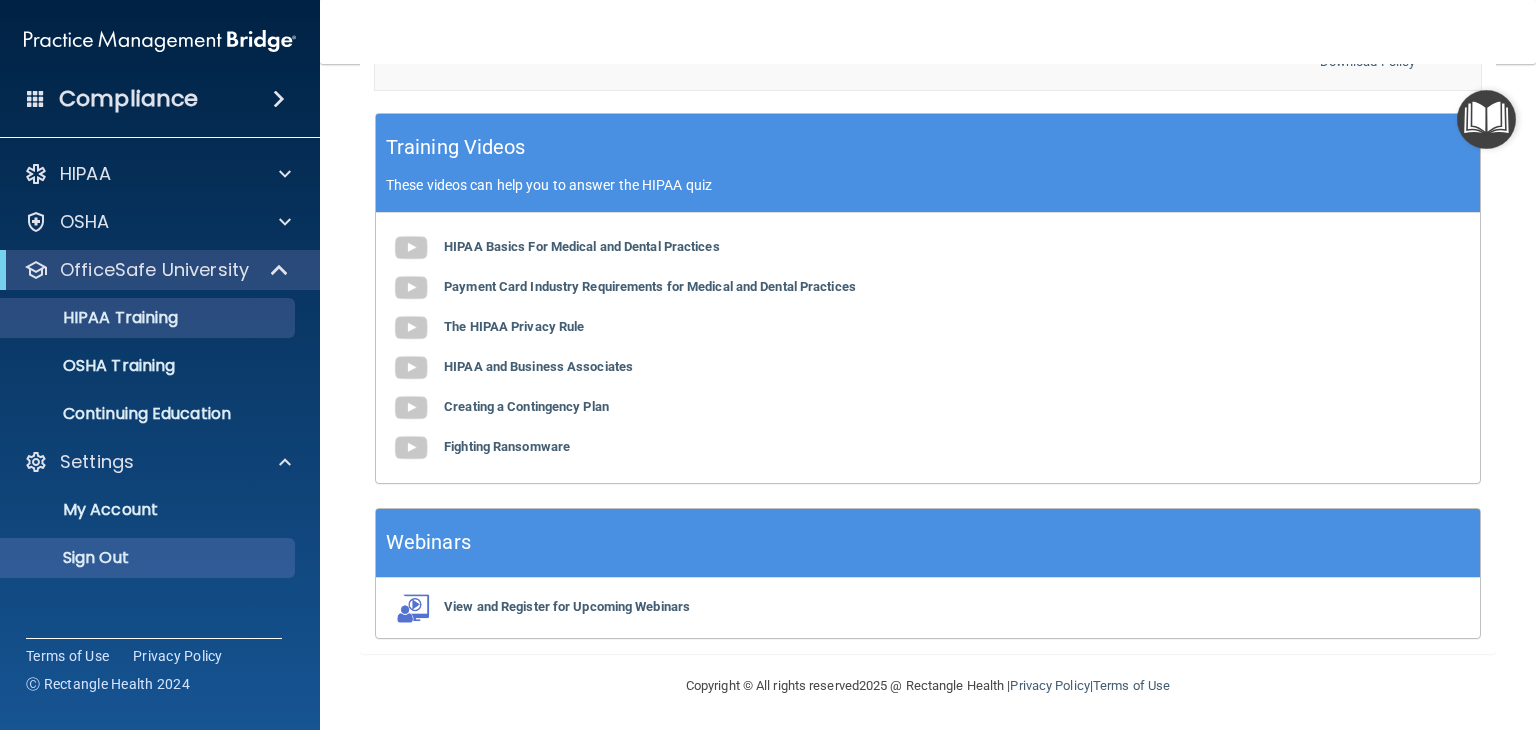 scroll, scrollTop: 6, scrollLeft: 0, axis: vertical 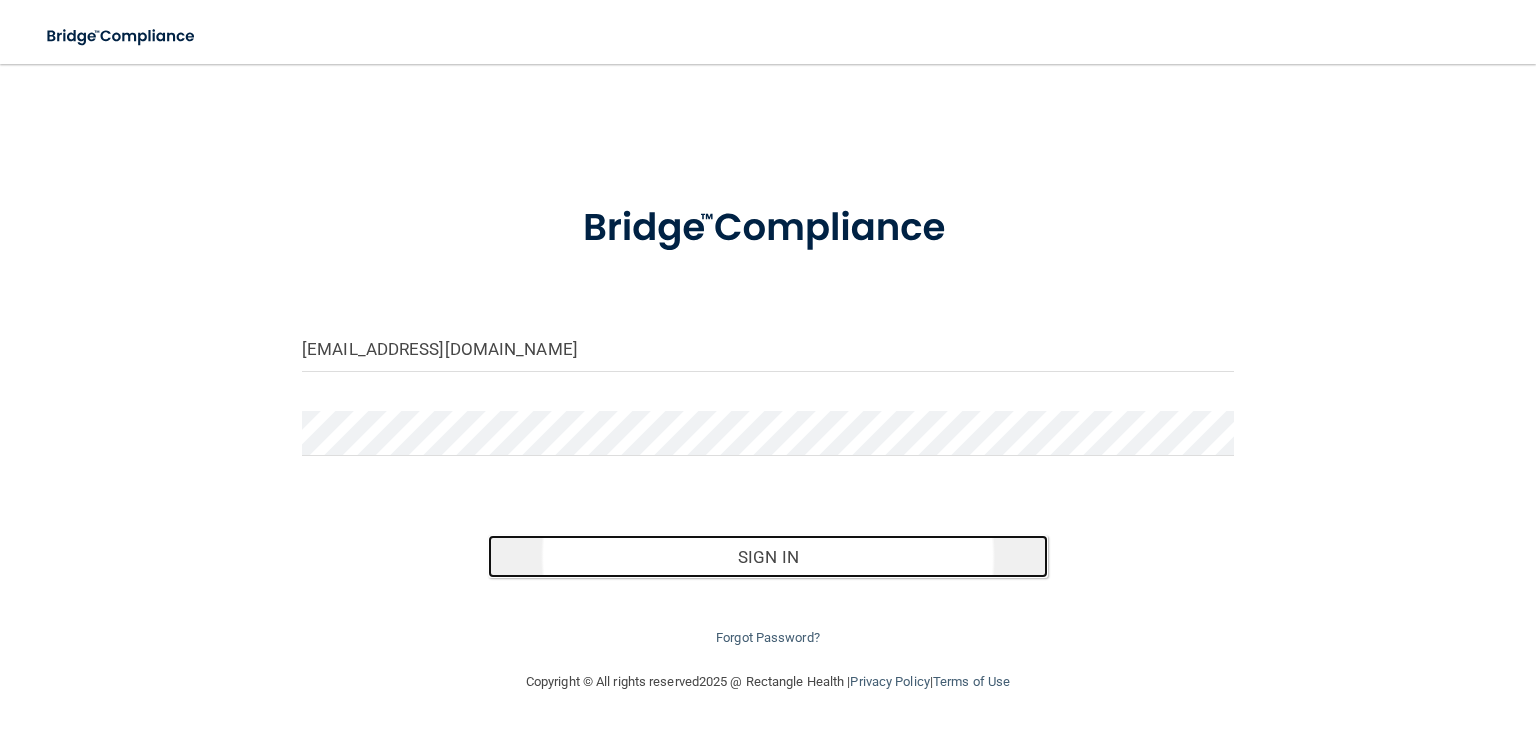 click on "Sign In" at bounding box center [767, 557] 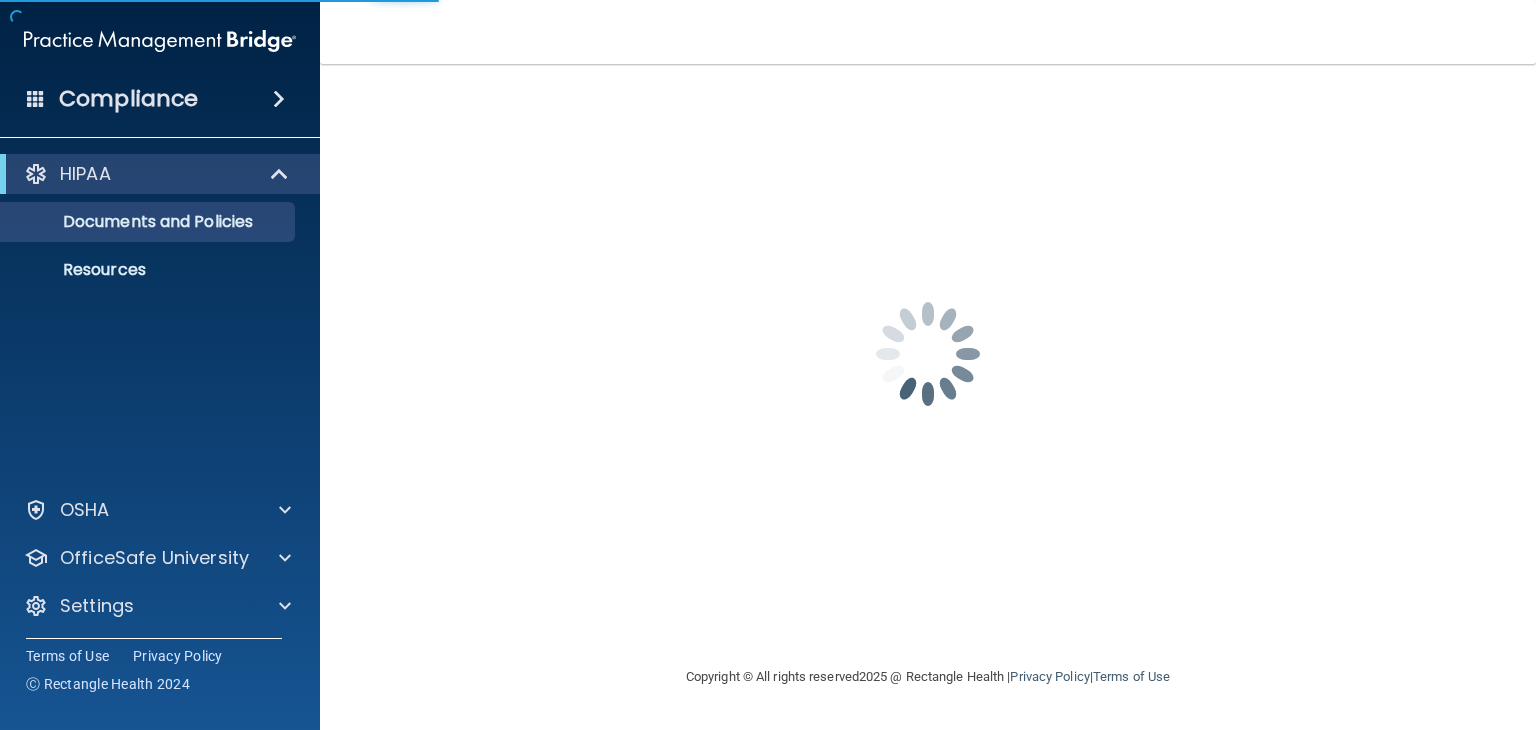 scroll, scrollTop: 0, scrollLeft: 0, axis: both 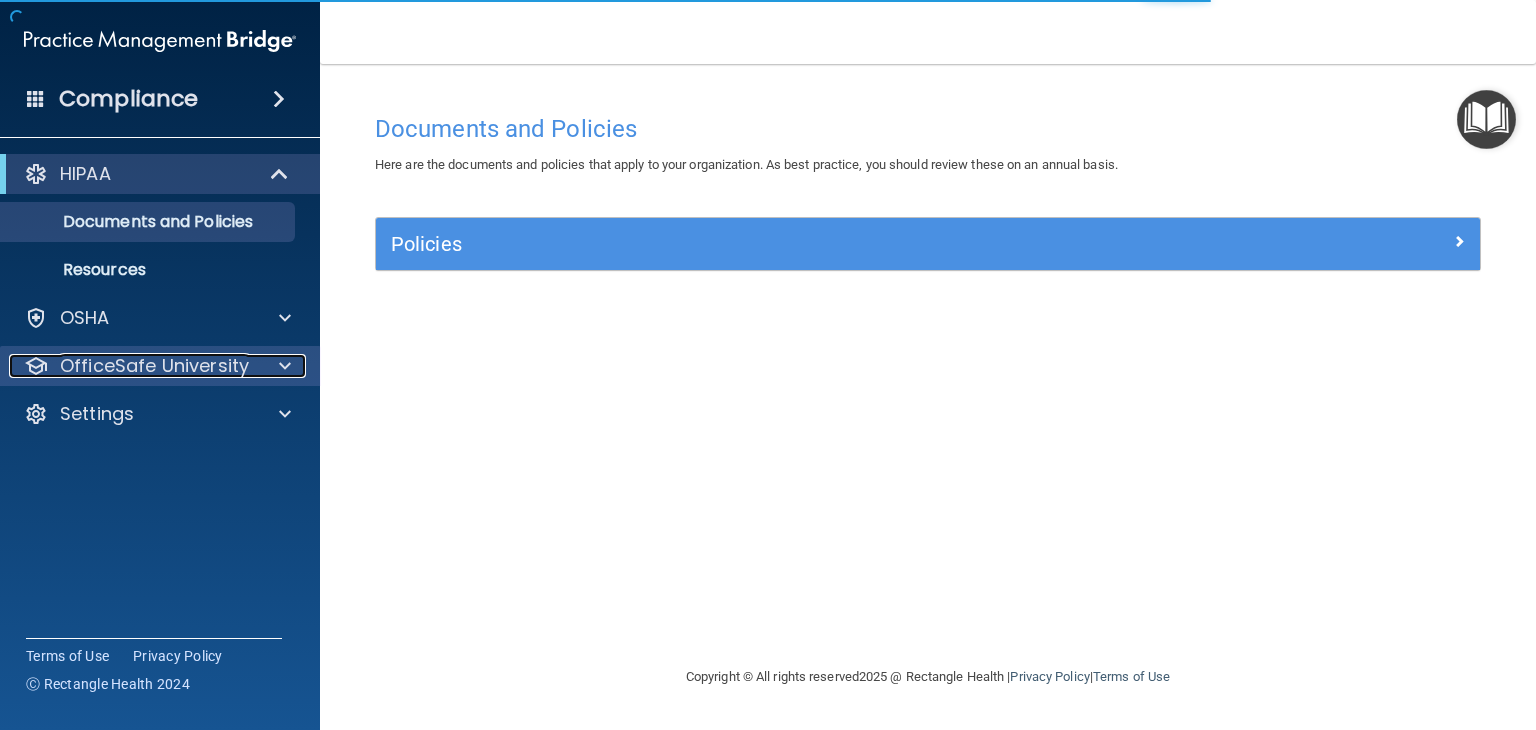 click at bounding box center (285, 366) 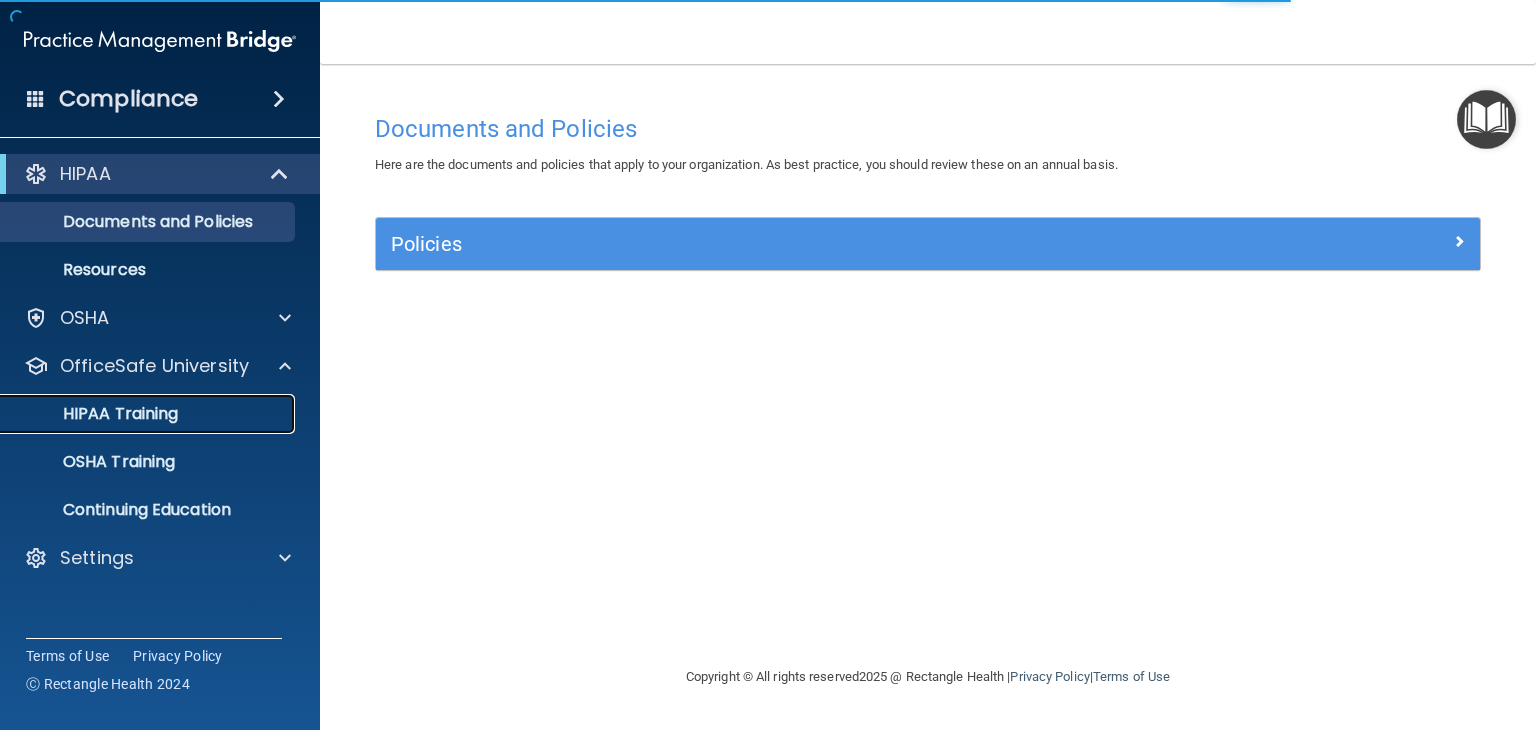 click on "HIPAA Training" at bounding box center [149, 414] 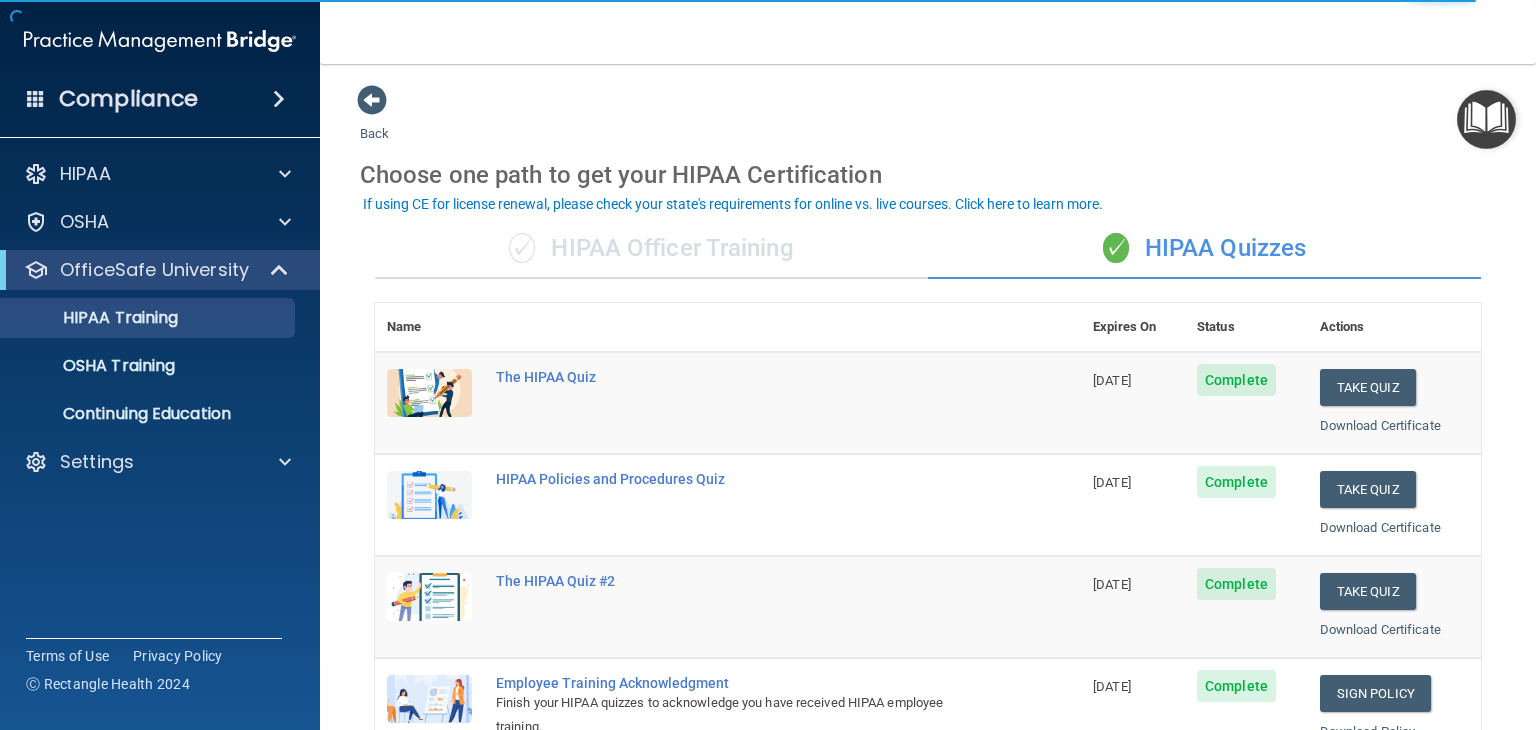 click on "Back     Choose one path to get your HIPAA Certification               ✓   HIPAA Officer Training       ✓   HIPAA Quizzes                      Name    Expires On  Status  Actions                     The HIPAA Quiz         [DATE]           Complete        Take Quiz       Download Certificate                        HIPAA Policies and Procedures Quiz         [DATE]           Complete        Take Quiz       Download Certificate                        The HIPAA Quiz #2         [DATE]           Complete        Take Quiz       Download Certificate                Employee Training Acknowledgment   Finish your HIPAA quizzes to acknowledge you have received HIPAA employee training.    [DATE]           Complete        Sign Policy       Sign Policy       Download Policy            Policies Acknowledgment   Finish your HIPAA quizzes to acknowledge you have received your organization’s HIPAA policies.    [DATE]           Complete        Sign Policy       Sign Policy       Download Policy" at bounding box center [928, 397] 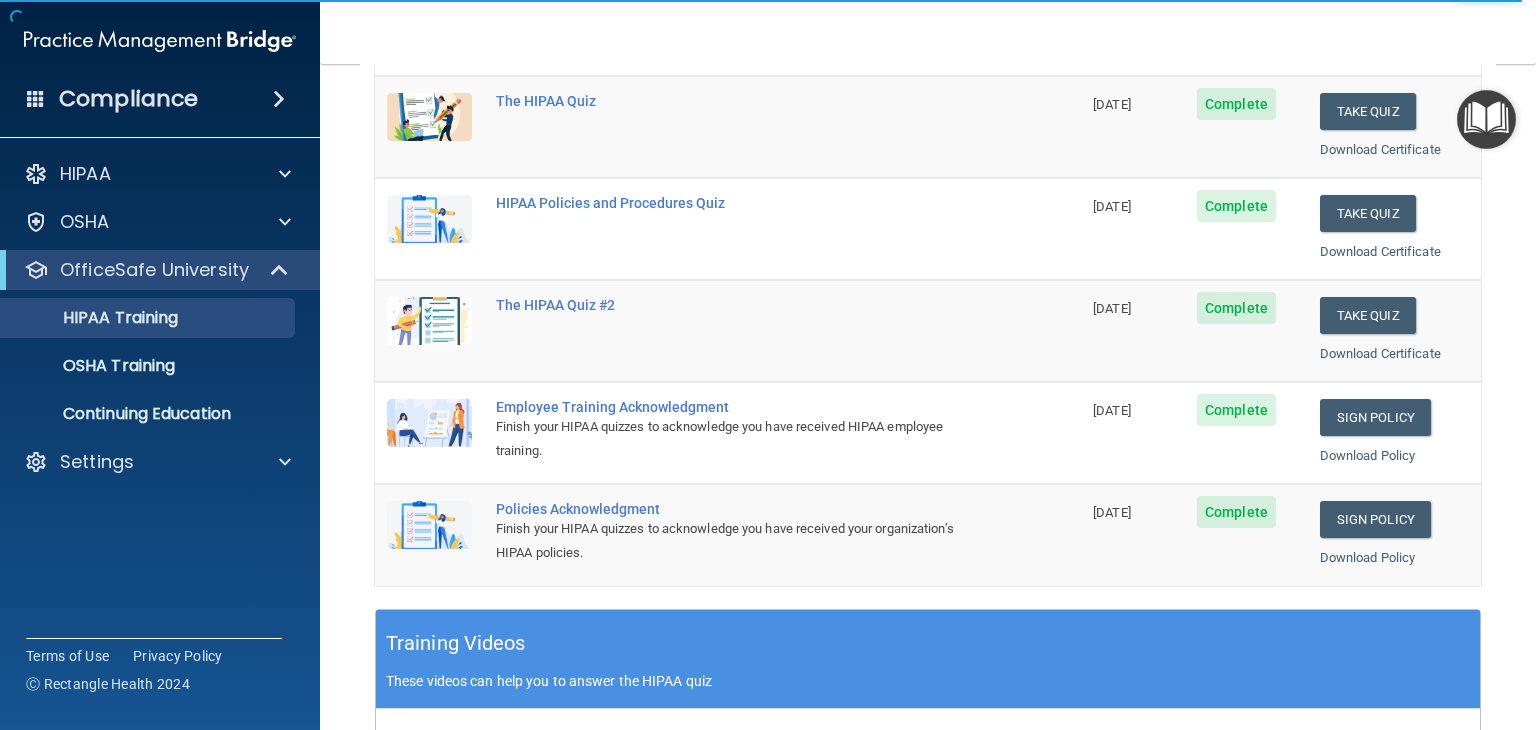 scroll, scrollTop: 327, scrollLeft: 0, axis: vertical 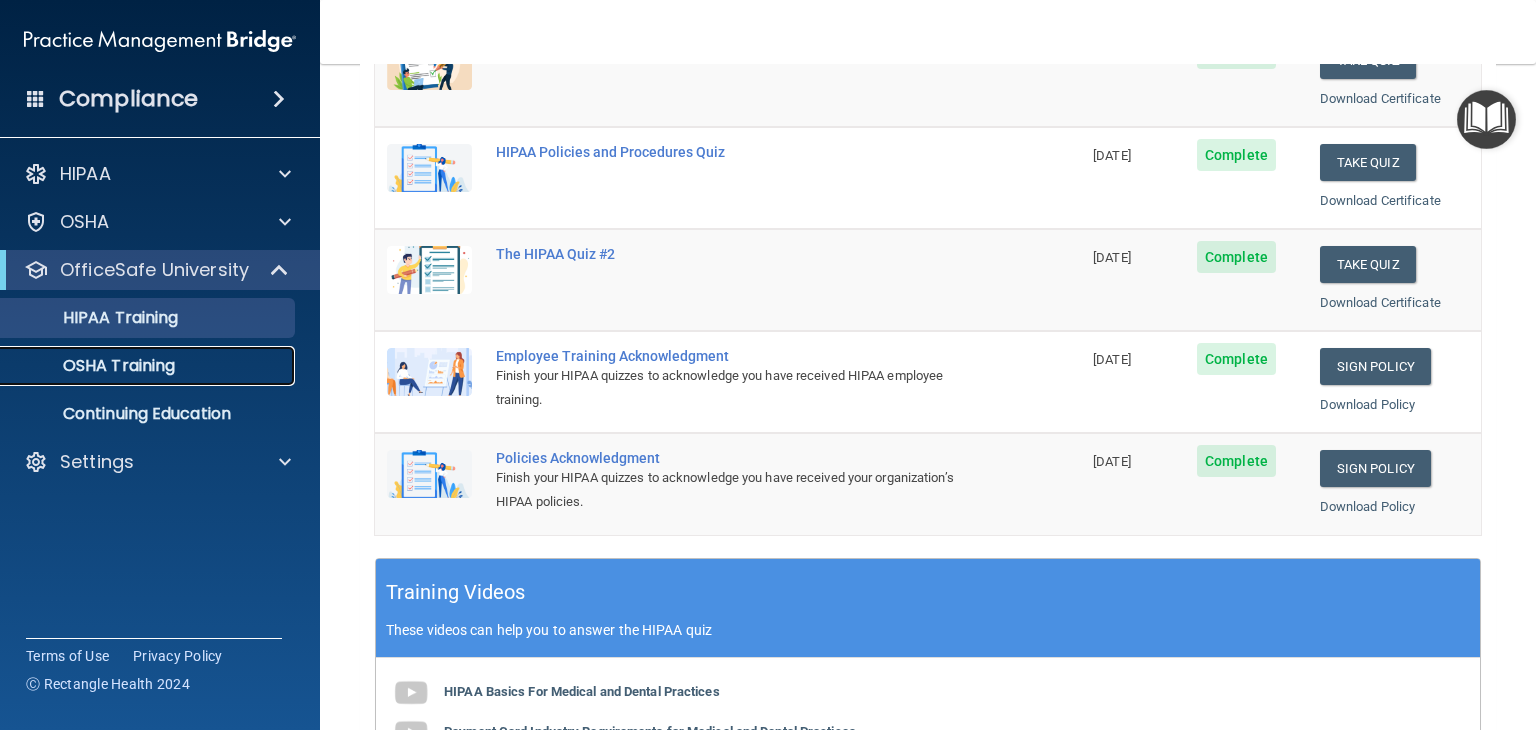 click on "OSHA Training" at bounding box center [94, 366] 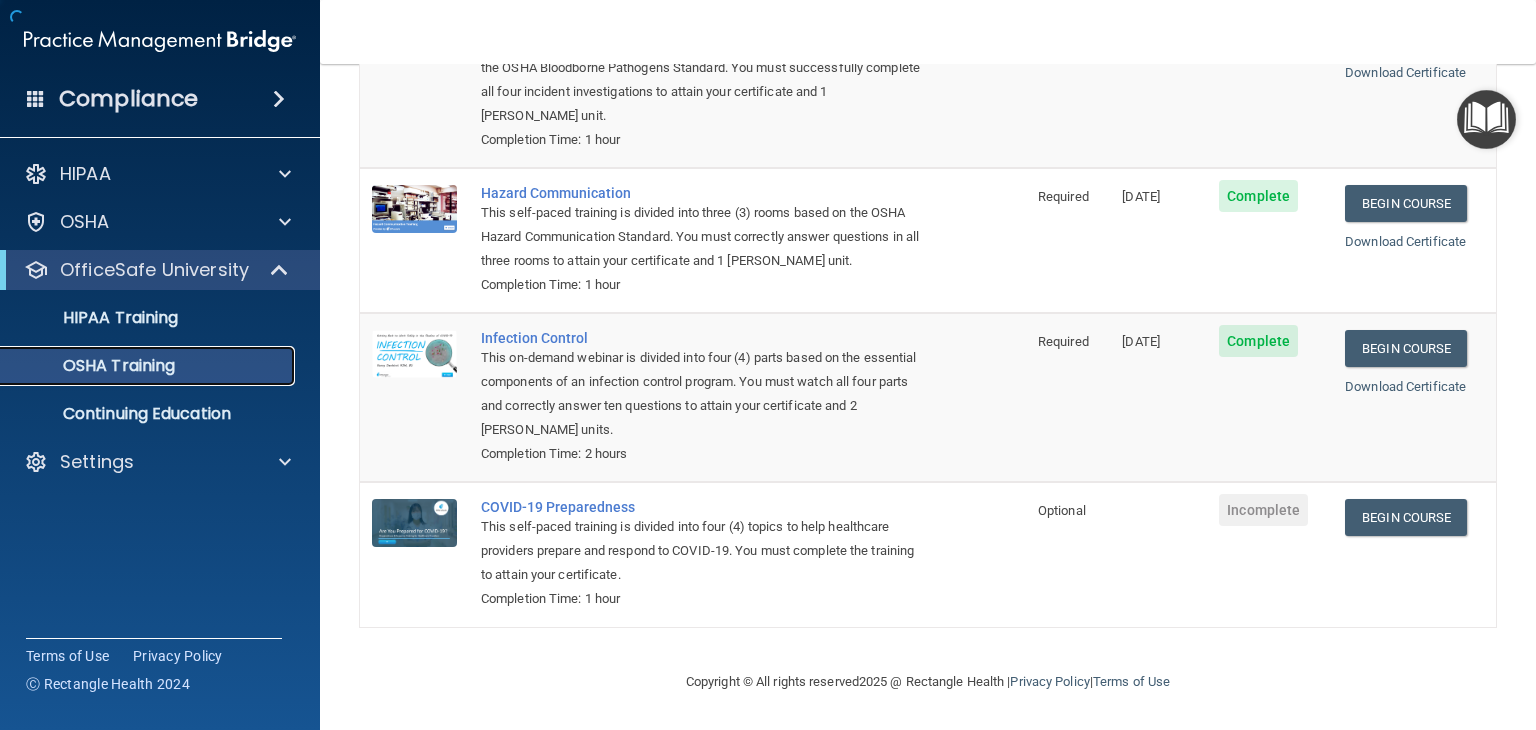 scroll, scrollTop: 224, scrollLeft: 0, axis: vertical 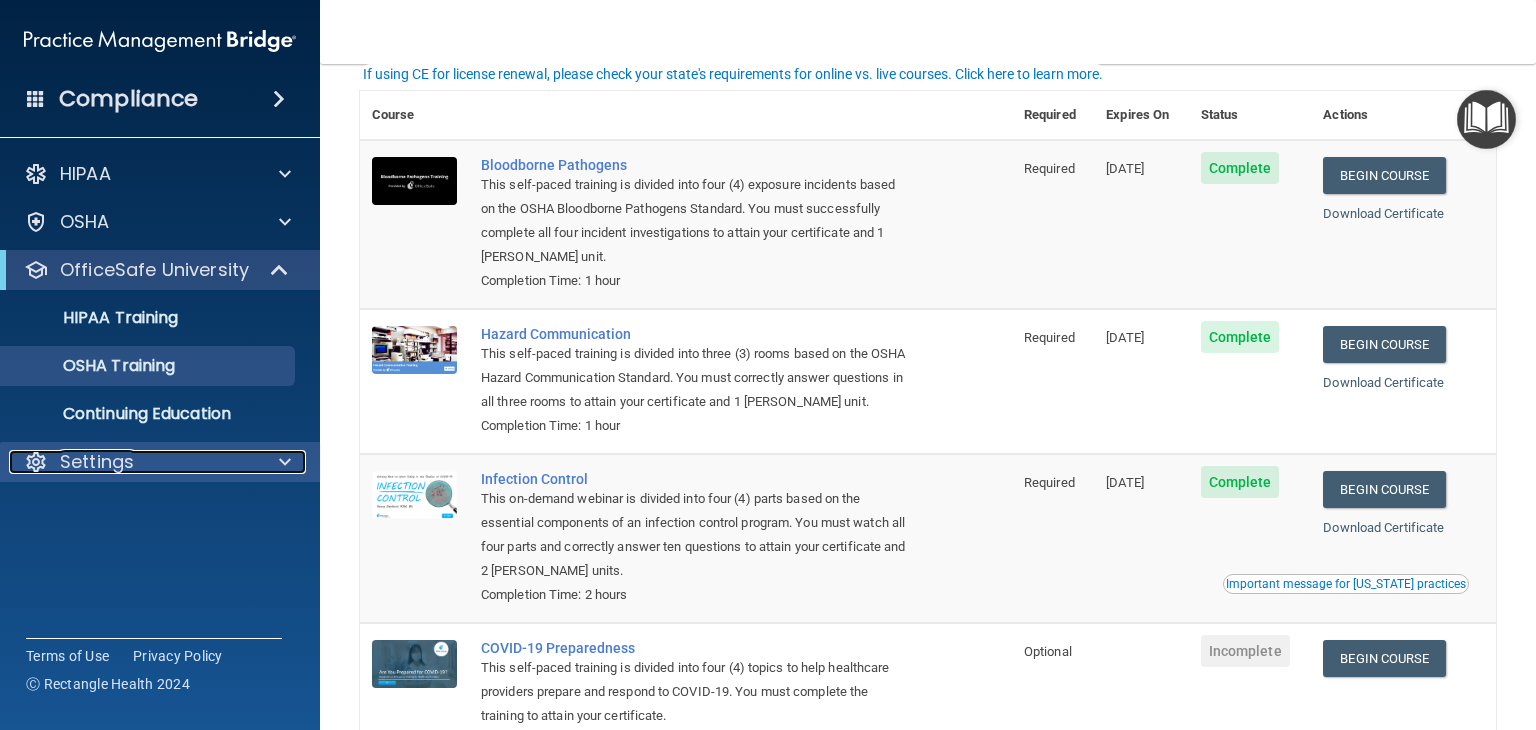 click at bounding box center [282, 462] 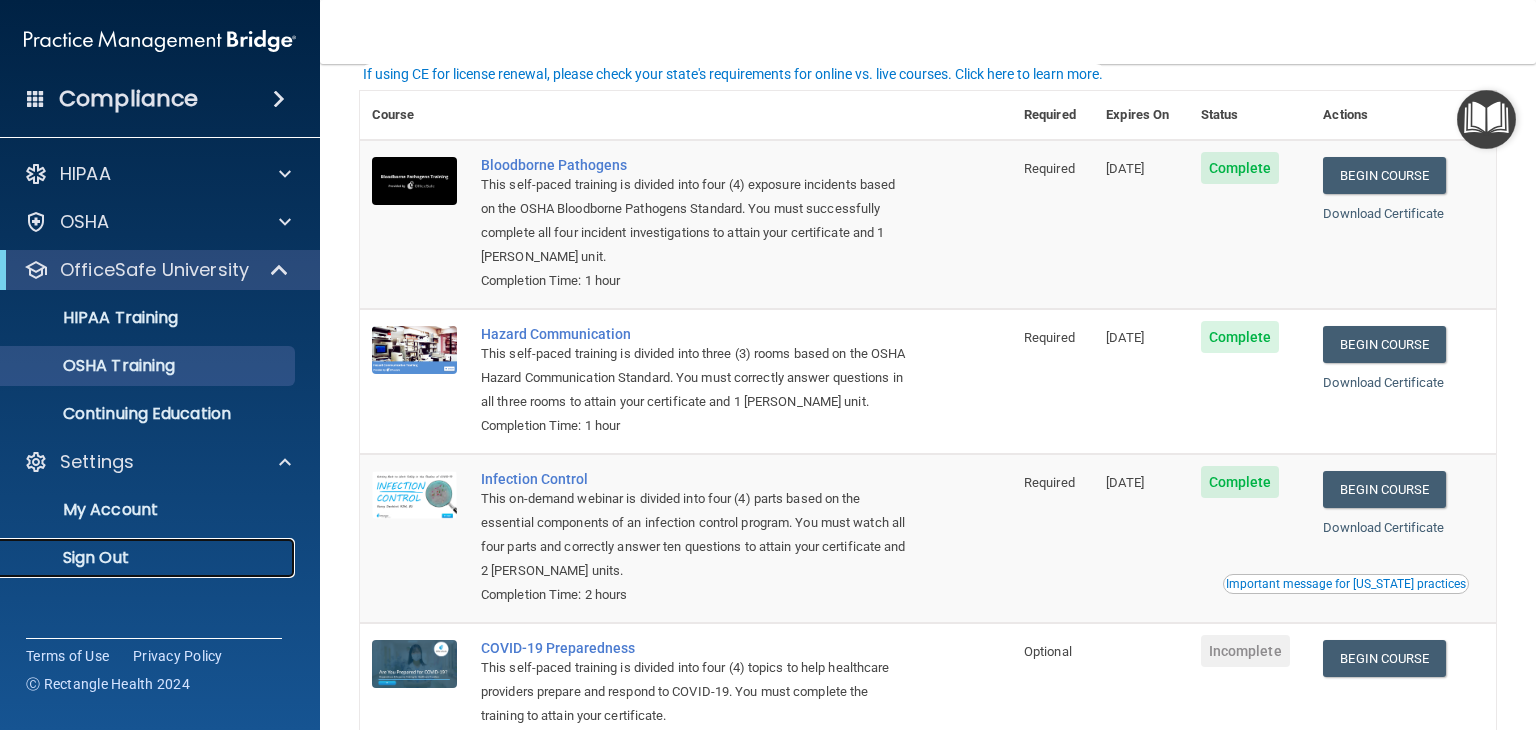 click on "Sign Out" at bounding box center [149, 558] 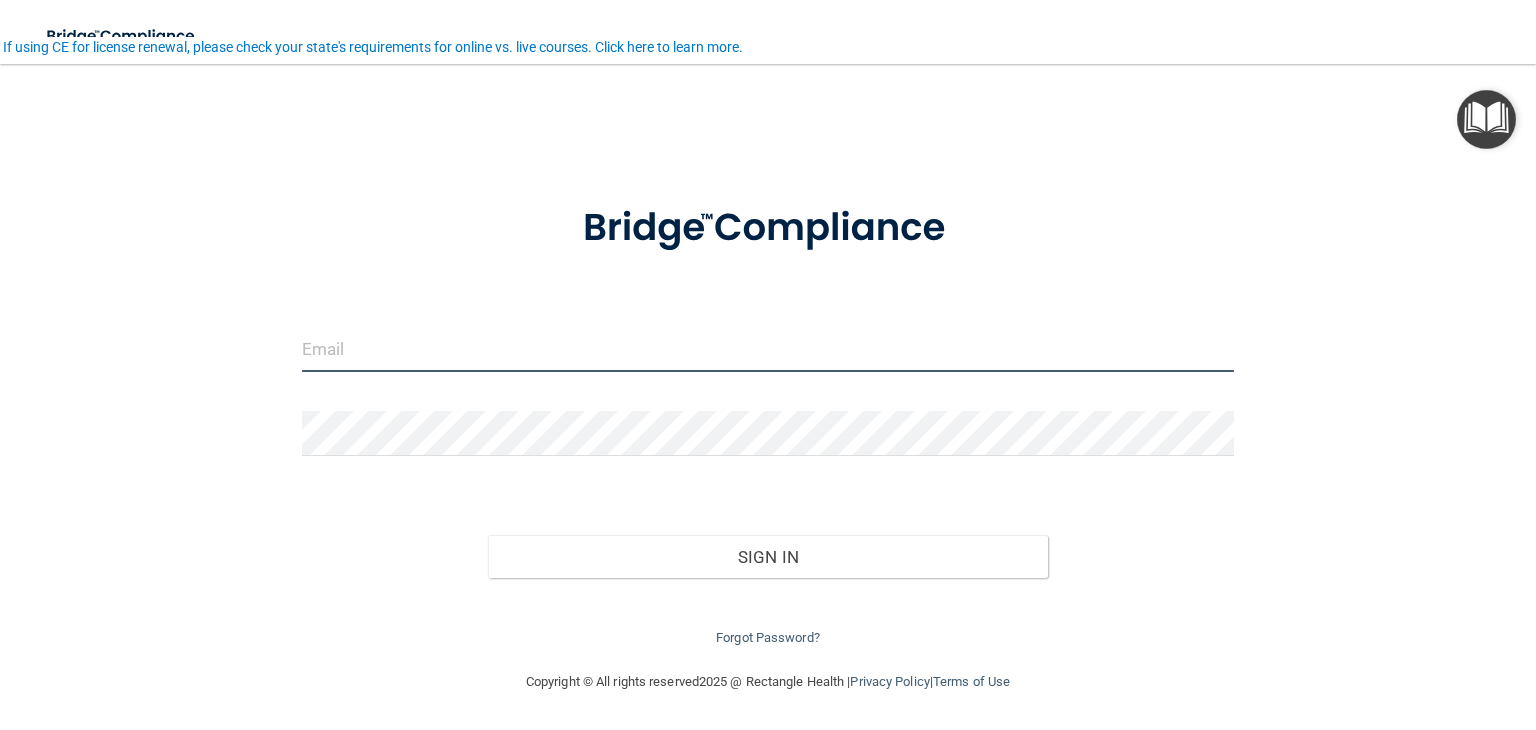 type on "[EMAIL_ADDRESS][DOMAIN_NAME]" 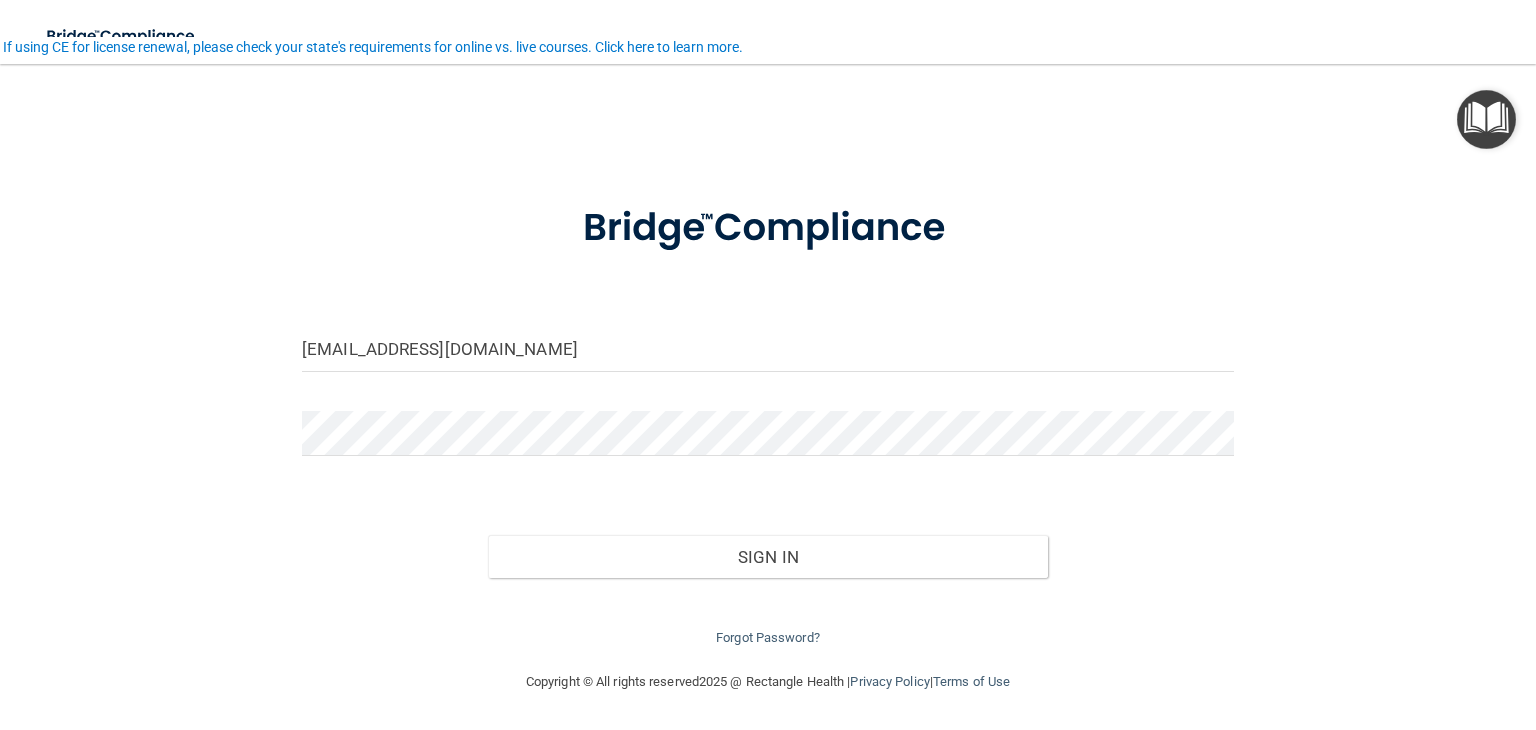scroll, scrollTop: 0, scrollLeft: 0, axis: both 